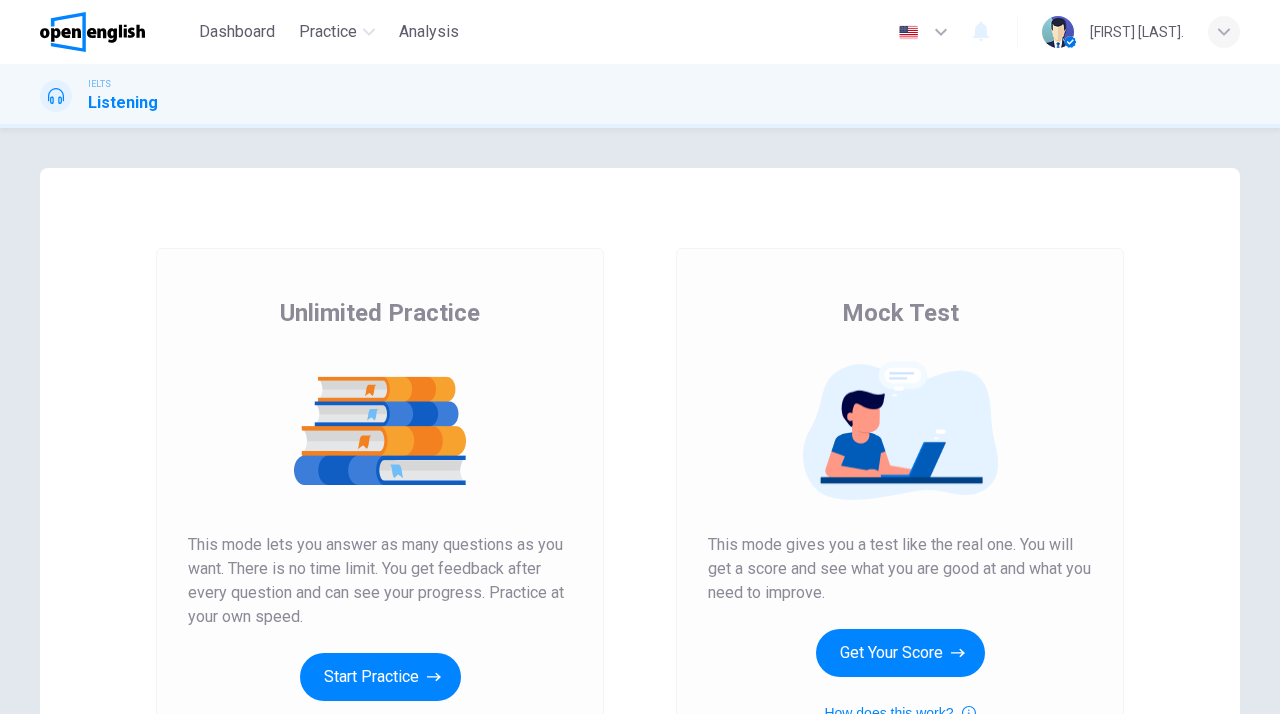 scroll, scrollTop: 0, scrollLeft: 0, axis: both 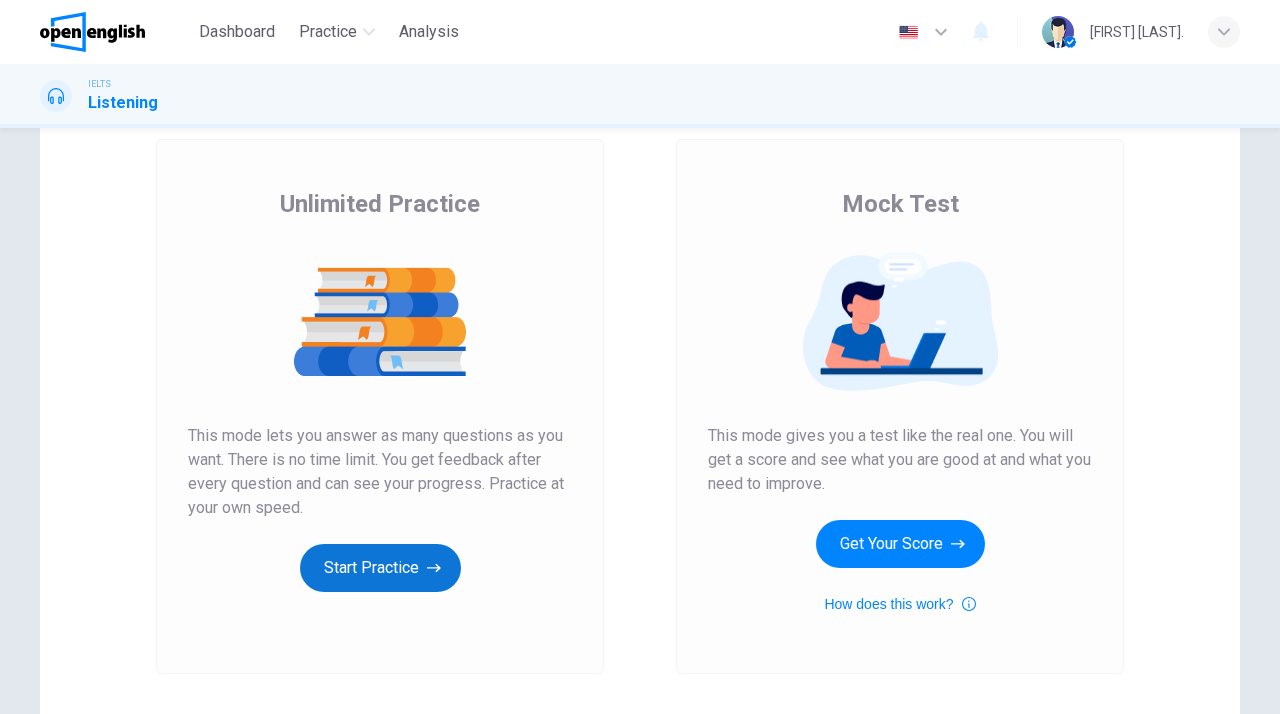 click on "Start Practice" at bounding box center [380, 568] 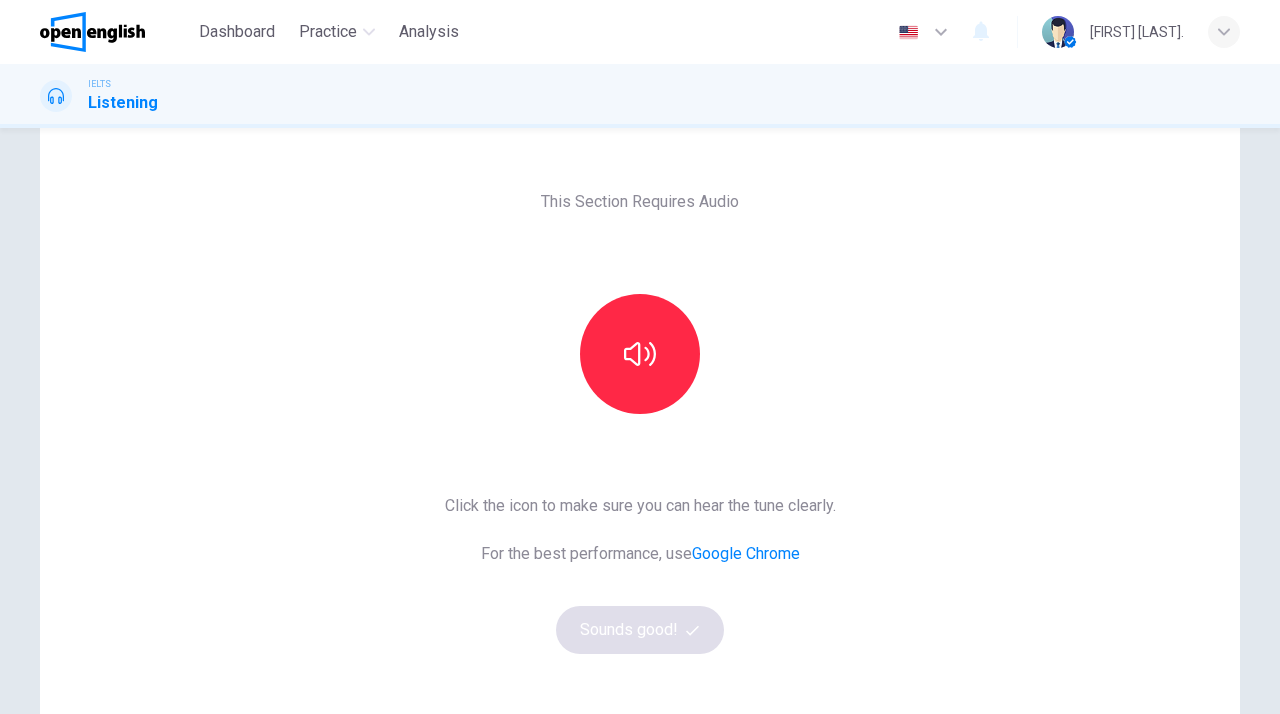 scroll, scrollTop: 69, scrollLeft: 0, axis: vertical 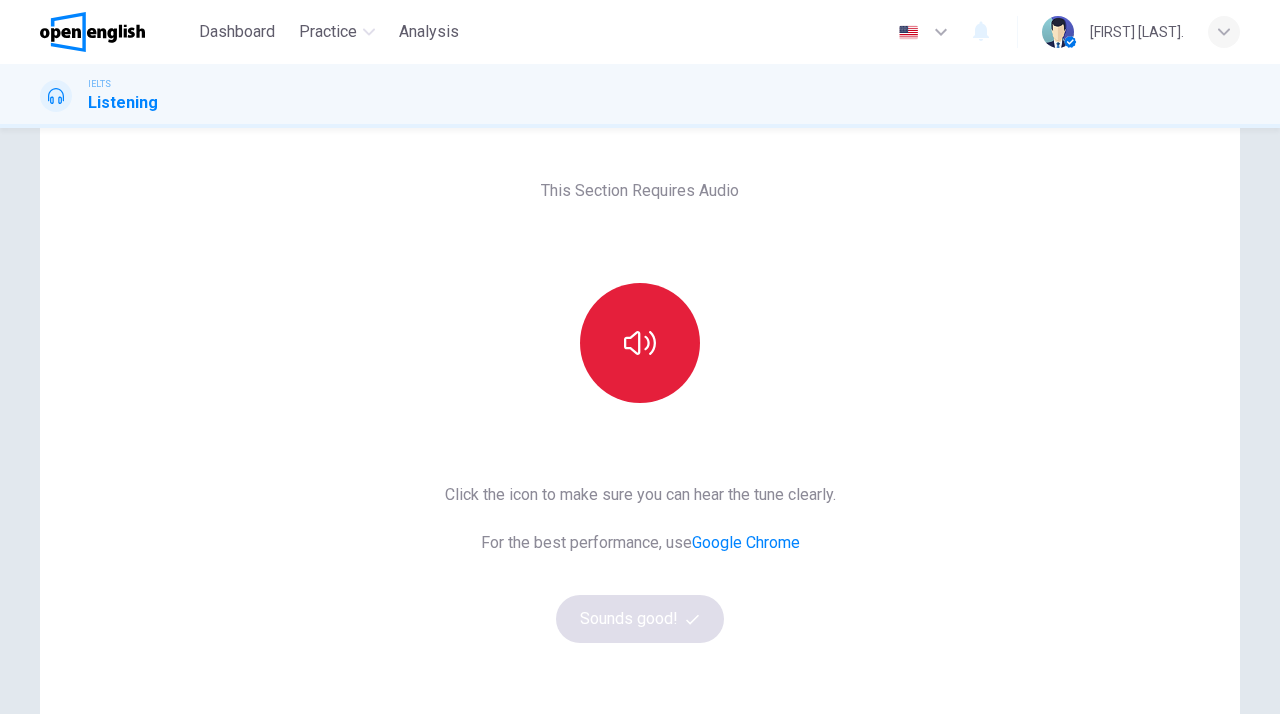 click at bounding box center [640, 343] 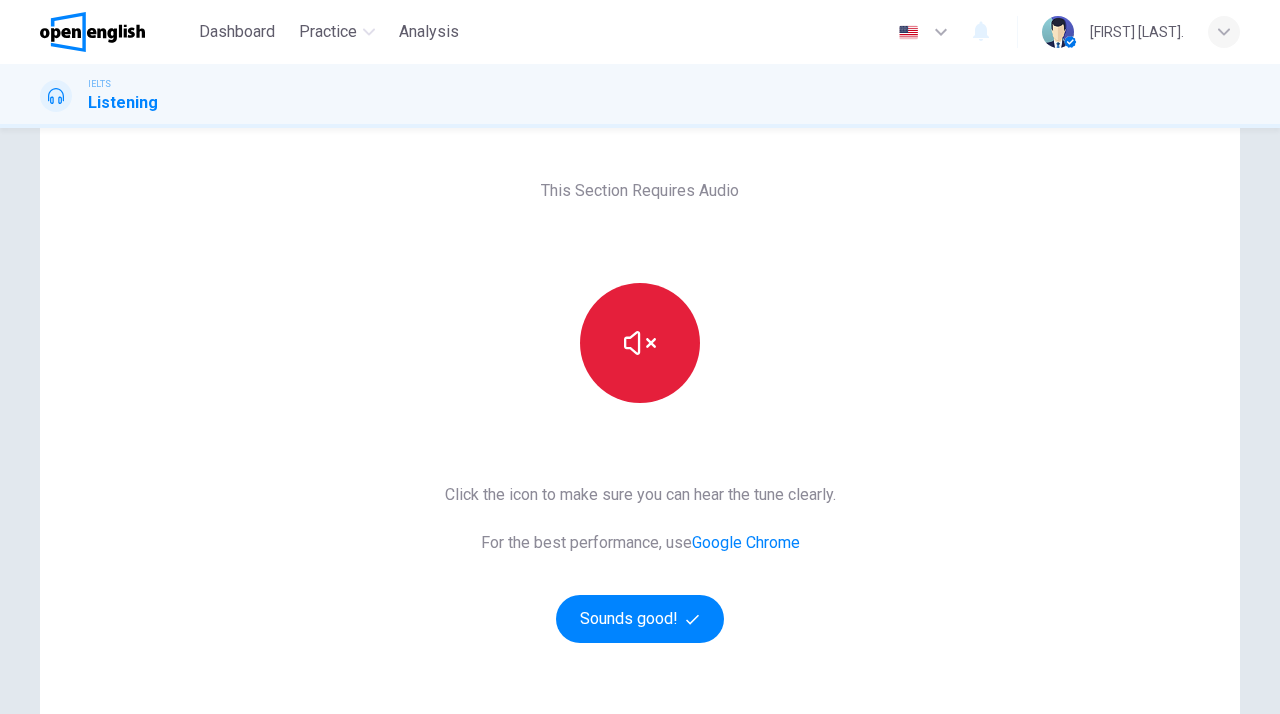 click at bounding box center [640, 343] 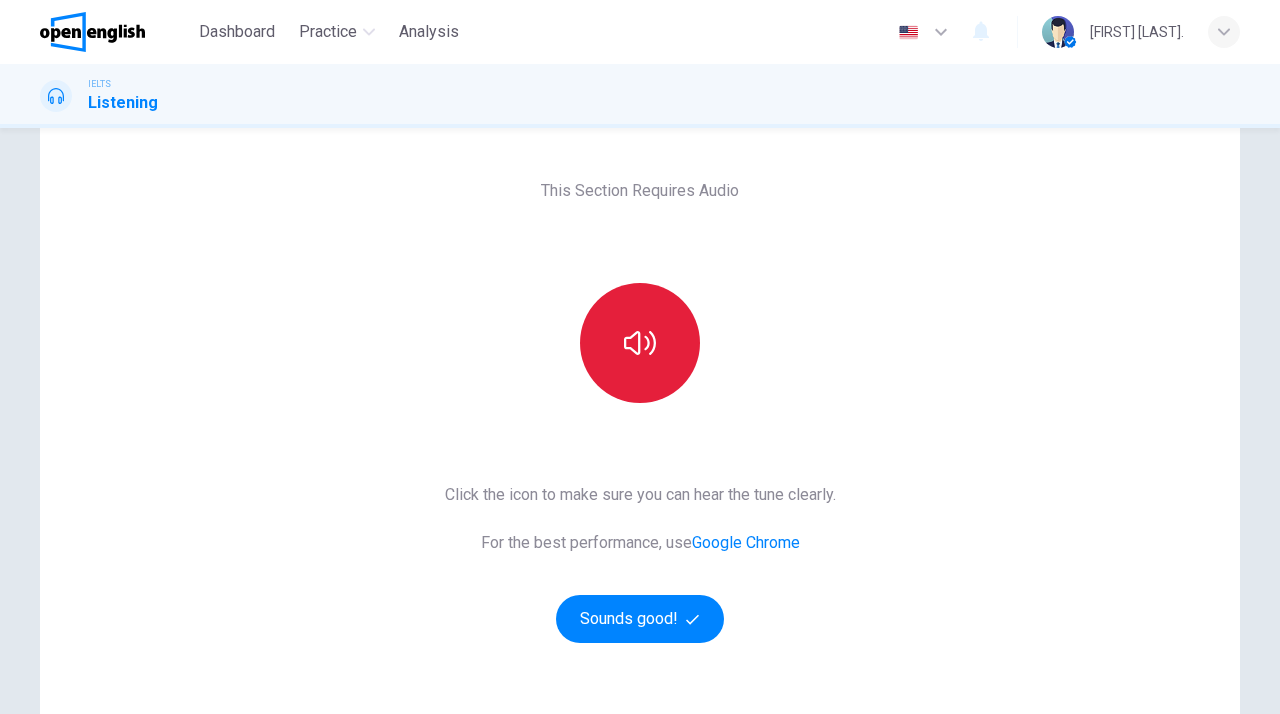 click 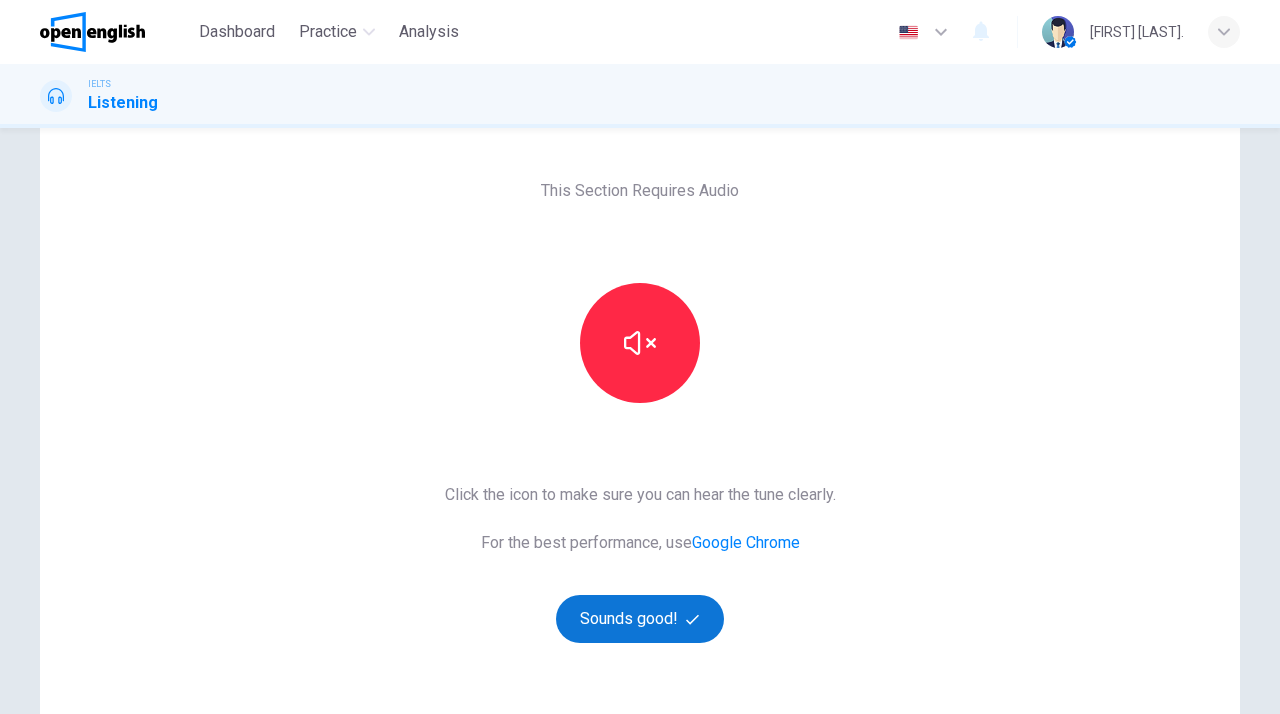 click on "Sounds good!" at bounding box center [640, 619] 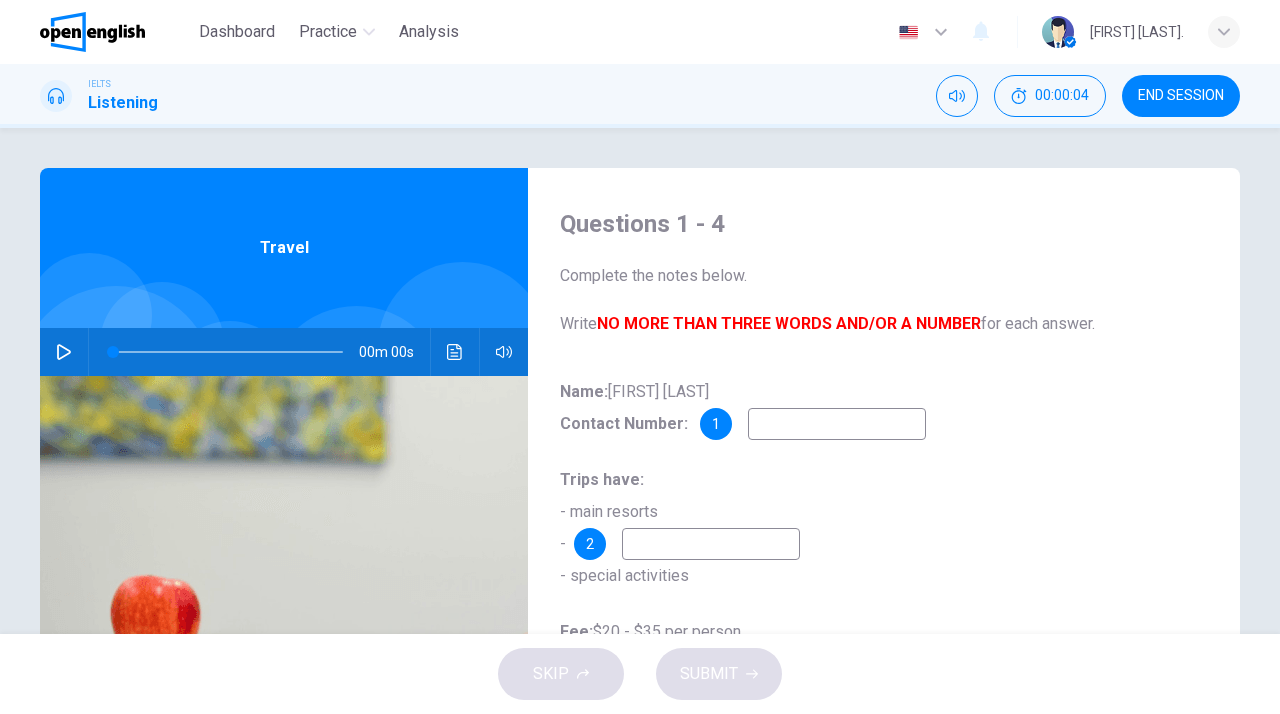 scroll, scrollTop: 0, scrollLeft: 0, axis: both 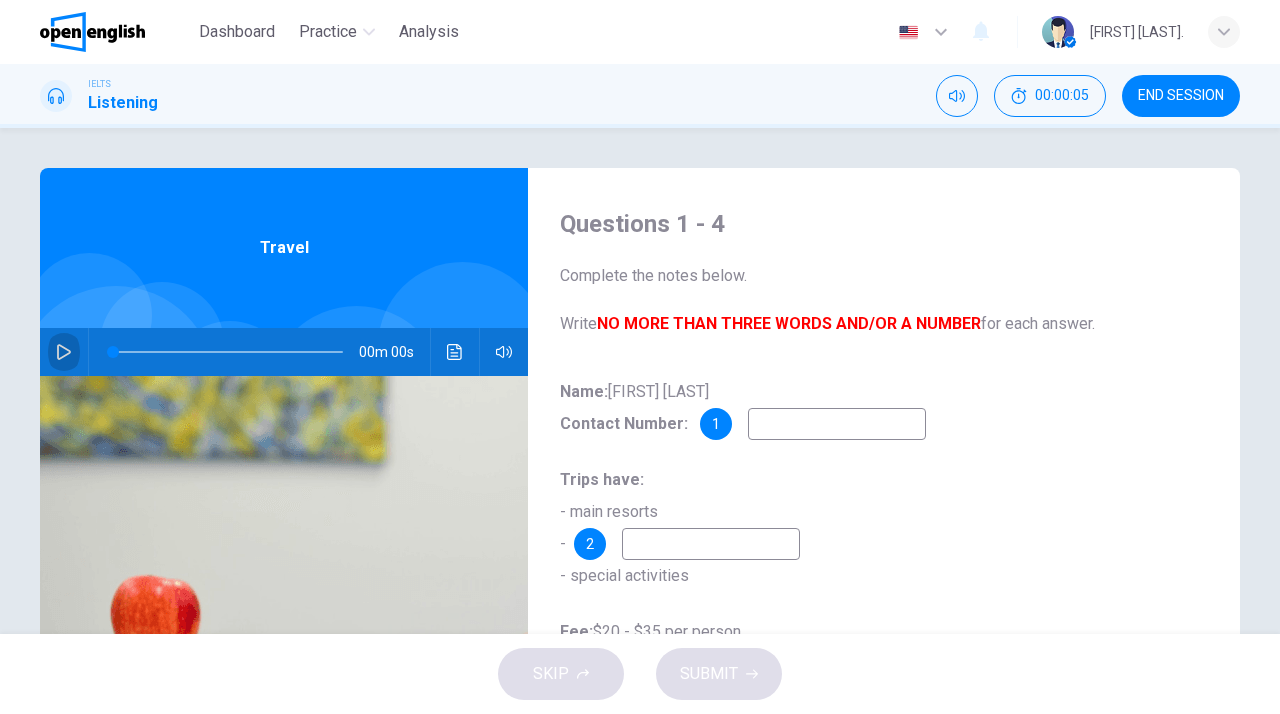 click 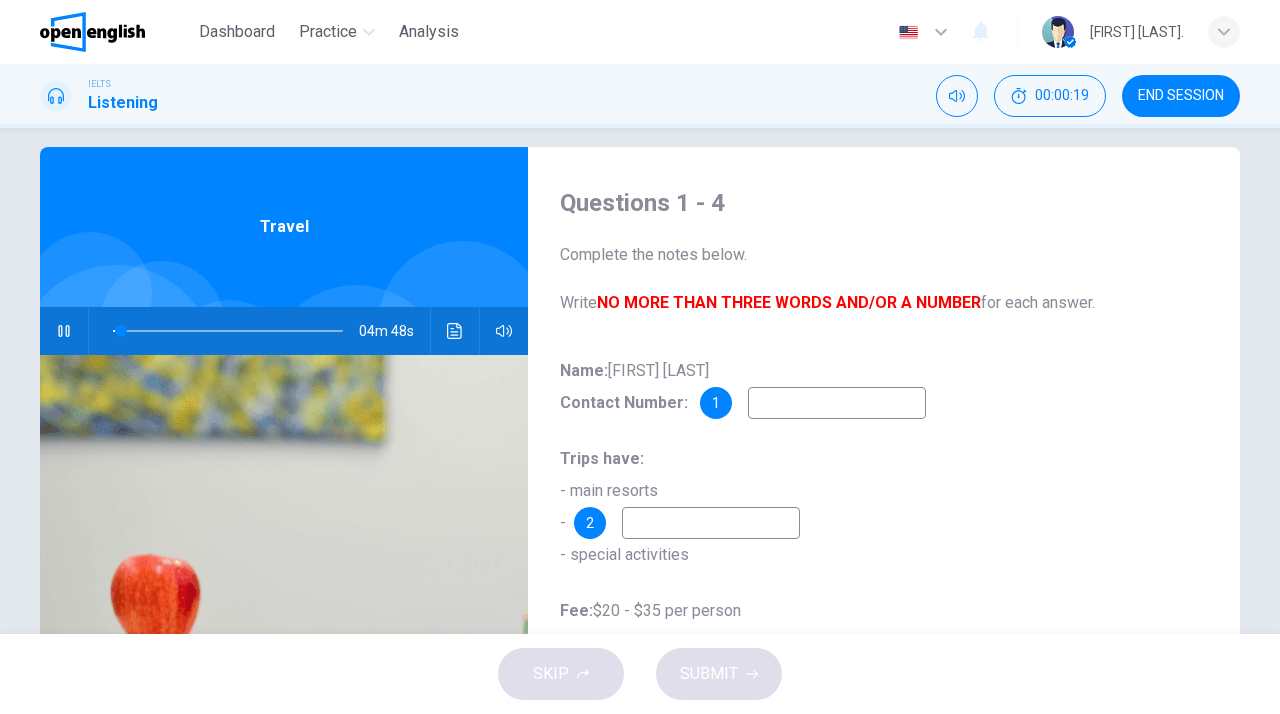 scroll, scrollTop: 23, scrollLeft: 0, axis: vertical 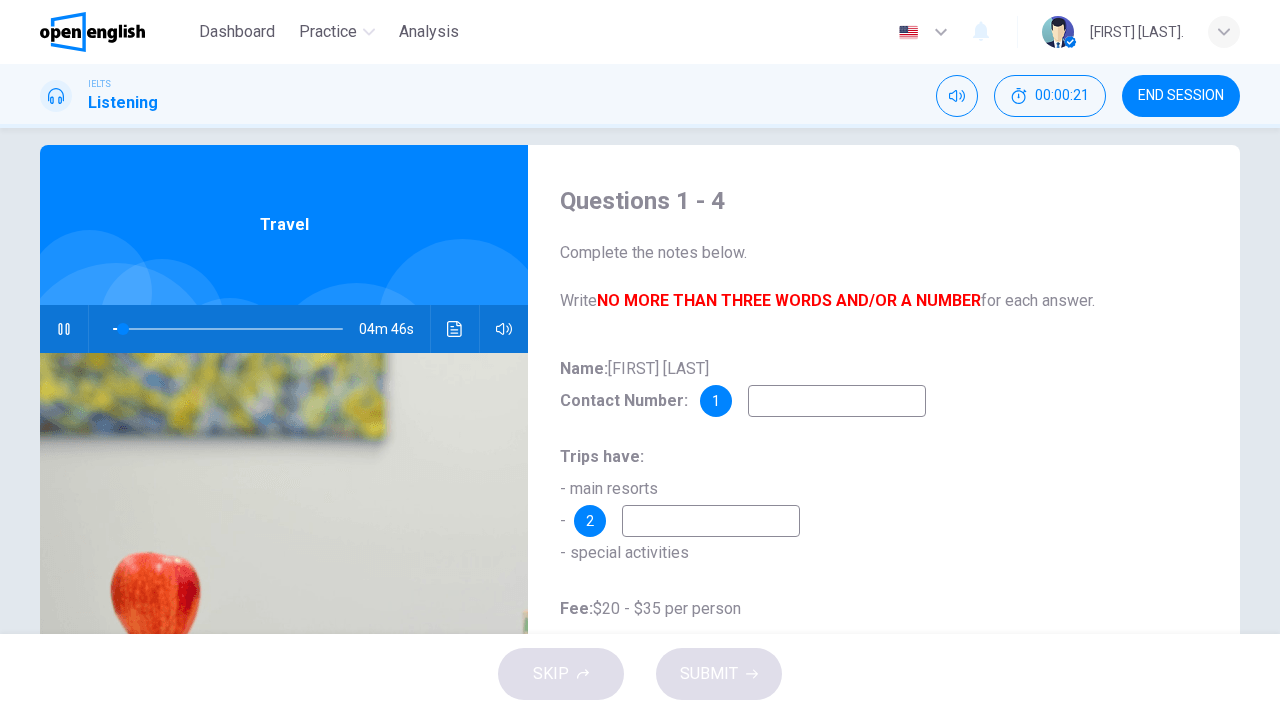 click at bounding box center (837, 401) 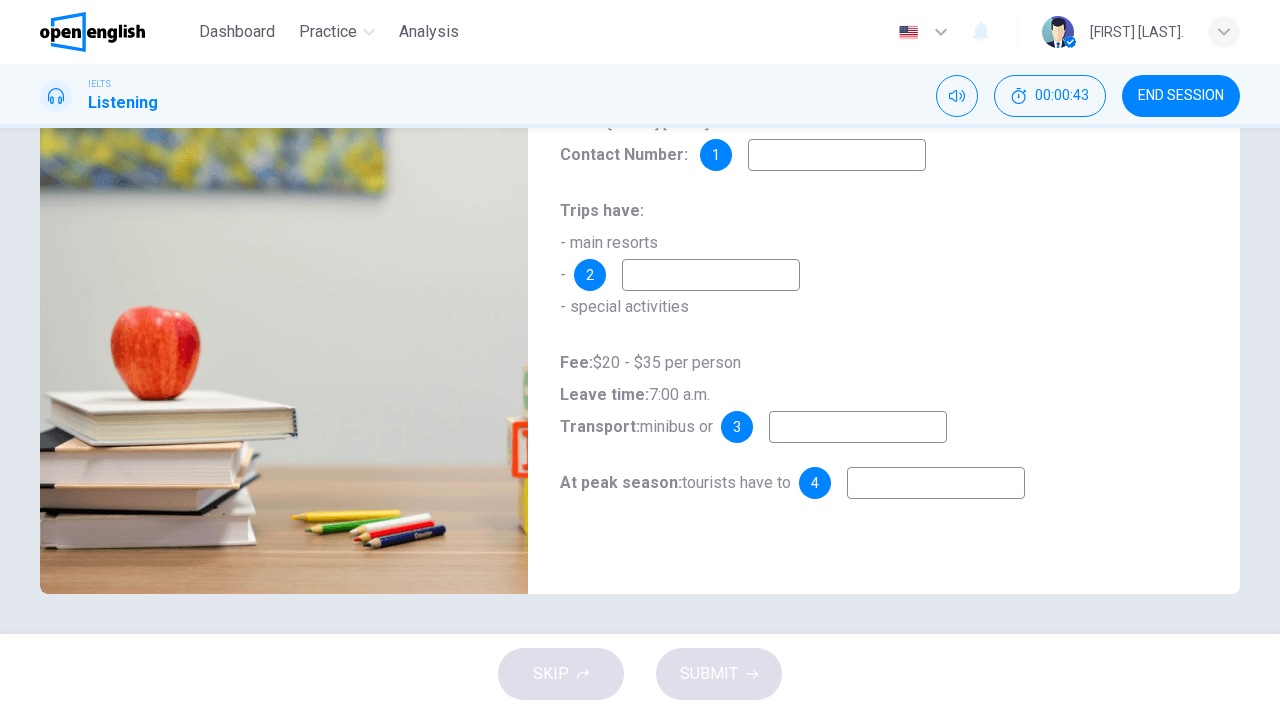 scroll, scrollTop: 269, scrollLeft: 0, axis: vertical 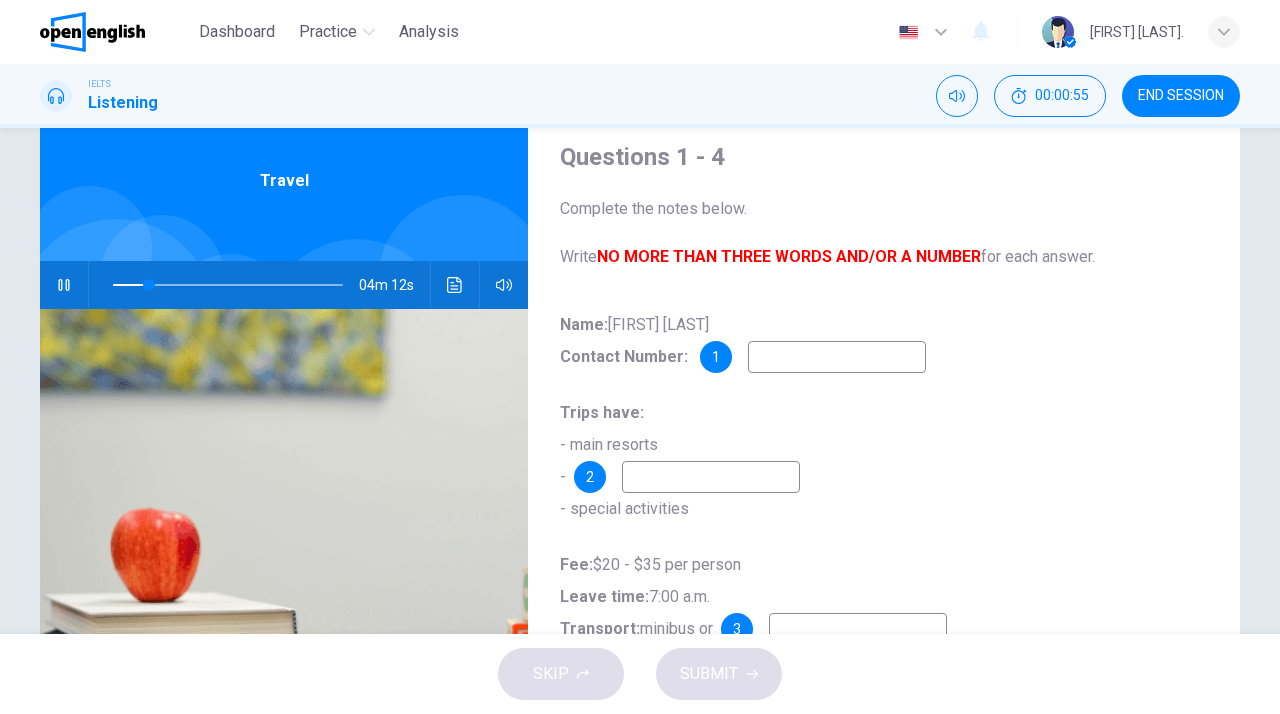 type on "**" 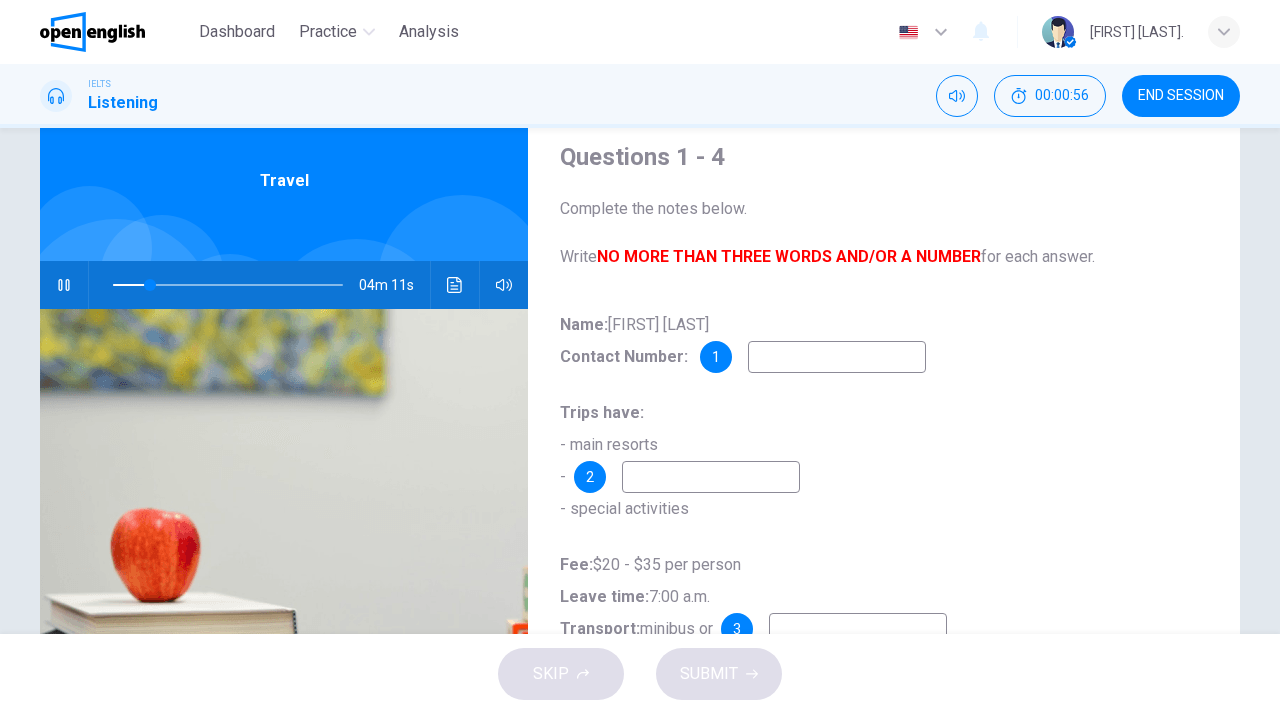 type on "*" 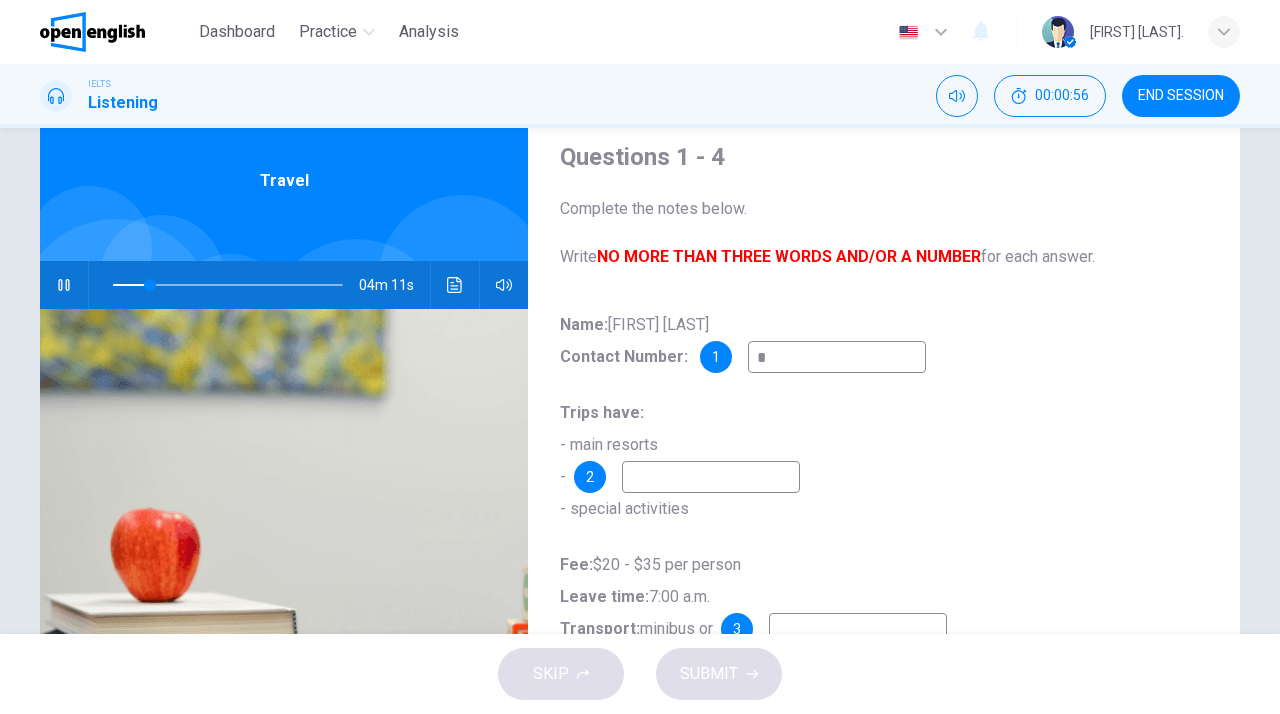 type on "**" 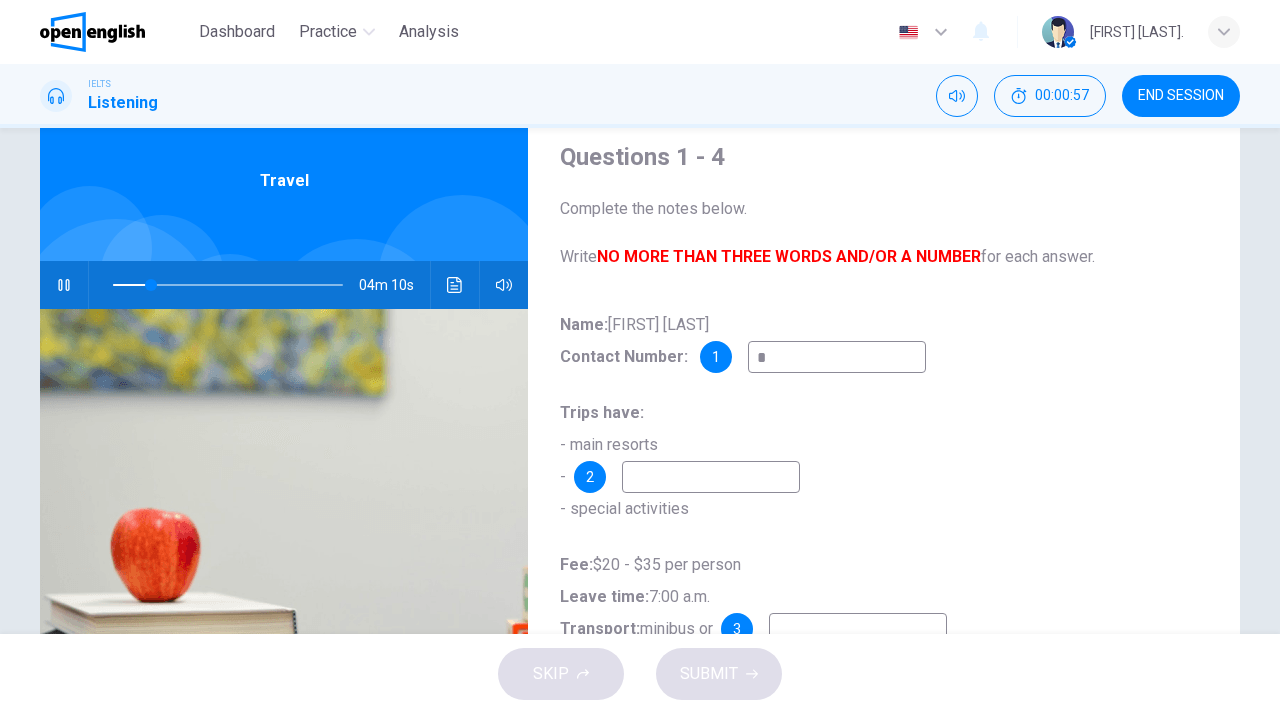 type on "**" 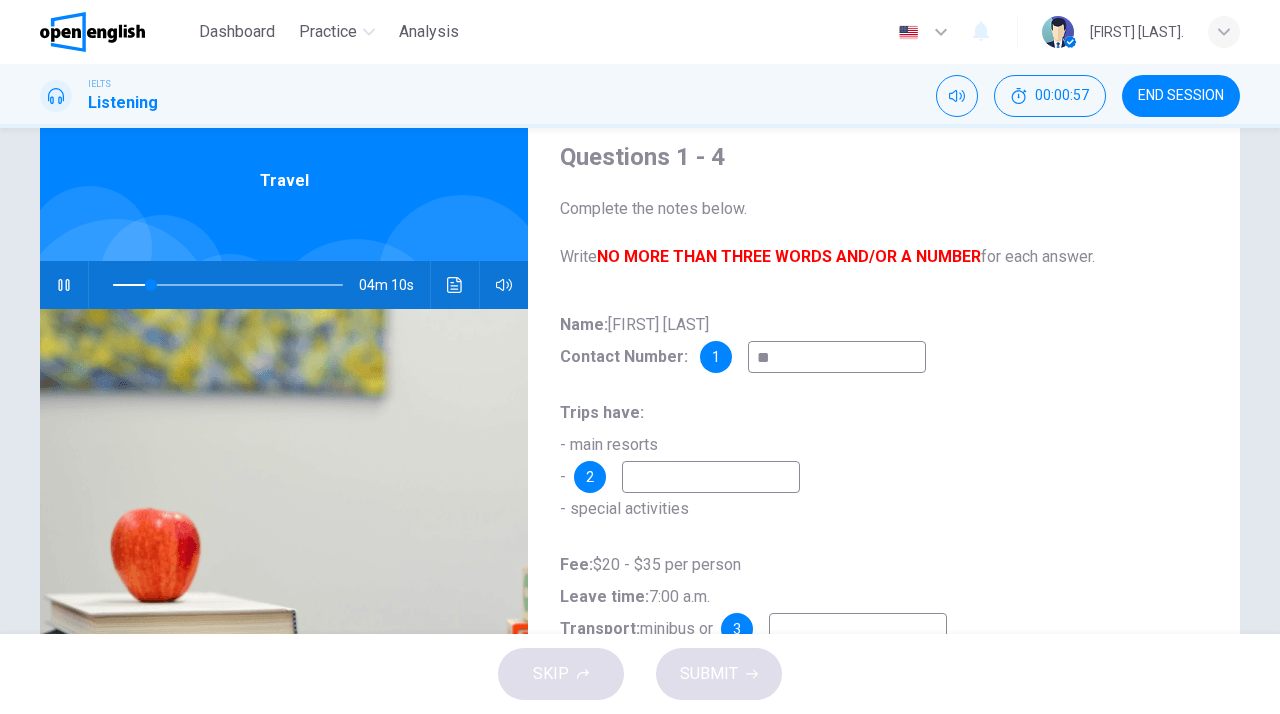 type on "**" 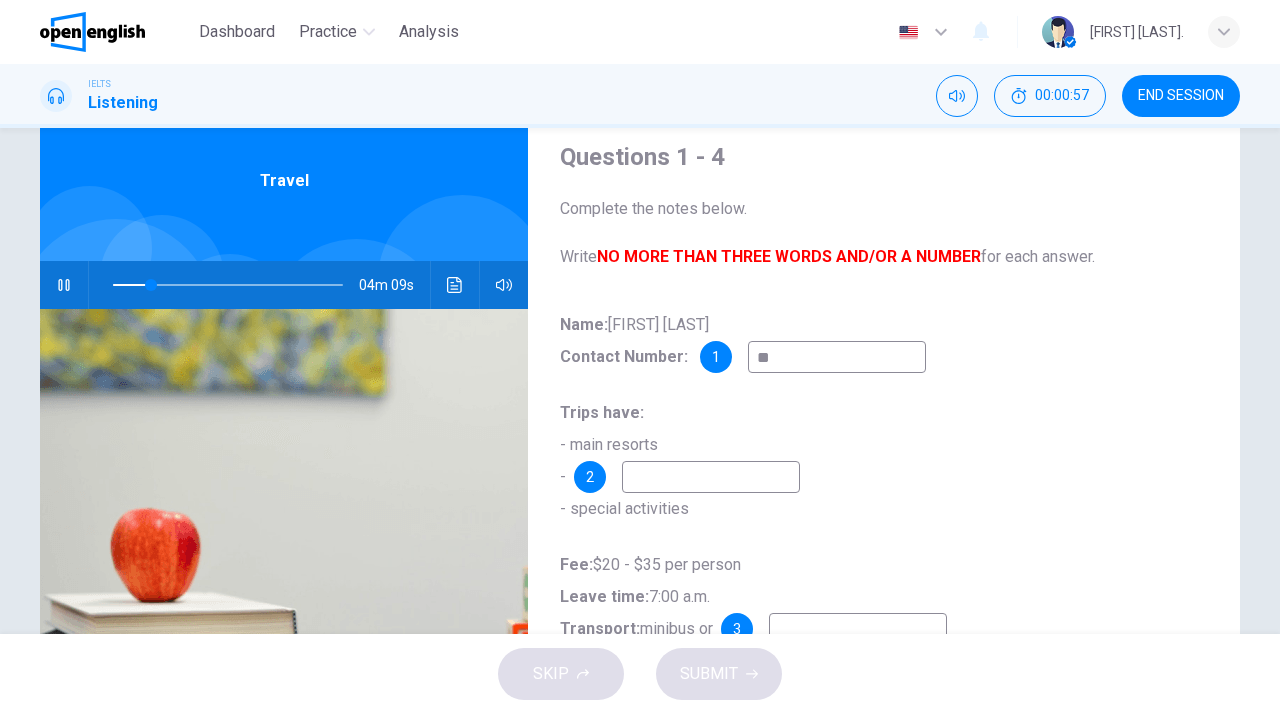 type on "***" 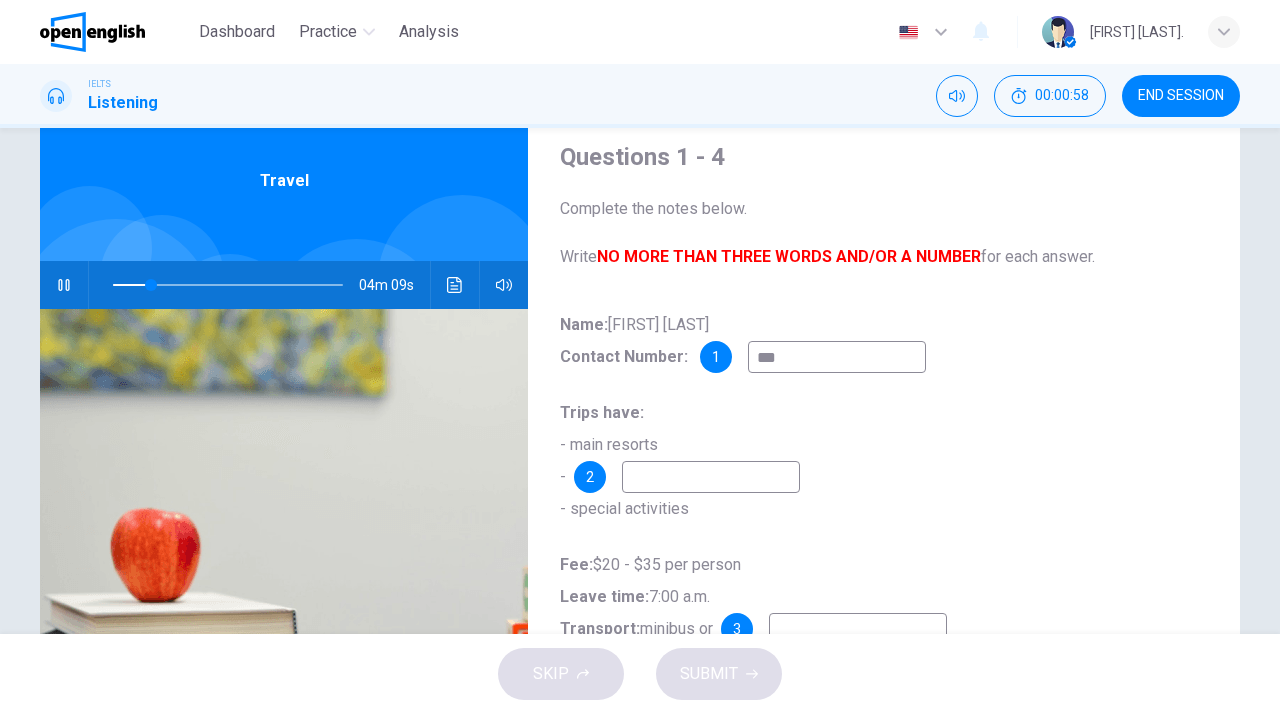 type on "**" 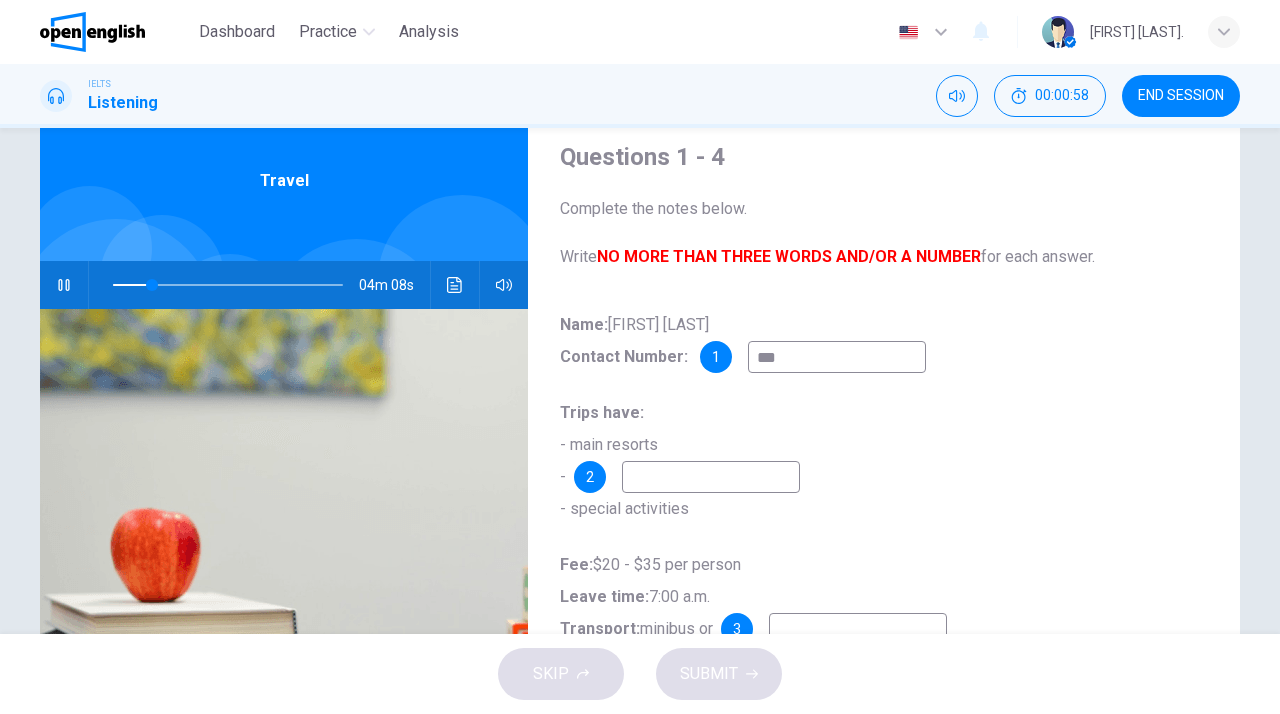 type on "****" 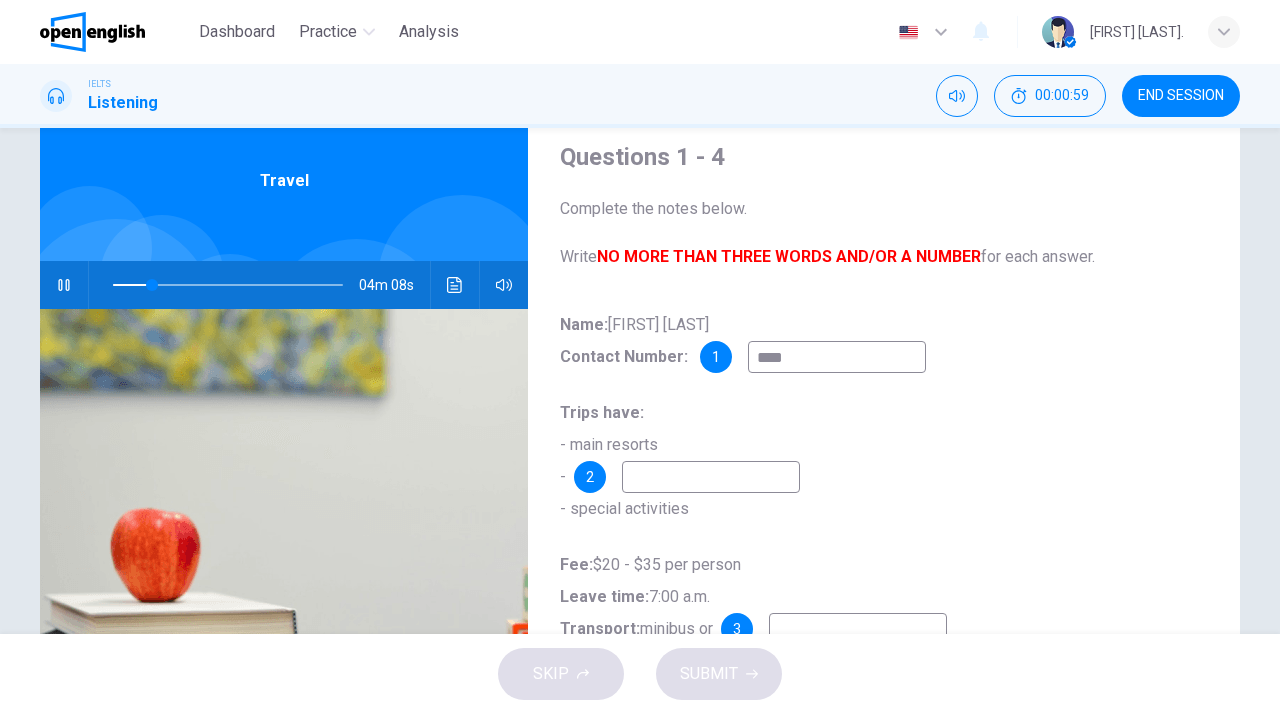 type on "**" 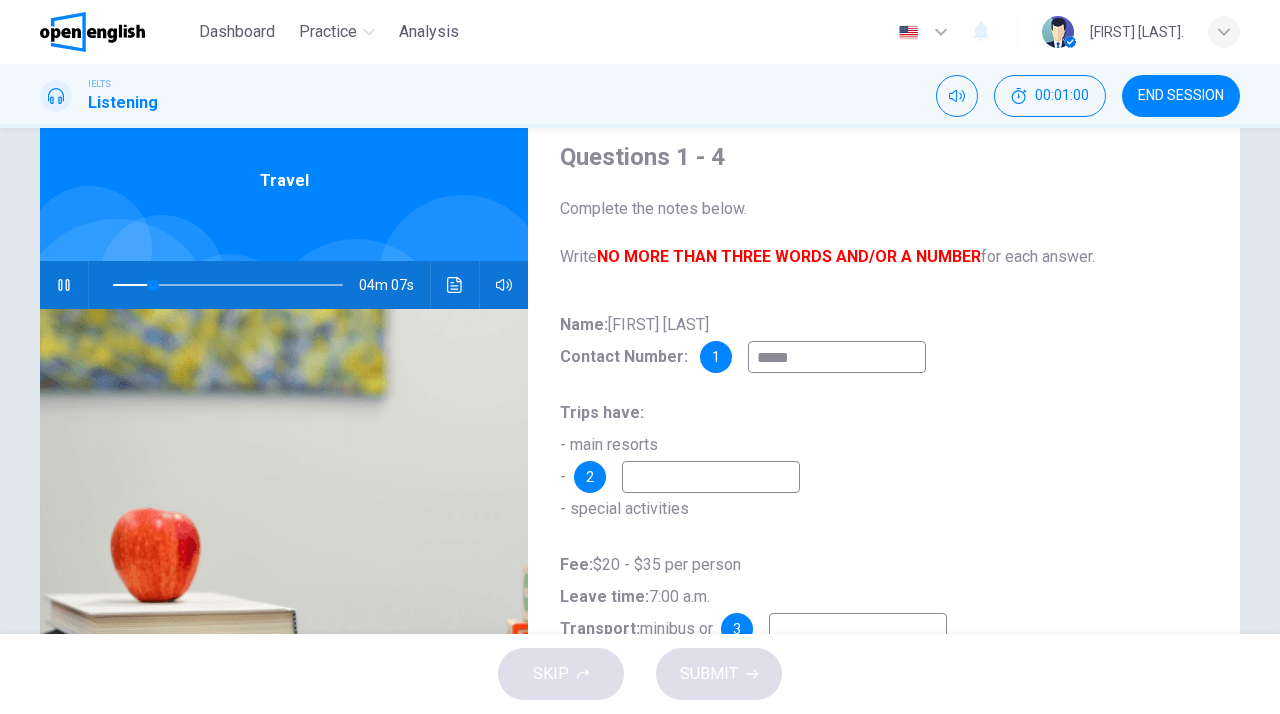 type on "******" 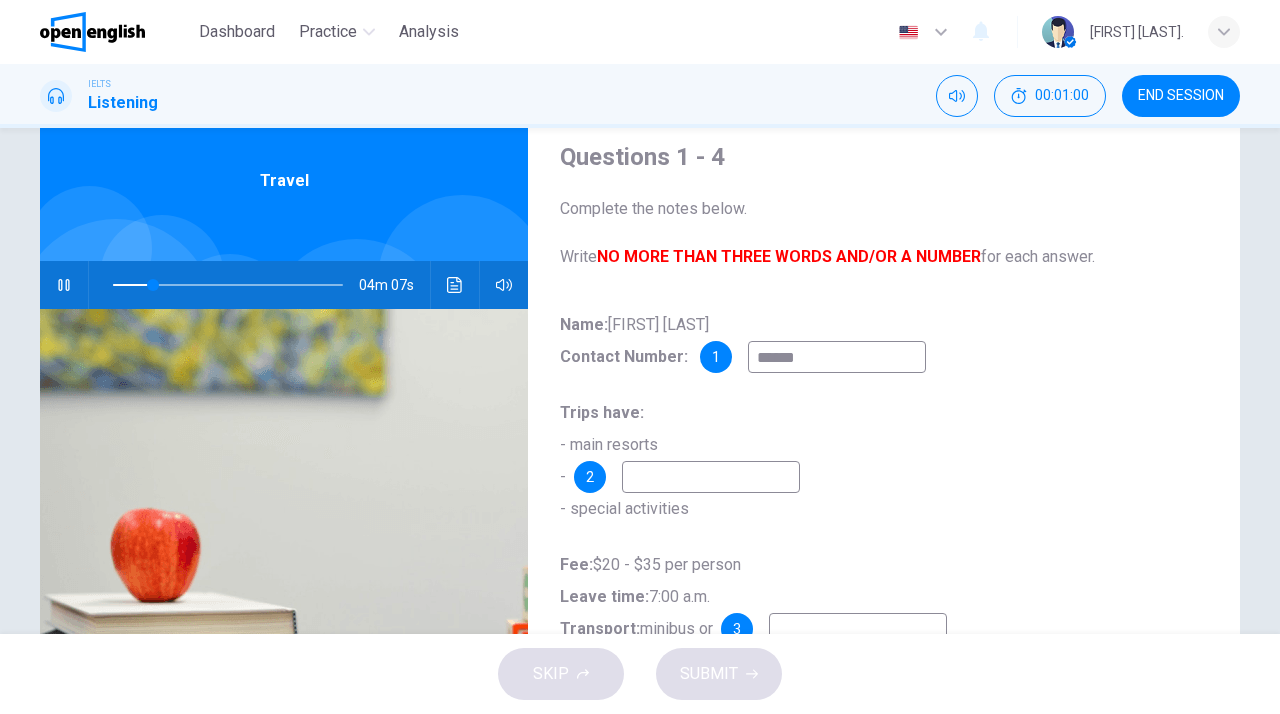type on "**" 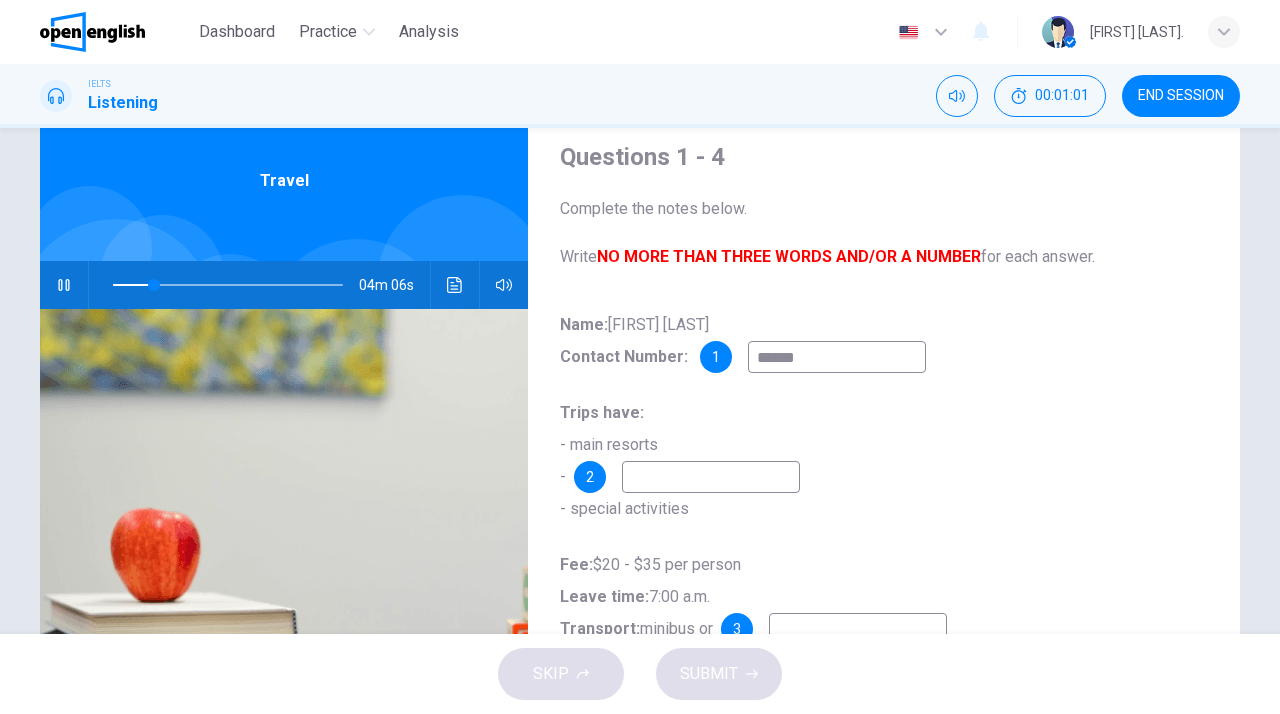type on "*******" 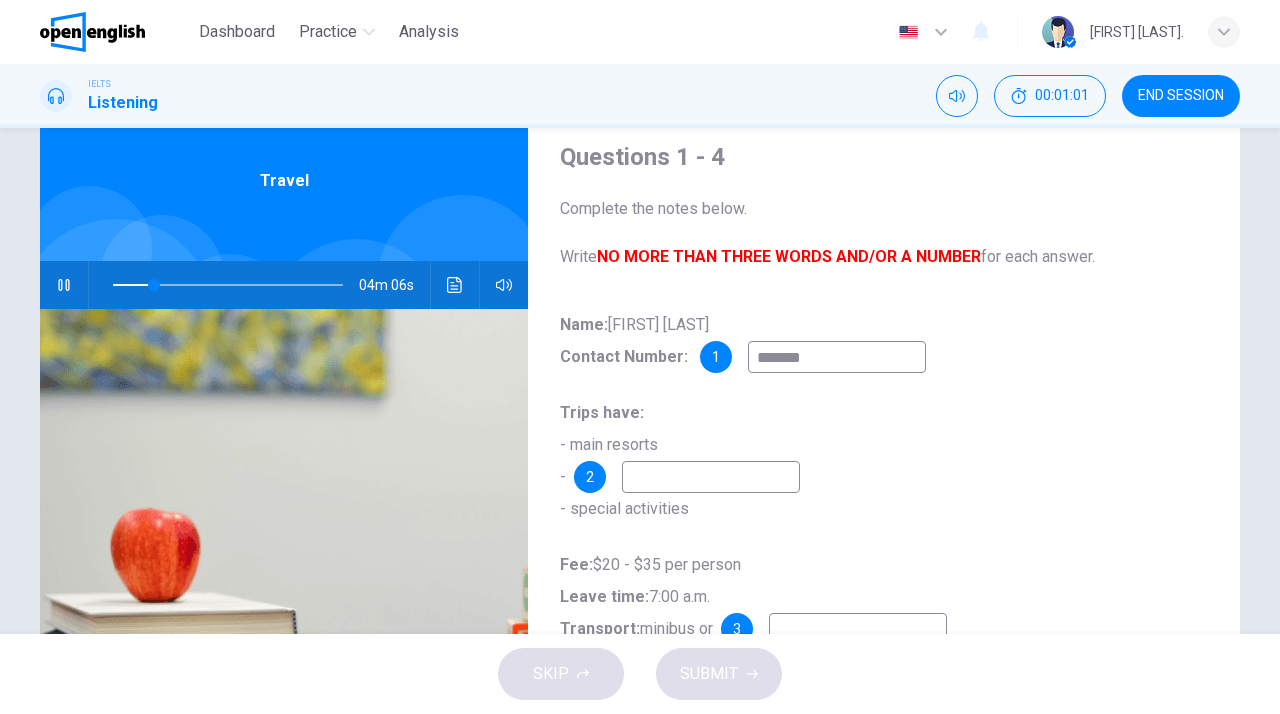 type on "**" 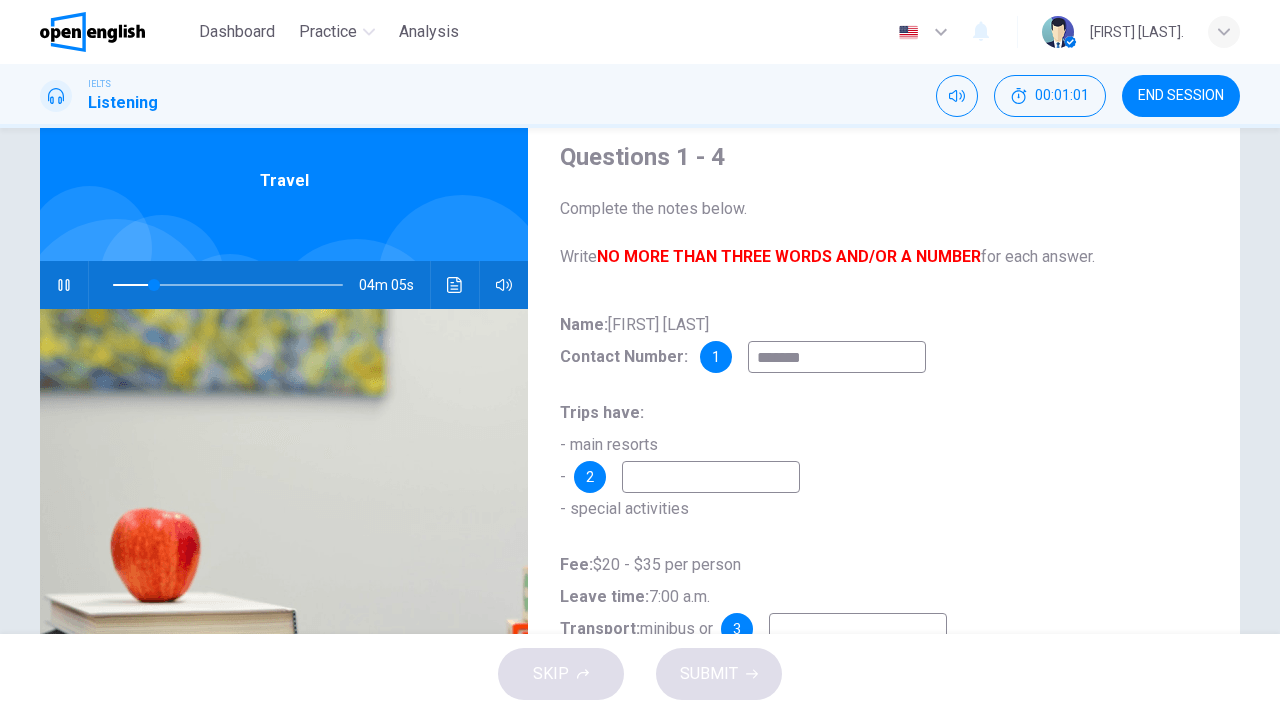 type on "********" 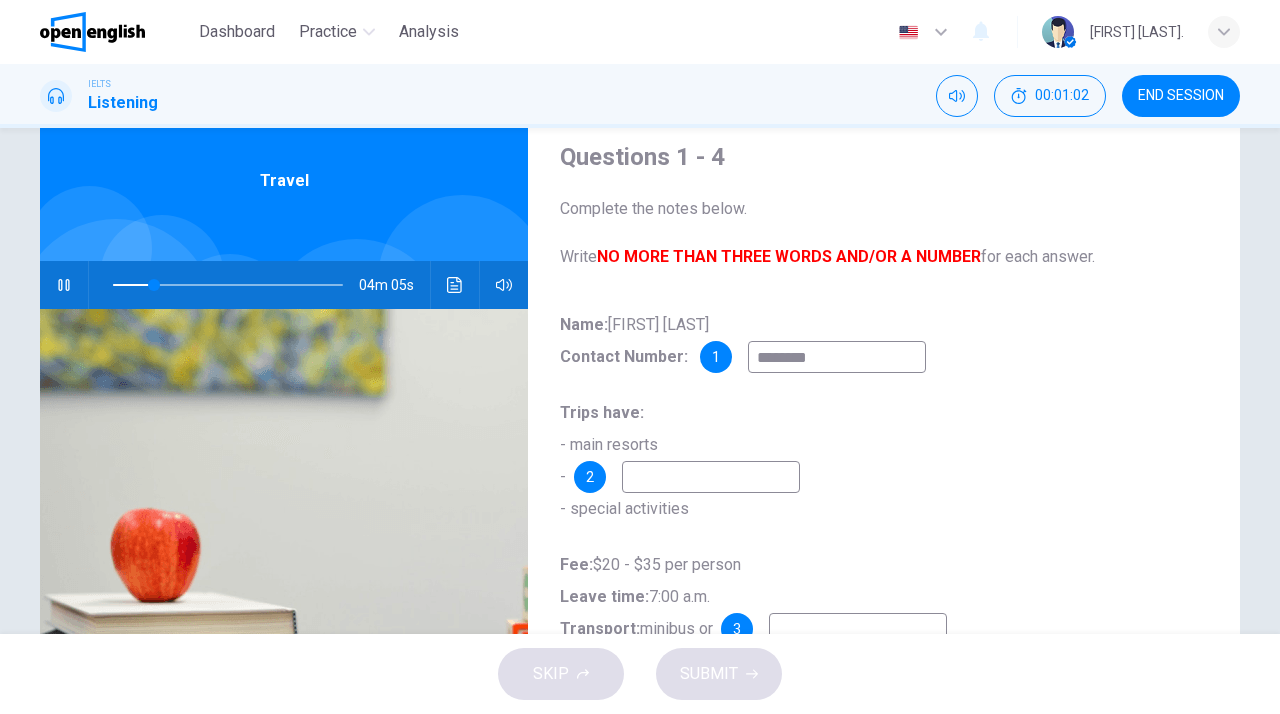 type on "**" 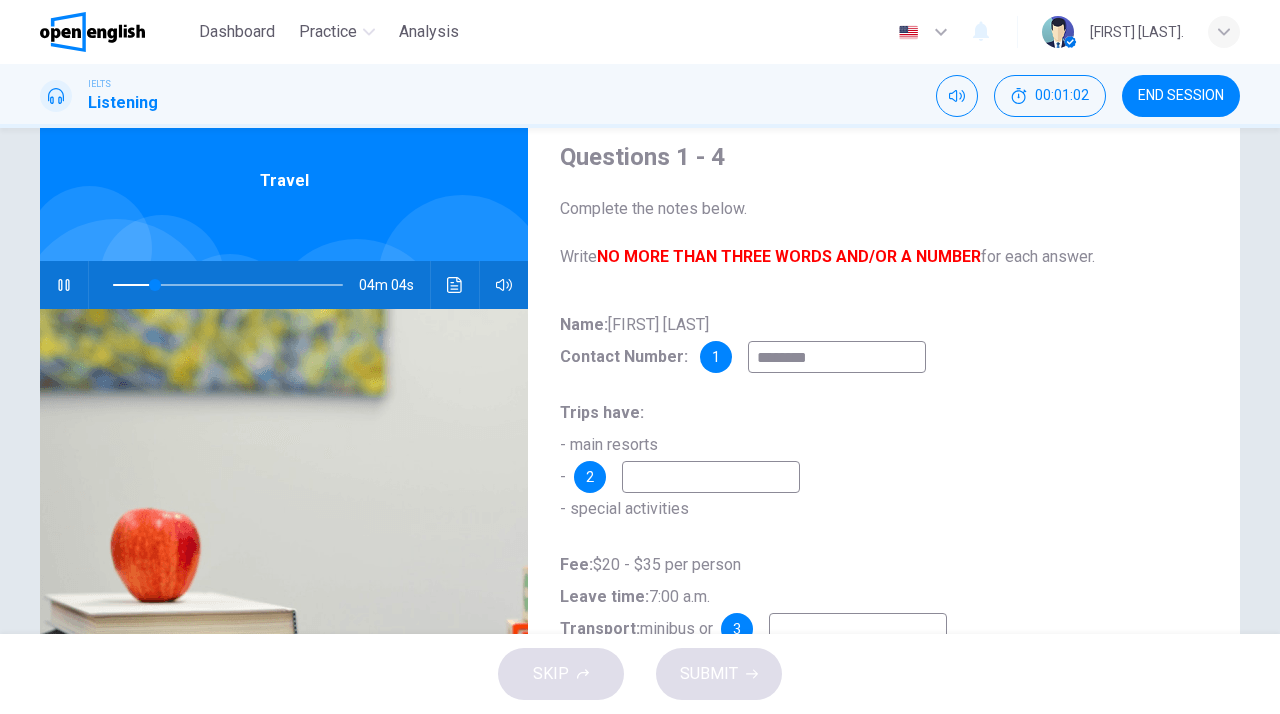 type on "********" 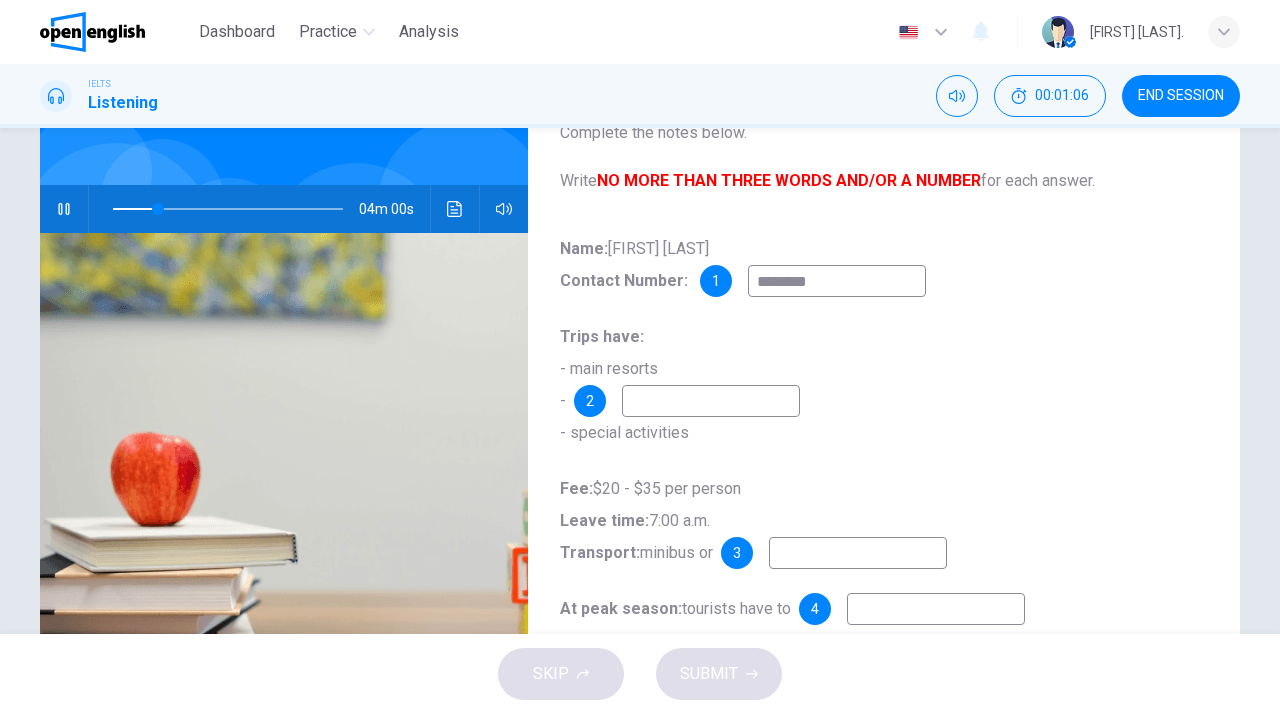 scroll, scrollTop: 144, scrollLeft: 0, axis: vertical 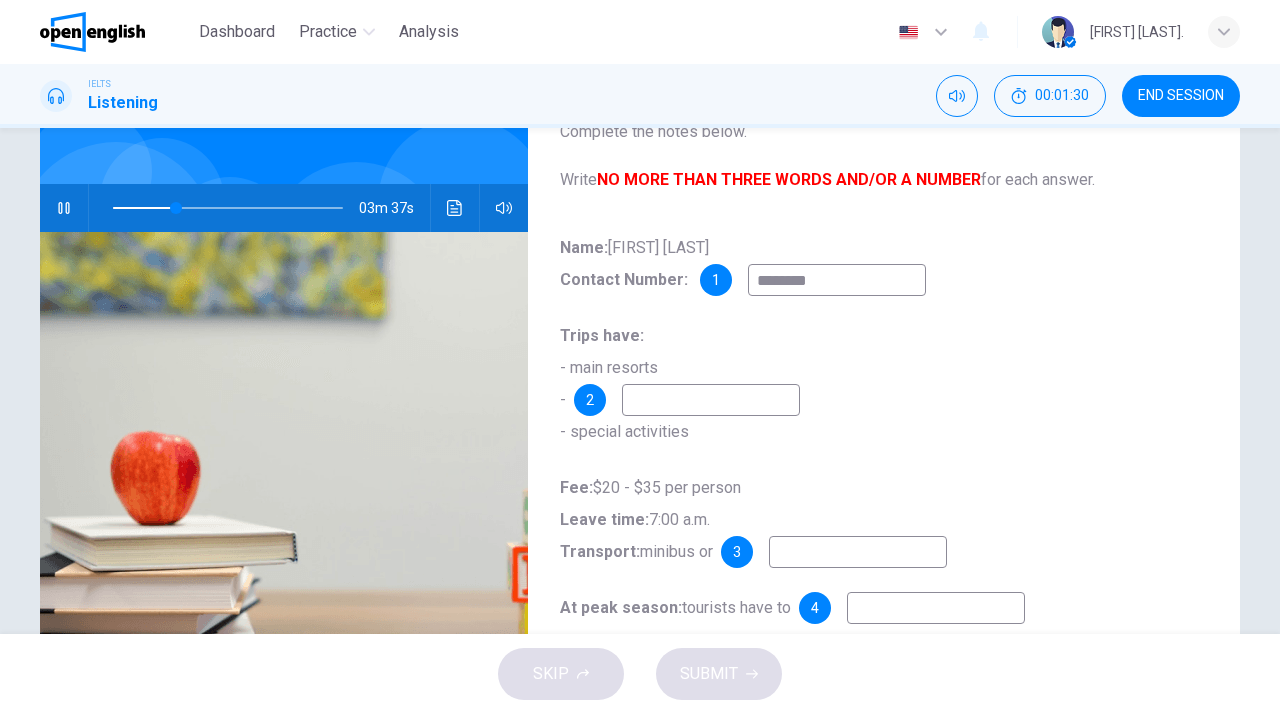type on "**" 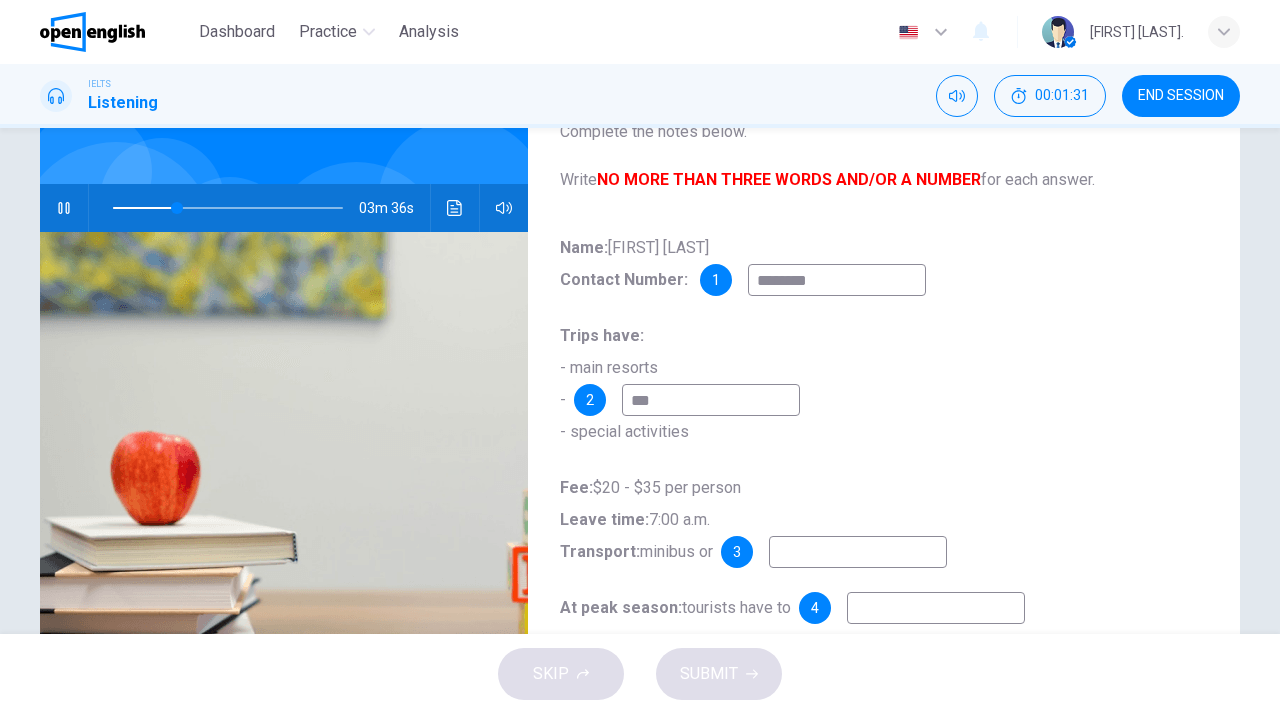 type on "****" 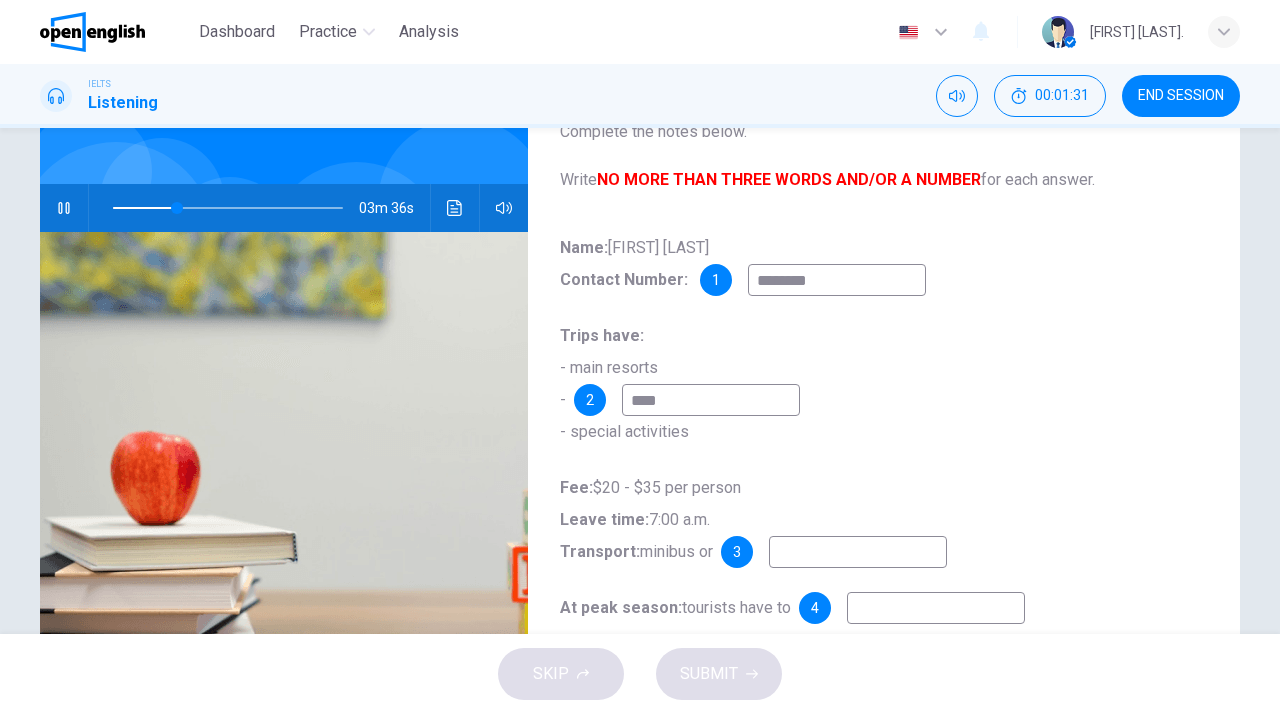 type on "**" 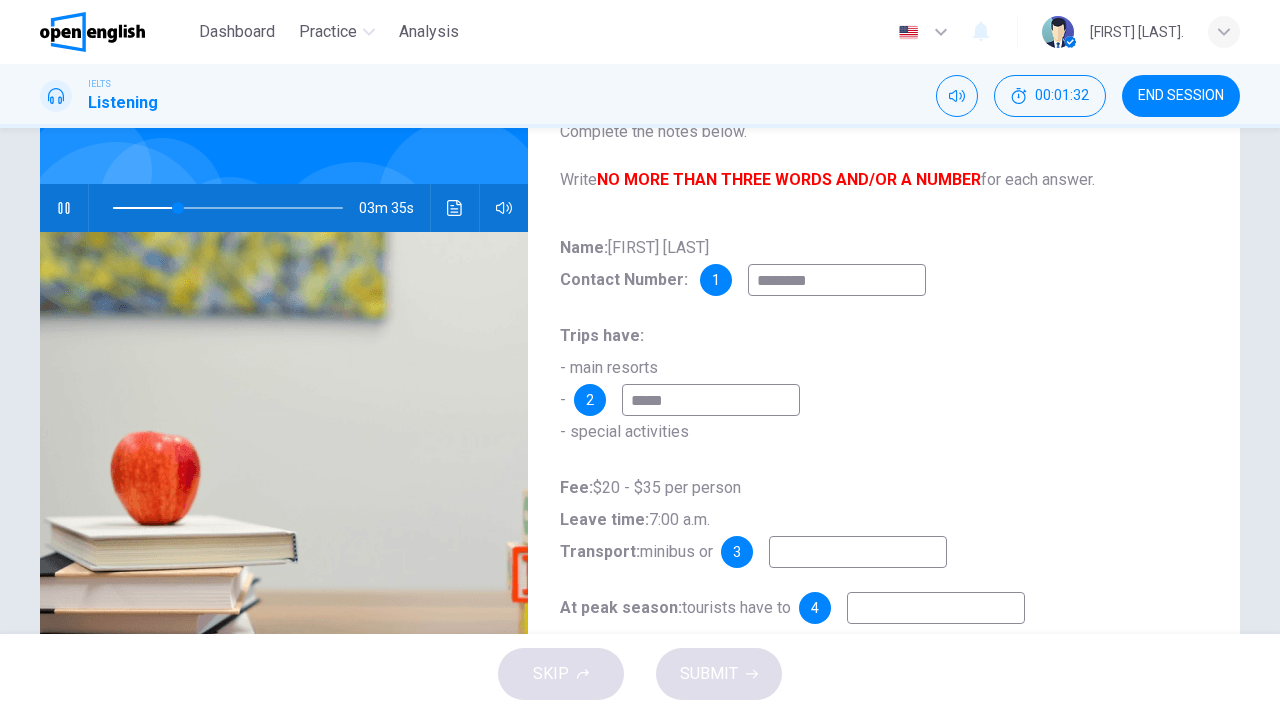 type on "*****" 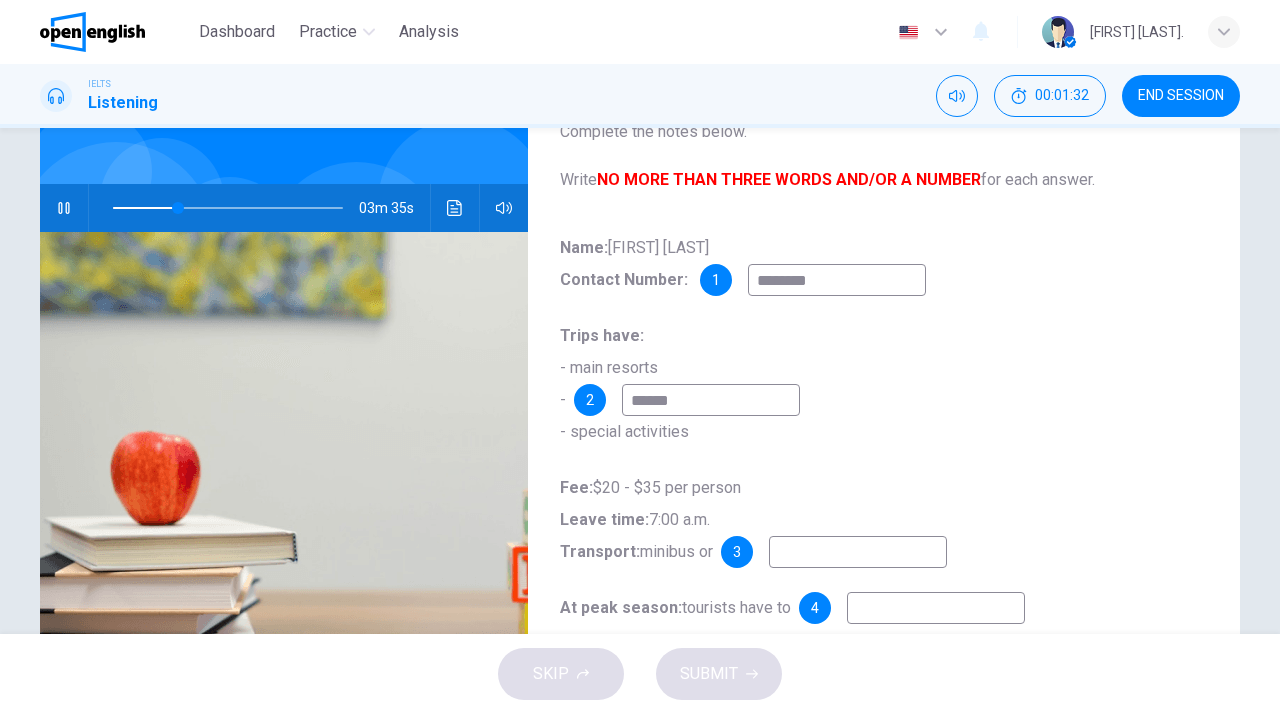 type on "**" 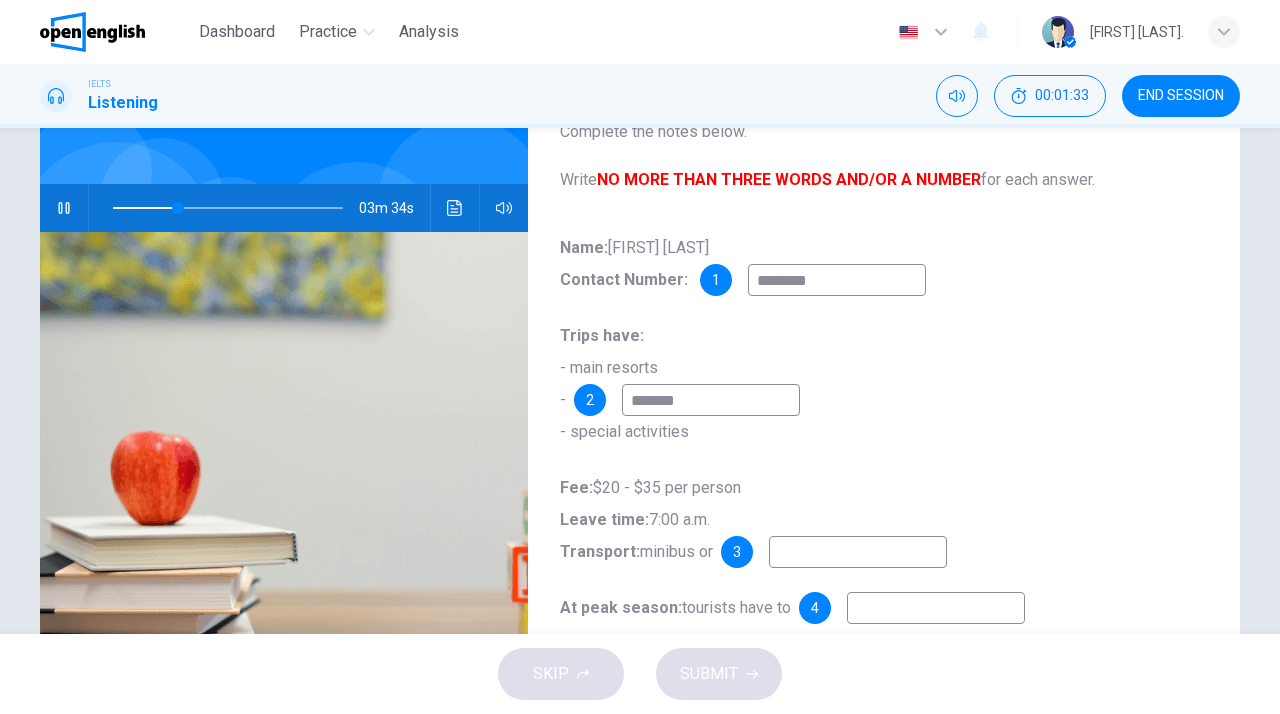 type on "********" 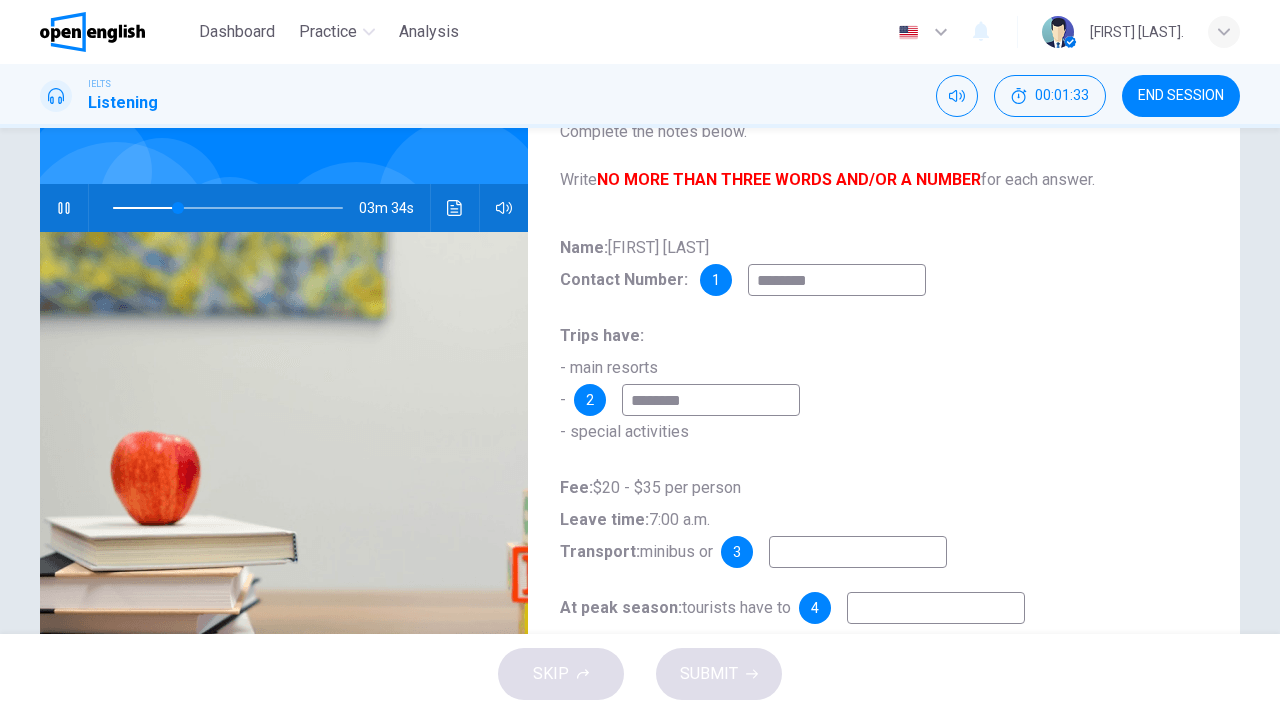 type on "**" 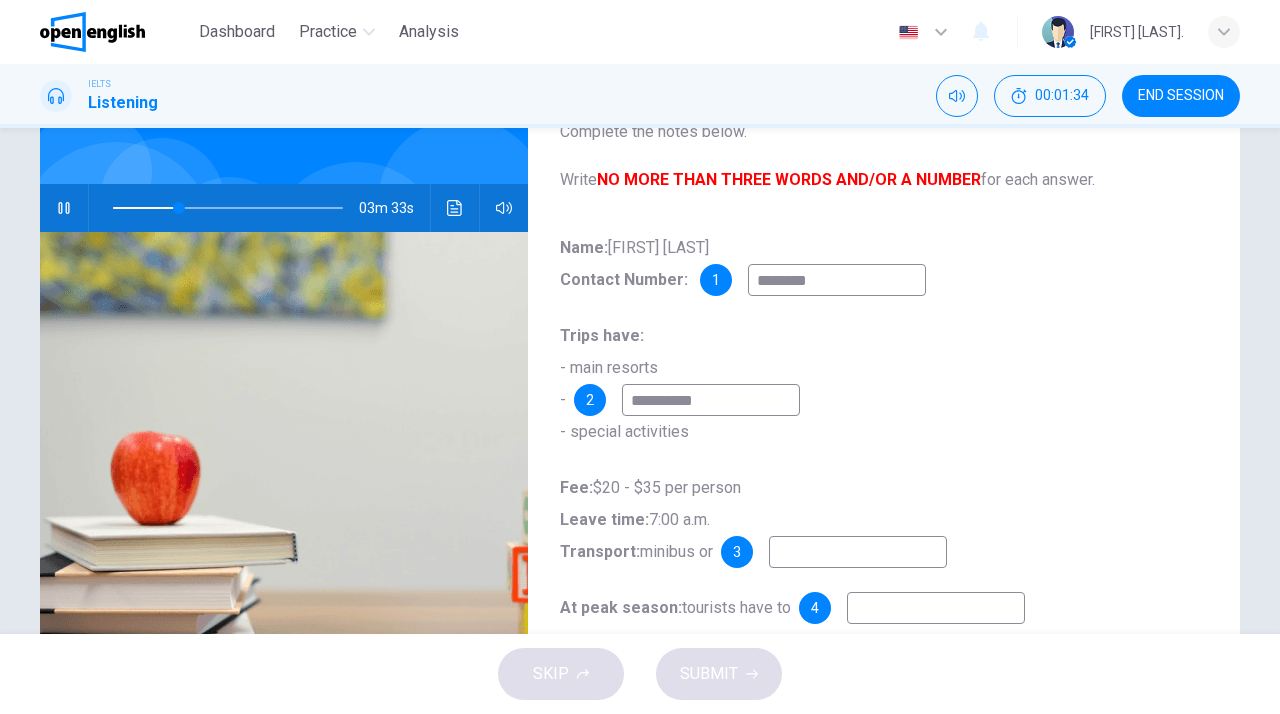 type on "**********" 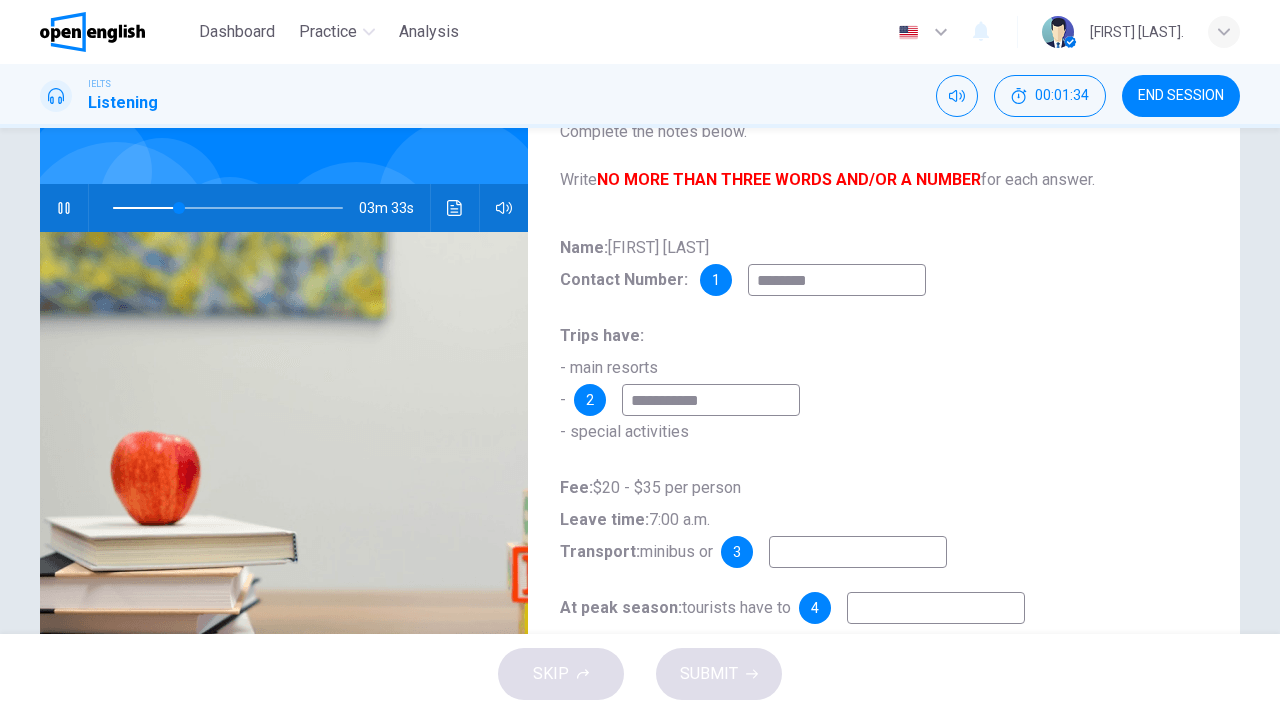 type on "**" 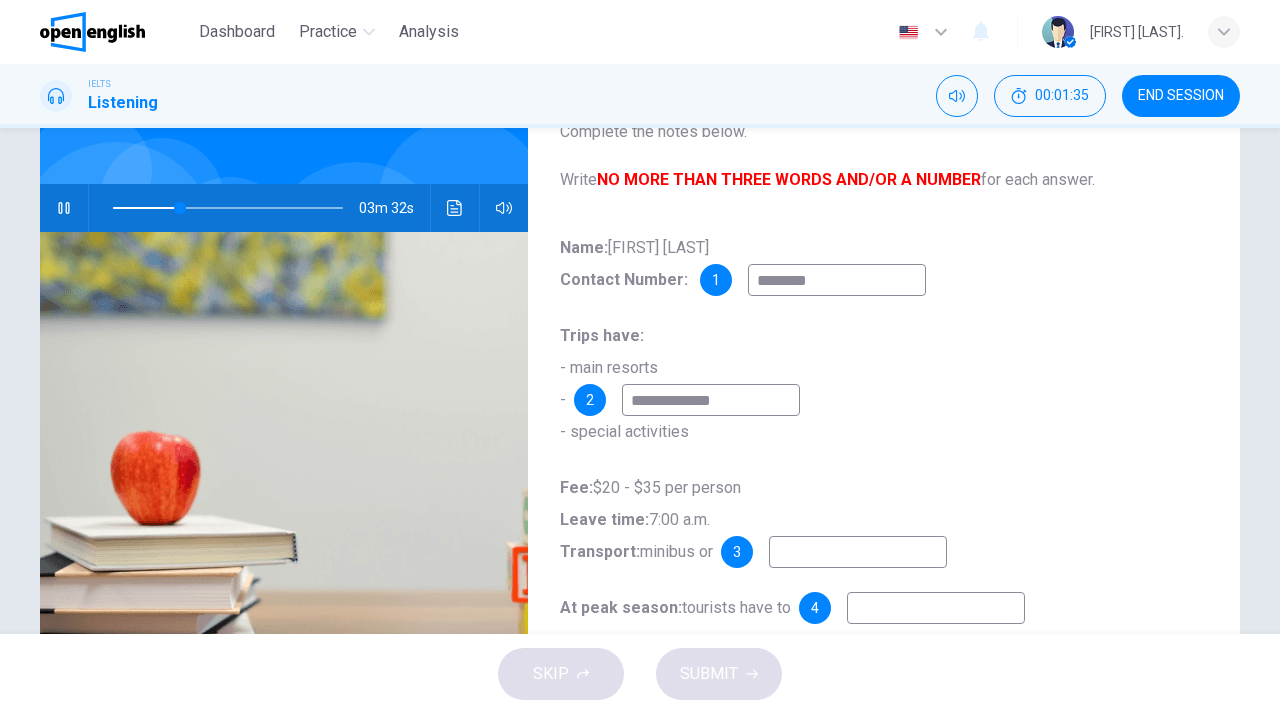 type on "**********" 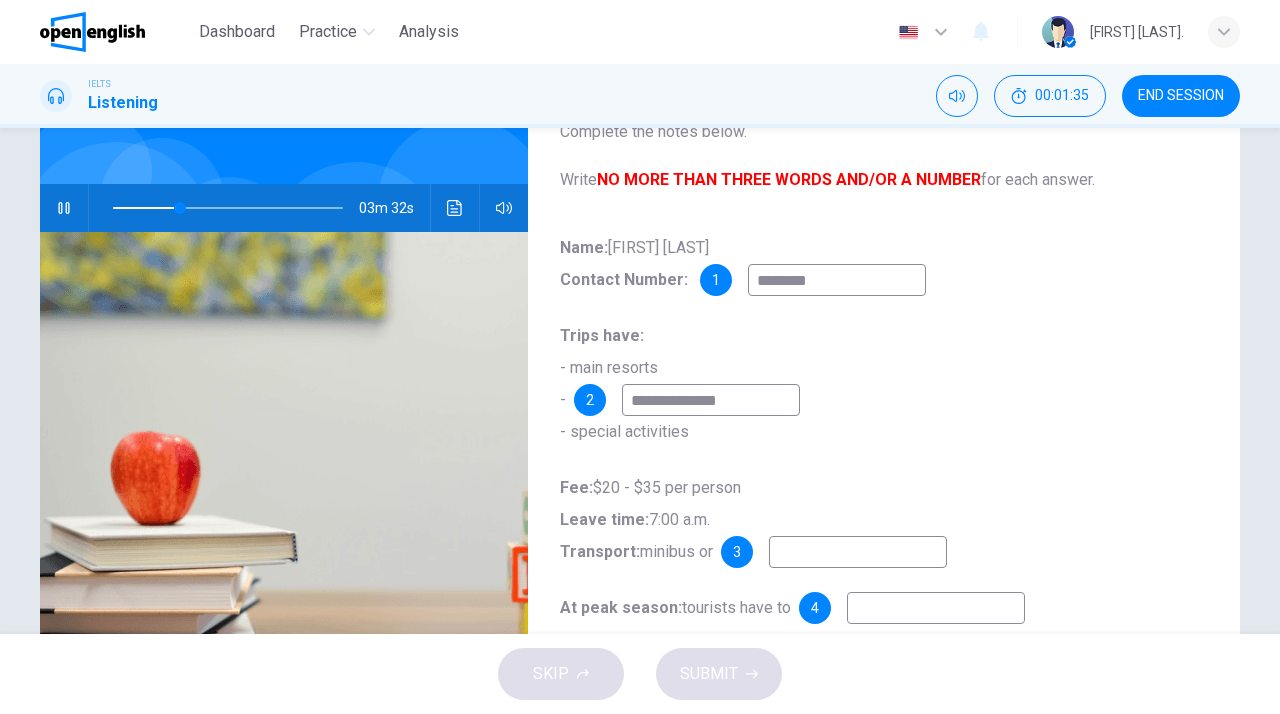 type on "**" 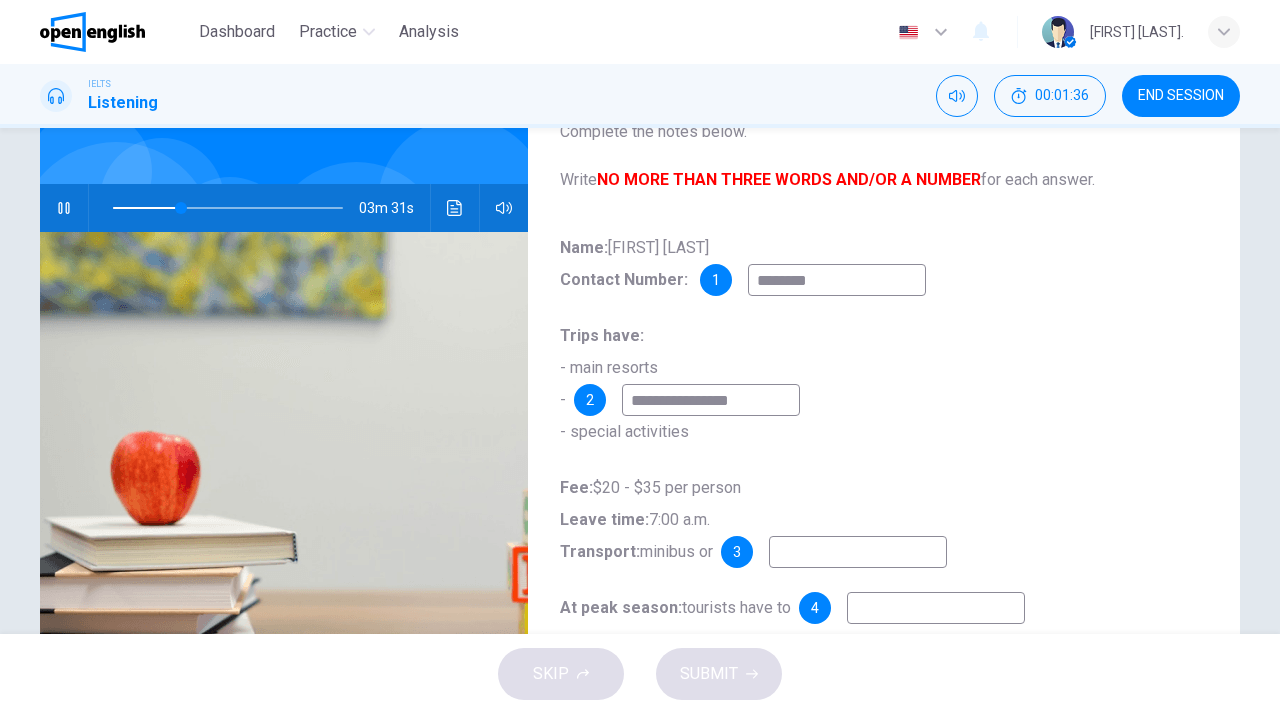 type on "**********" 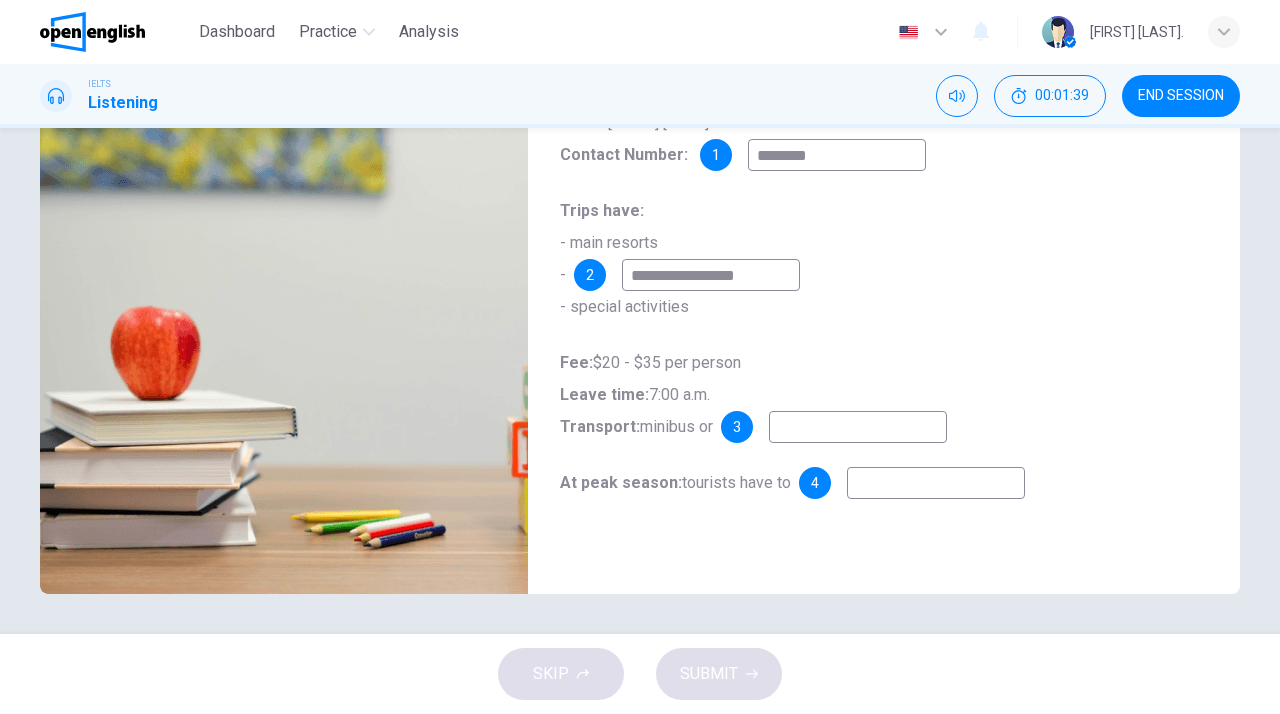 scroll, scrollTop: 269, scrollLeft: 0, axis: vertical 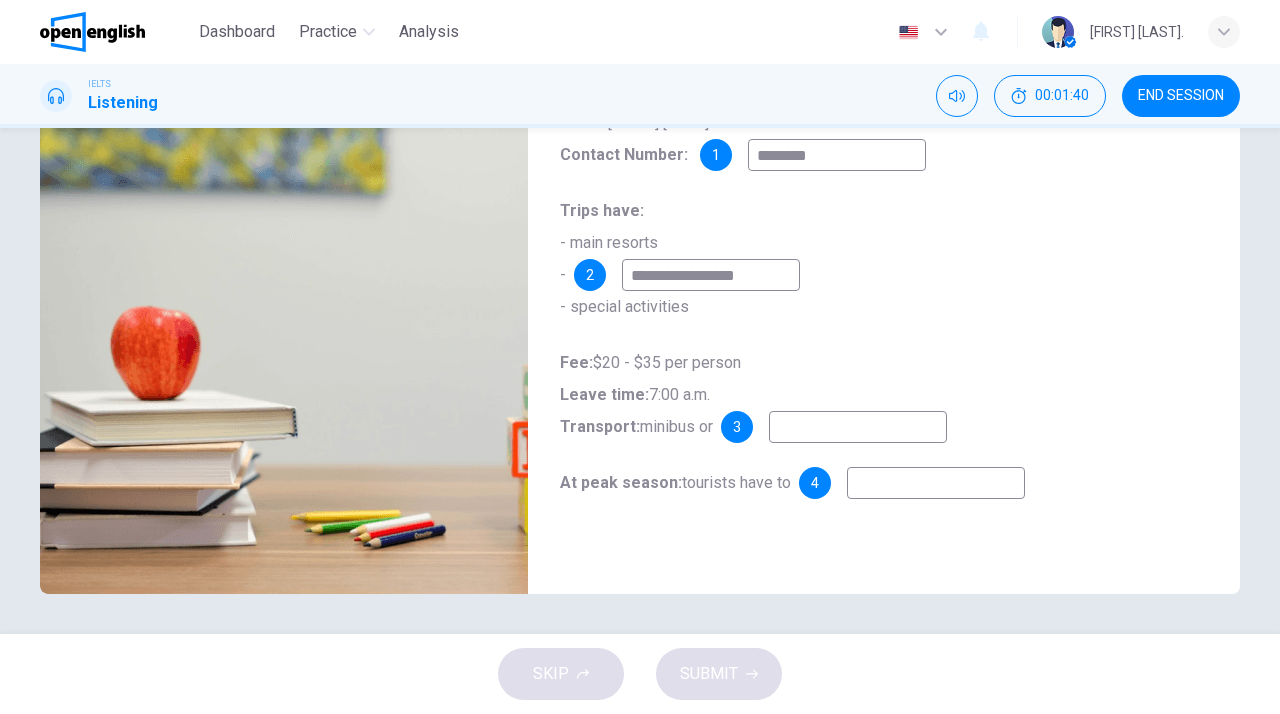 type on "**" 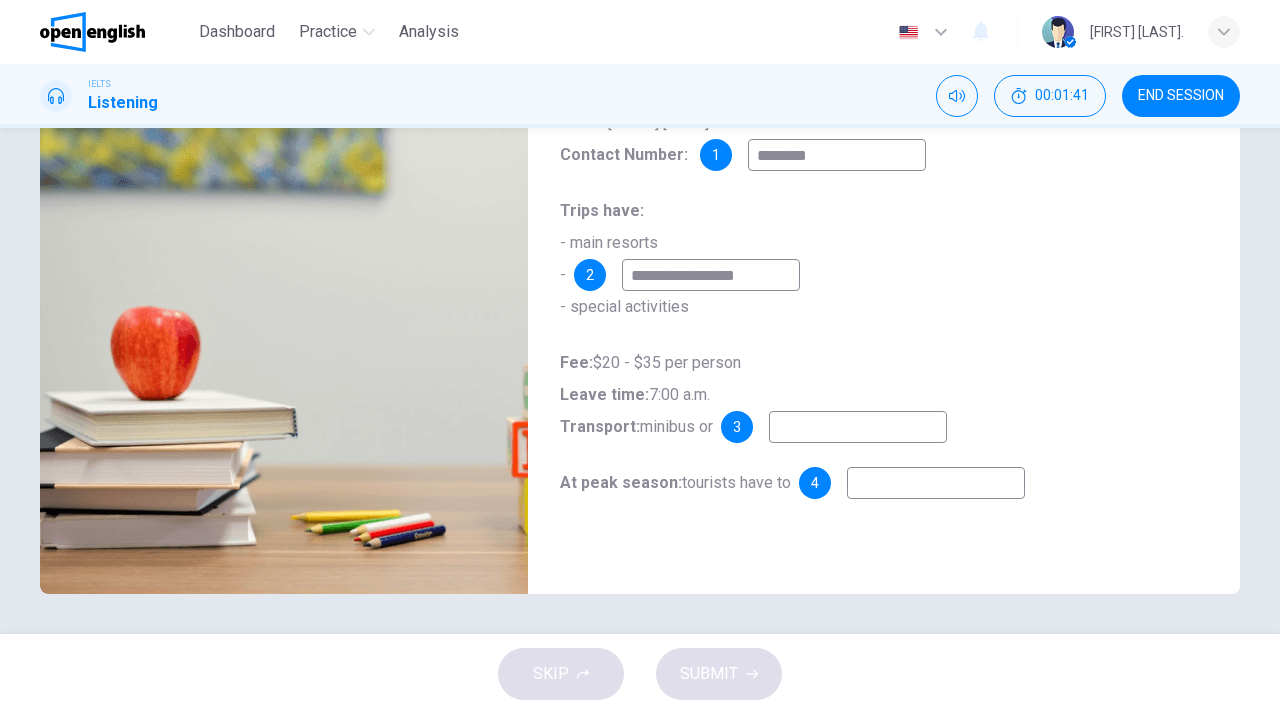 click on "**********" at bounding box center [711, 275] 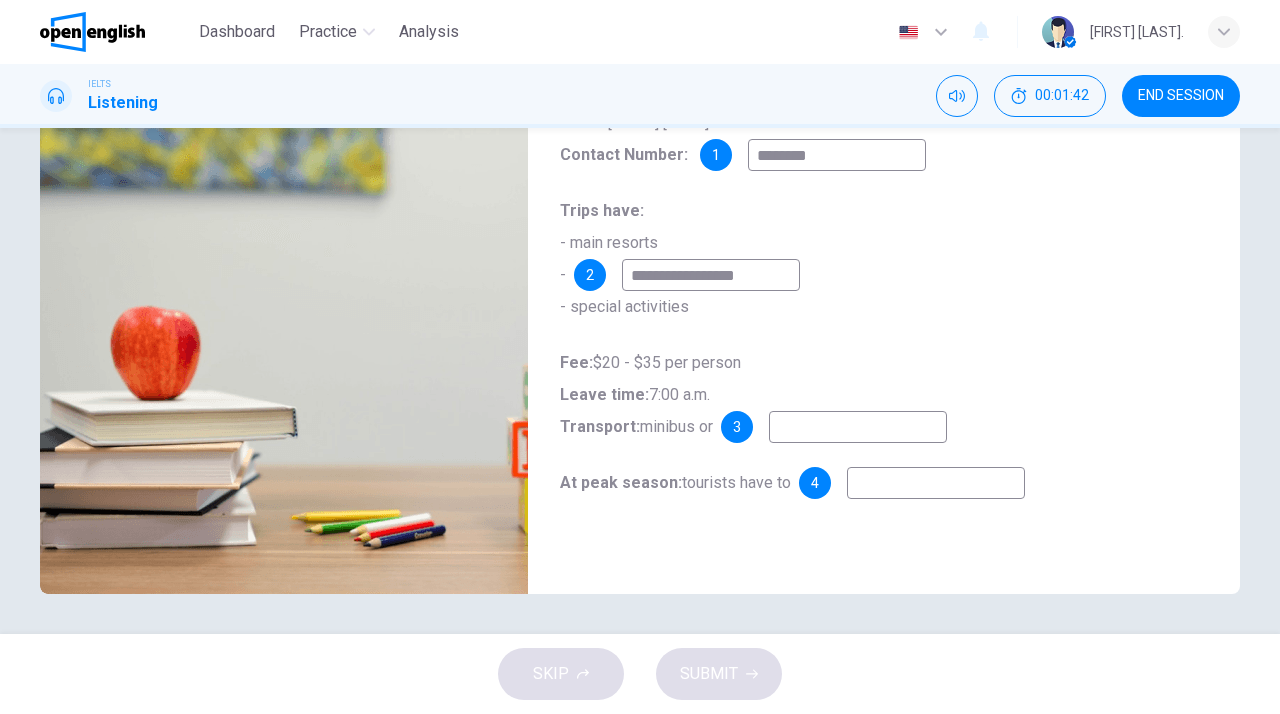 click on "**********" at bounding box center (711, 275) 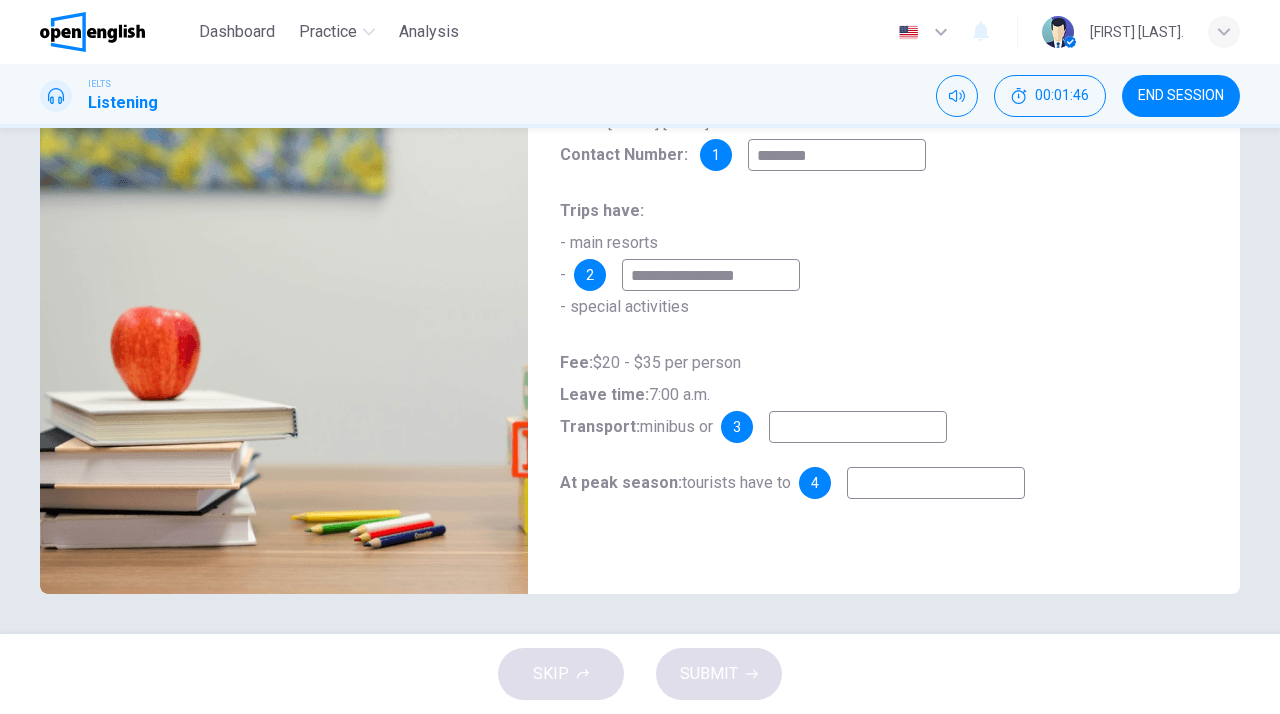 click at bounding box center [858, 427] 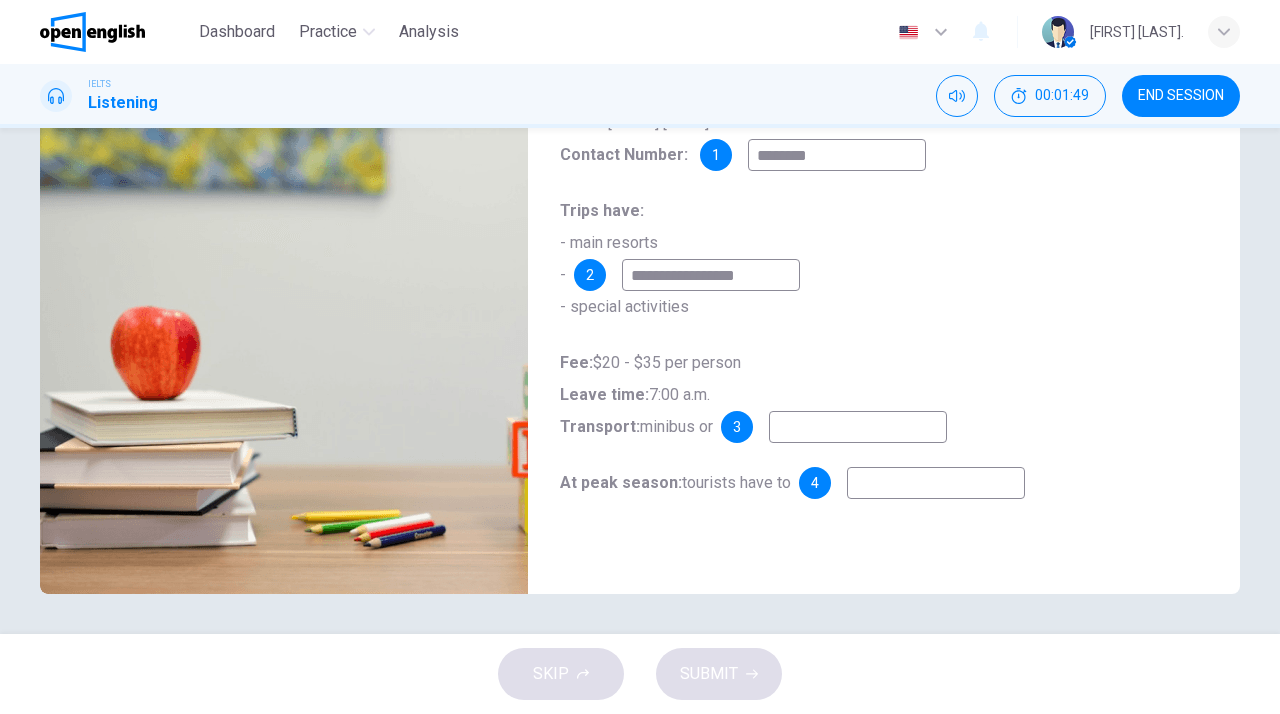 click on "**********" at bounding box center [711, 275] 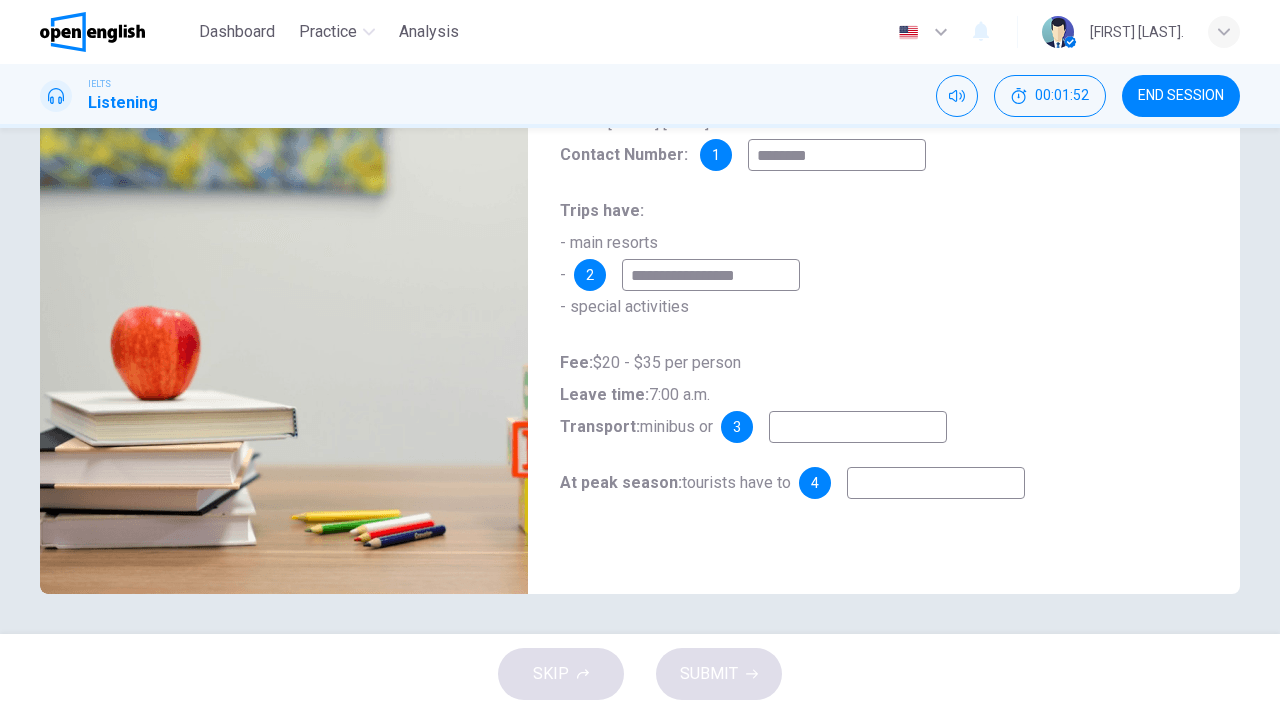 click on "**********" at bounding box center [711, 275] 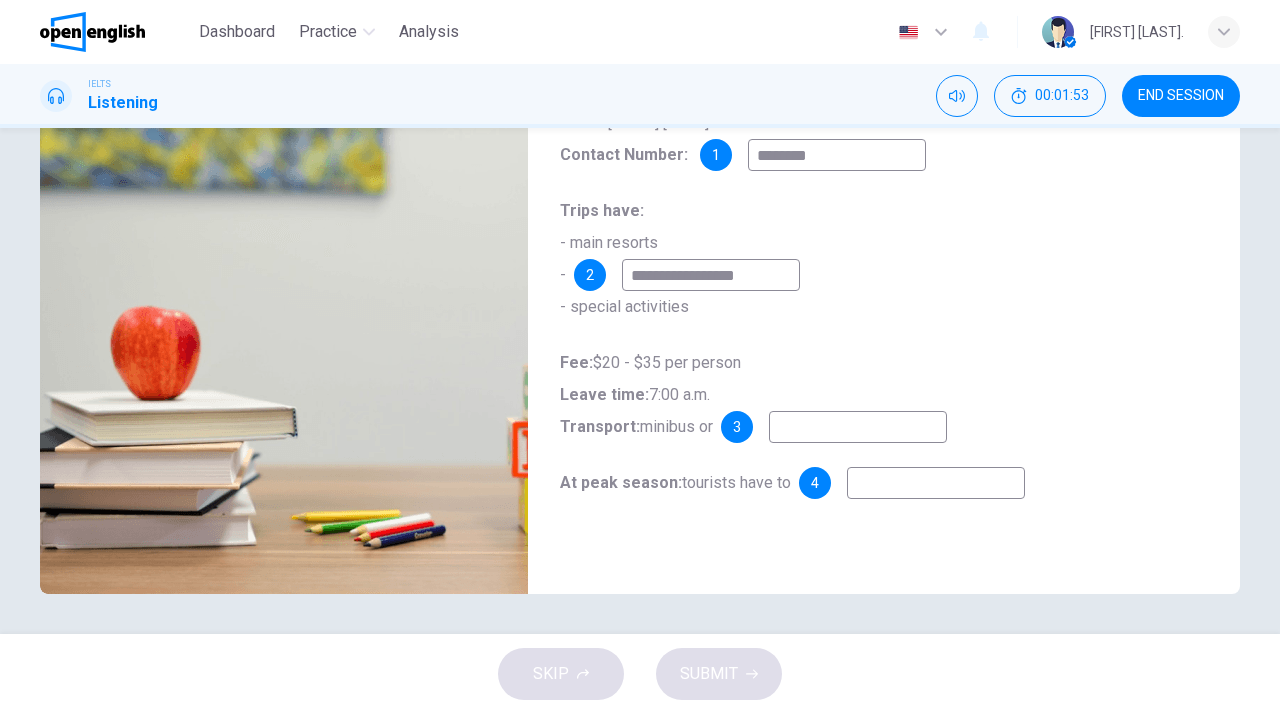 click at bounding box center (858, 427) 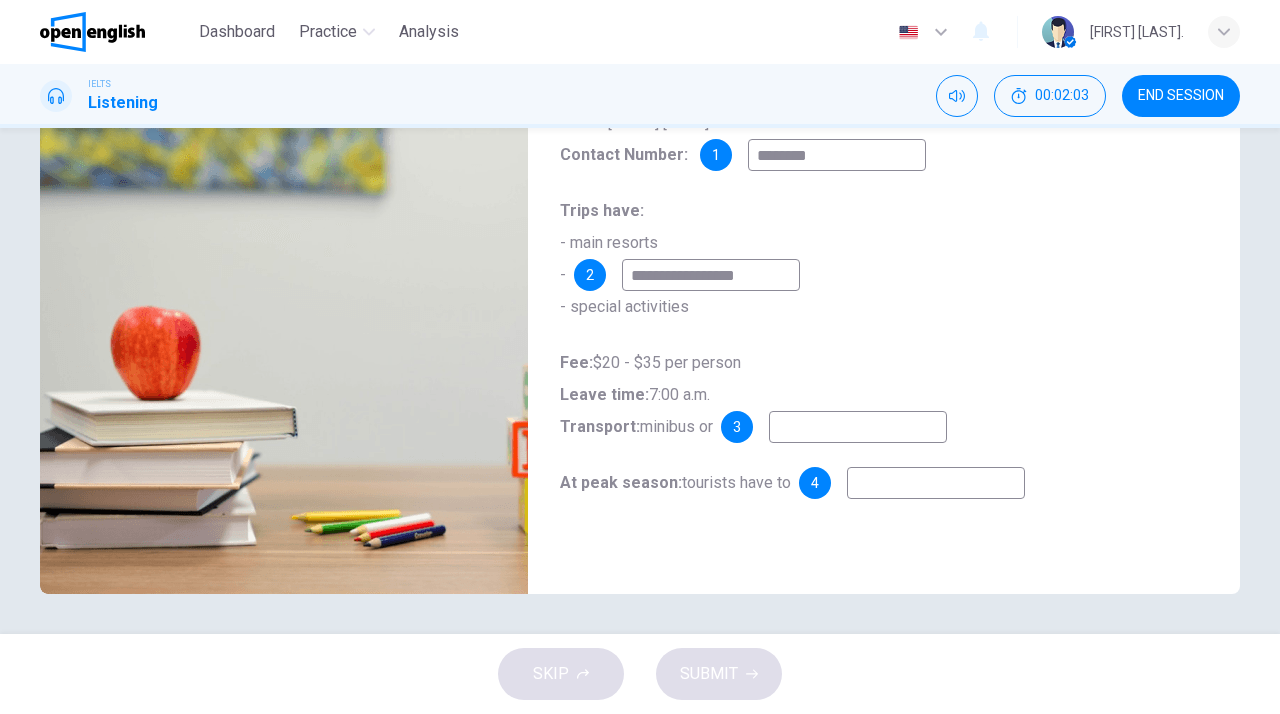 type on "**" 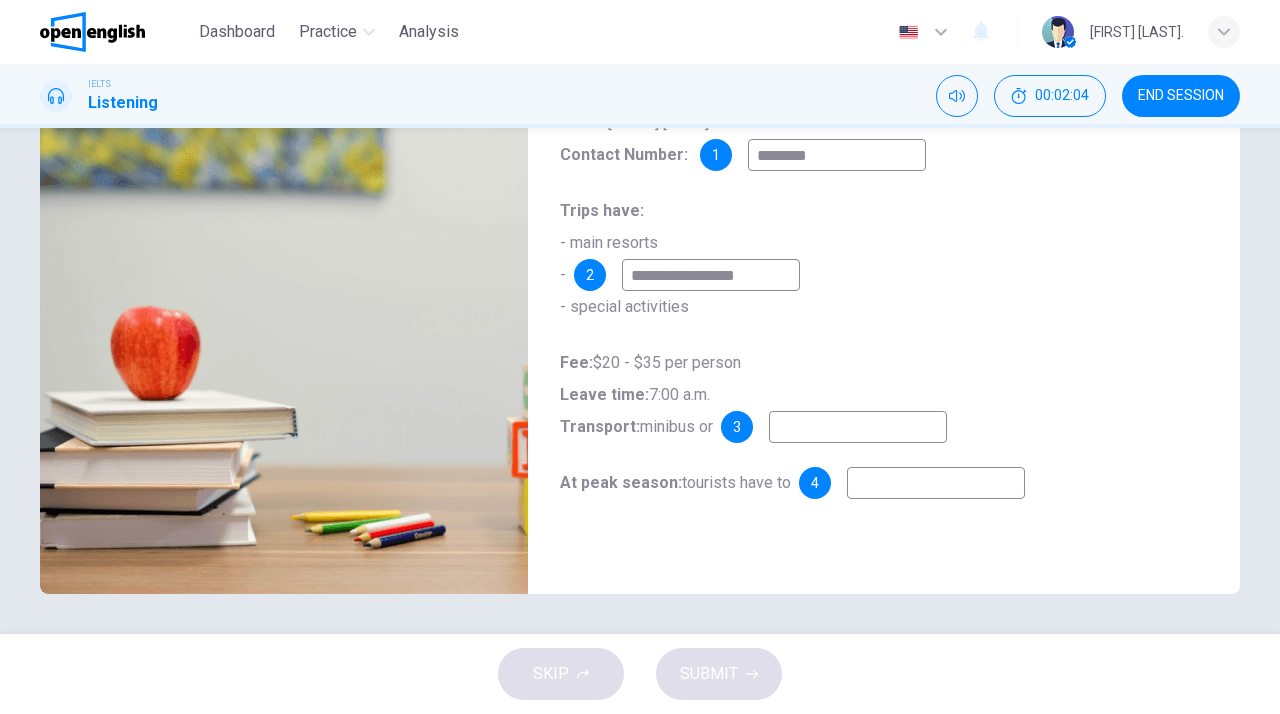 type on "*" 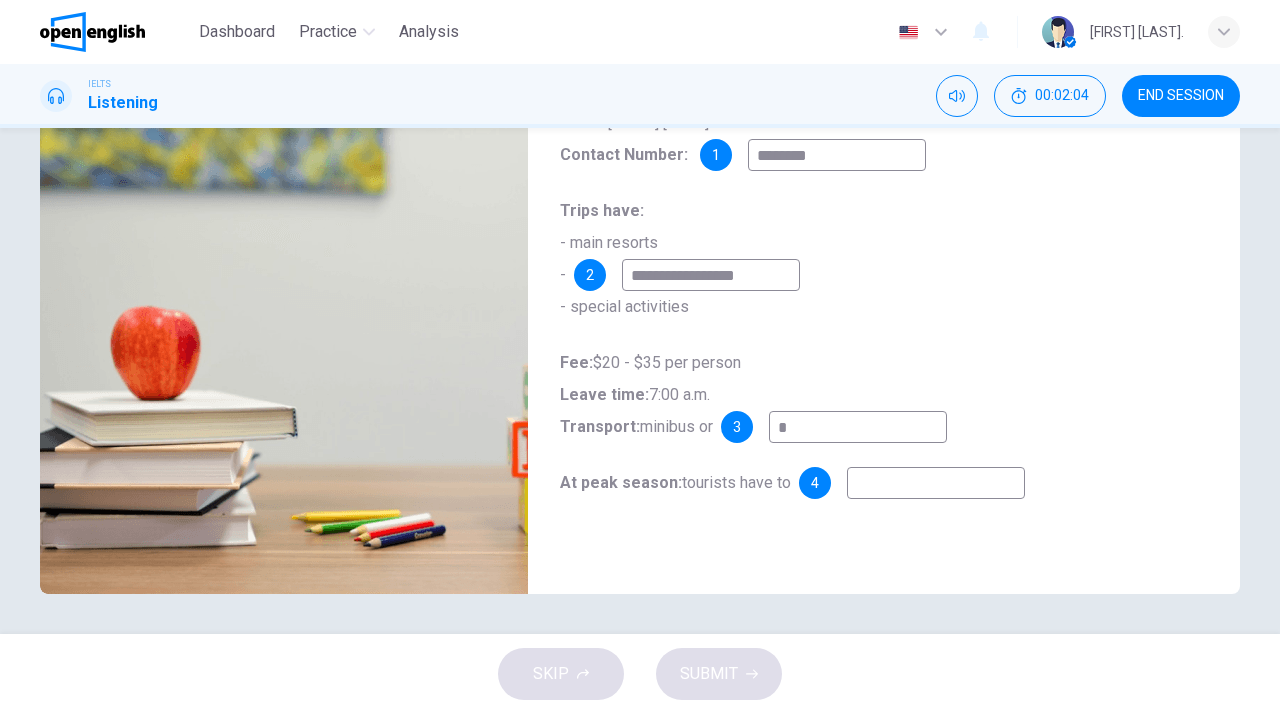 type on "**" 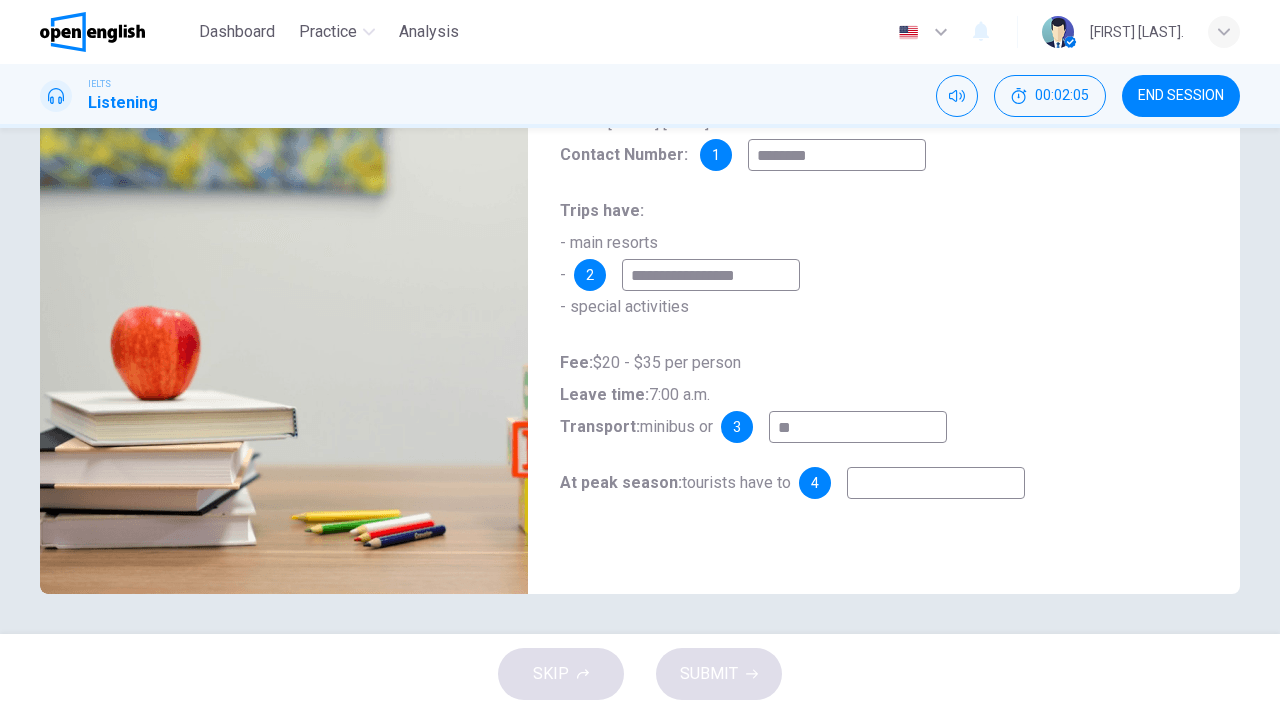 type on "***" 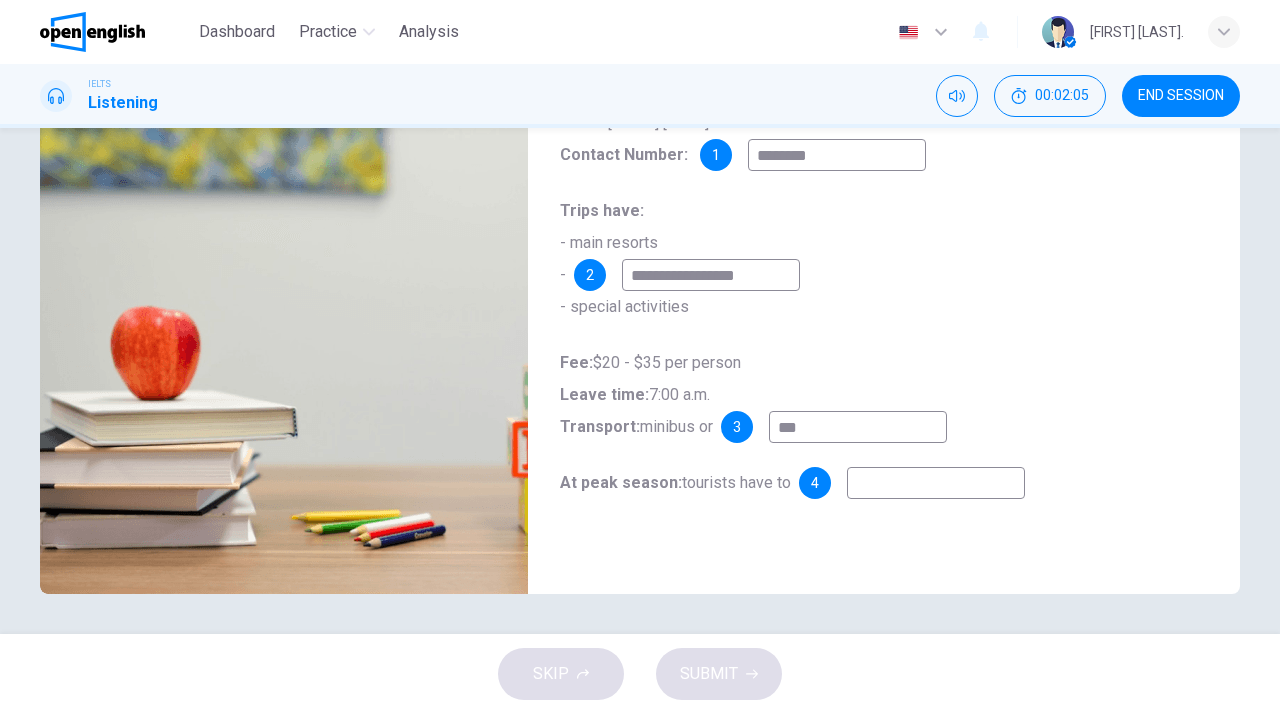 type on "**" 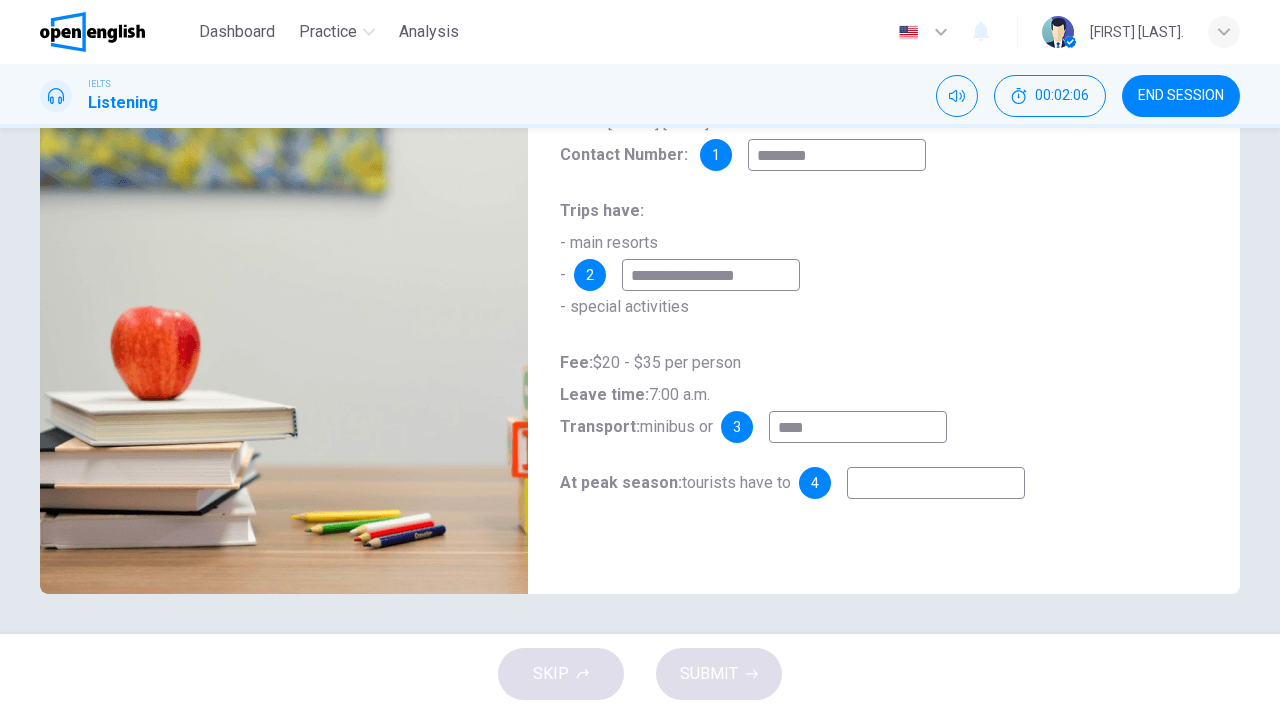 type on "*****" 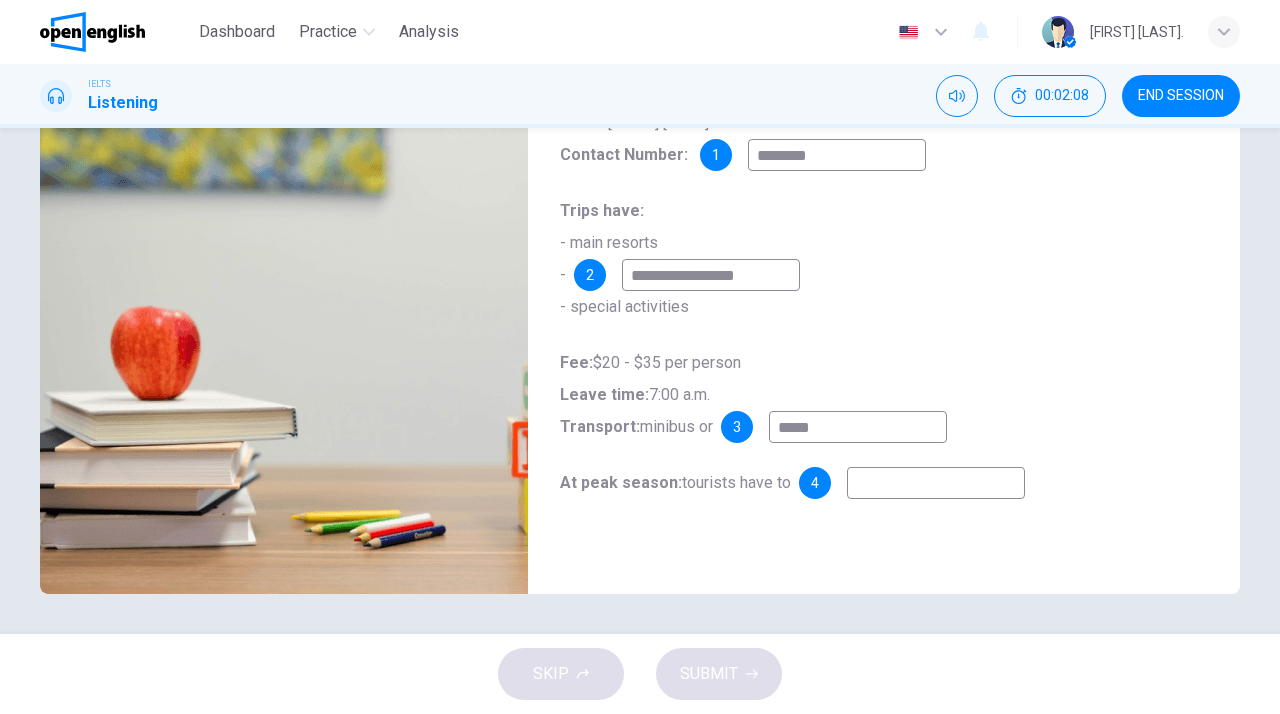 type on "**" 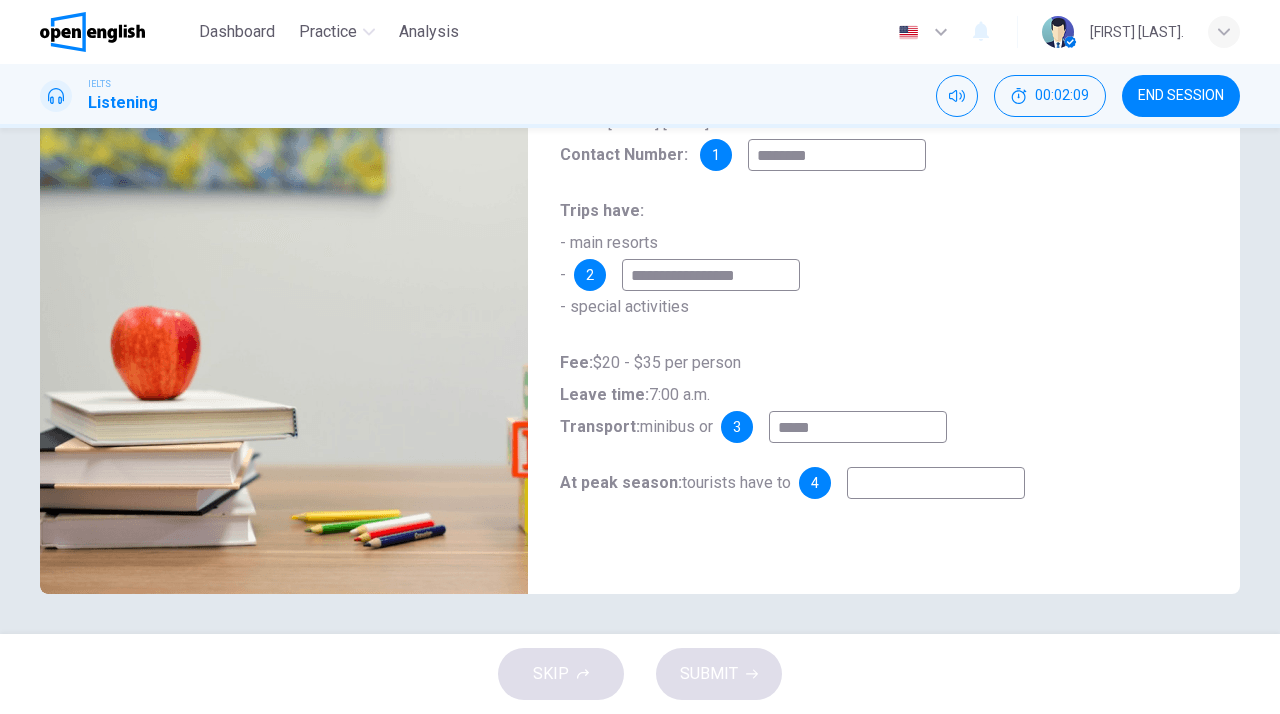 type on "*****" 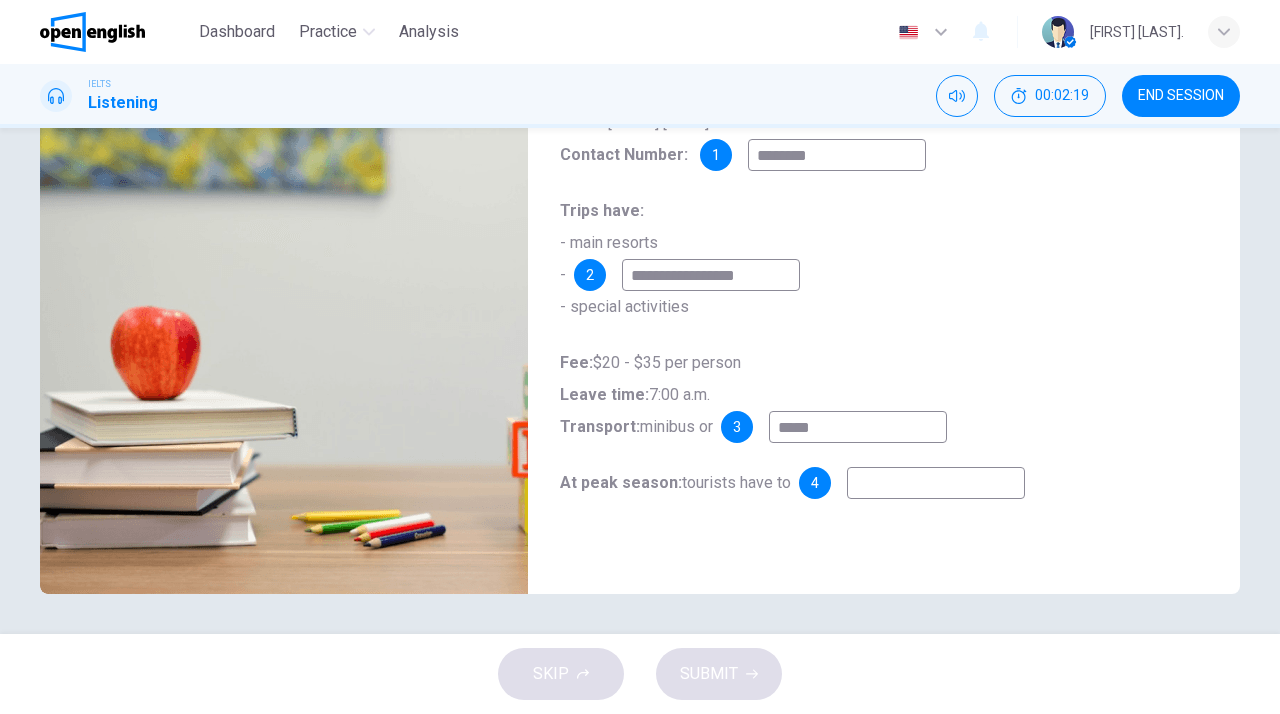 type on "**" 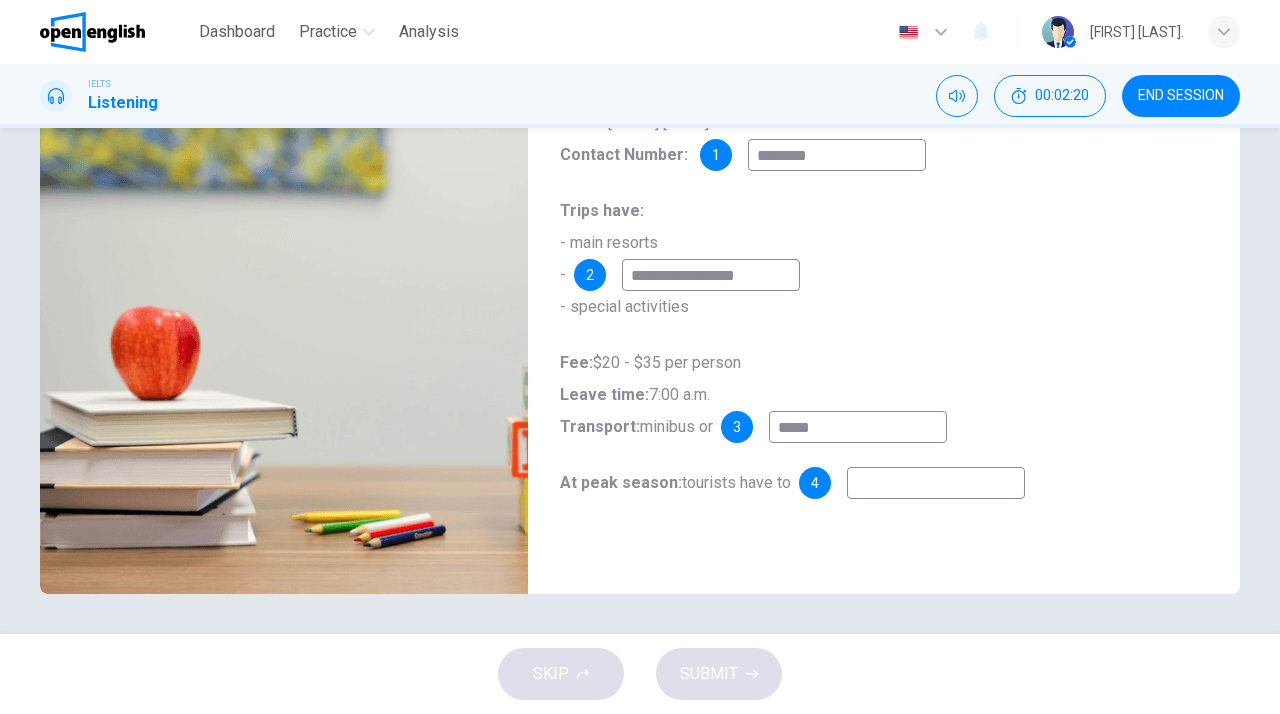 type on "*" 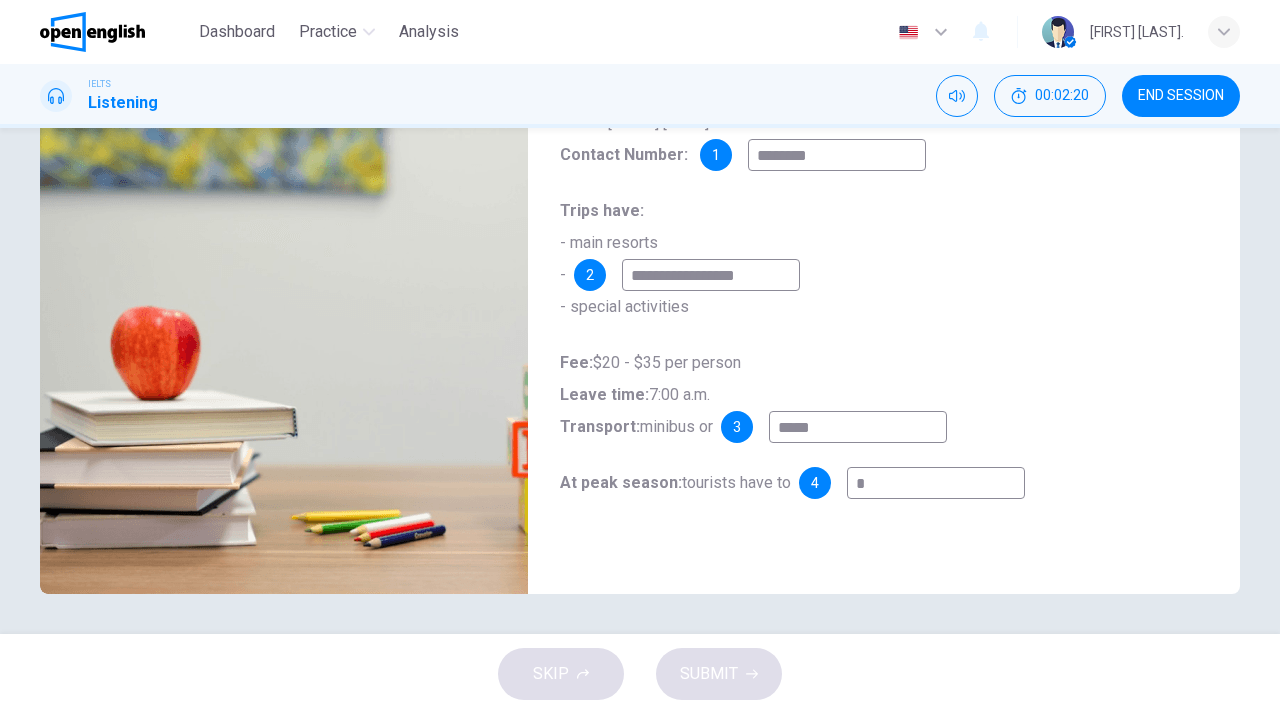 type on "**" 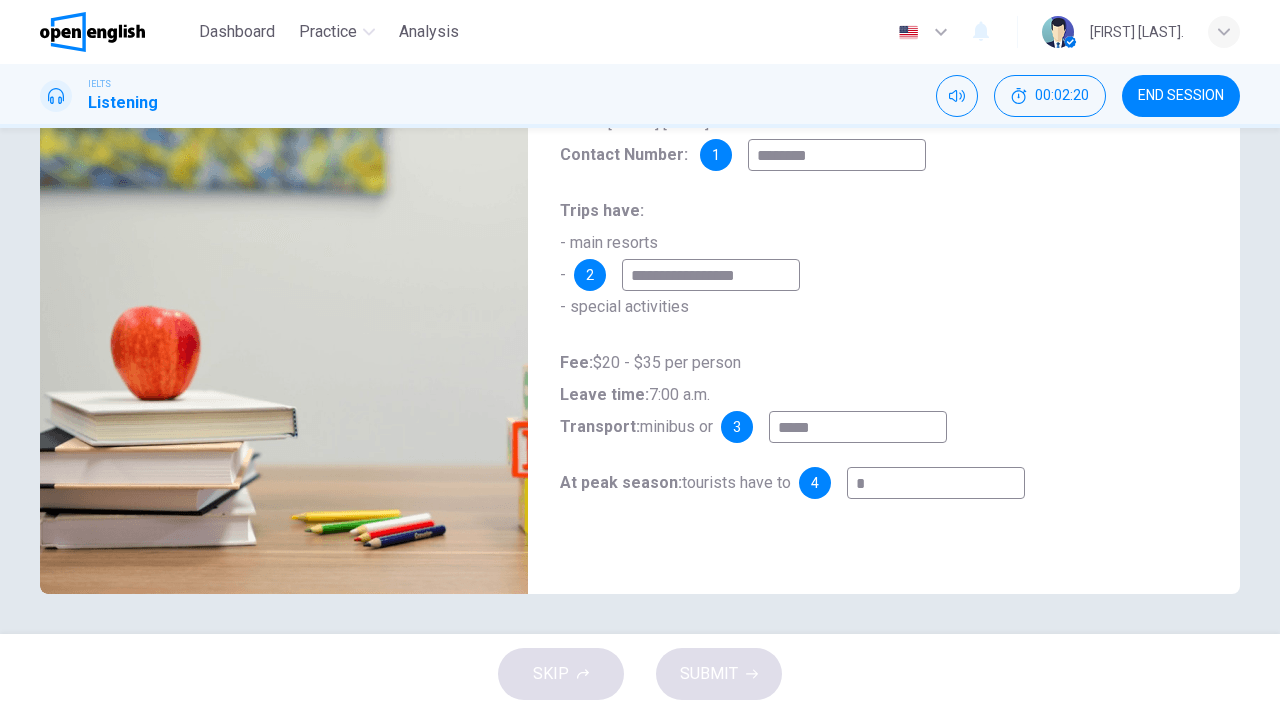 type on "**" 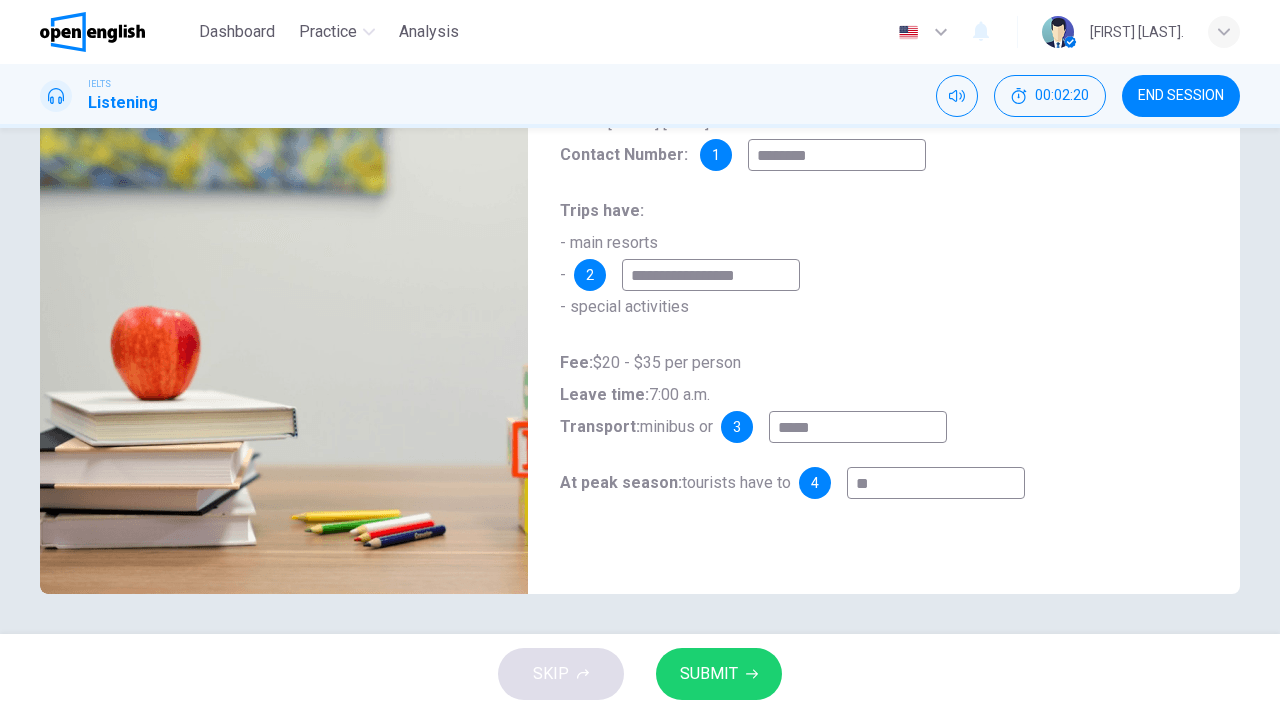 type on "**" 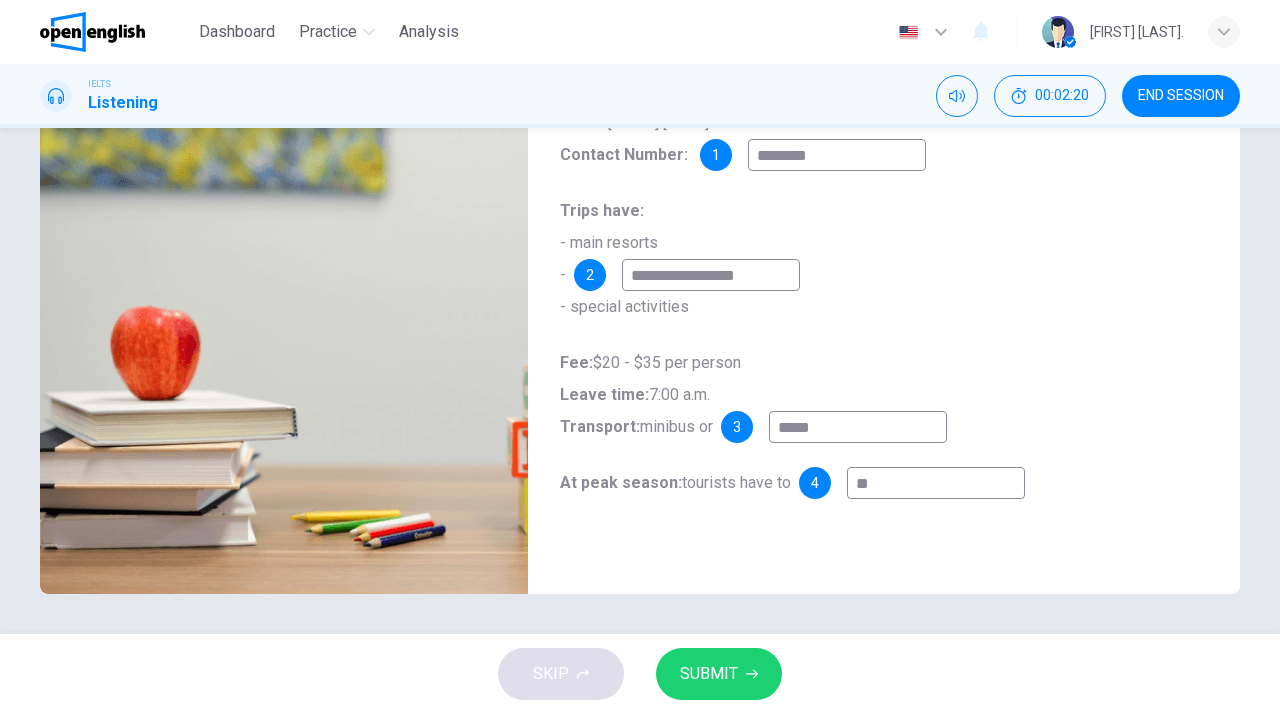 type on "***" 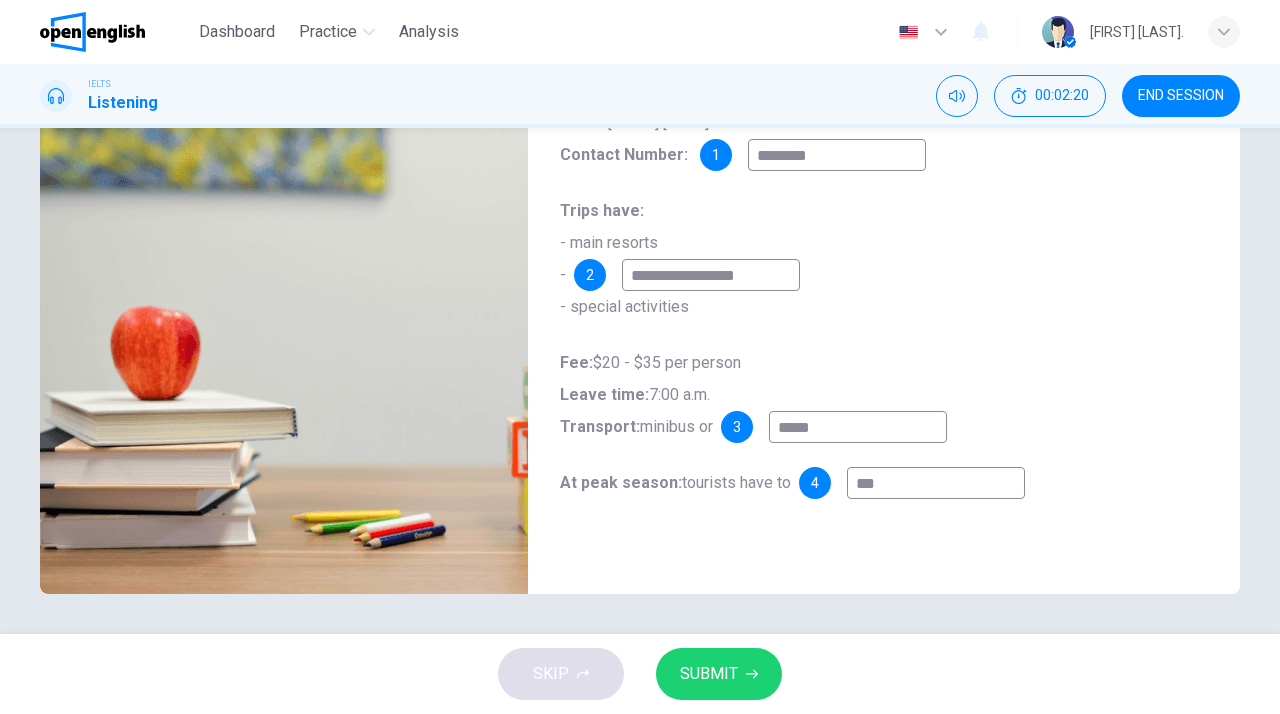 type on "**" 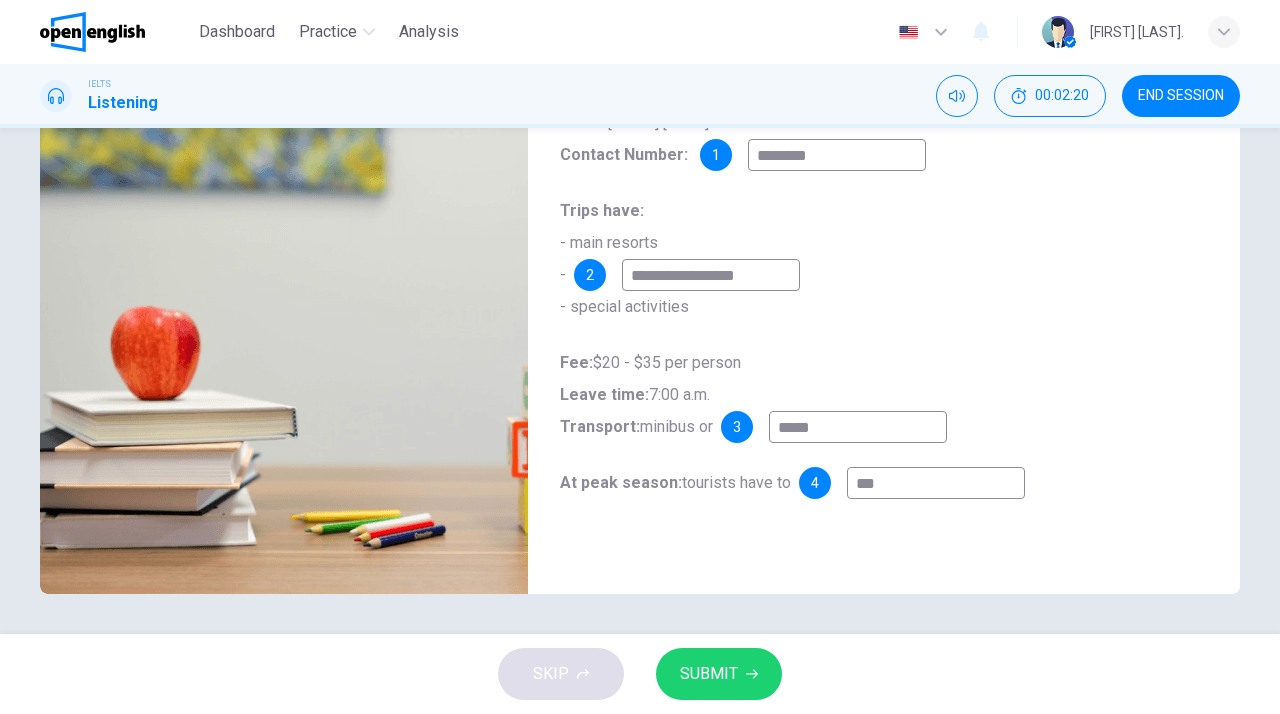 type on "****" 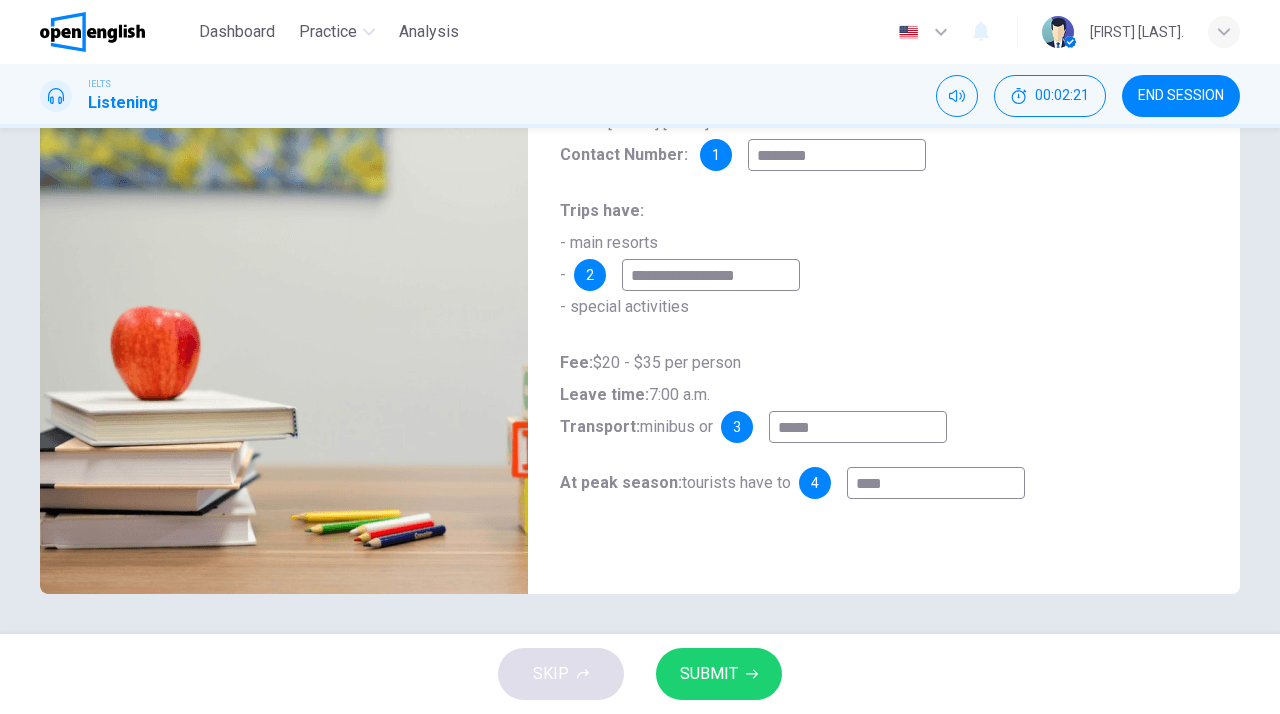 type on "**" 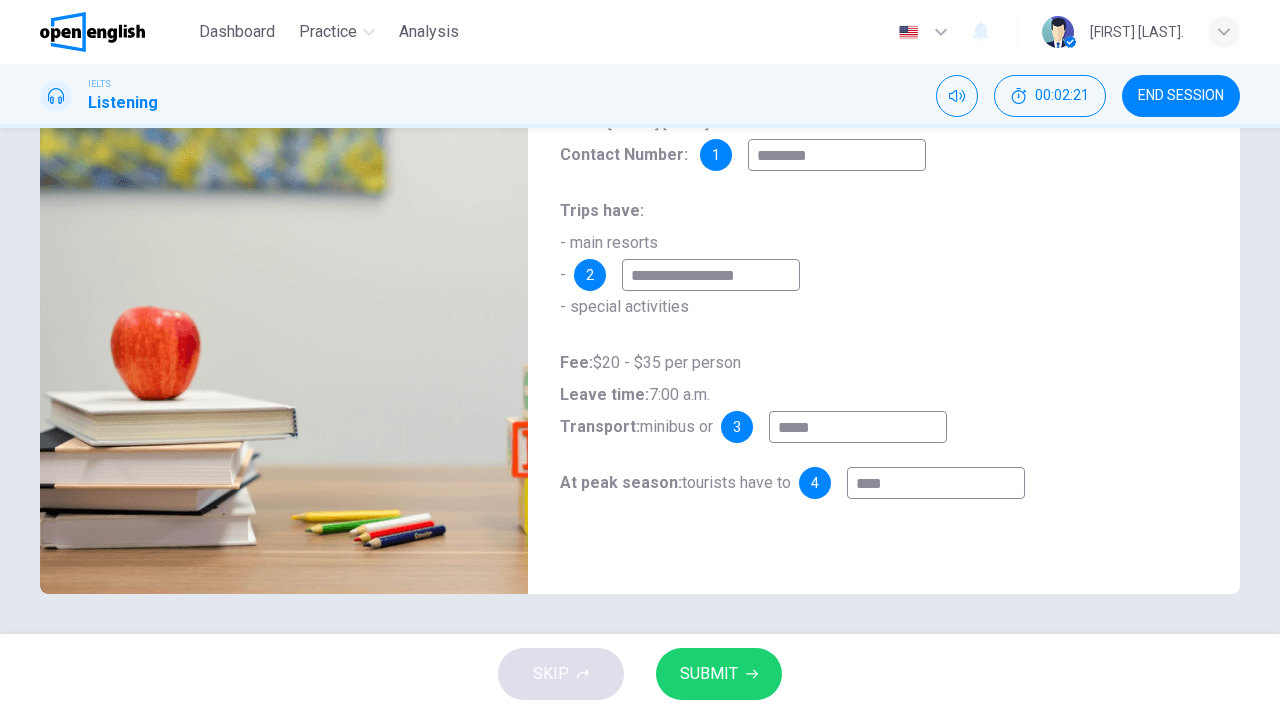 type on "*****" 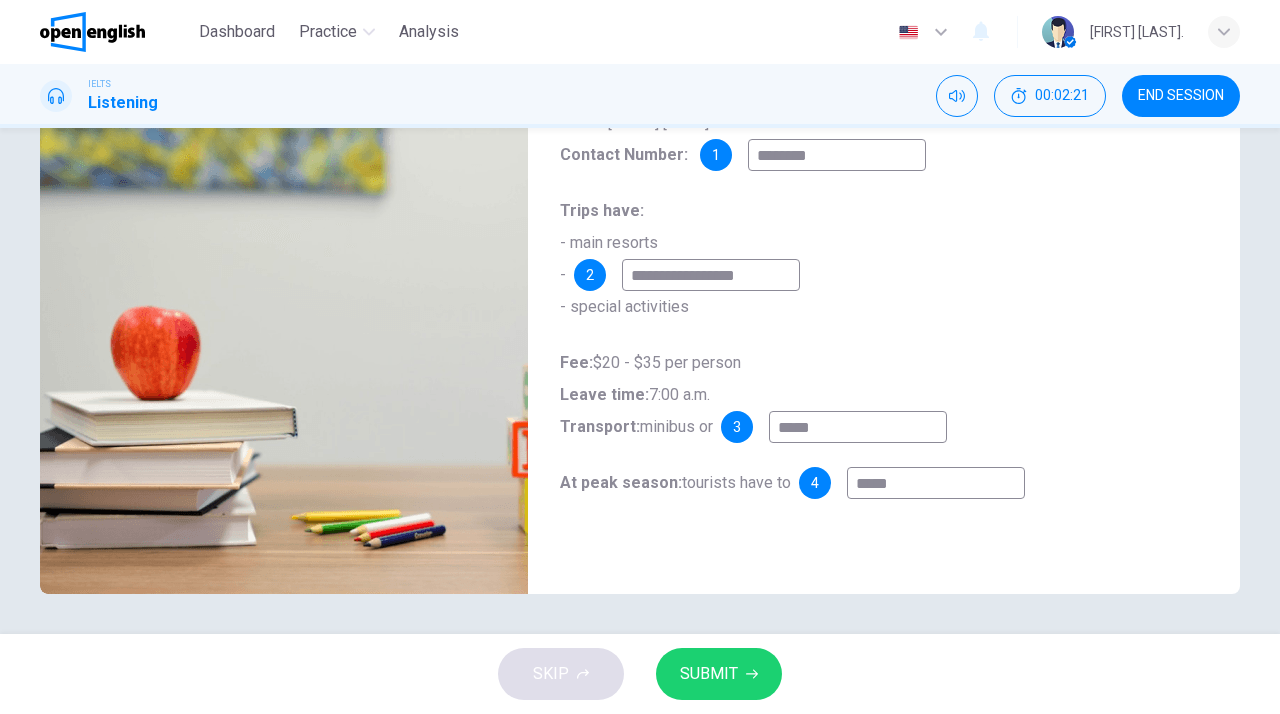 type on "**" 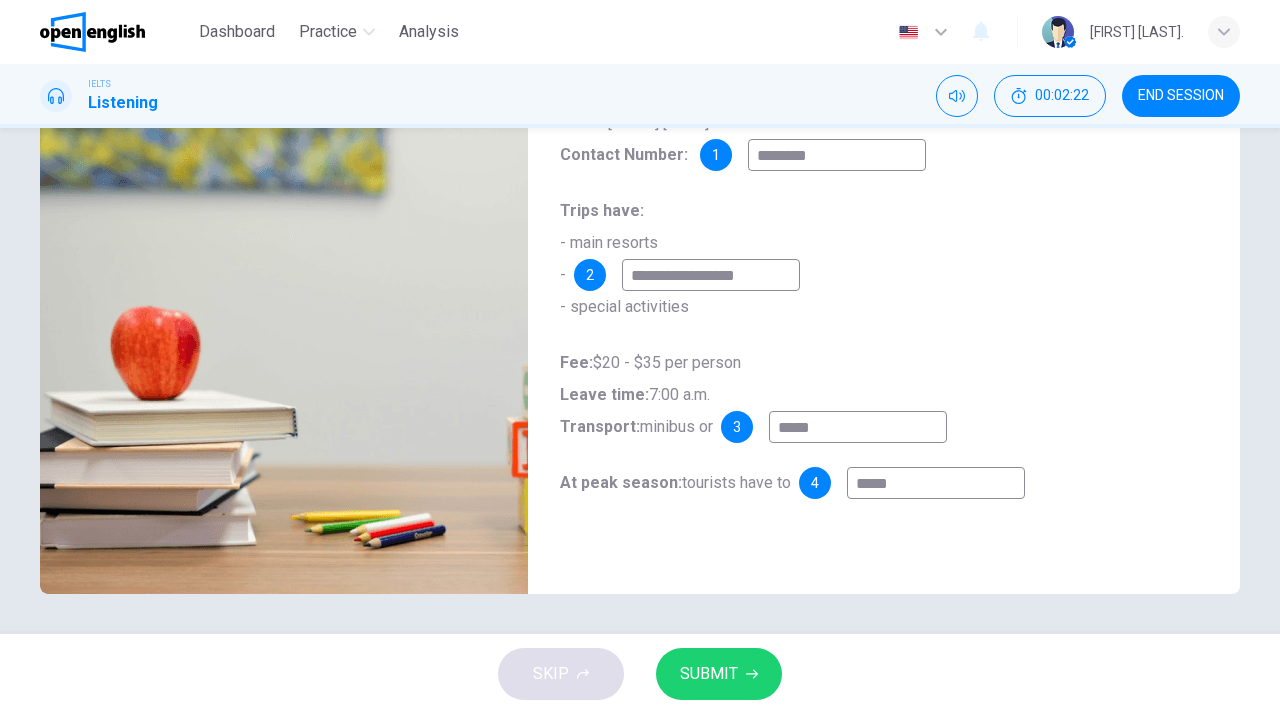 type on "******" 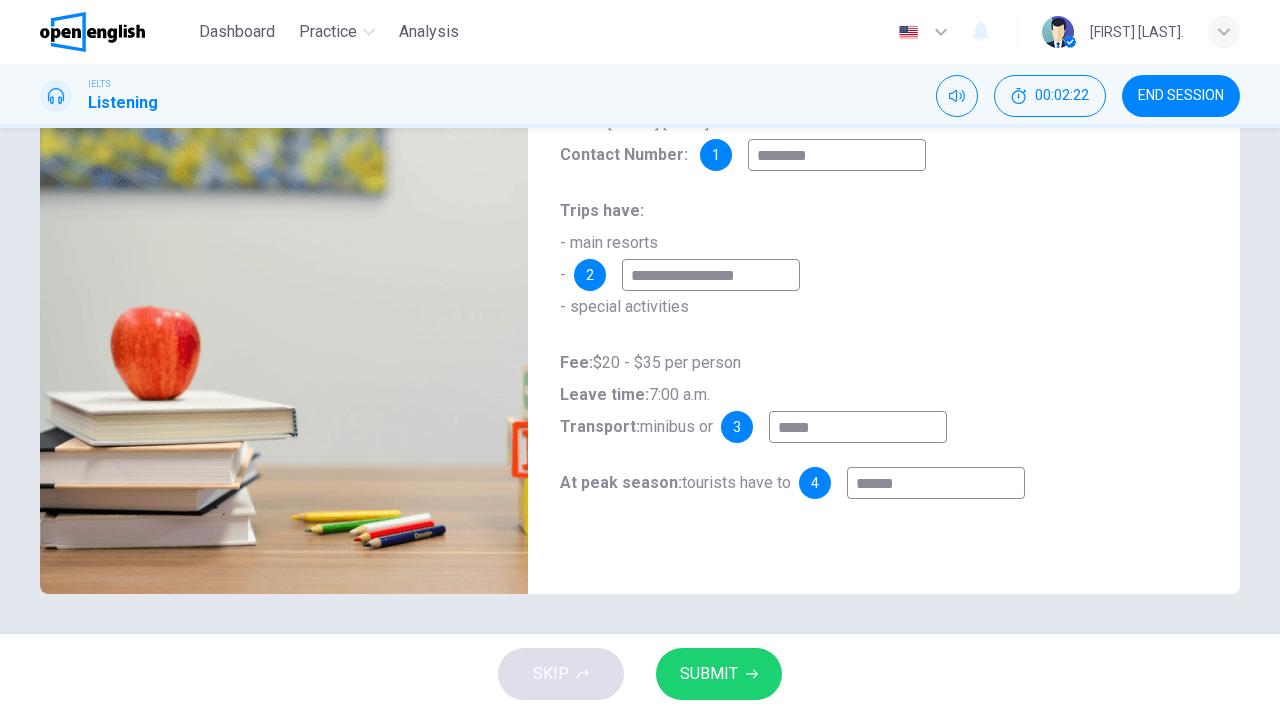 type on "**" 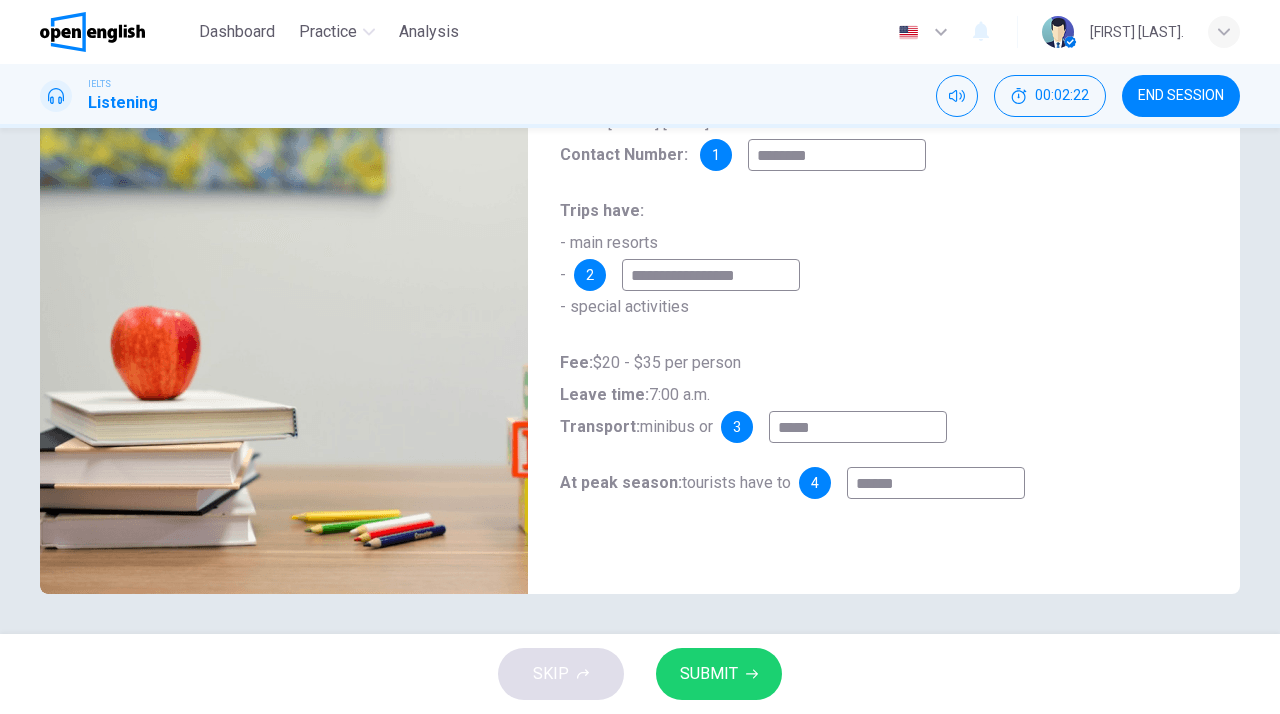 type on "*******" 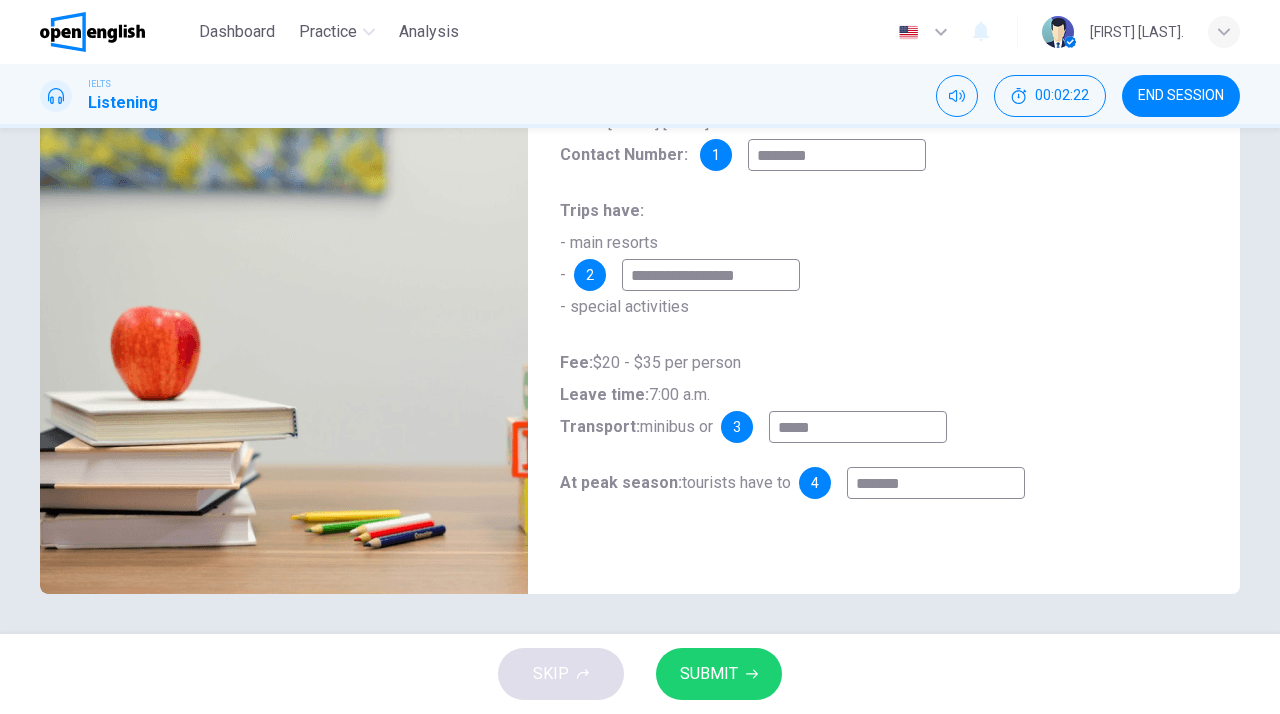type on "**" 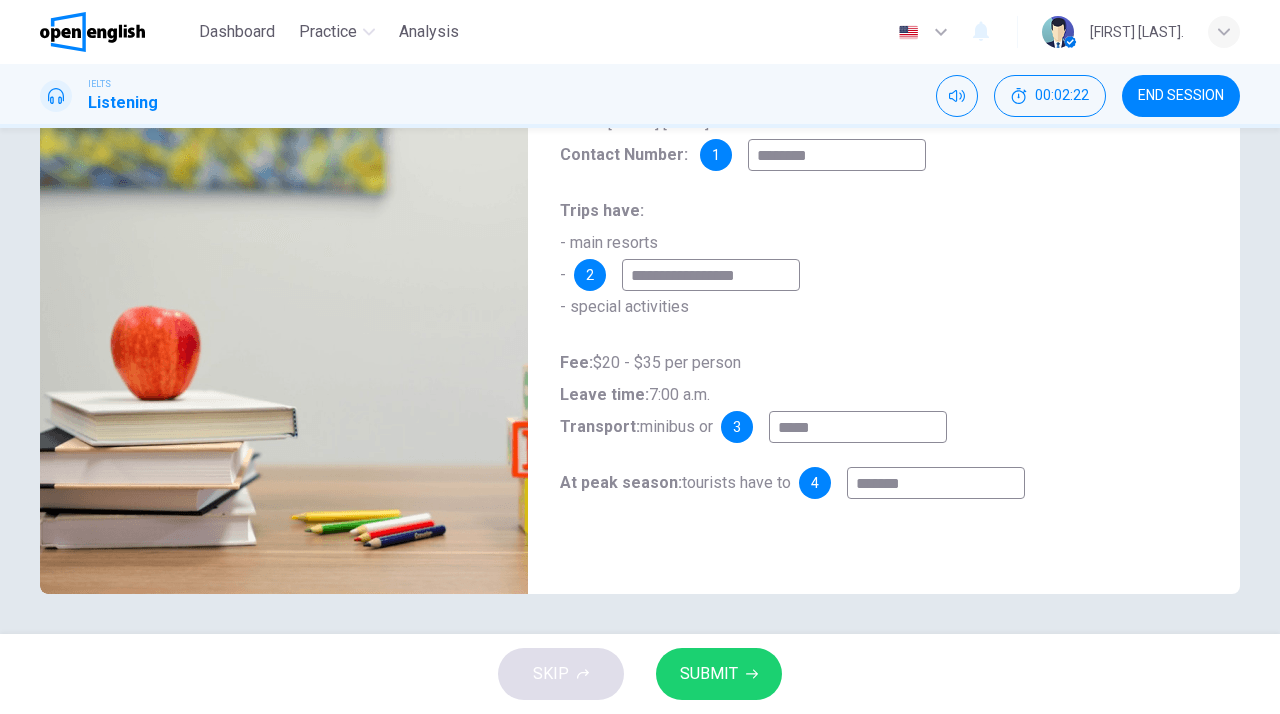 type on "*******" 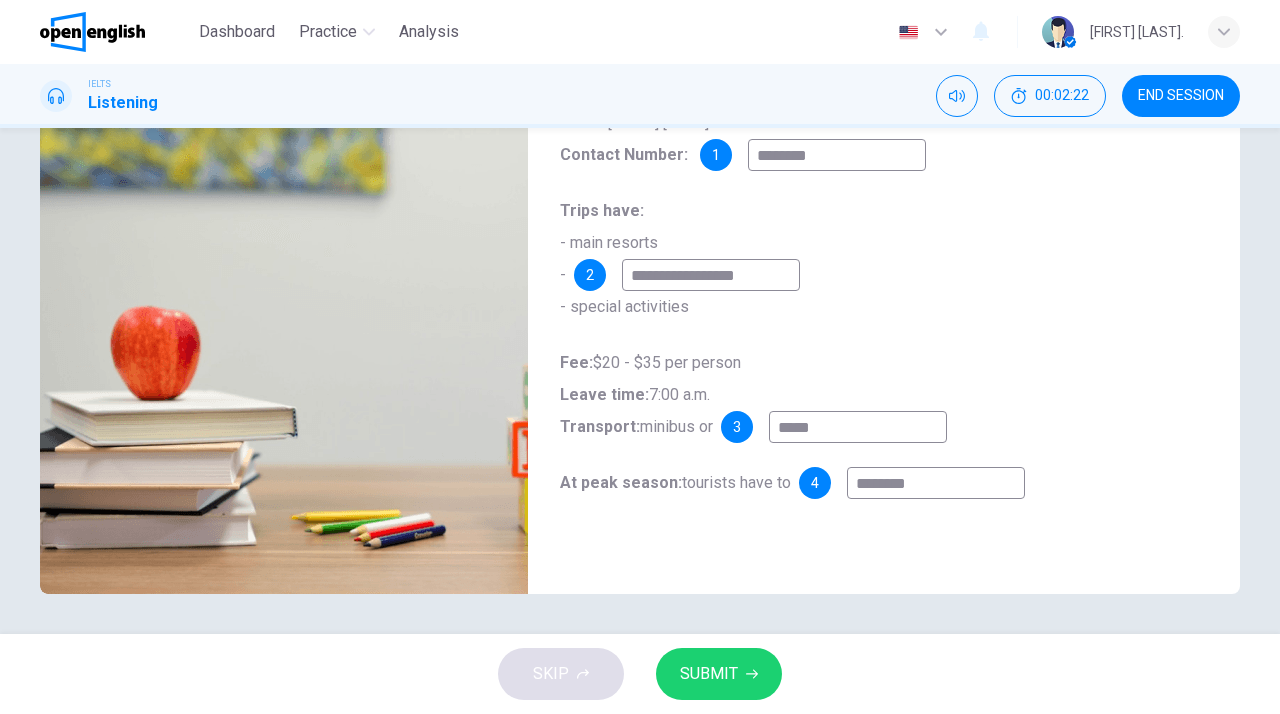 type on "**" 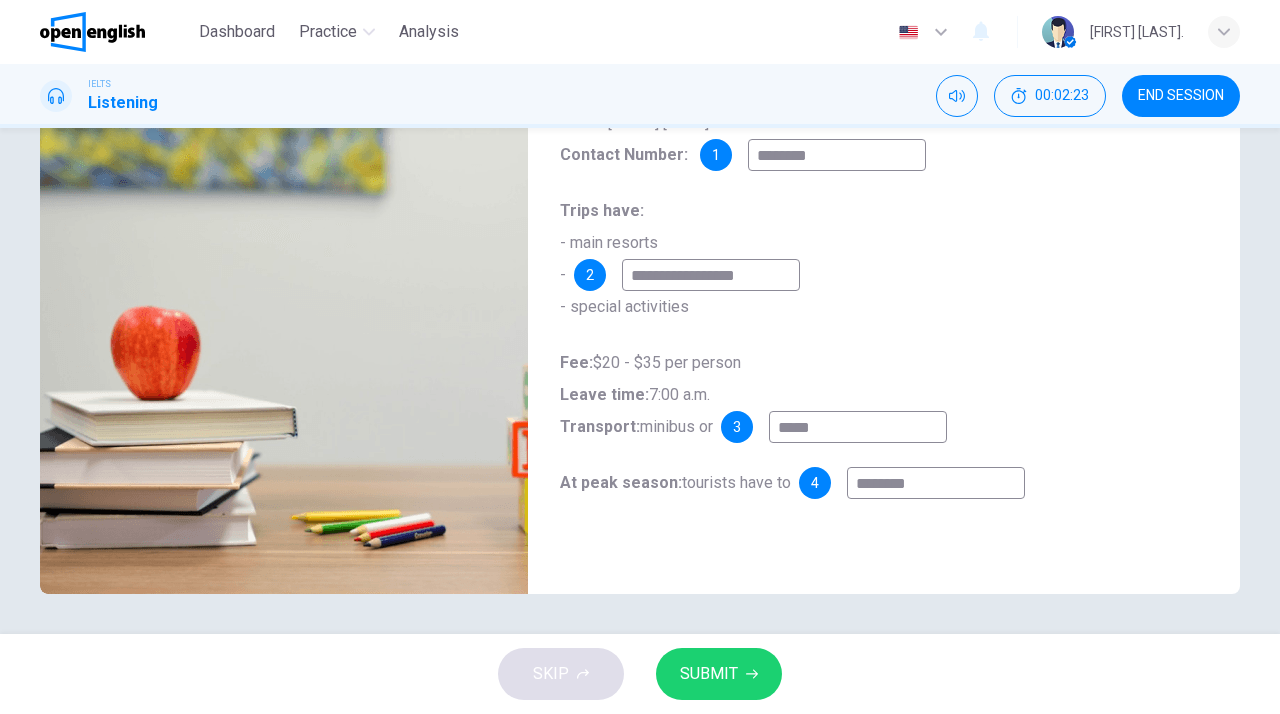type on "*********" 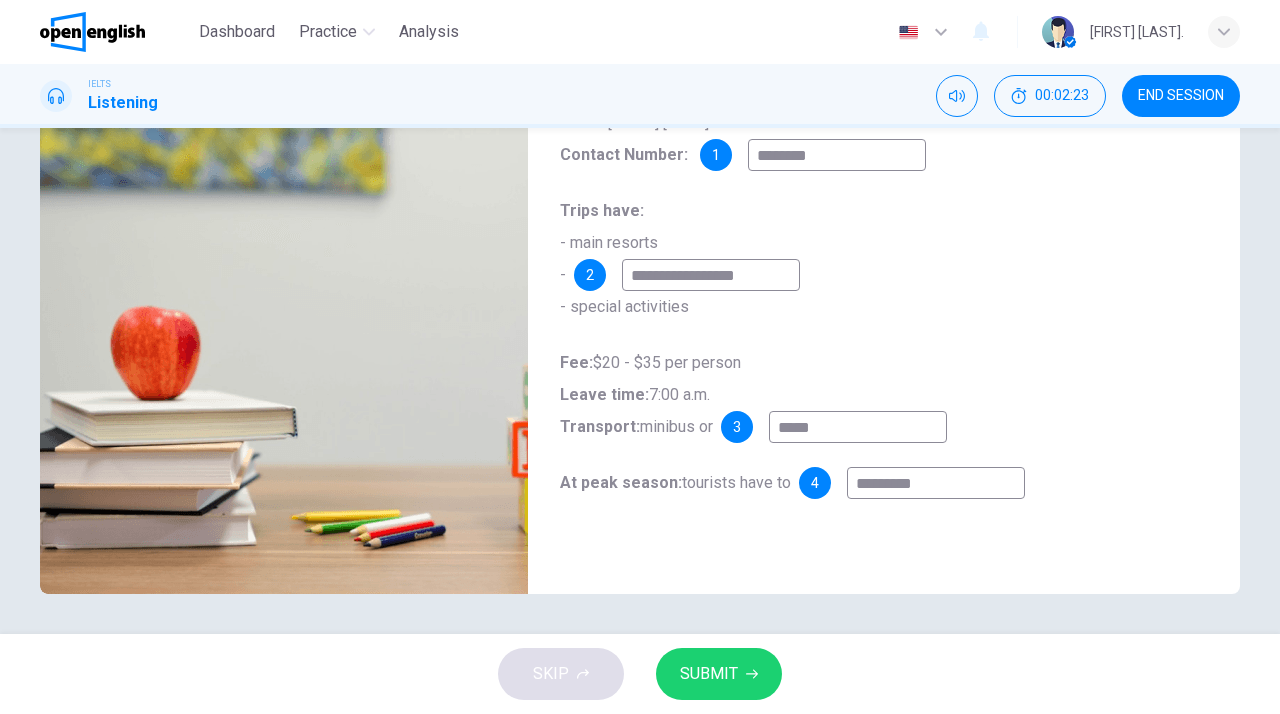 type on "**" 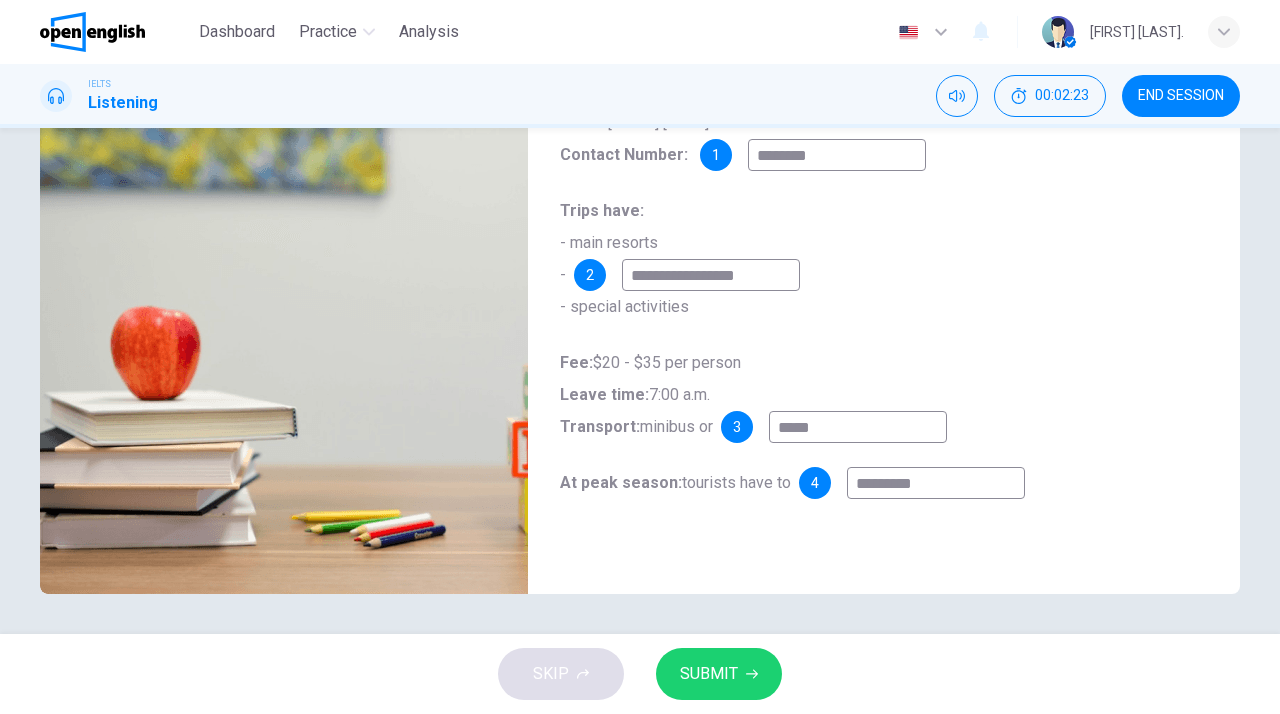 type on "*********" 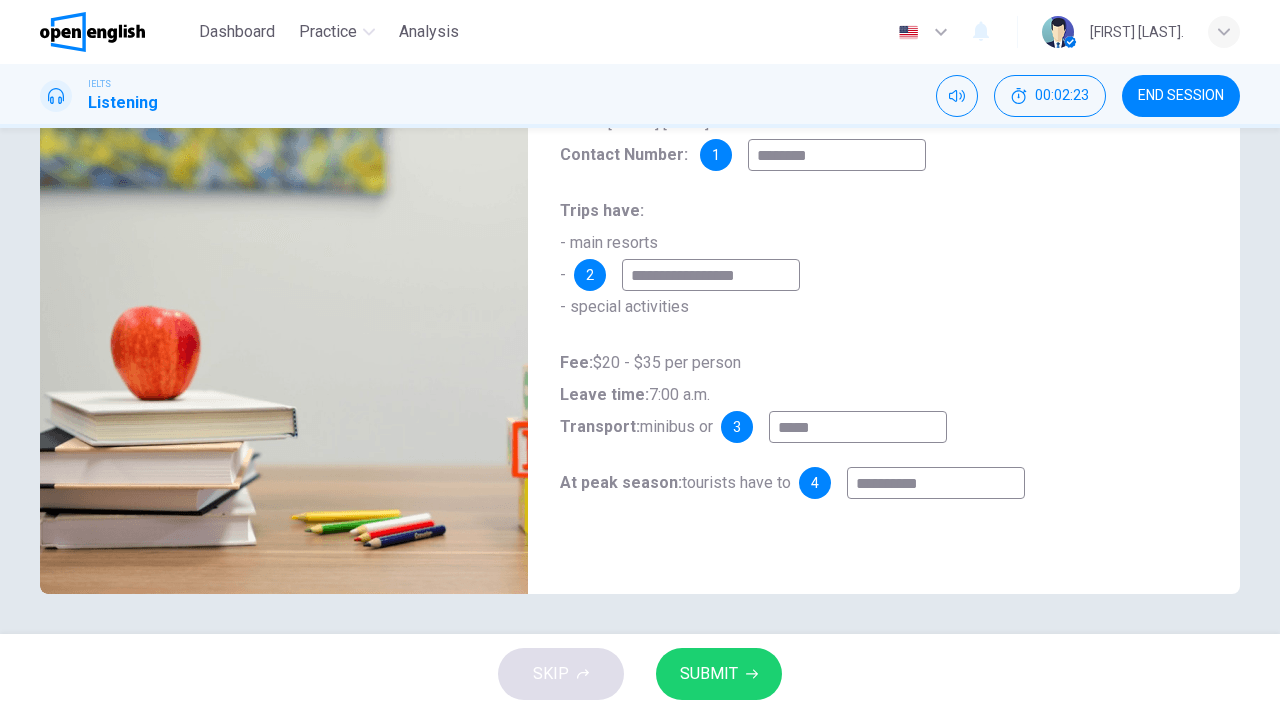 type on "**" 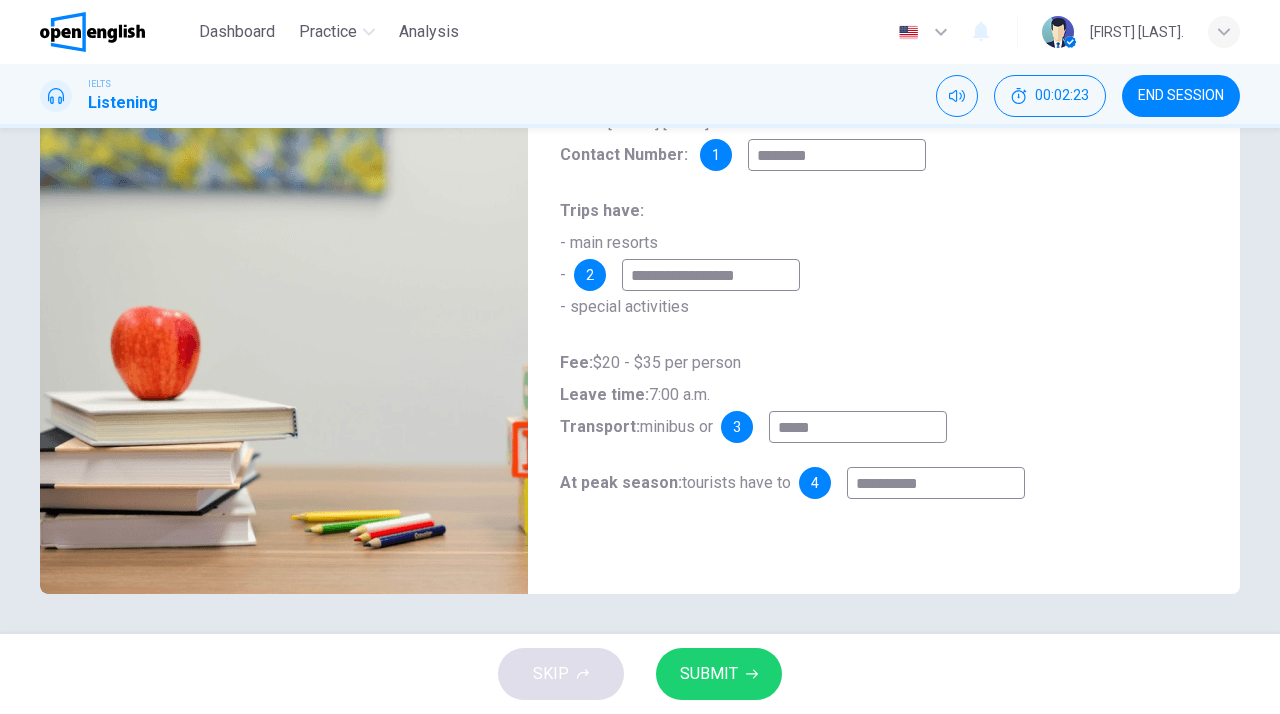 type on "**********" 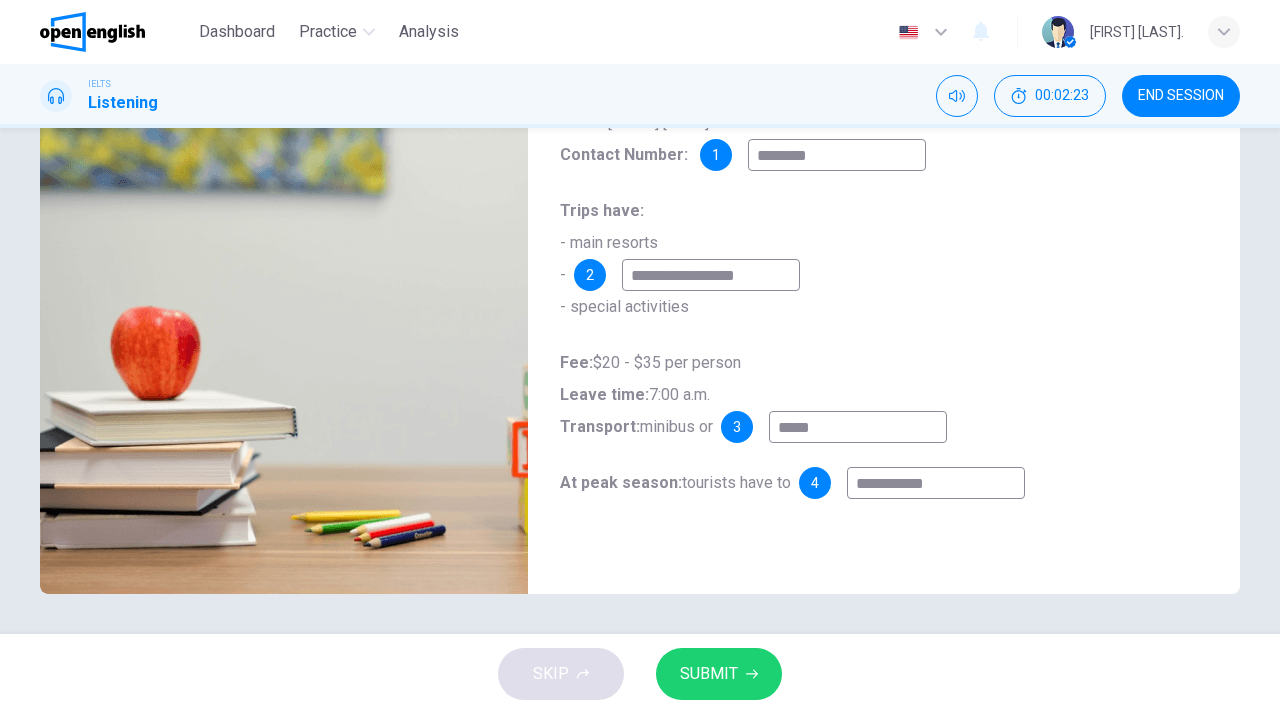 type on "**" 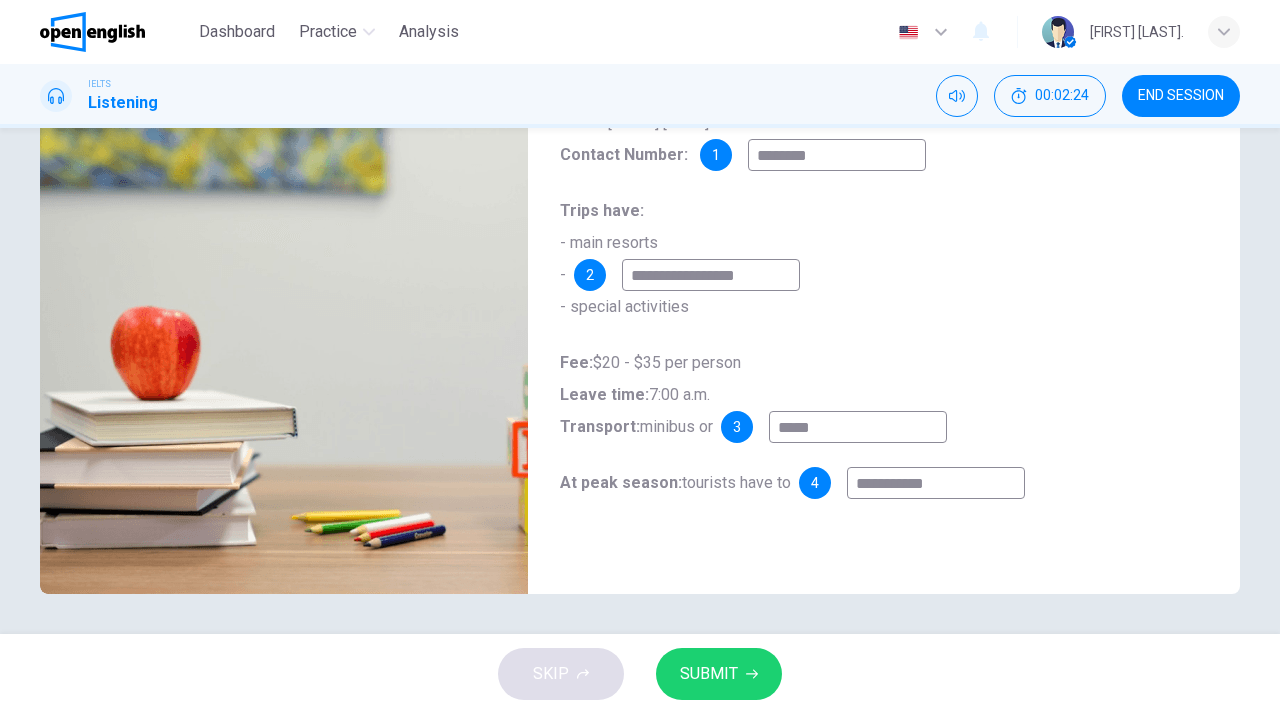 type on "**********" 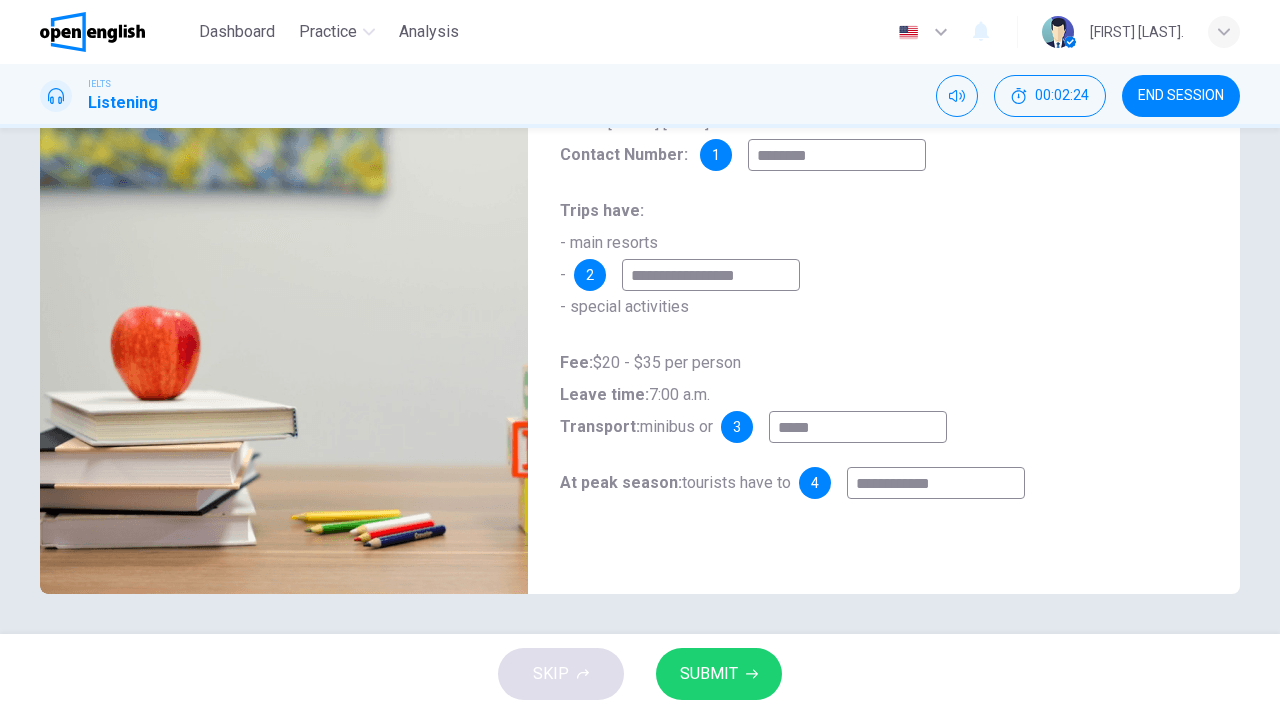 type on "**" 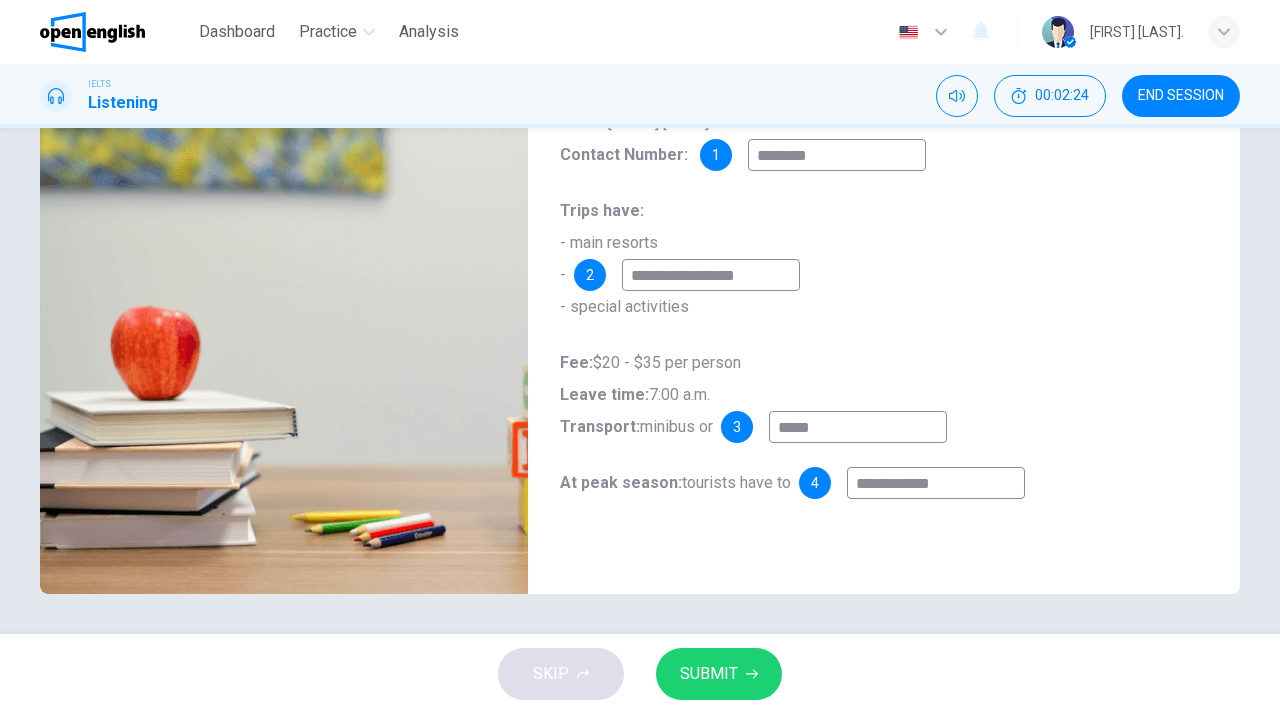 type on "**********" 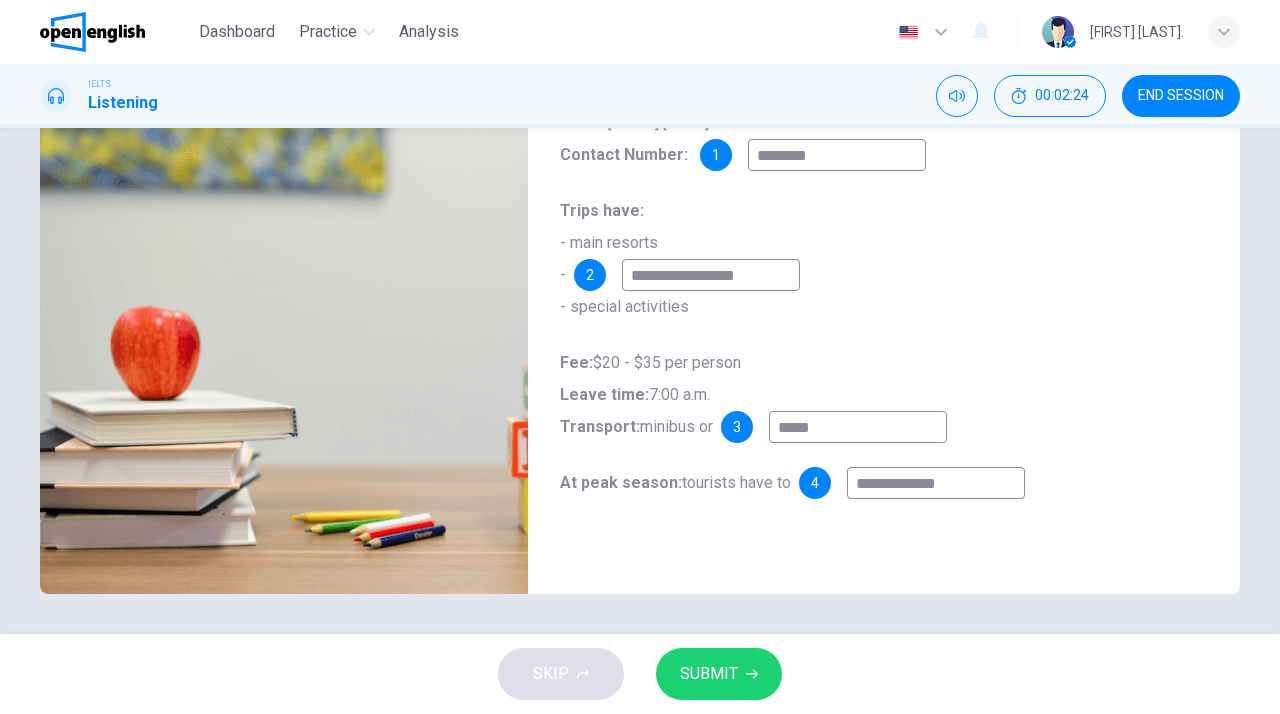 type on "**" 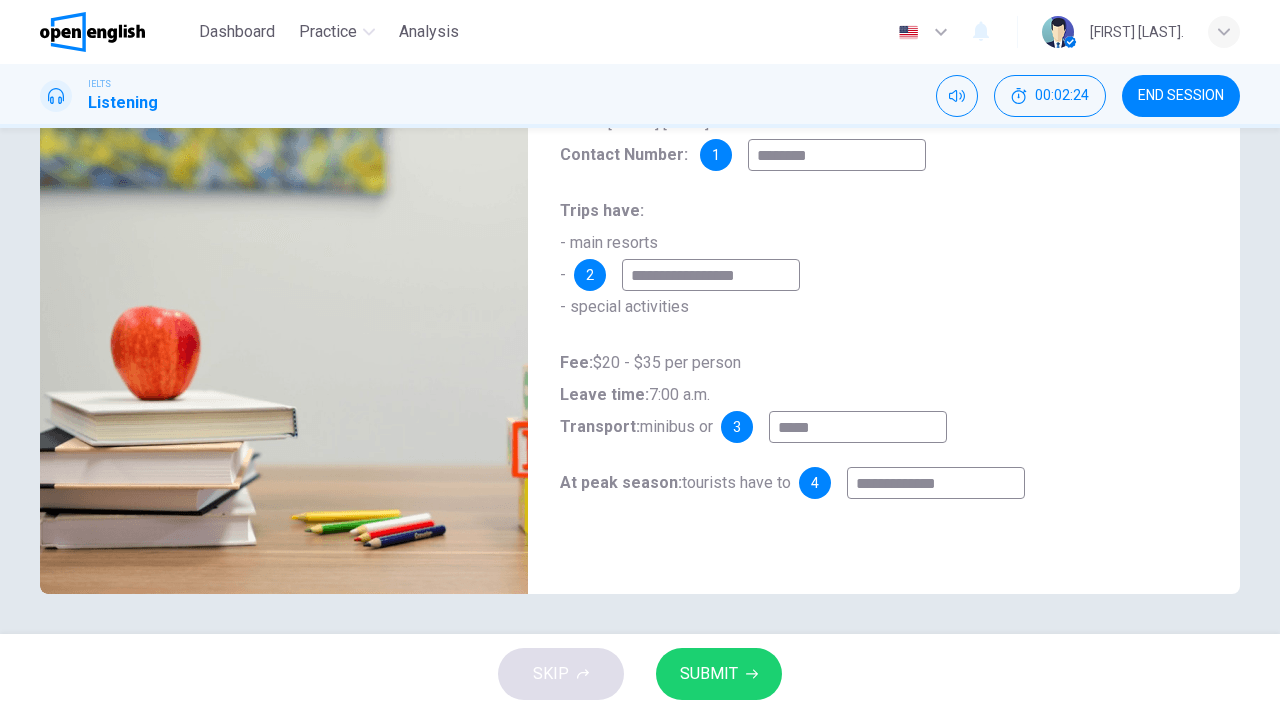 type on "**********" 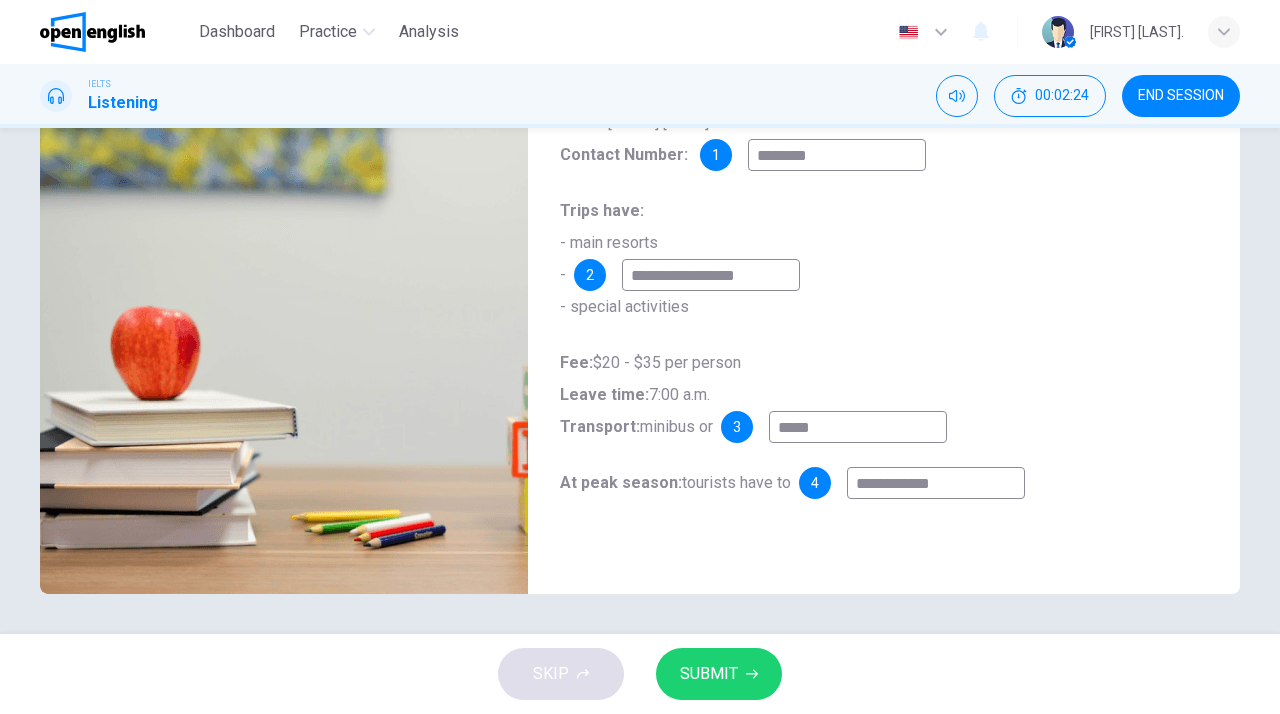 type on "**" 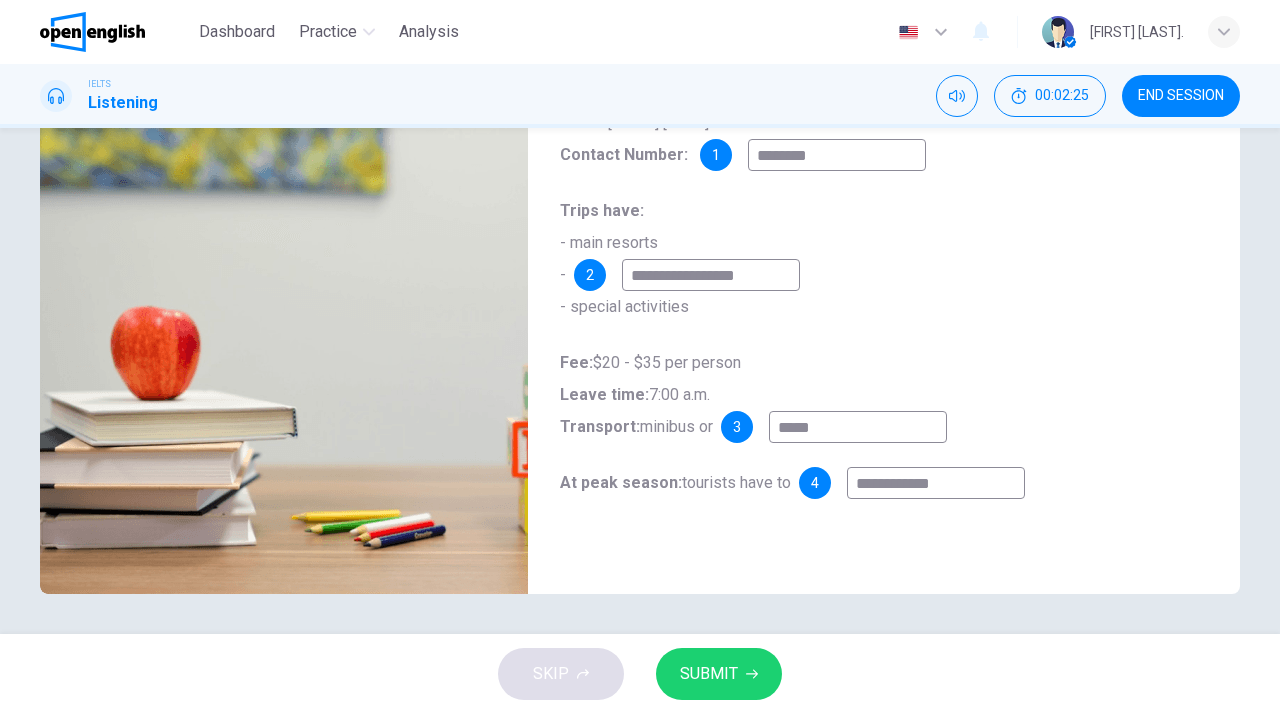 type on "**********" 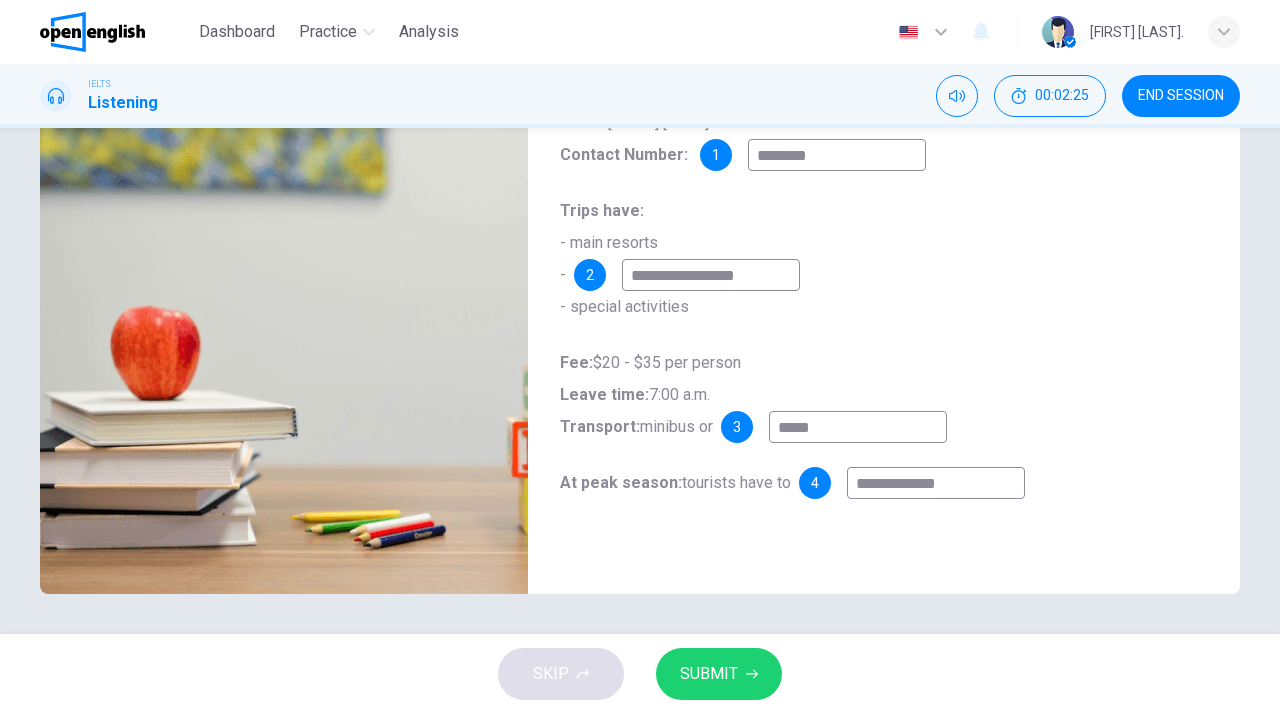 type on "**" 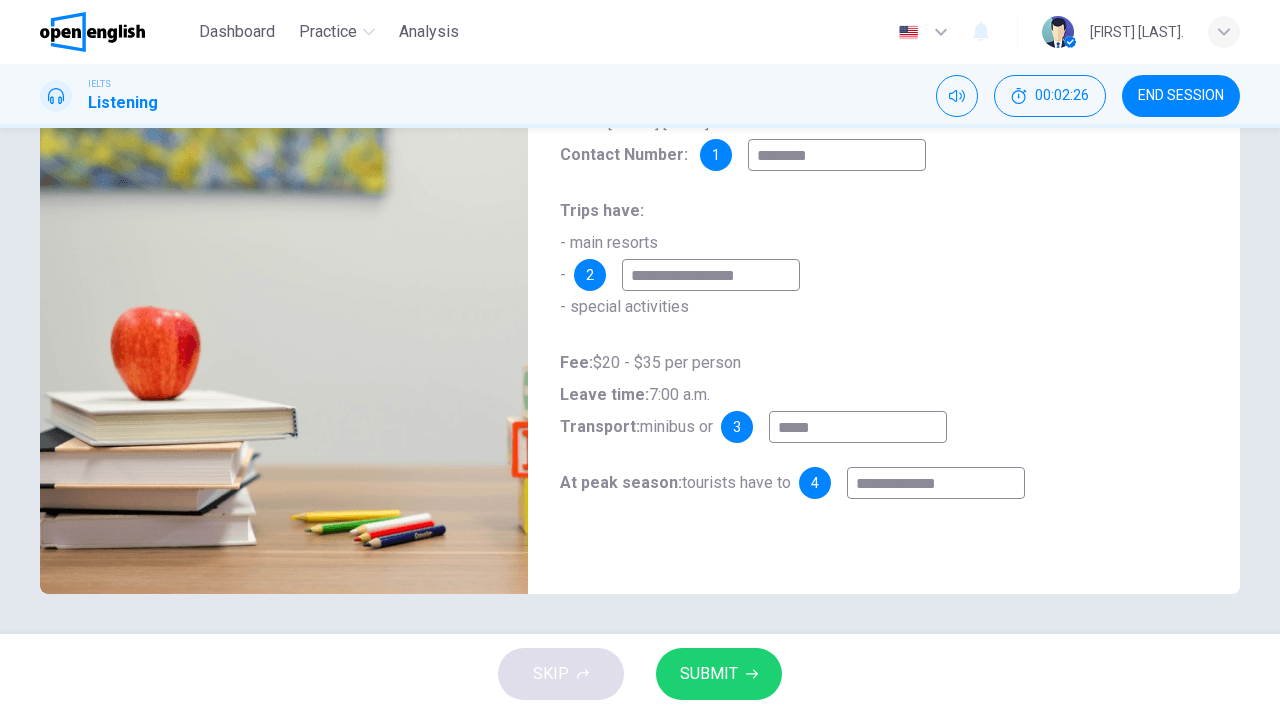 type on "**********" 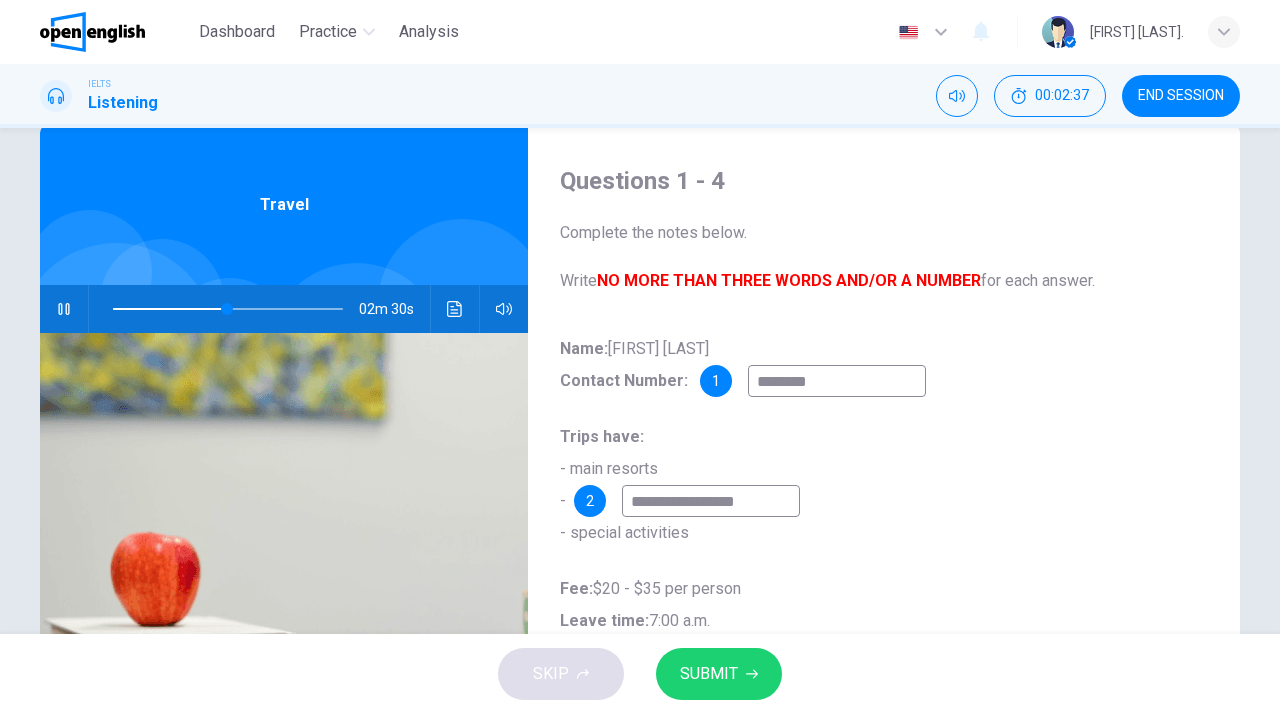 scroll, scrollTop: 40, scrollLeft: 0, axis: vertical 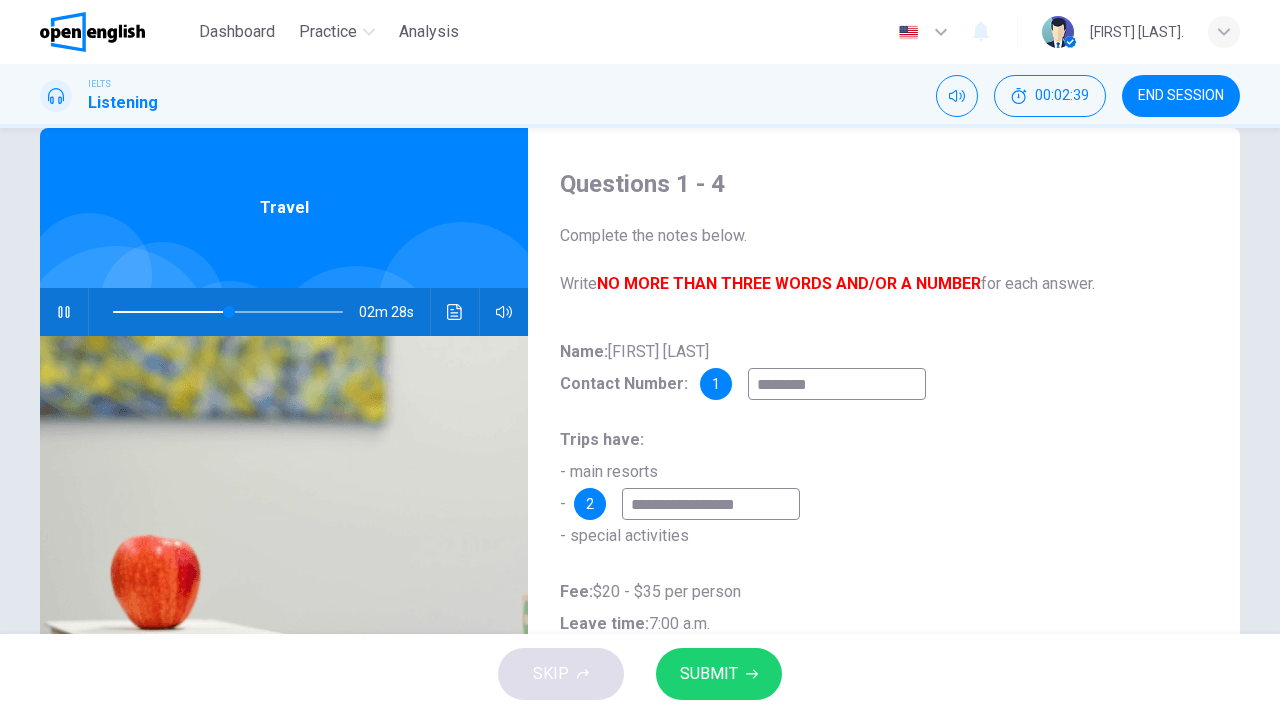 type on "**" 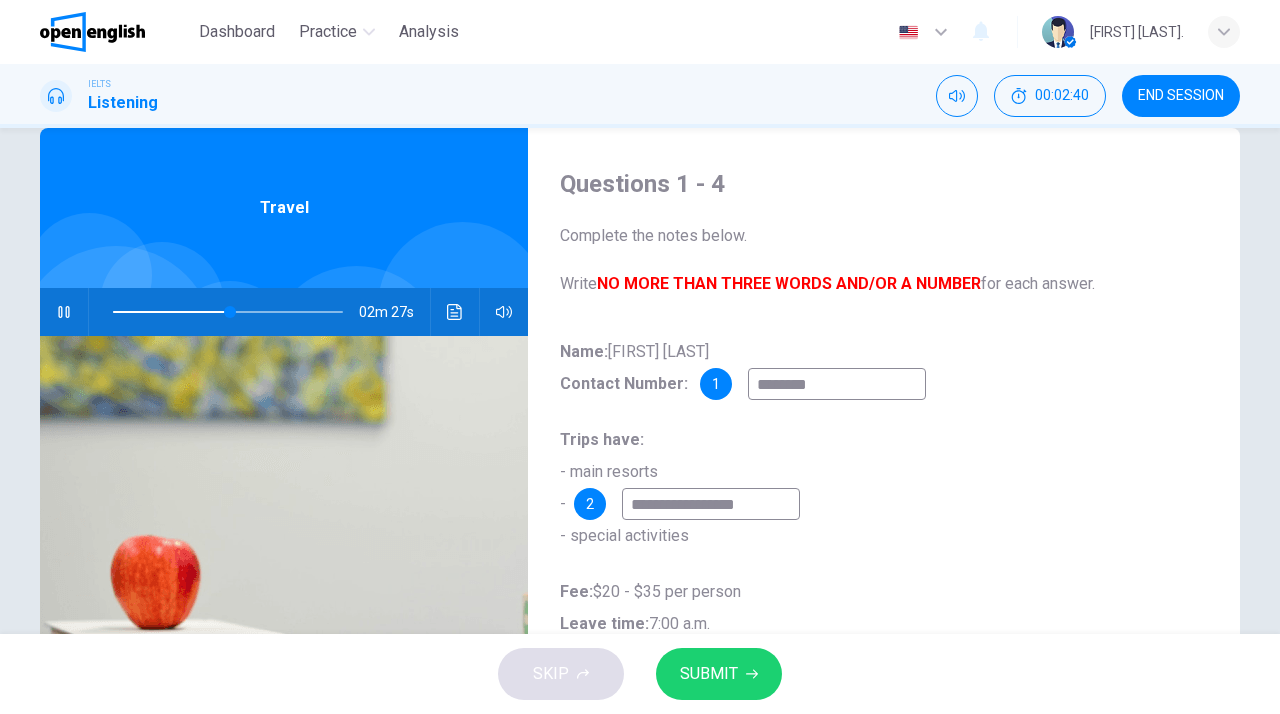 type on "**********" 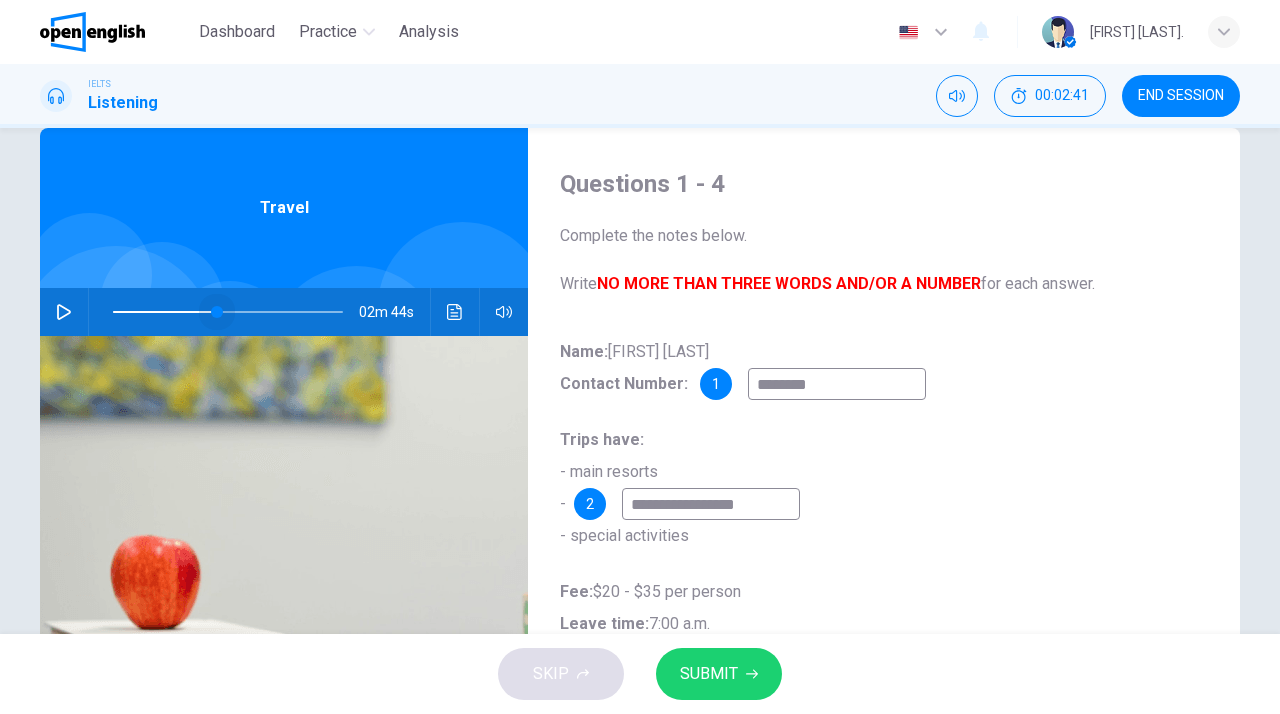 click at bounding box center (217, 312) 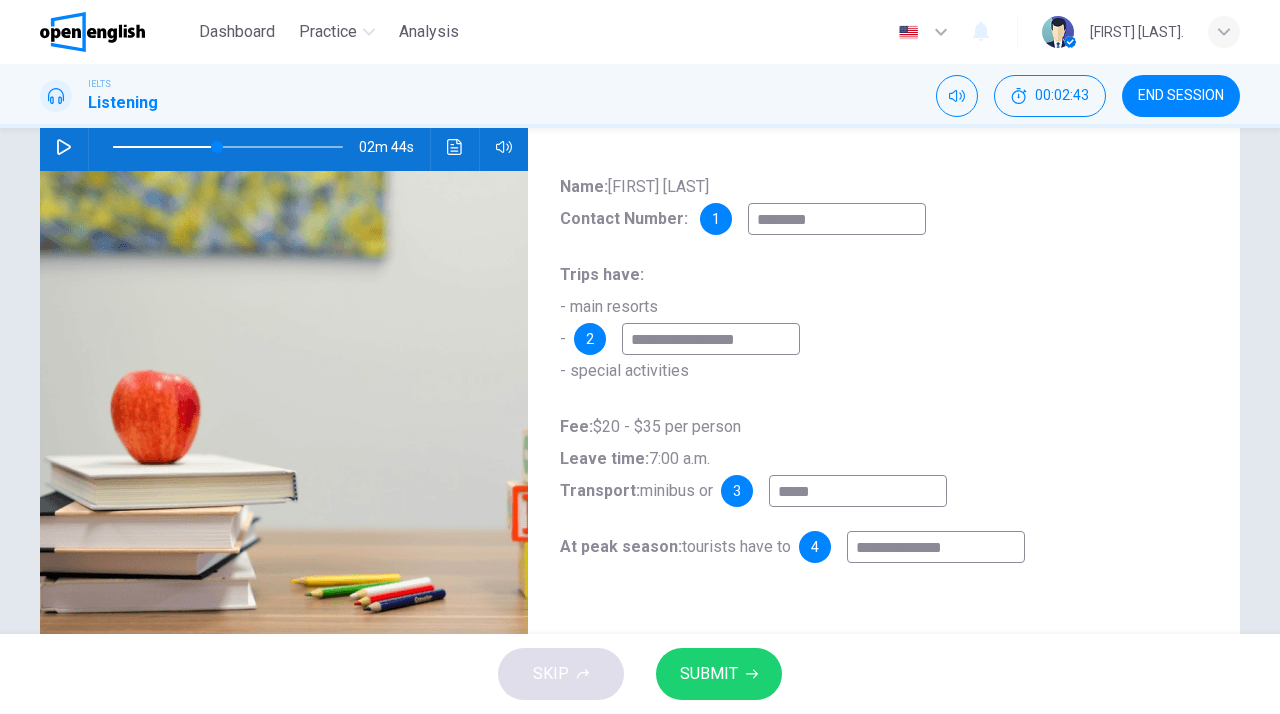 scroll, scrollTop: 253, scrollLeft: 0, axis: vertical 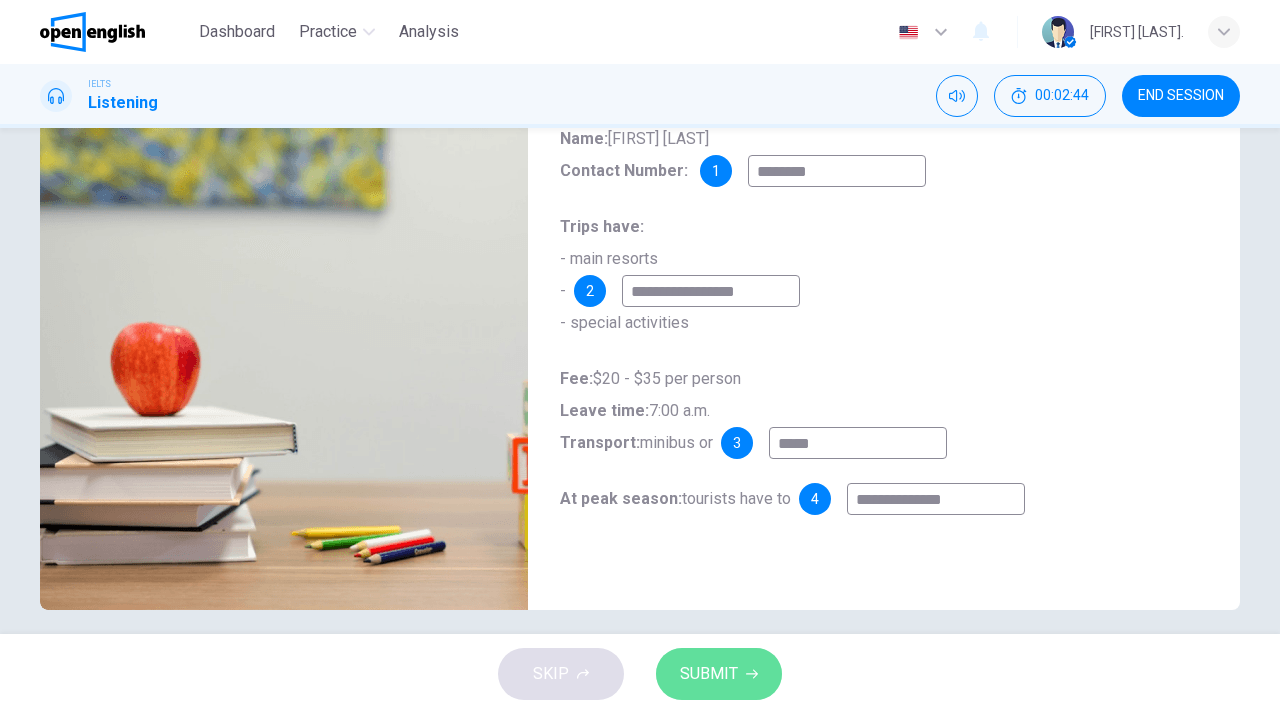 click on "SUBMIT" at bounding box center [709, 674] 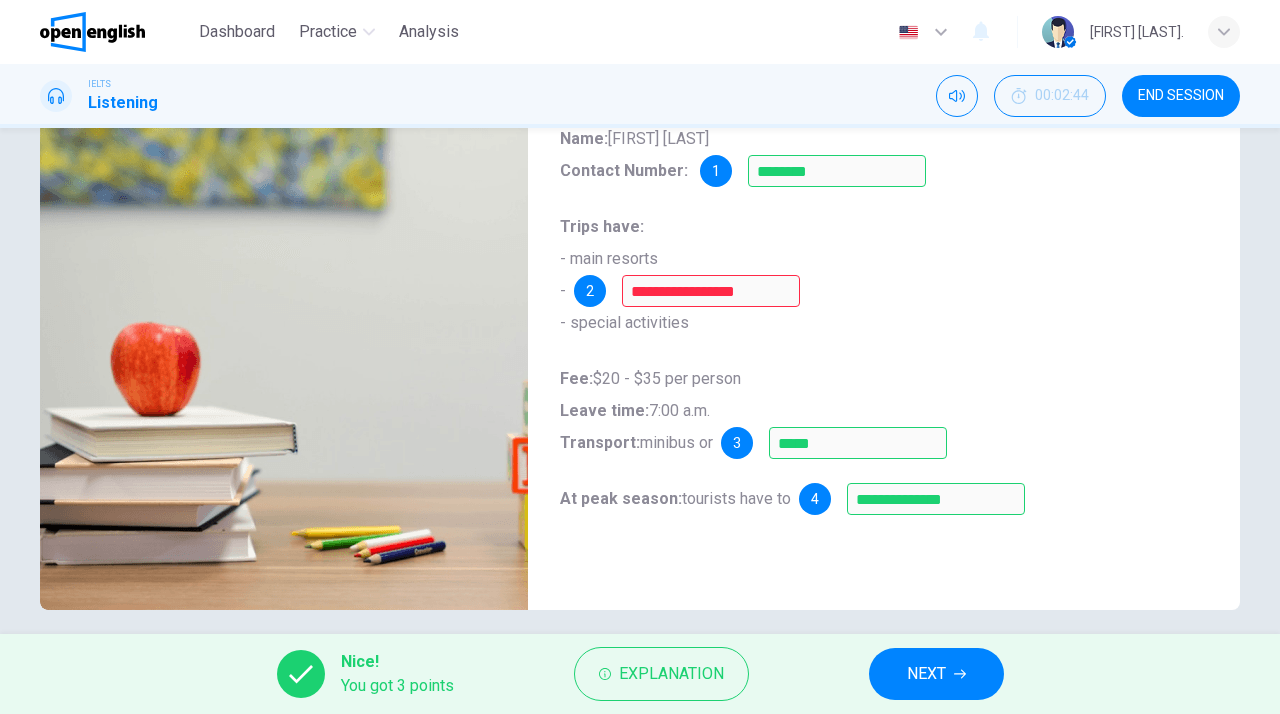 scroll, scrollTop: 0, scrollLeft: 0, axis: both 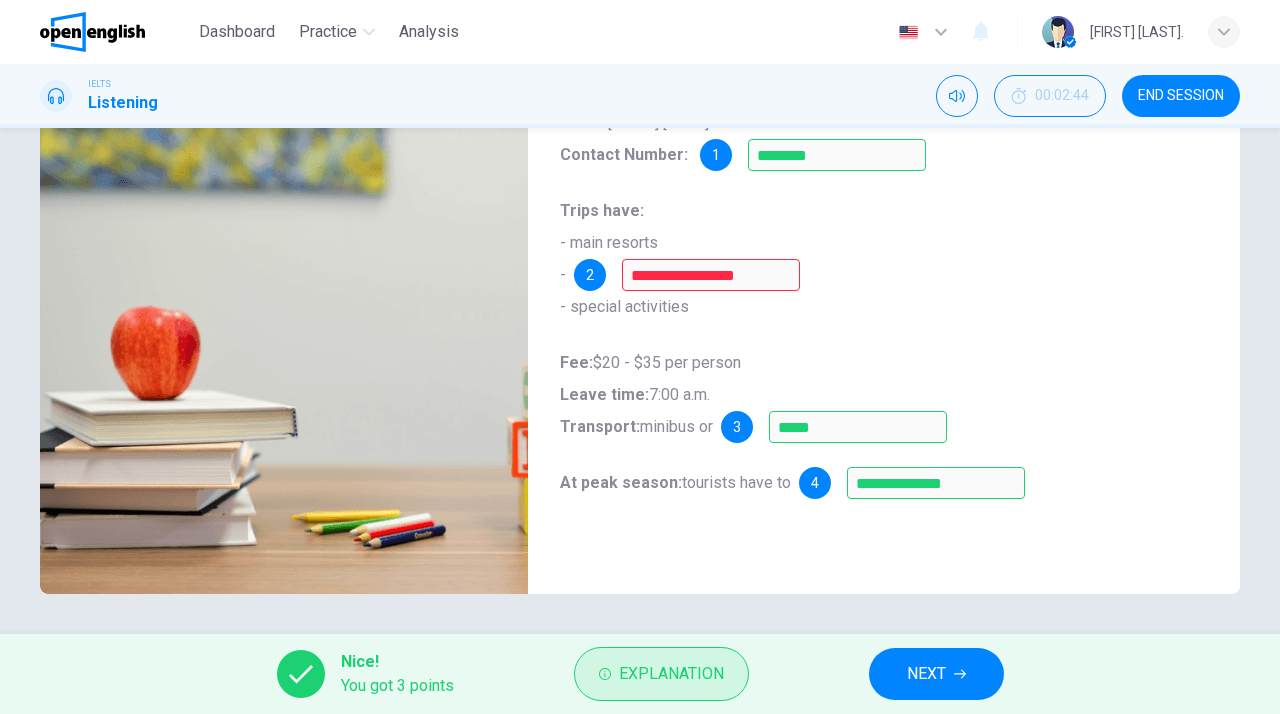 click on "Explanation" at bounding box center (671, 674) 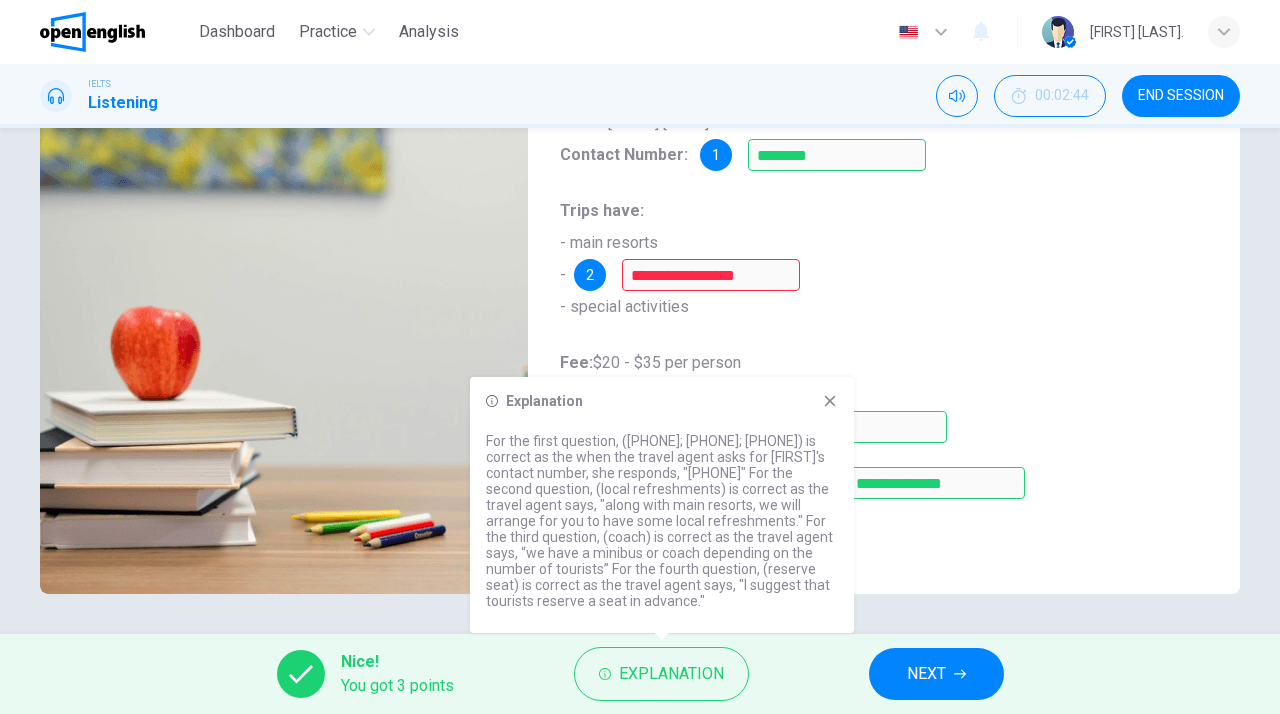 click on "NEXT" at bounding box center [926, 674] 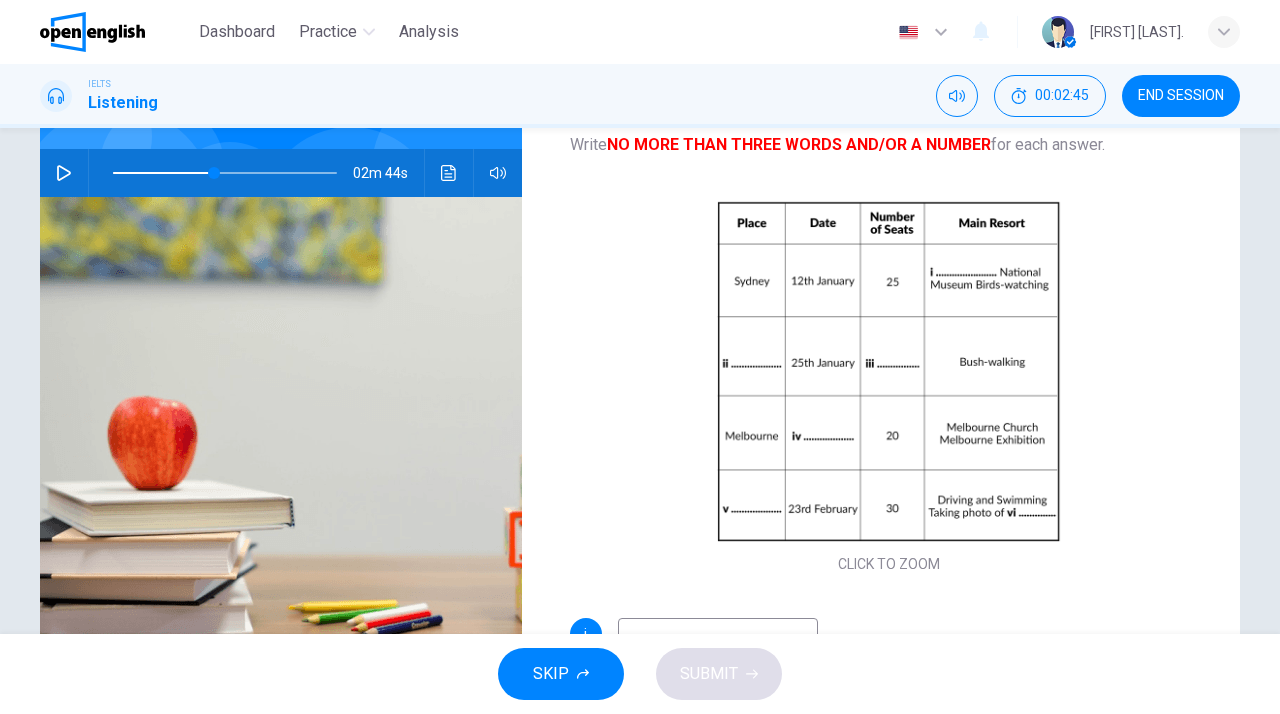 scroll, scrollTop: 178, scrollLeft: 0, axis: vertical 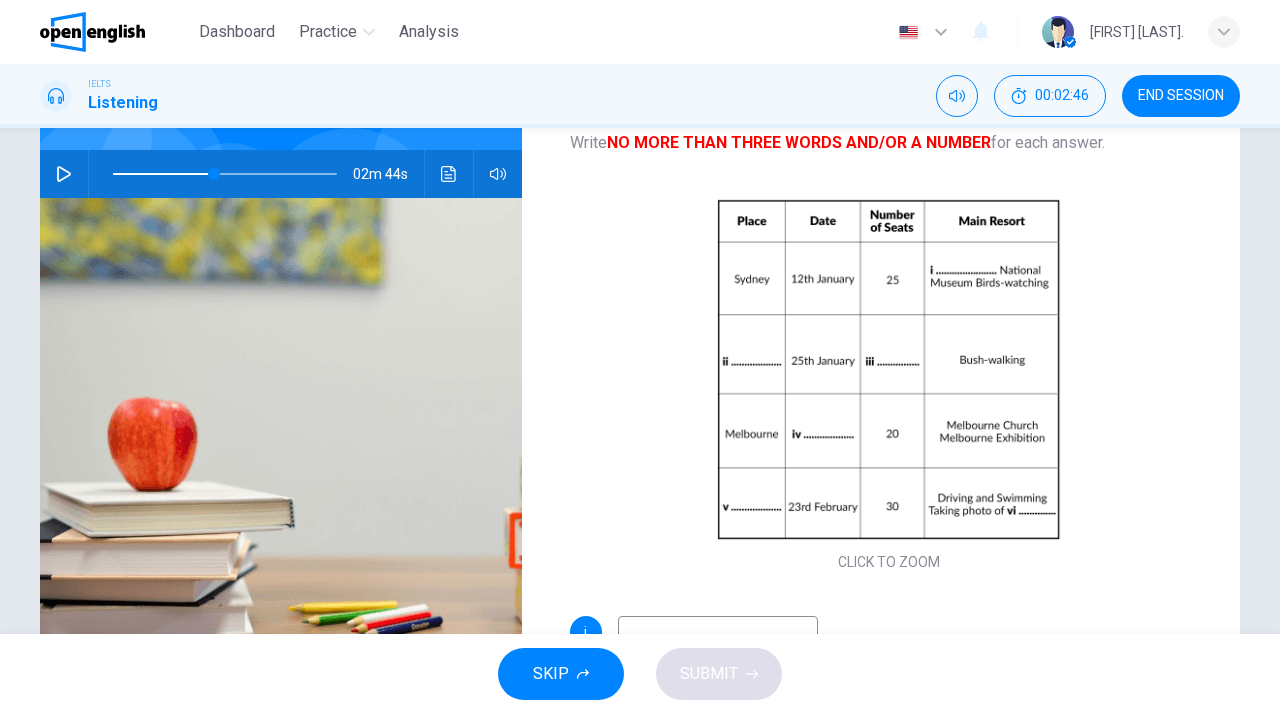 click 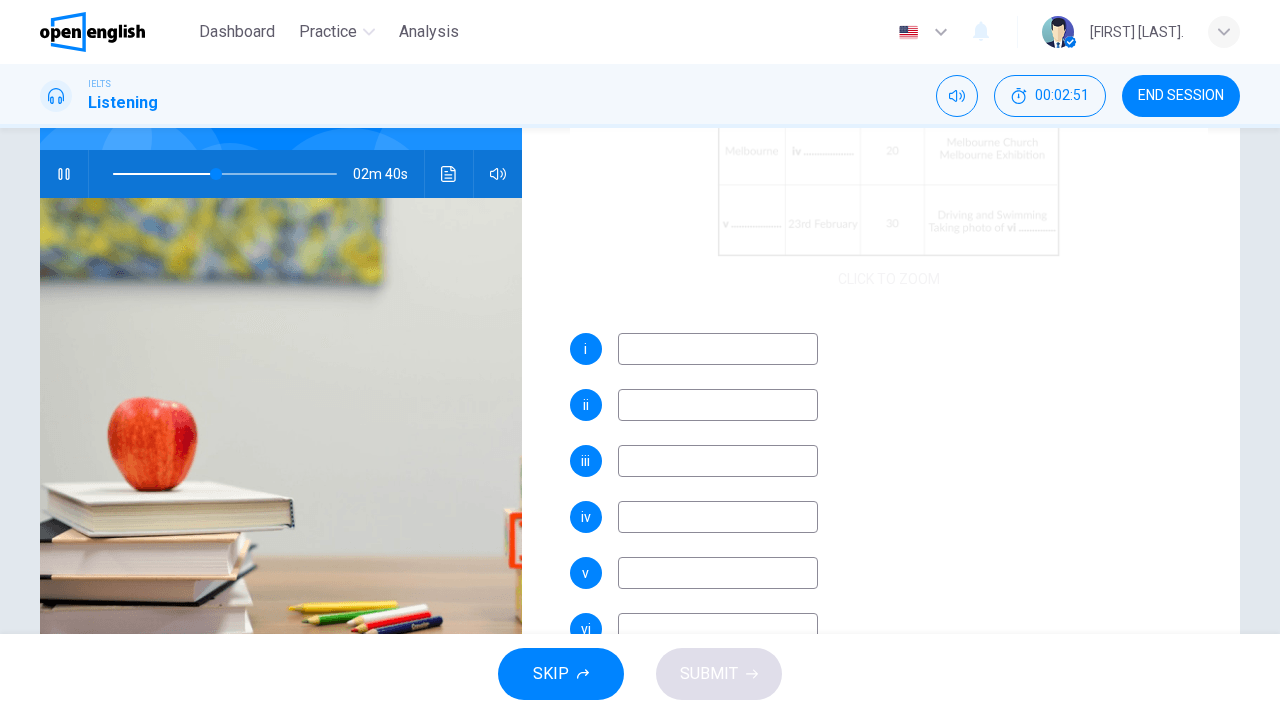 scroll, scrollTop: 286, scrollLeft: 0, axis: vertical 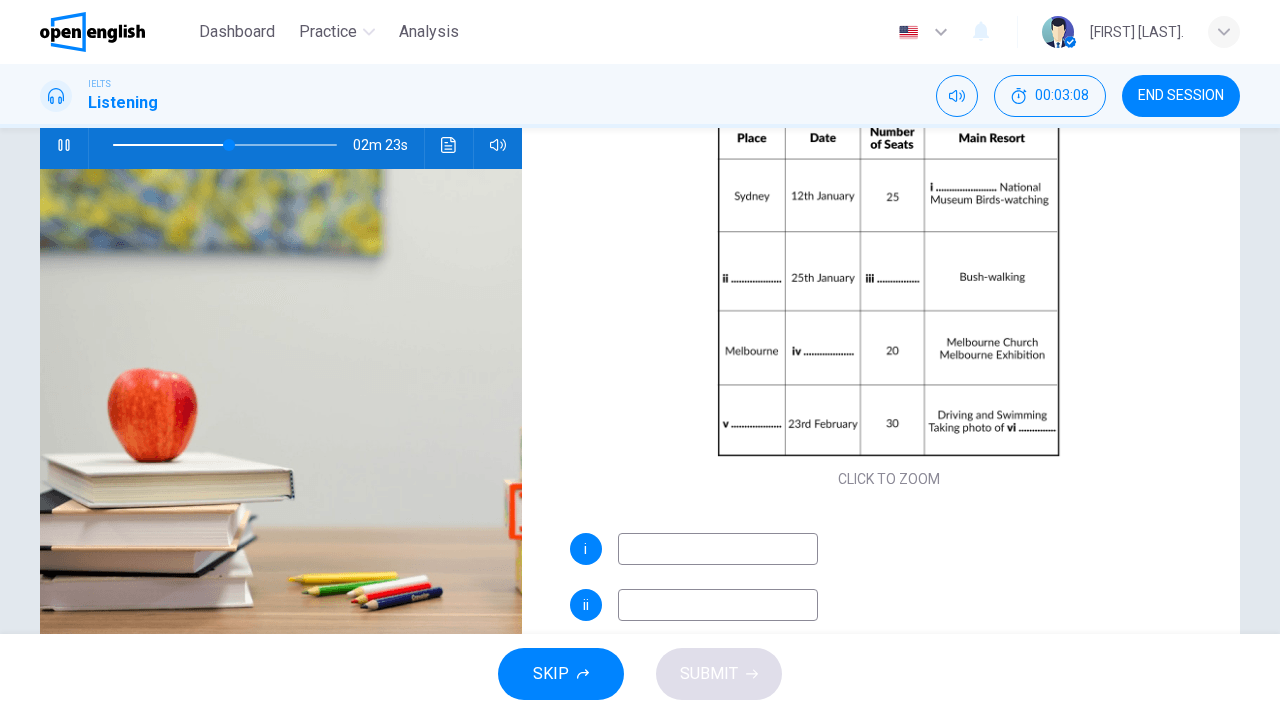 click at bounding box center [718, 549] 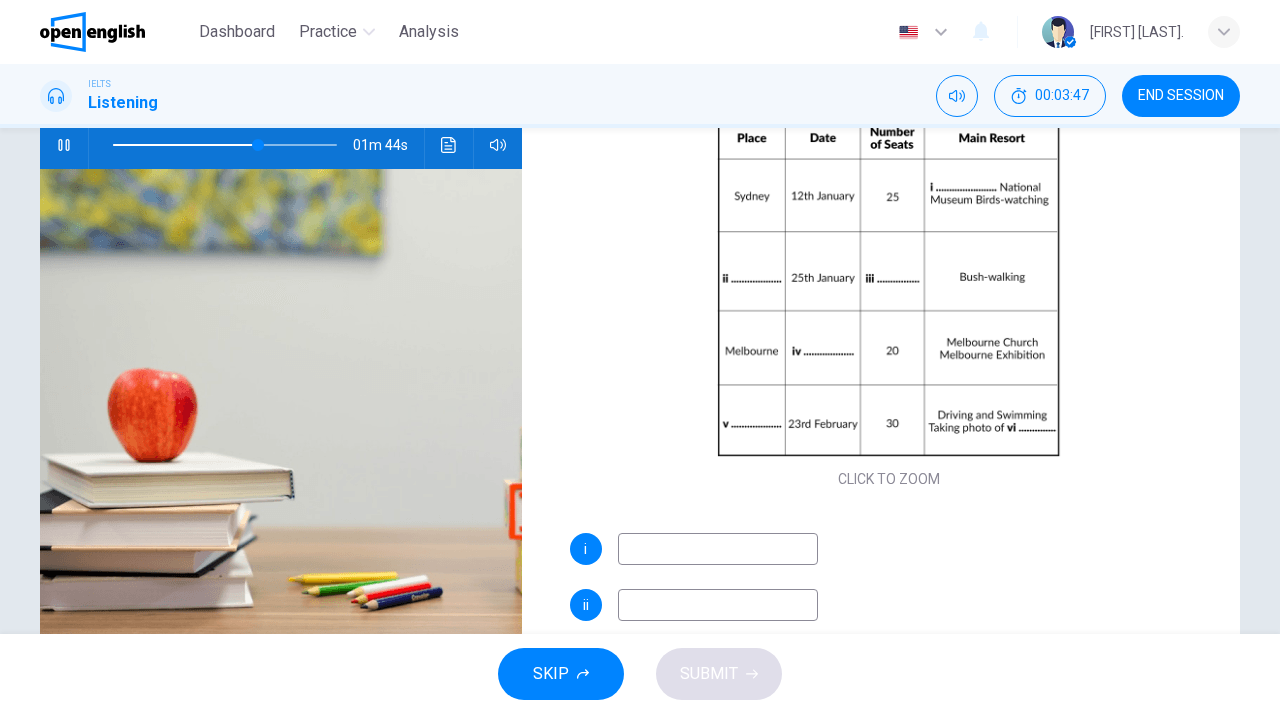 click at bounding box center (718, 605) 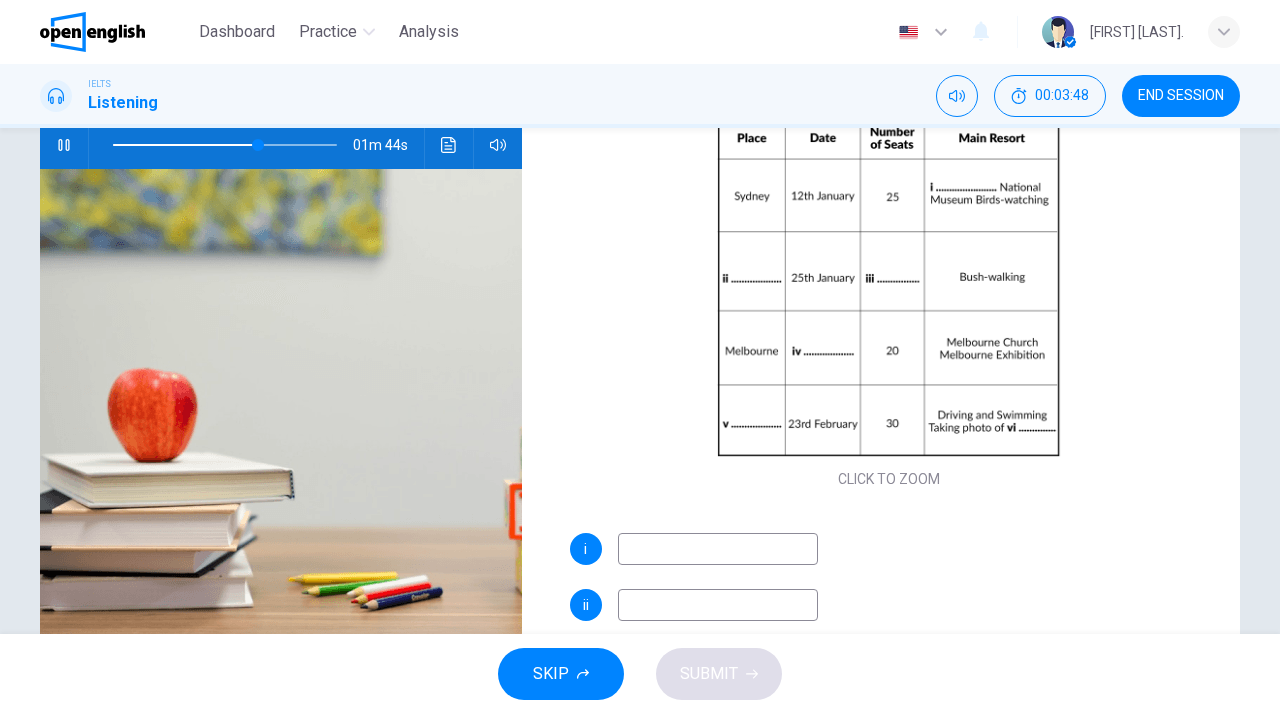 type on "**" 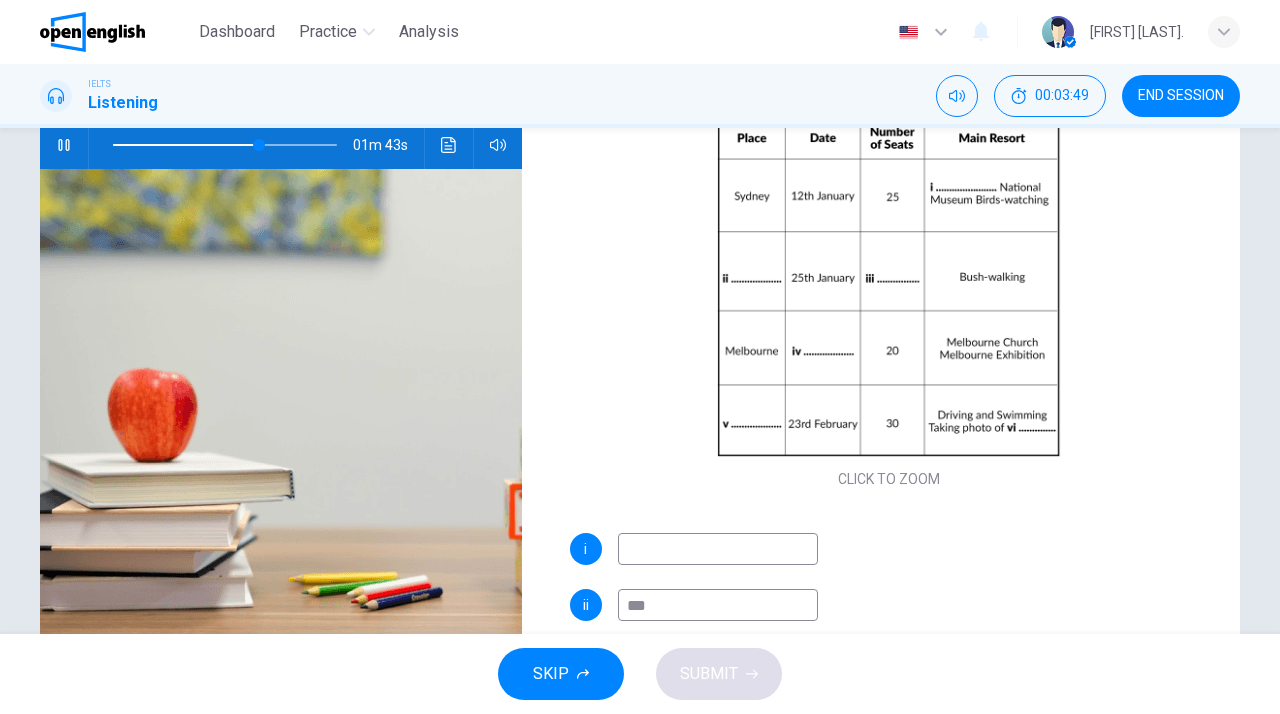 type on "****" 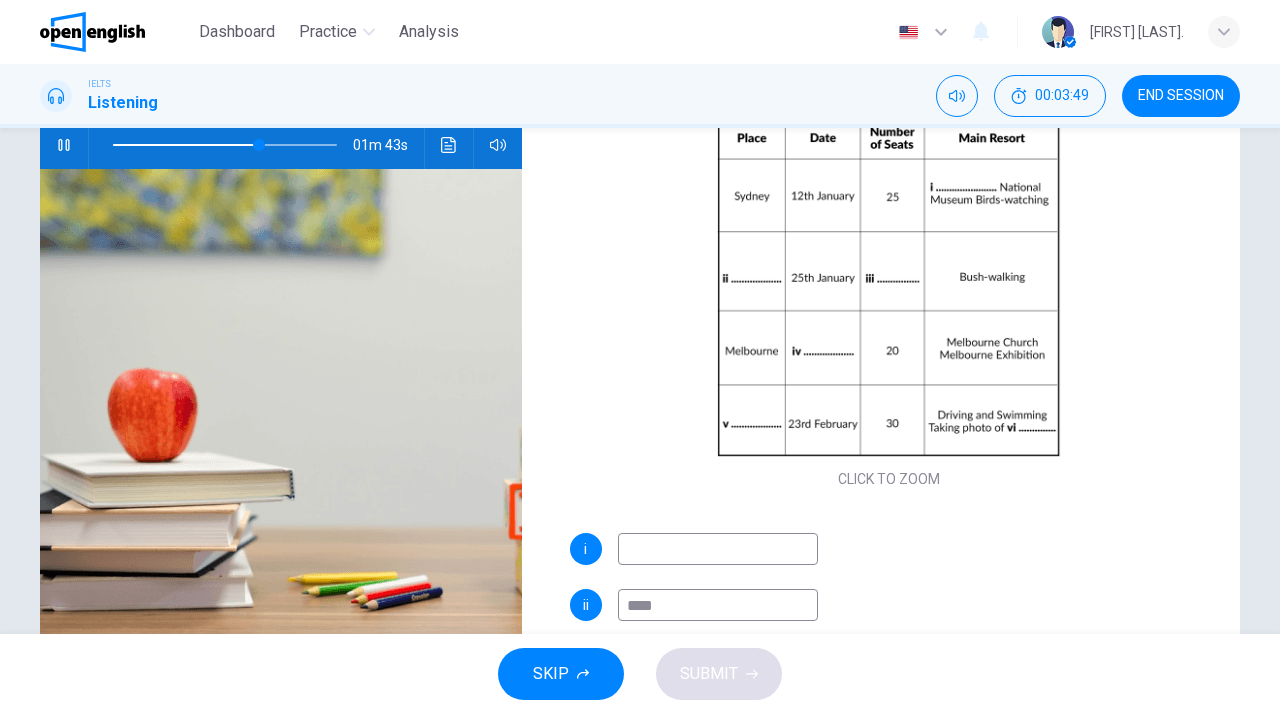 type on "**" 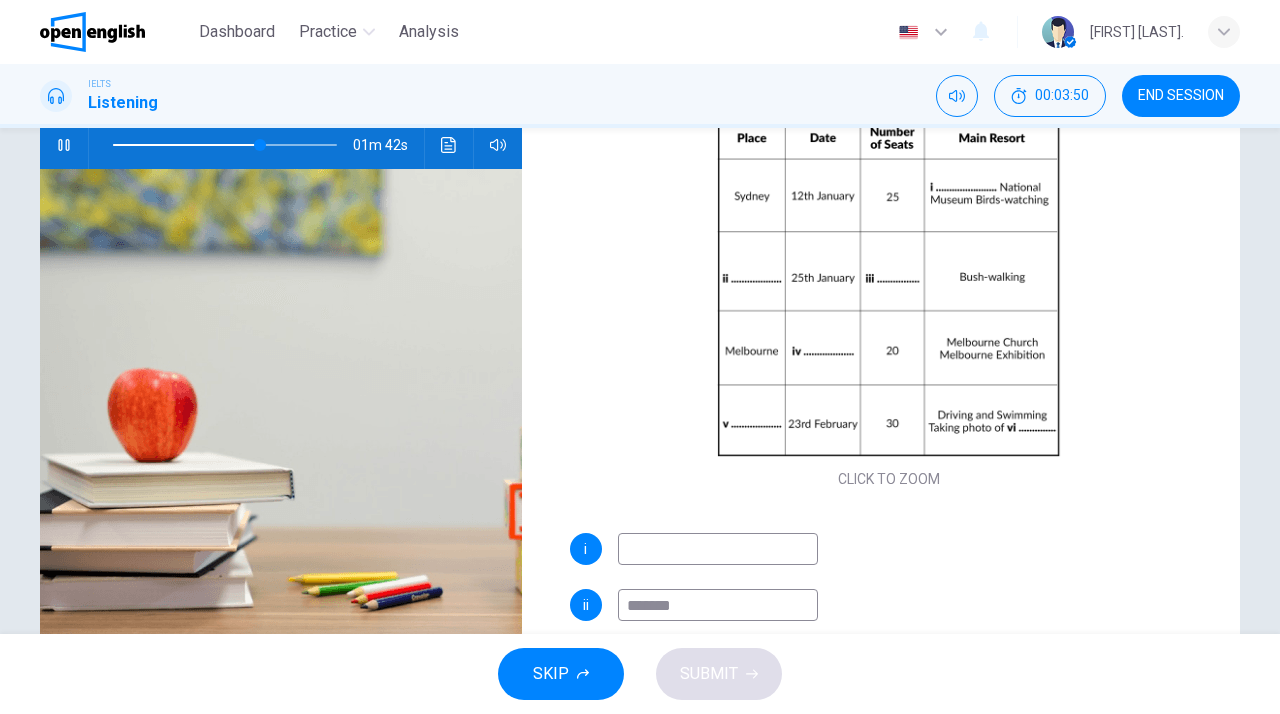 type on "********" 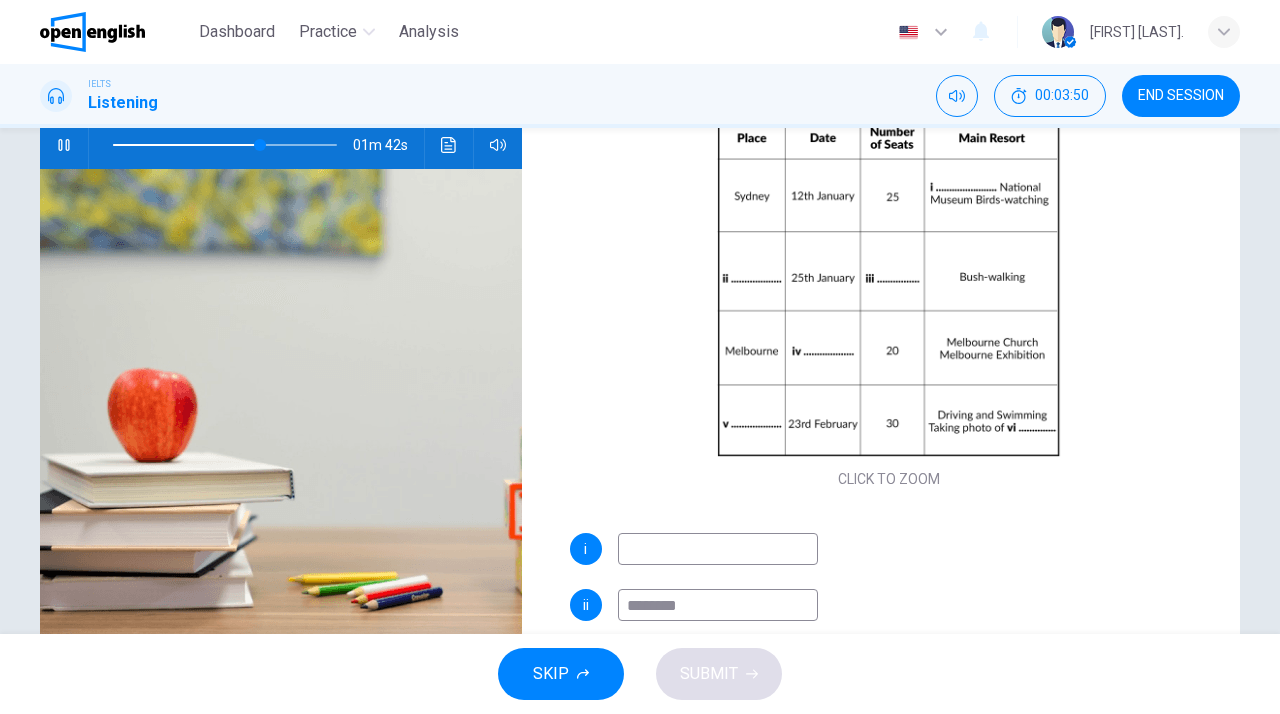 type on "**" 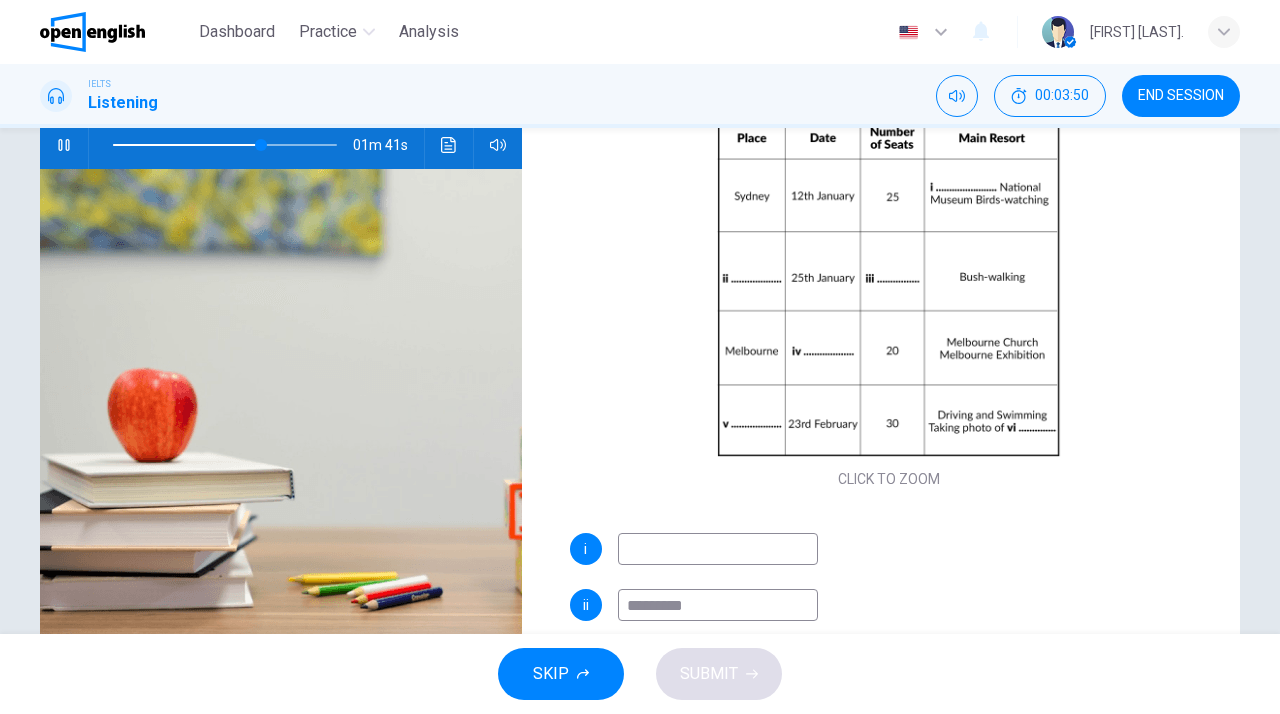 type on "**********" 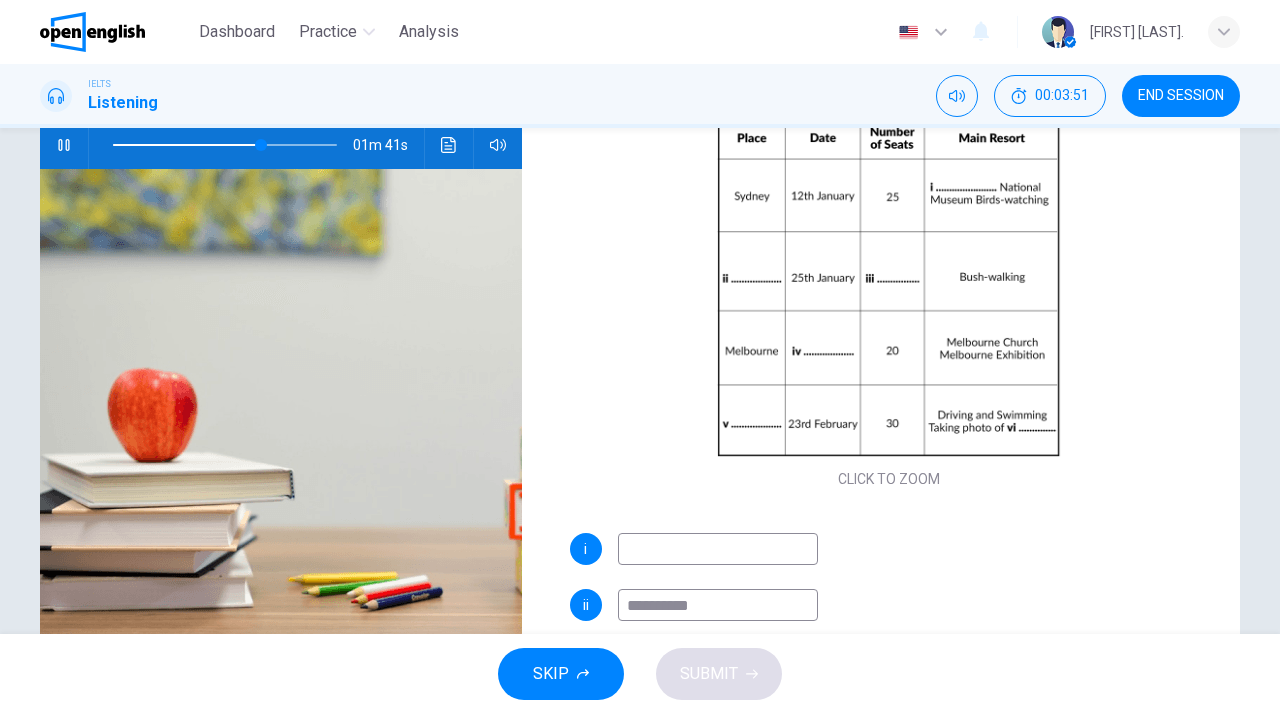 type on "**" 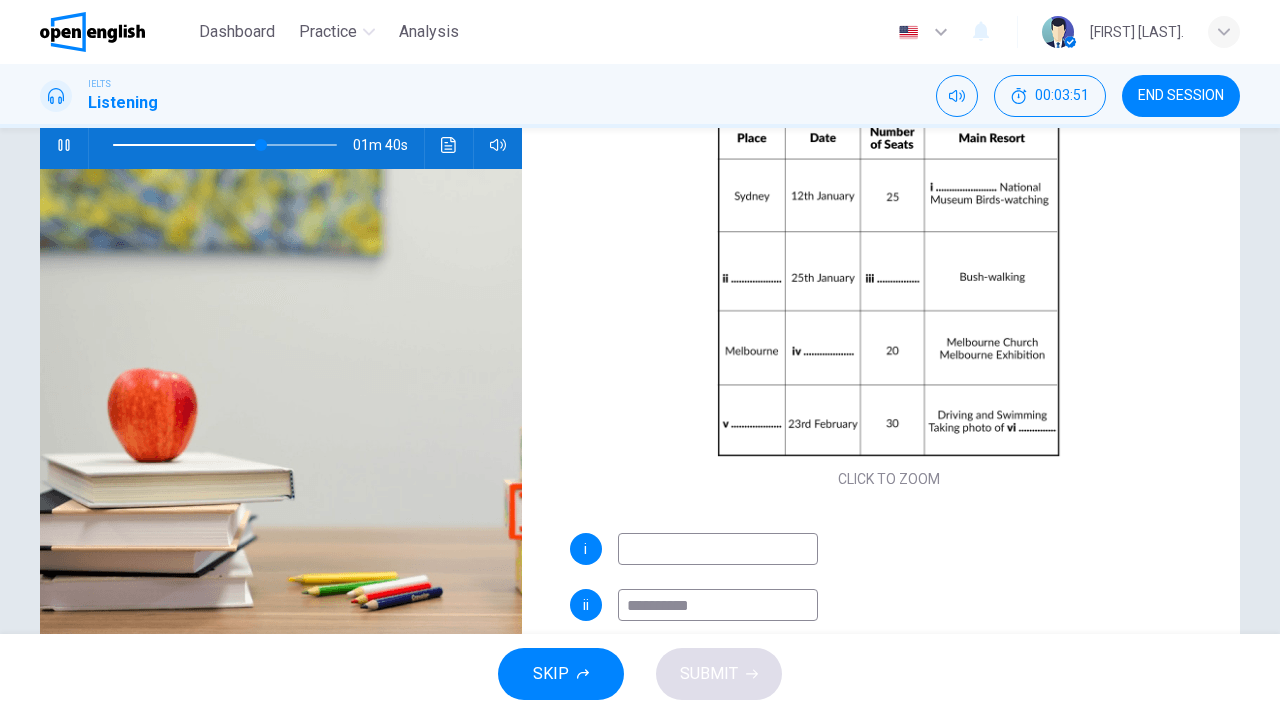 type on "**********" 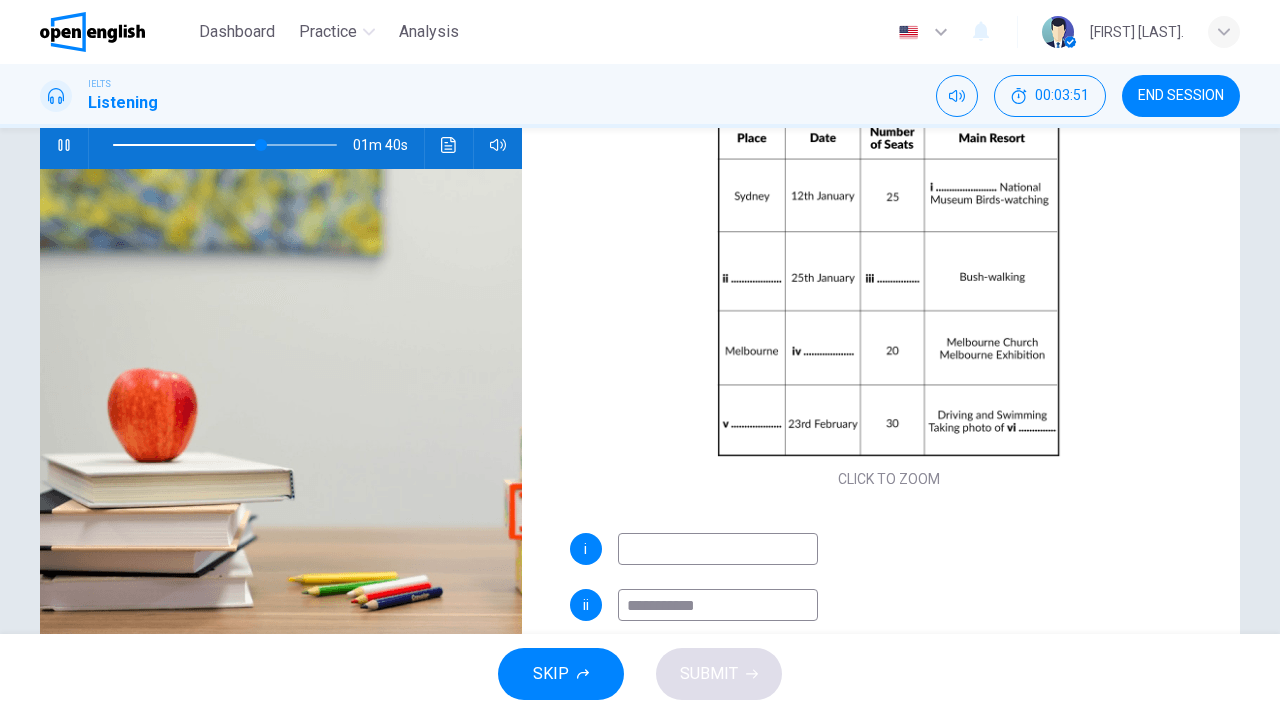 type on "**" 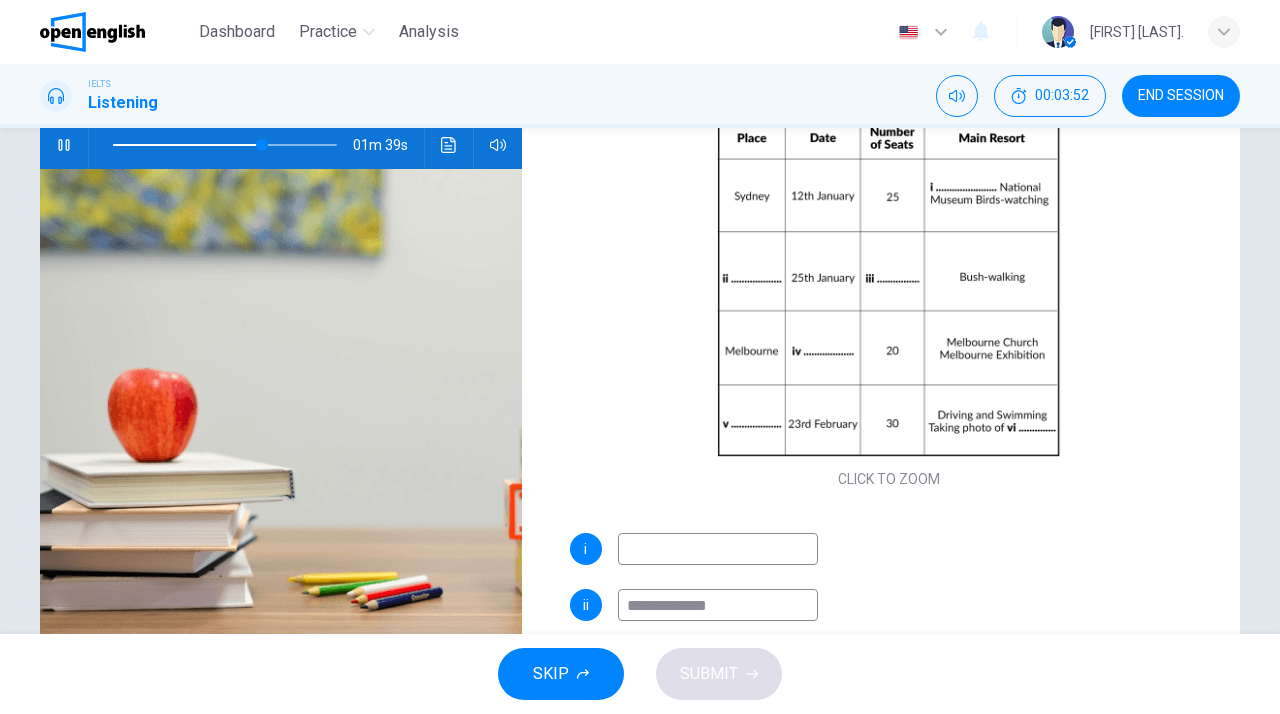 type on "**********" 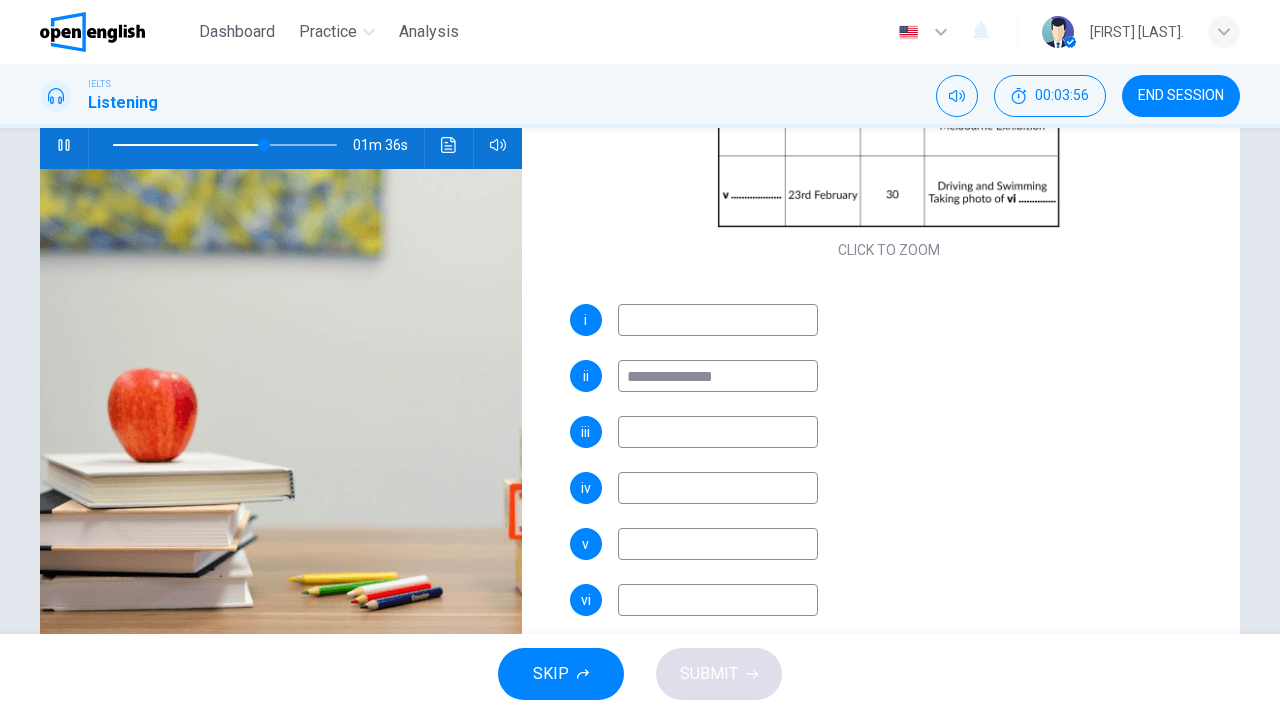 scroll, scrollTop: 286, scrollLeft: 0, axis: vertical 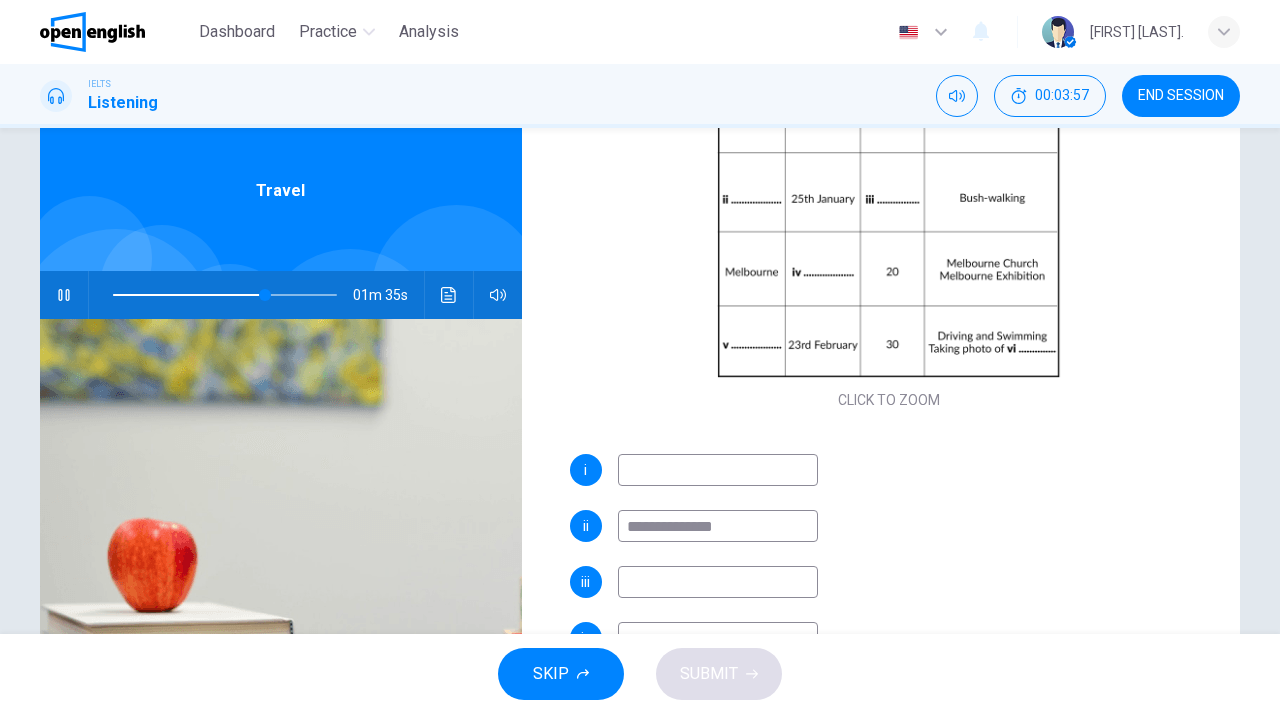 type on "**" 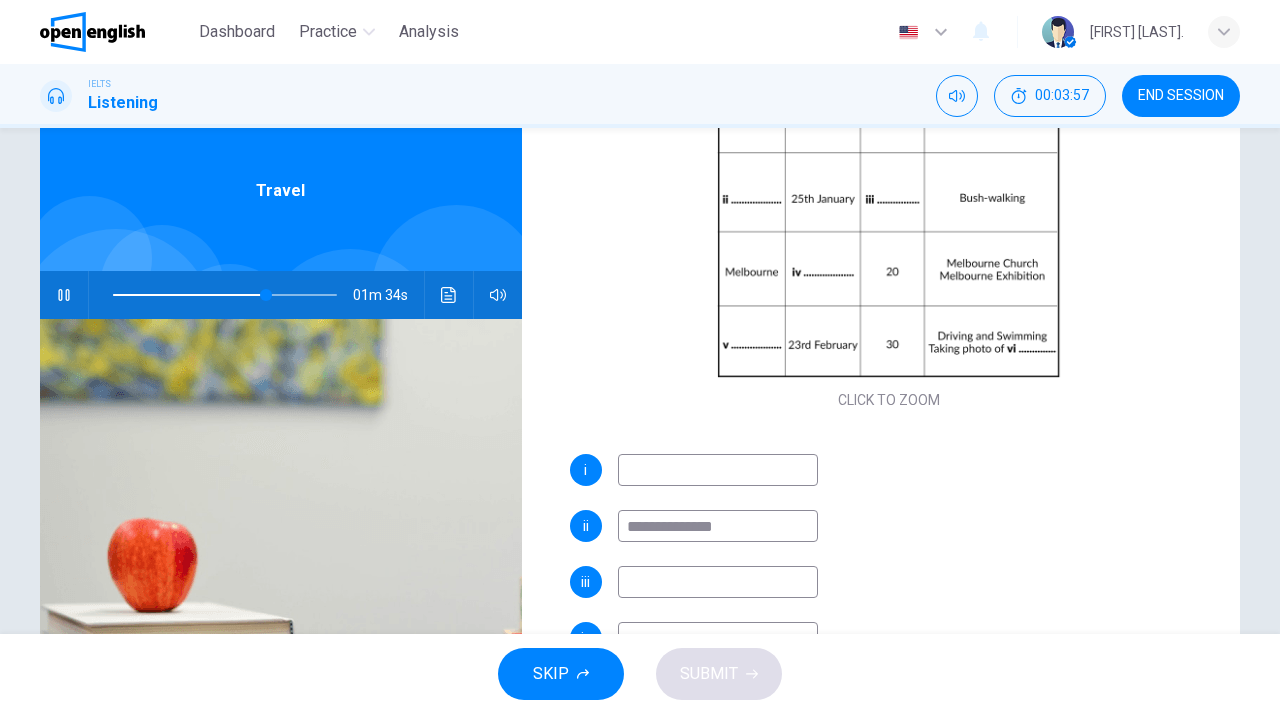 type on "**********" 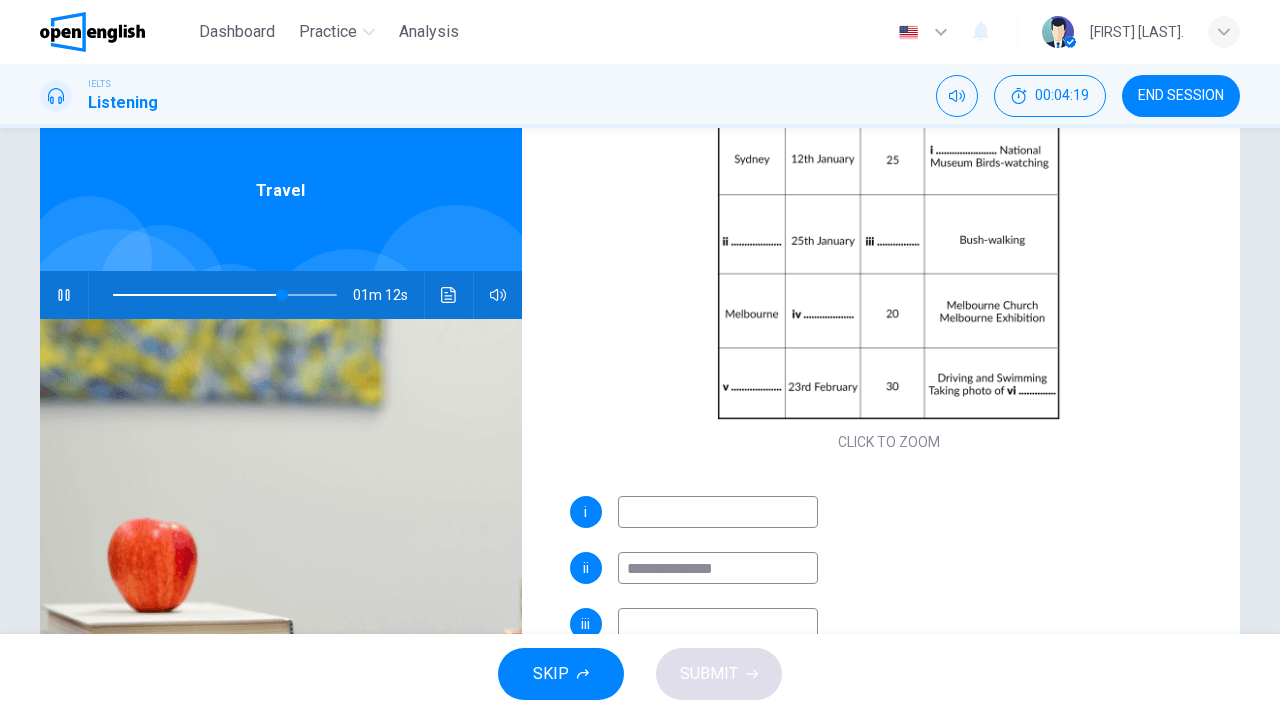 scroll, scrollTop: 265, scrollLeft: 0, axis: vertical 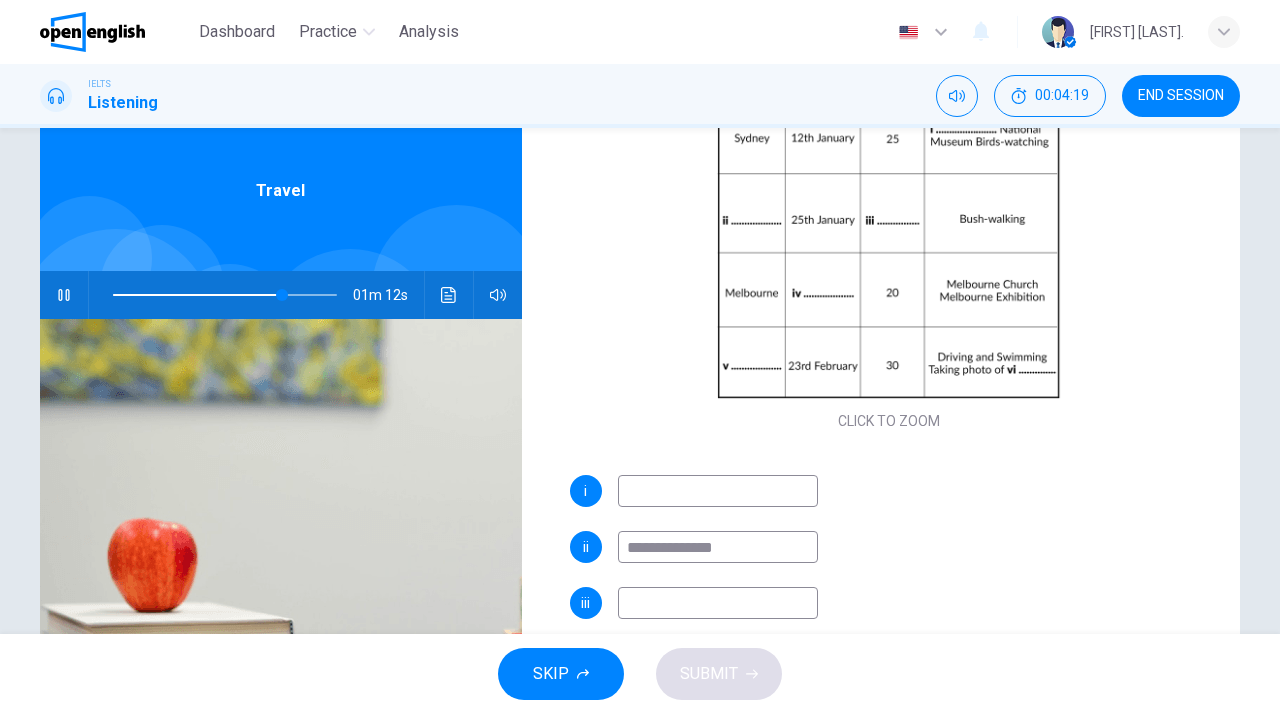 type on "**" 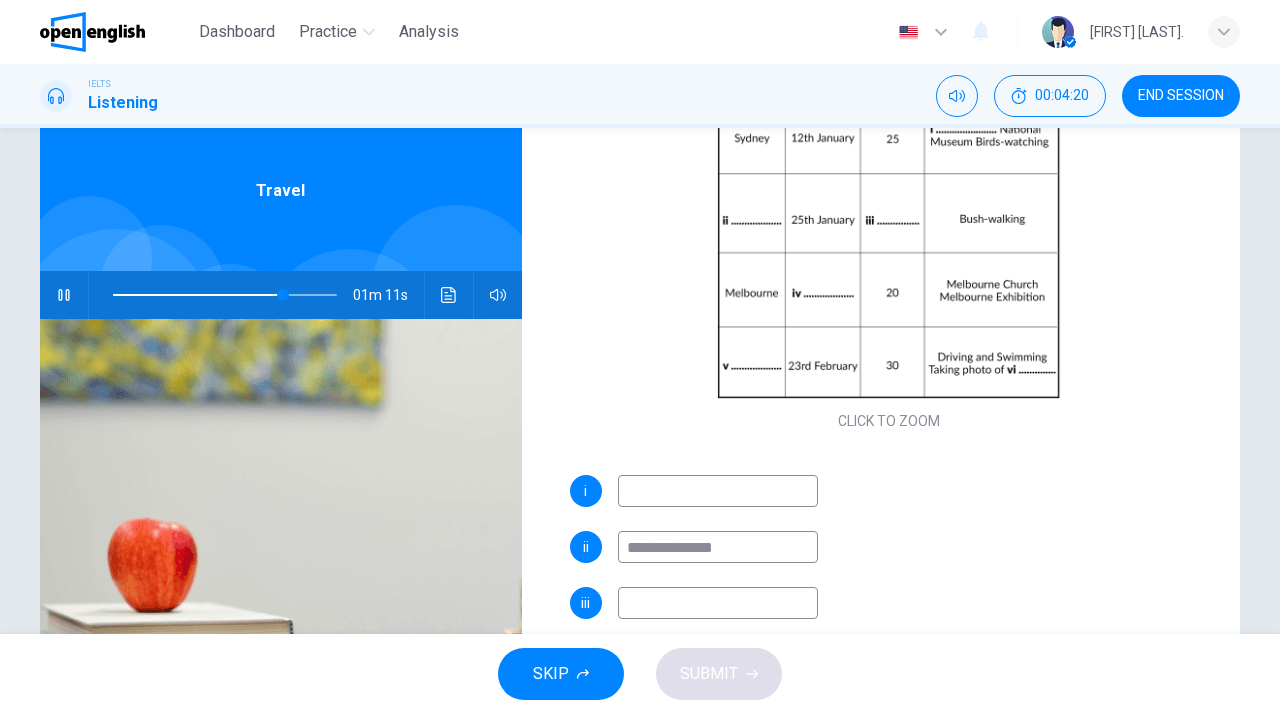 type on "*" 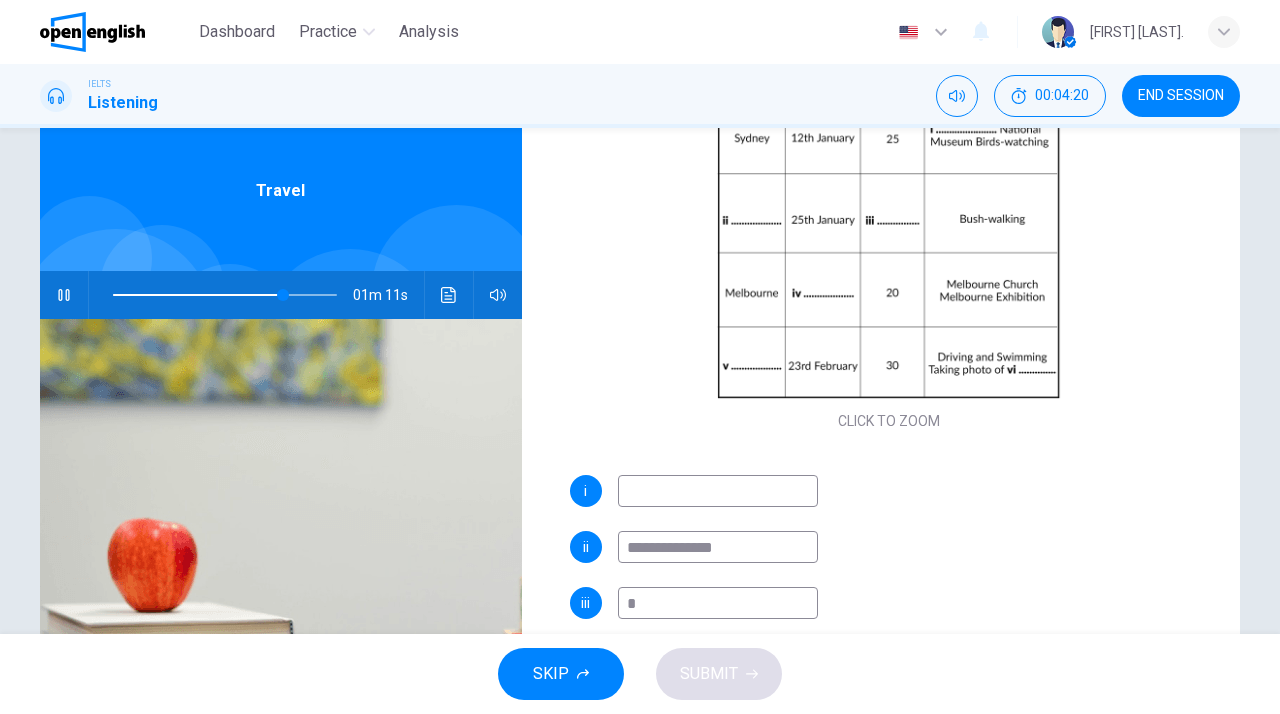 type on "**" 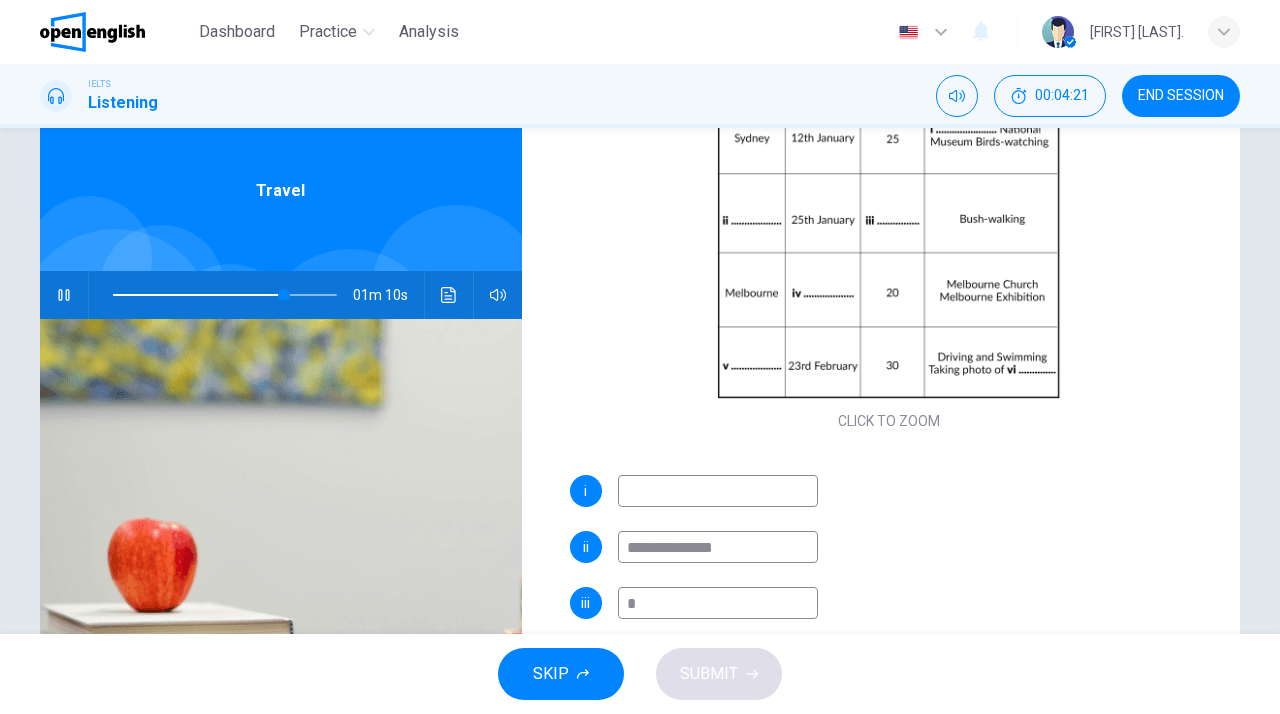 type on "**" 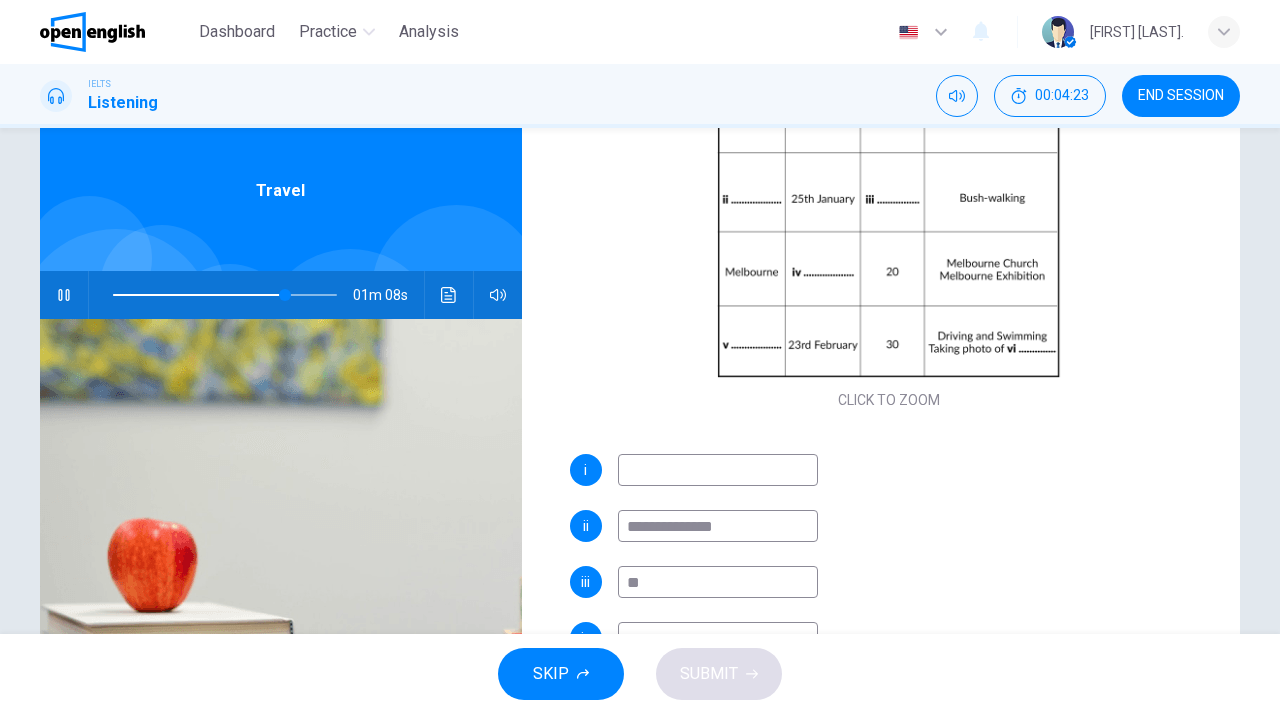 scroll, scrollTop: 286, scrollLeft: 0, axis: vertical 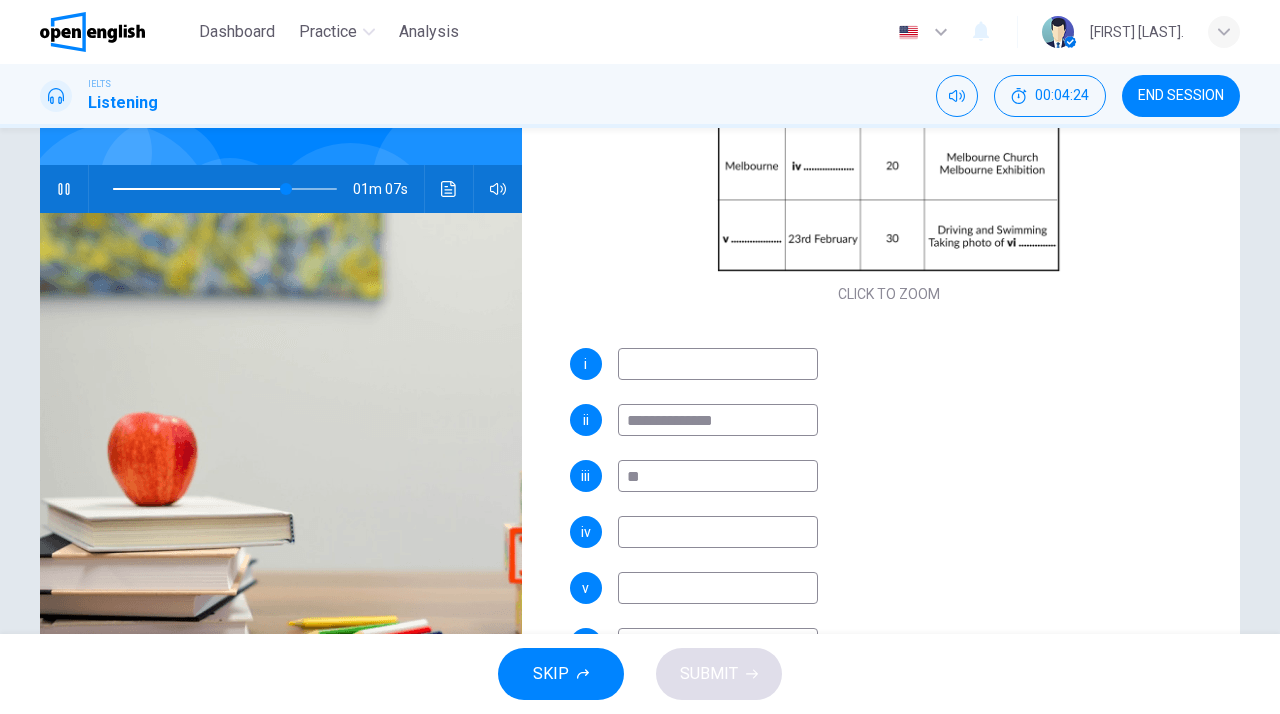 type on "**" 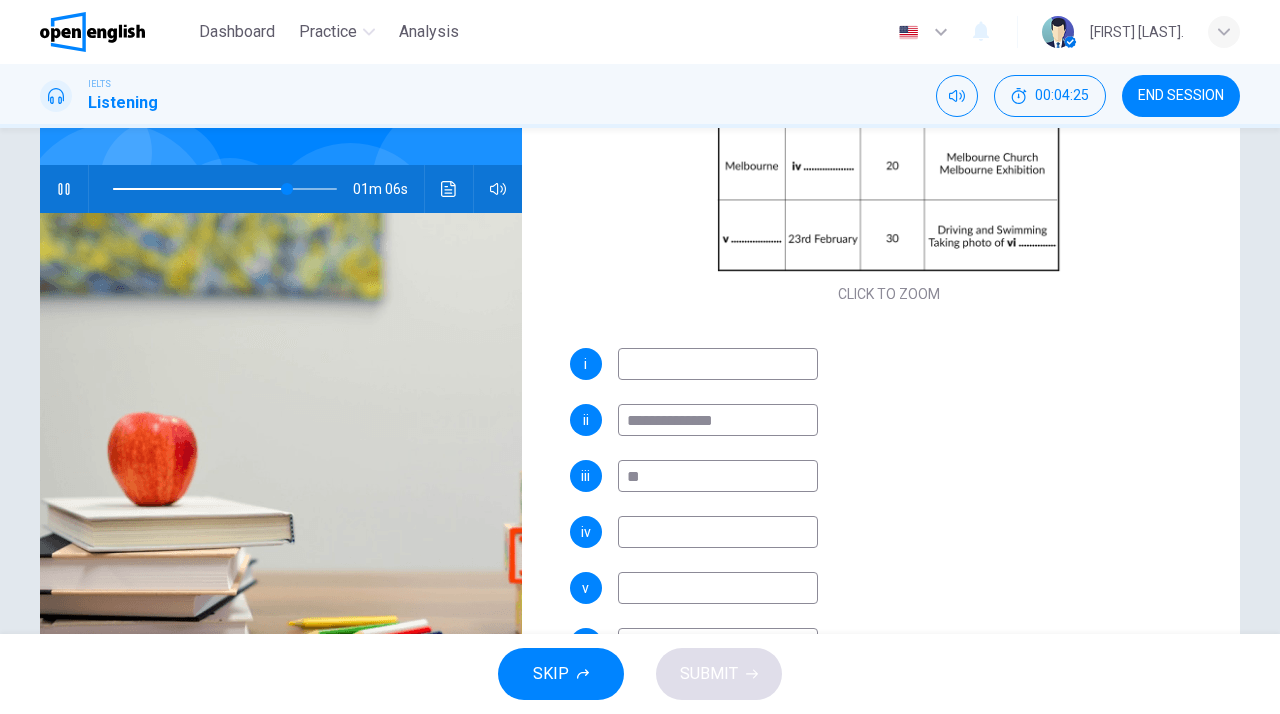 type on "**" 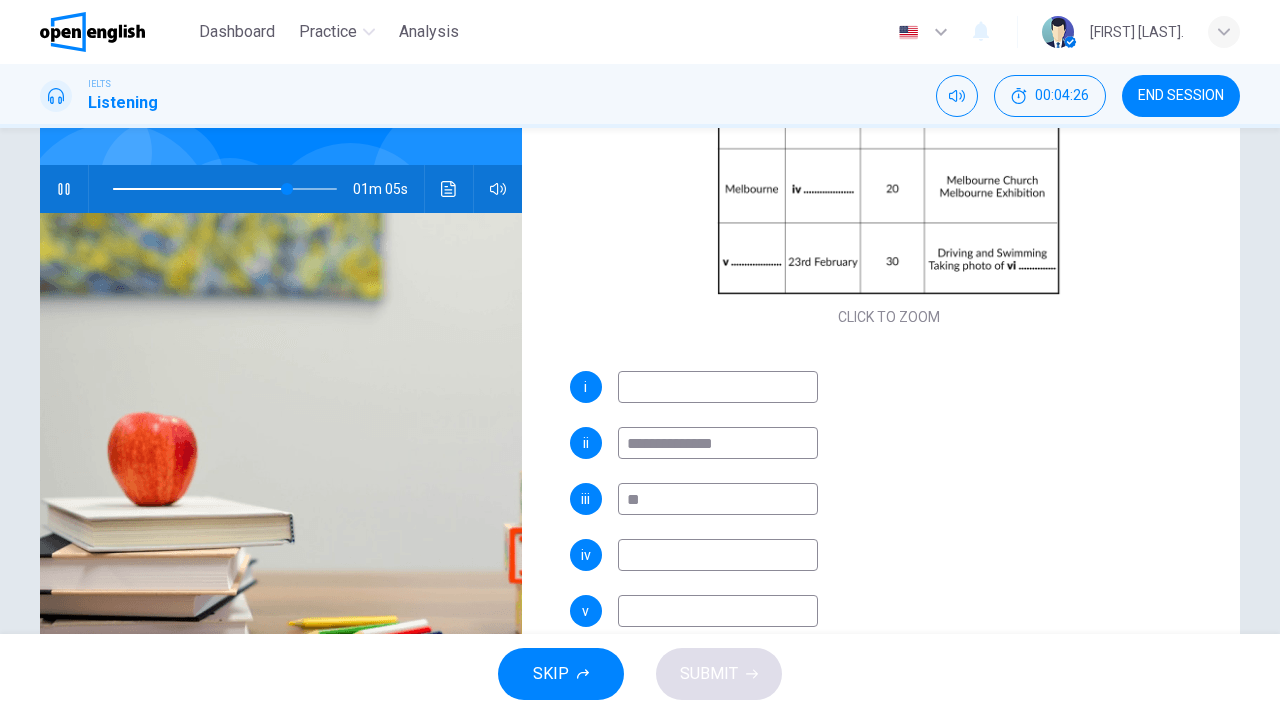 scroll, scrollTop: 266, scrollLeft: 0, axis: vertical 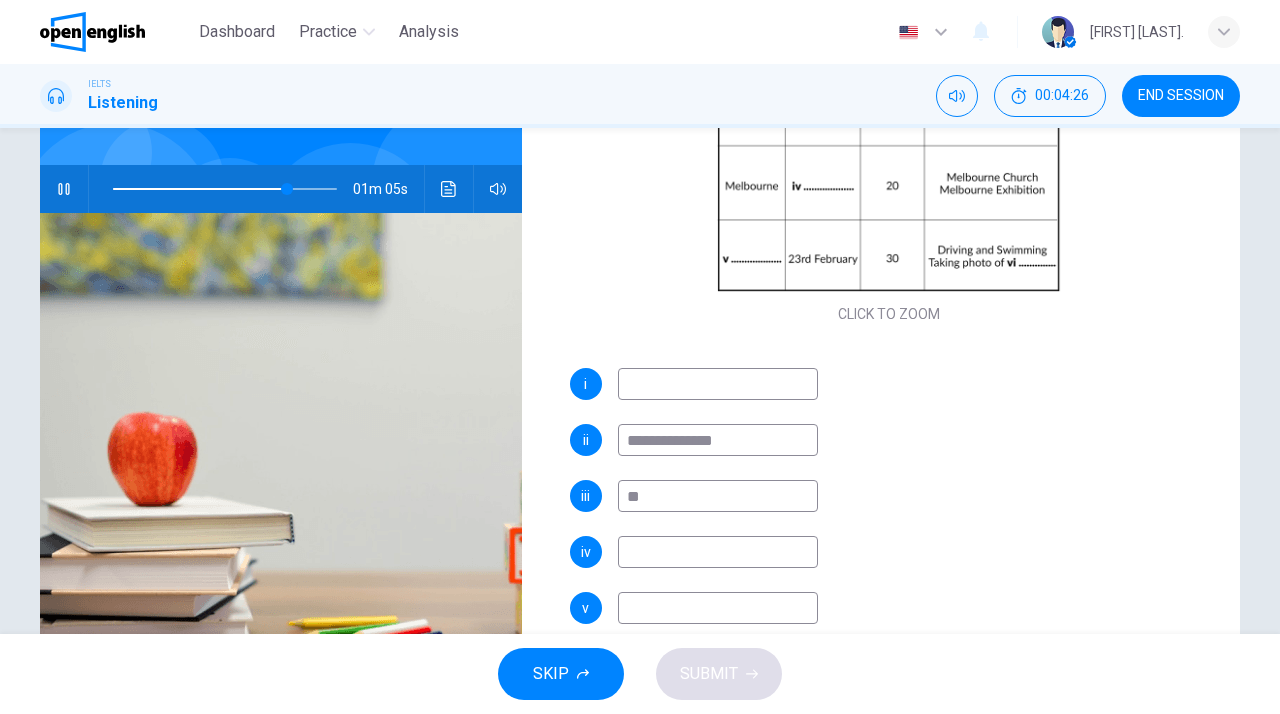 type on "**" 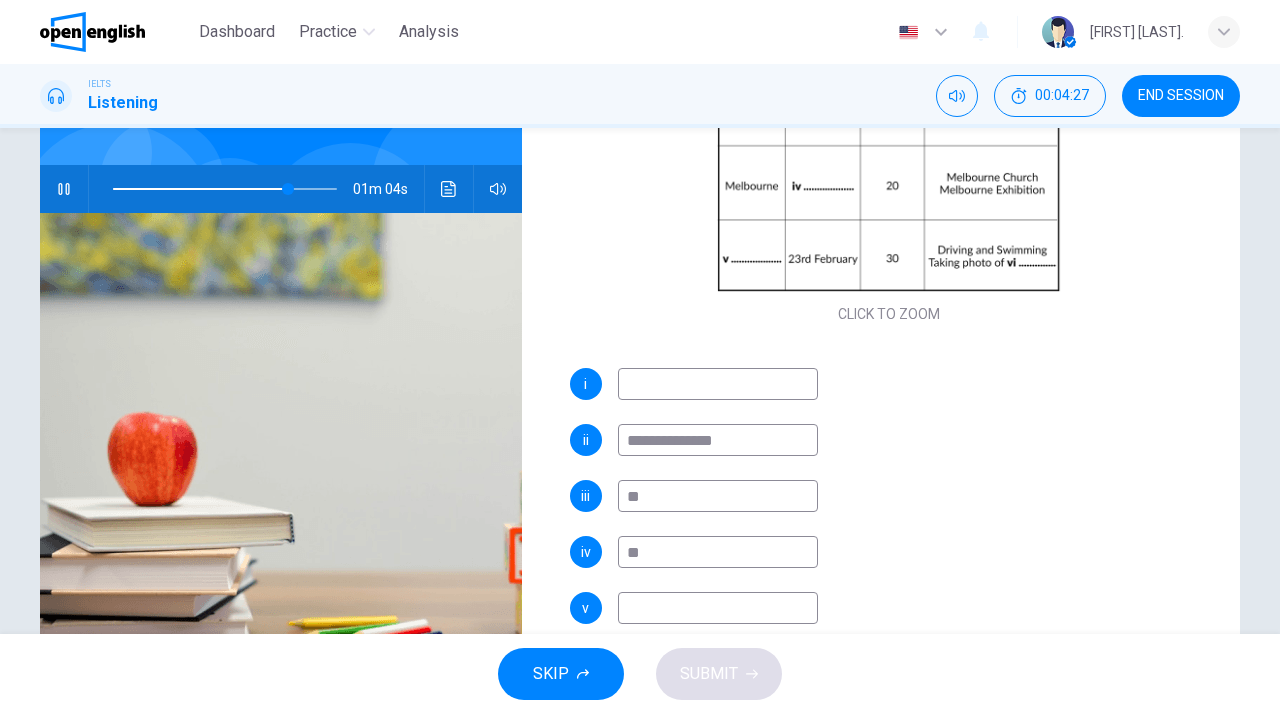type on "**" 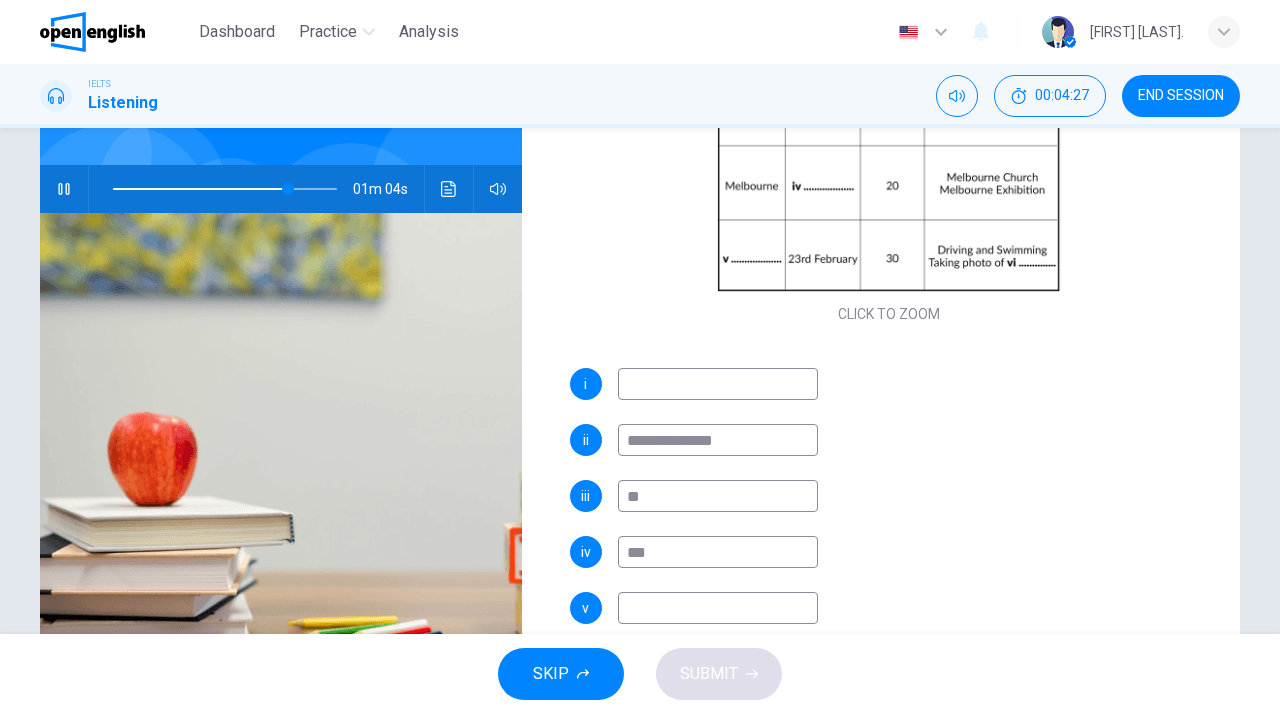 type on "**" 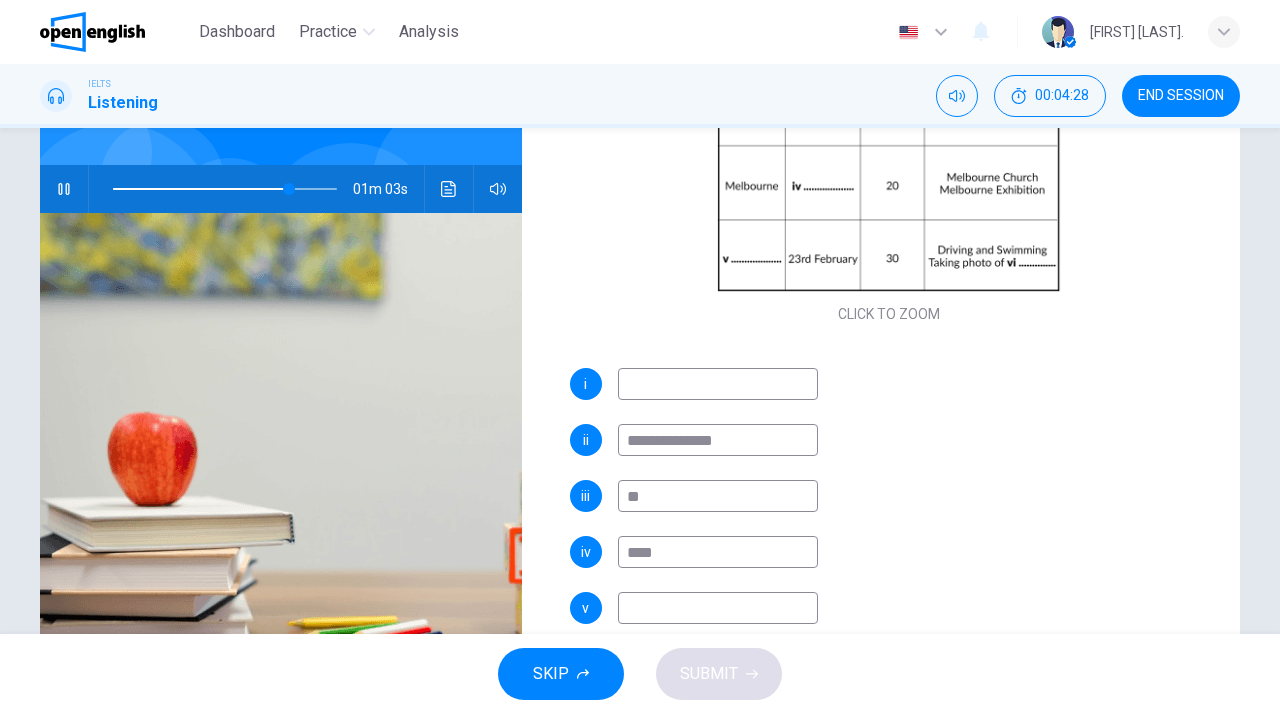 type on "*****" 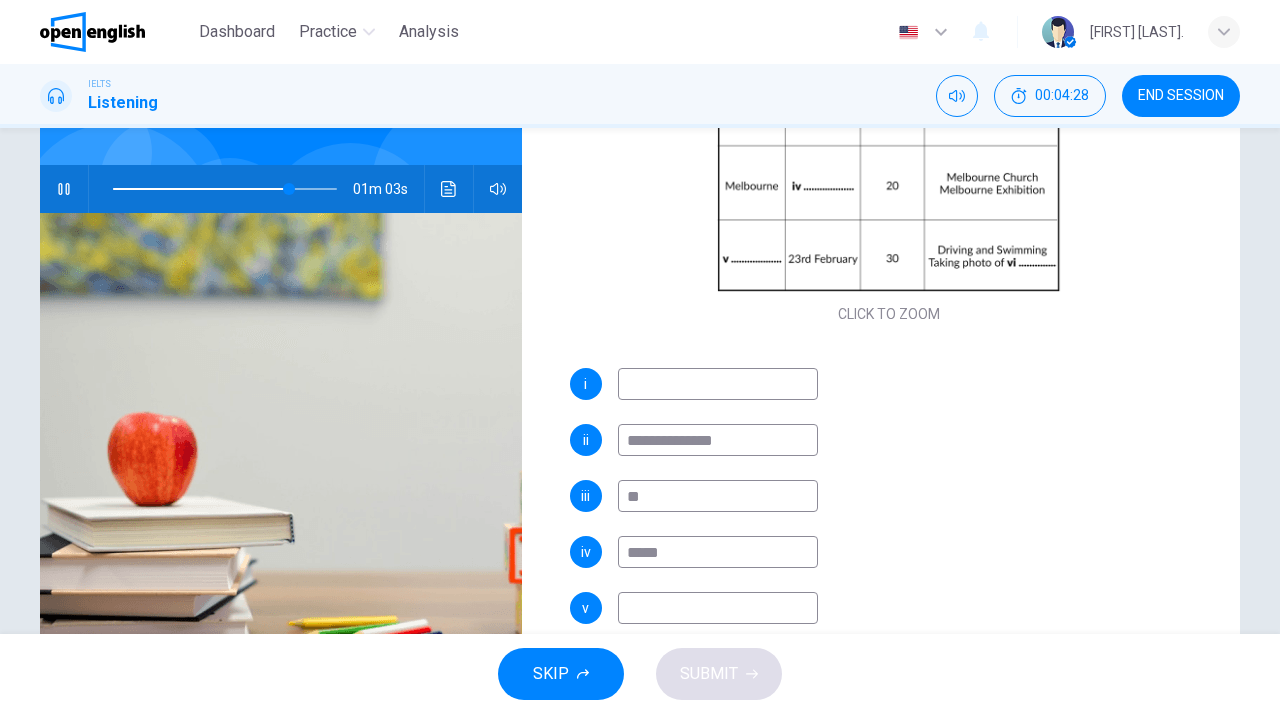 type on "**" 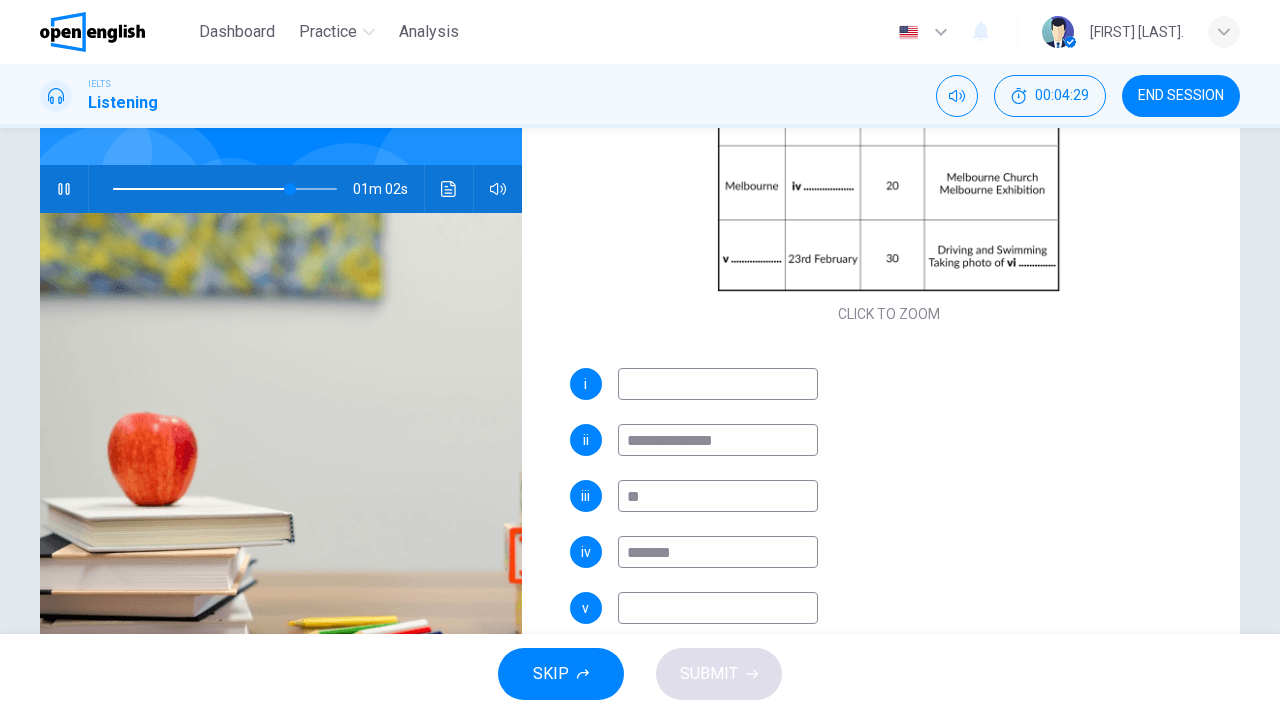 type on "********" 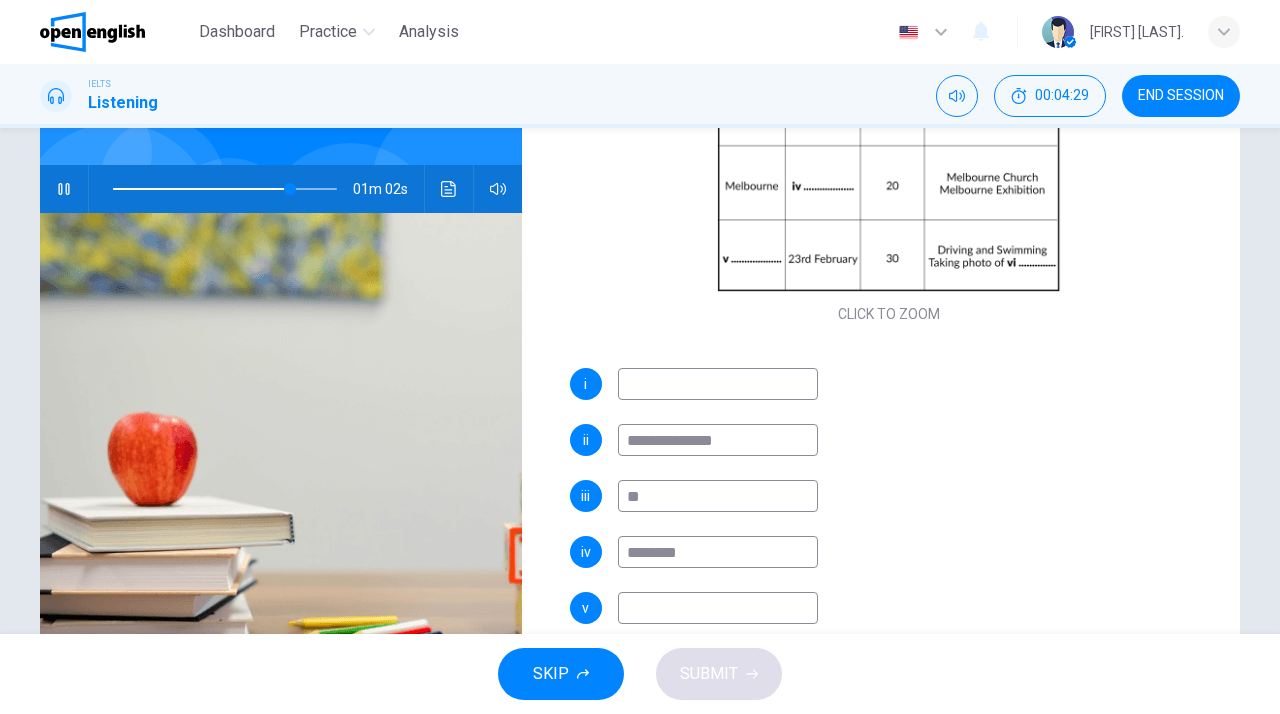type on "**" 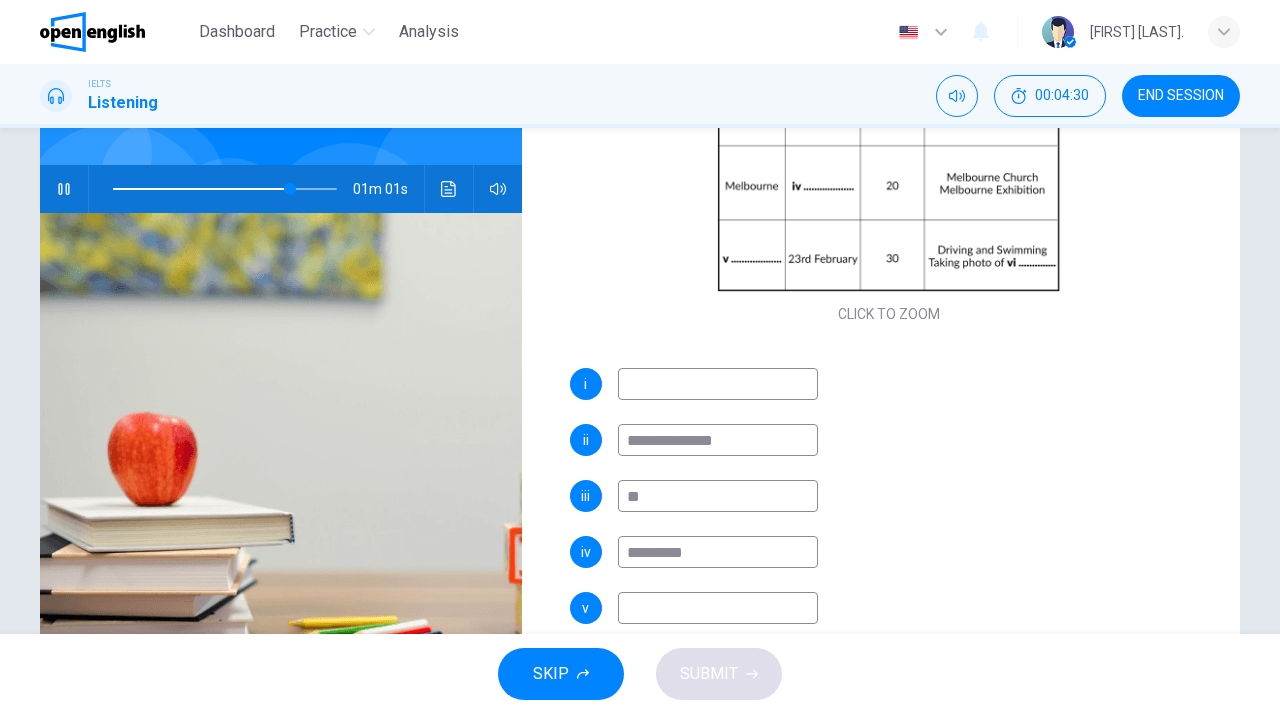 type on "**********" 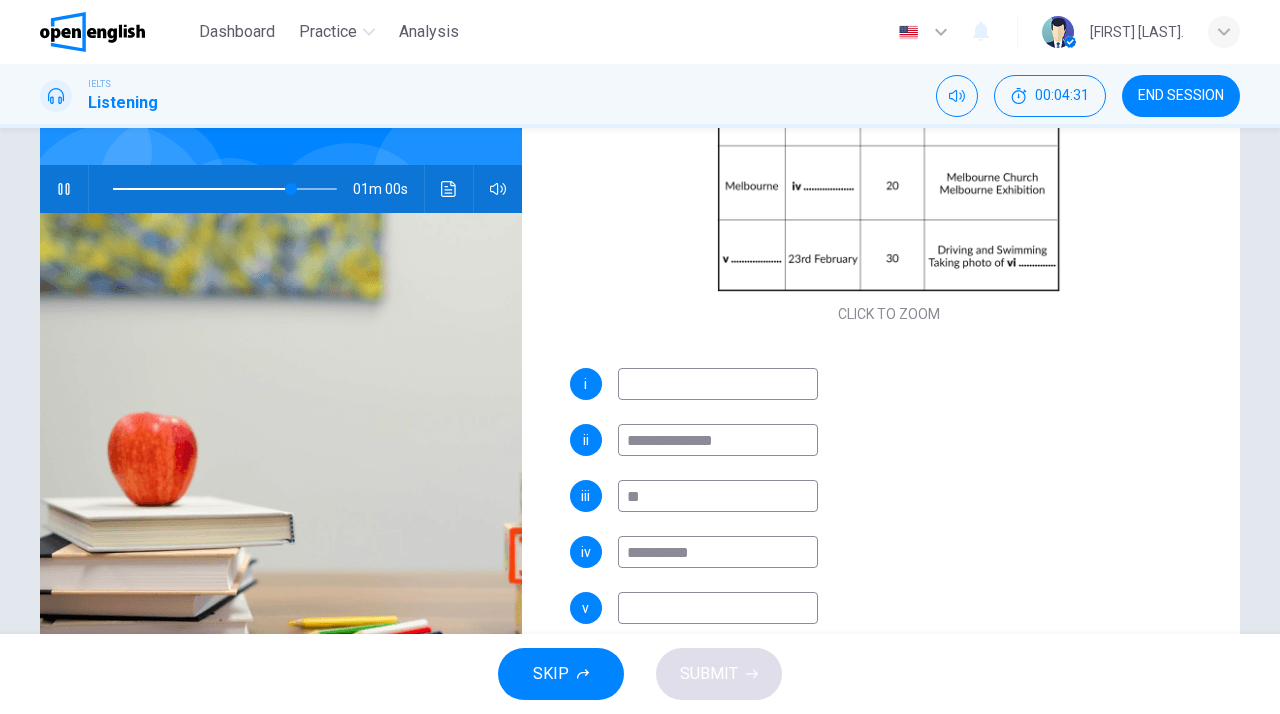 type on "**" 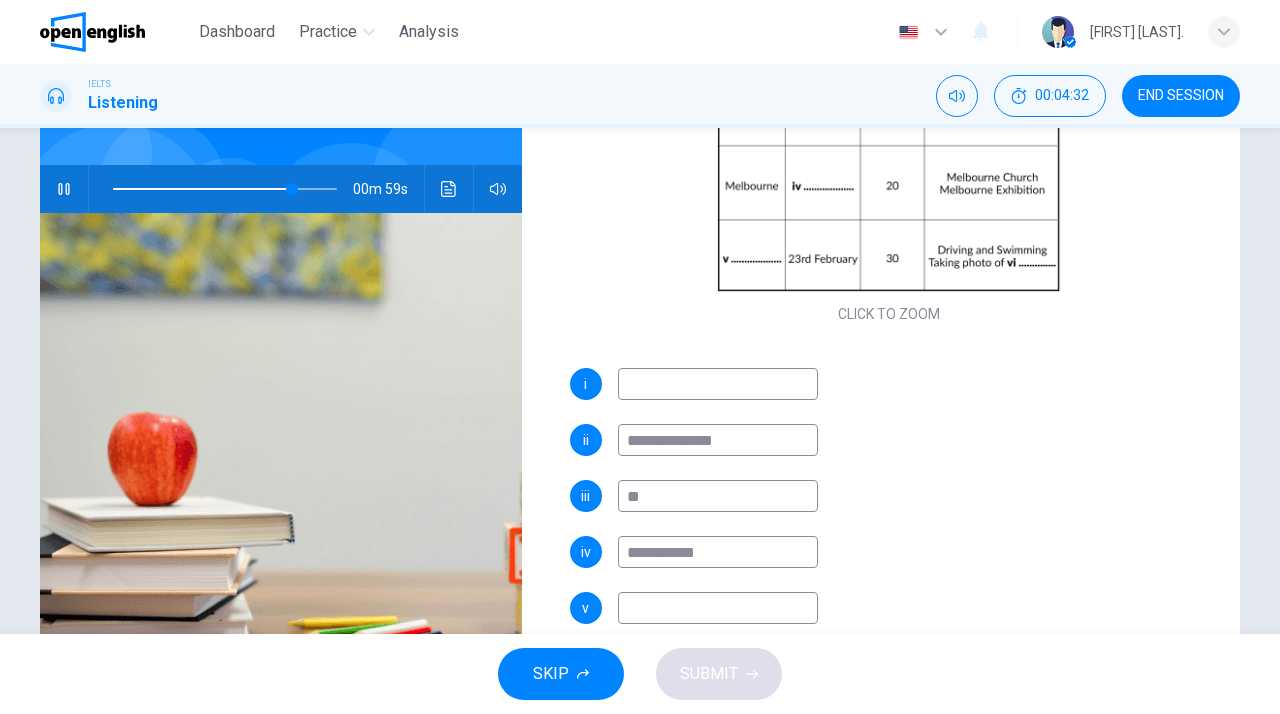 type on "**********" 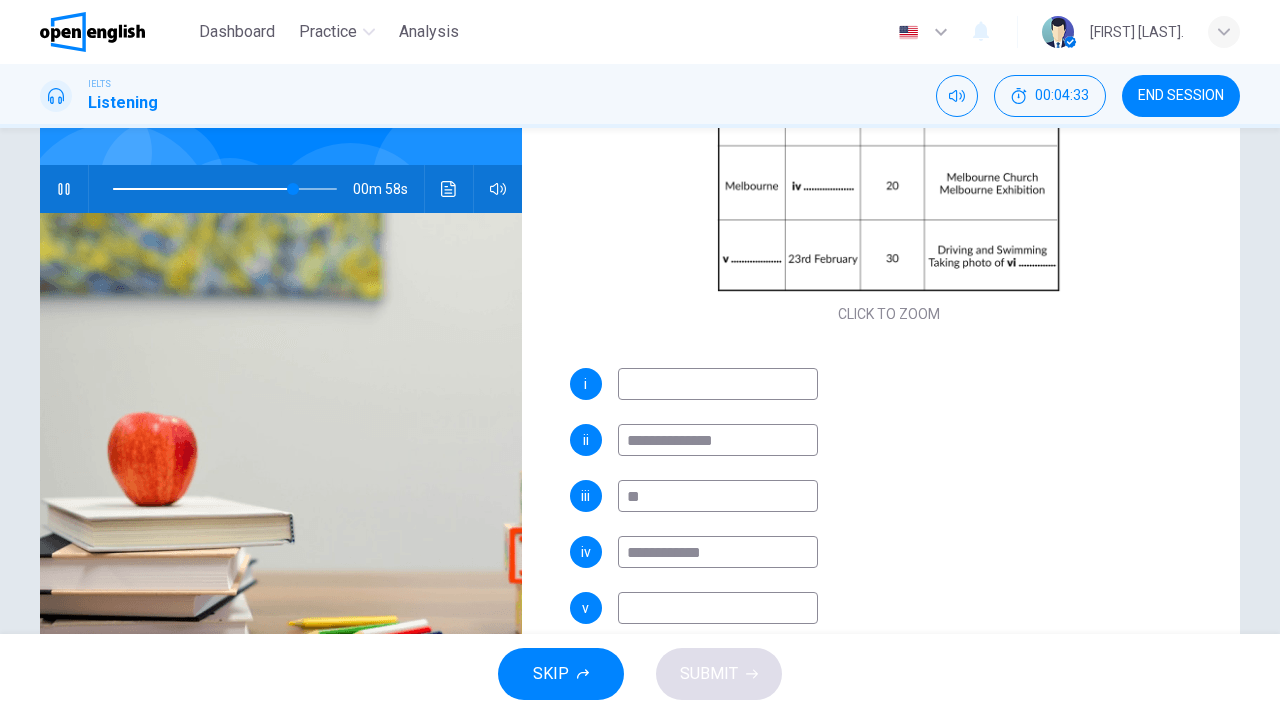 click on "**********" at bounding box center [718, 552] 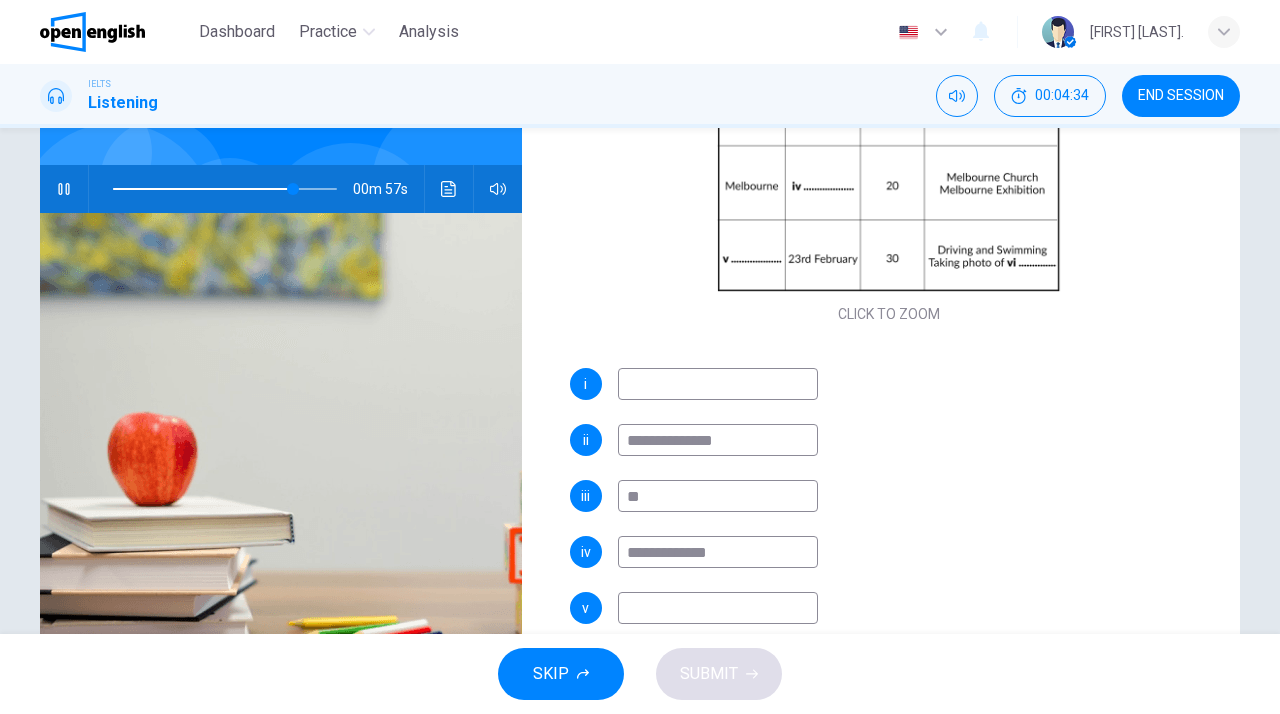 type on "**********" 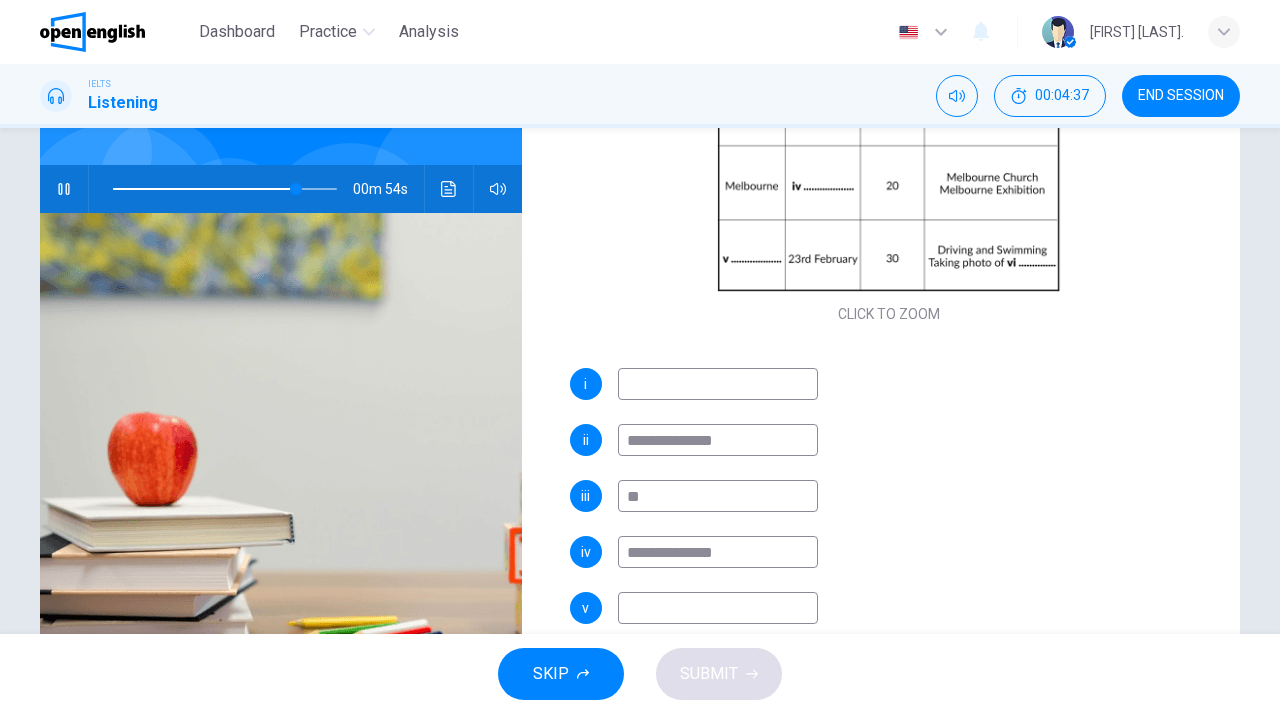 click on "**********" at bounding box center (718, 552) 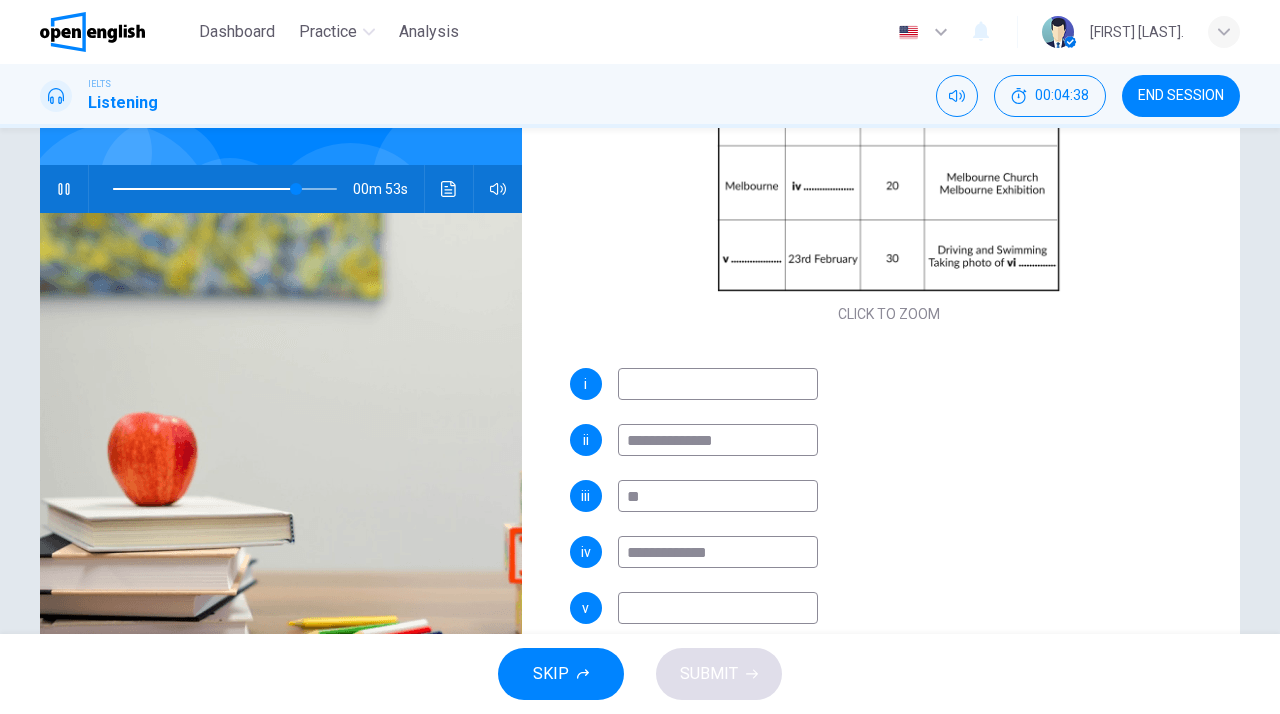 type on "**********" 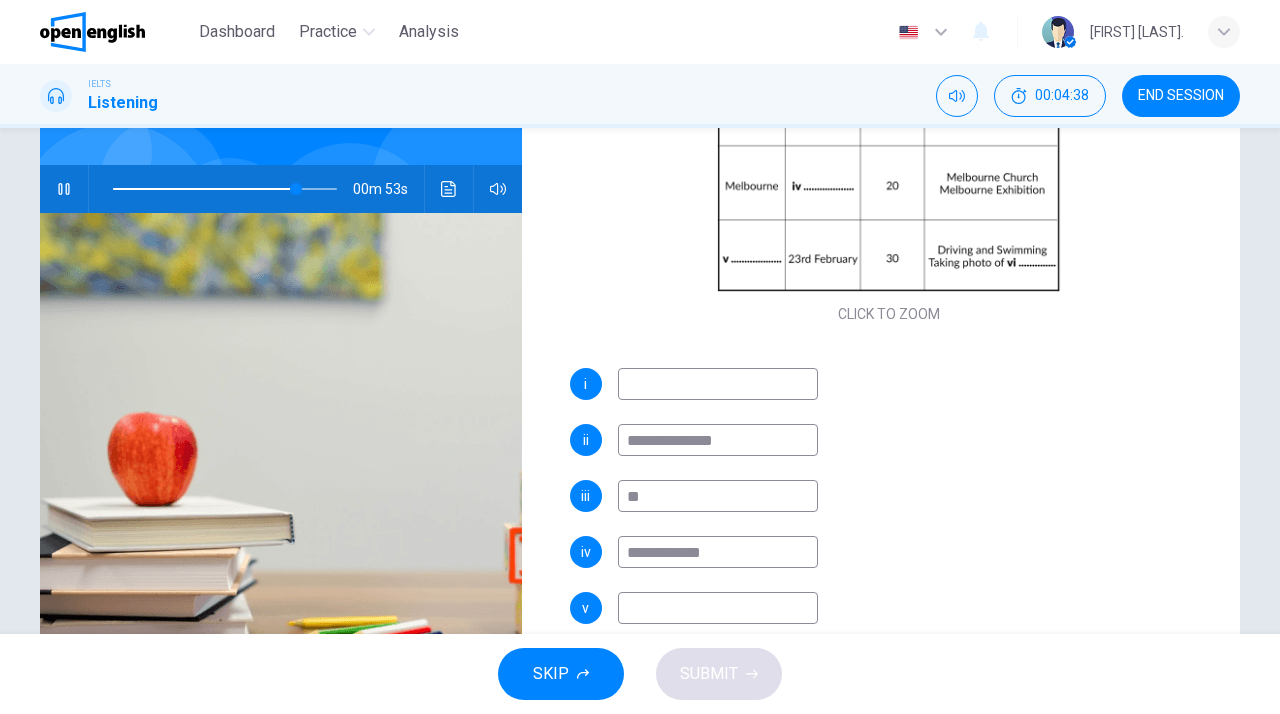 type on "**" 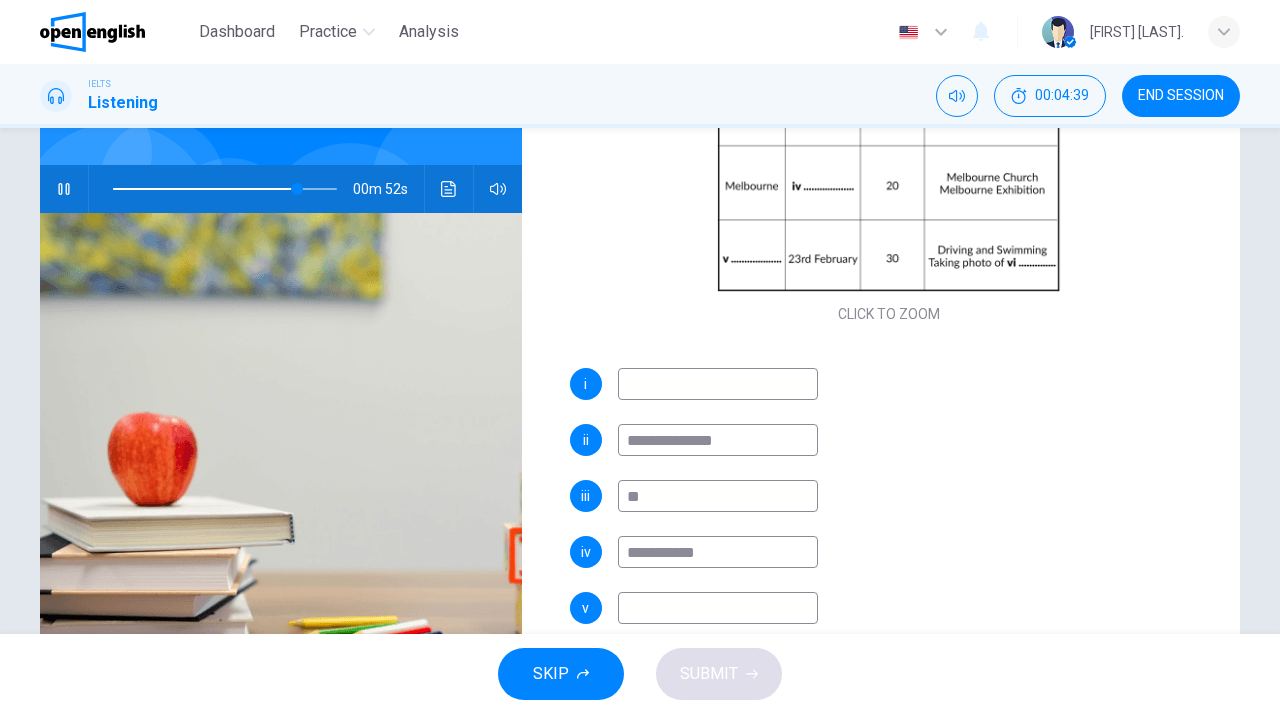 type on "**********" 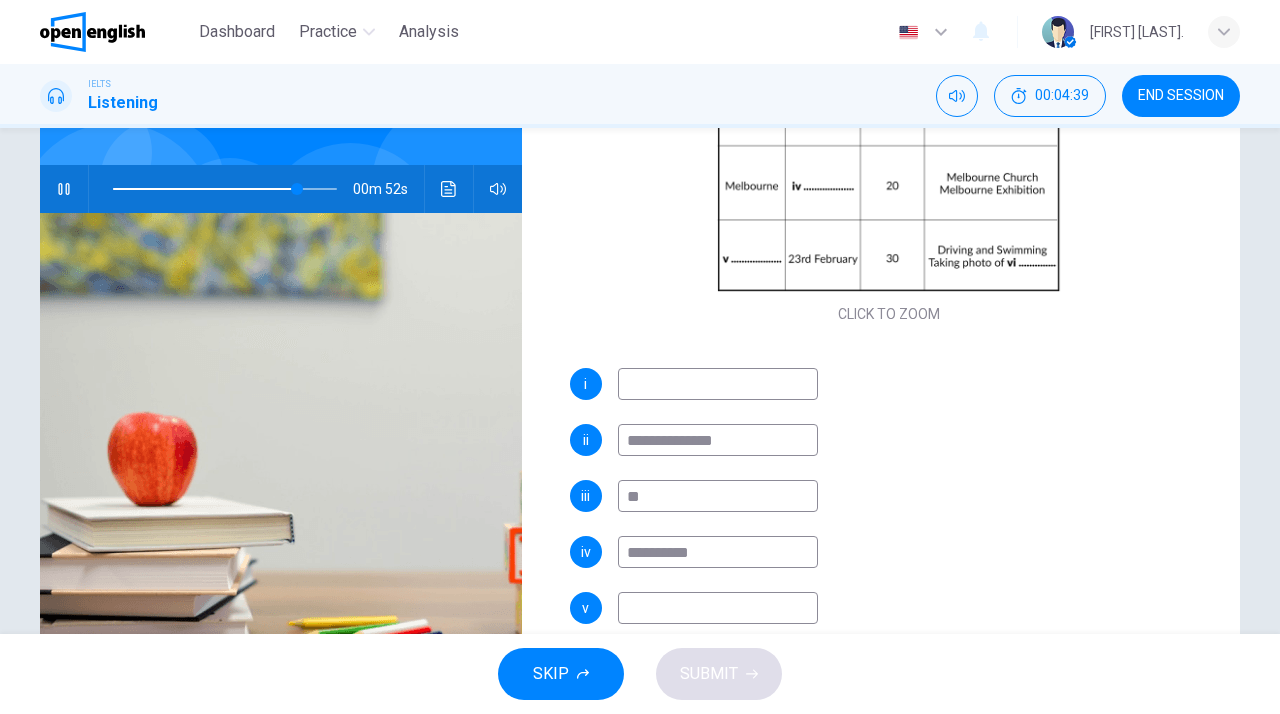 type on "**" 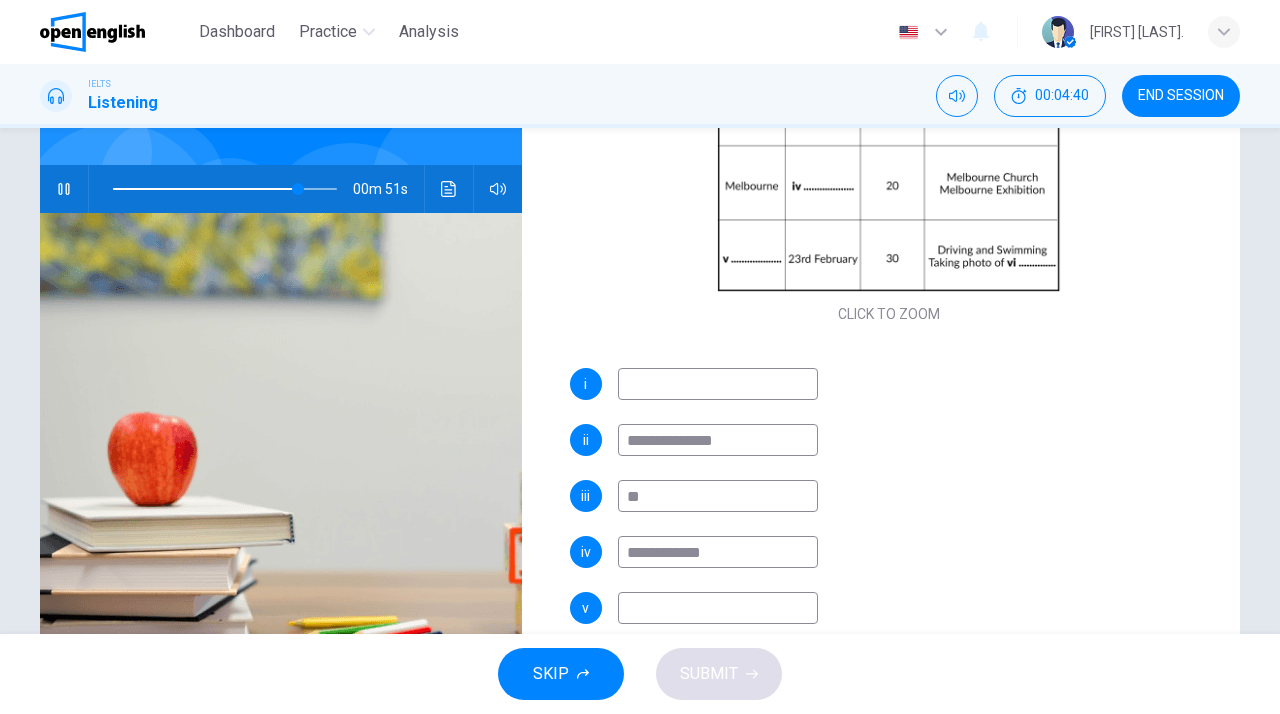 type on "**********" 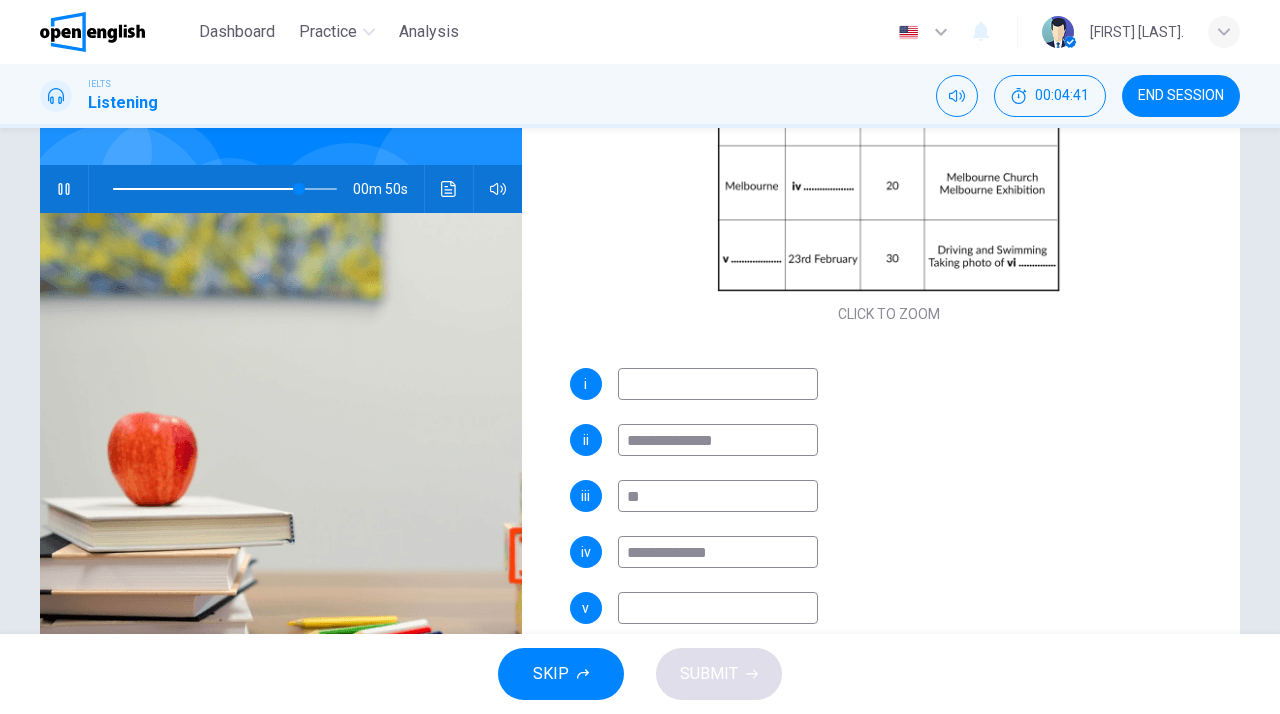 type on "**" 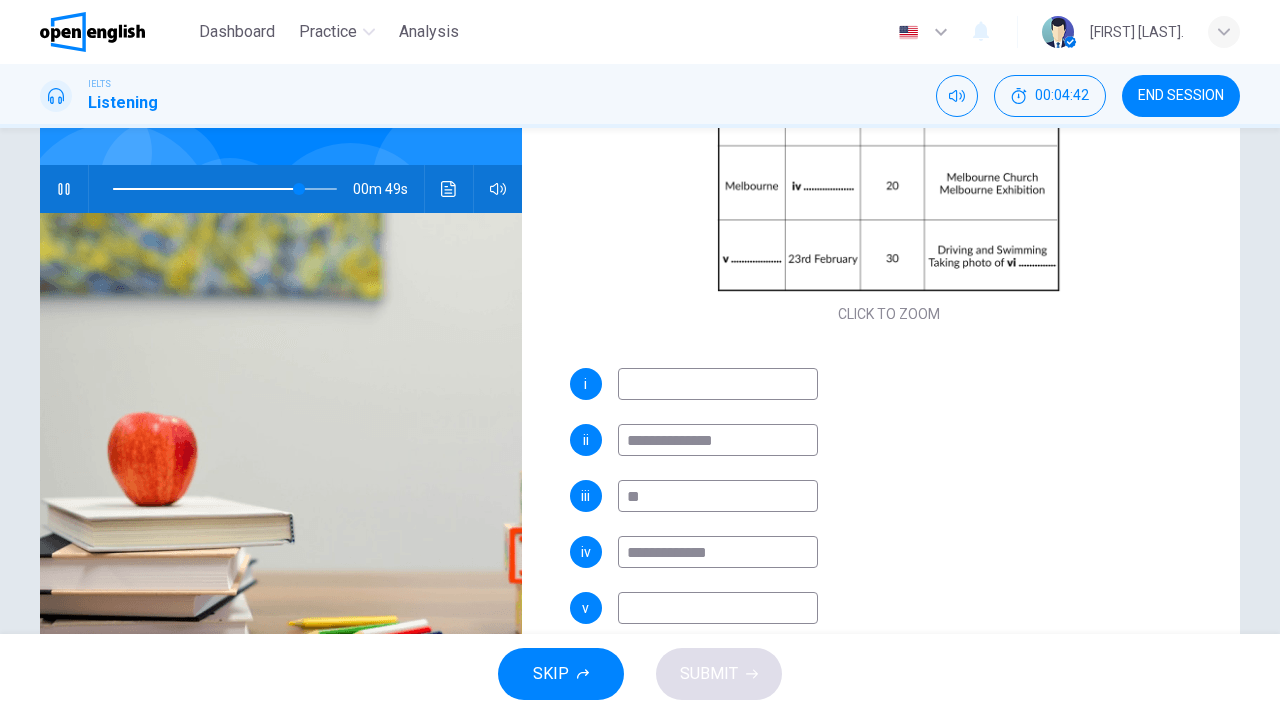 type on "**********" 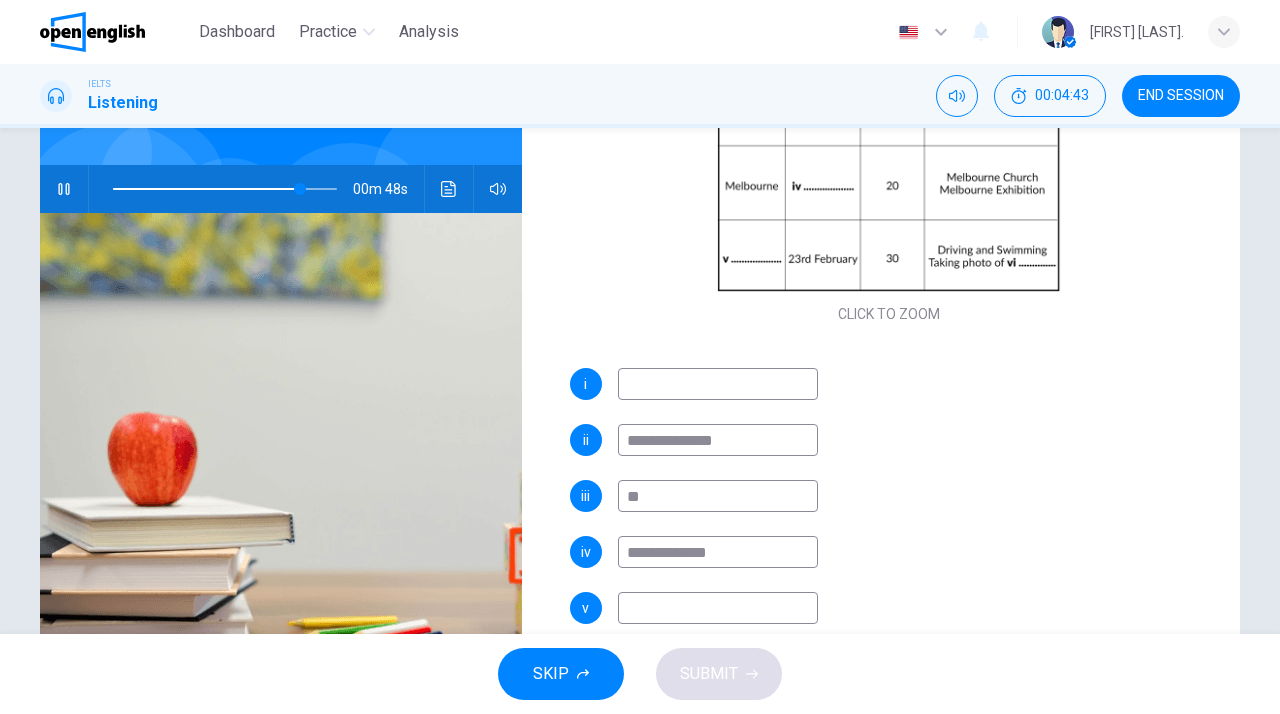 click on "**********" at bounding box center [718, 552] 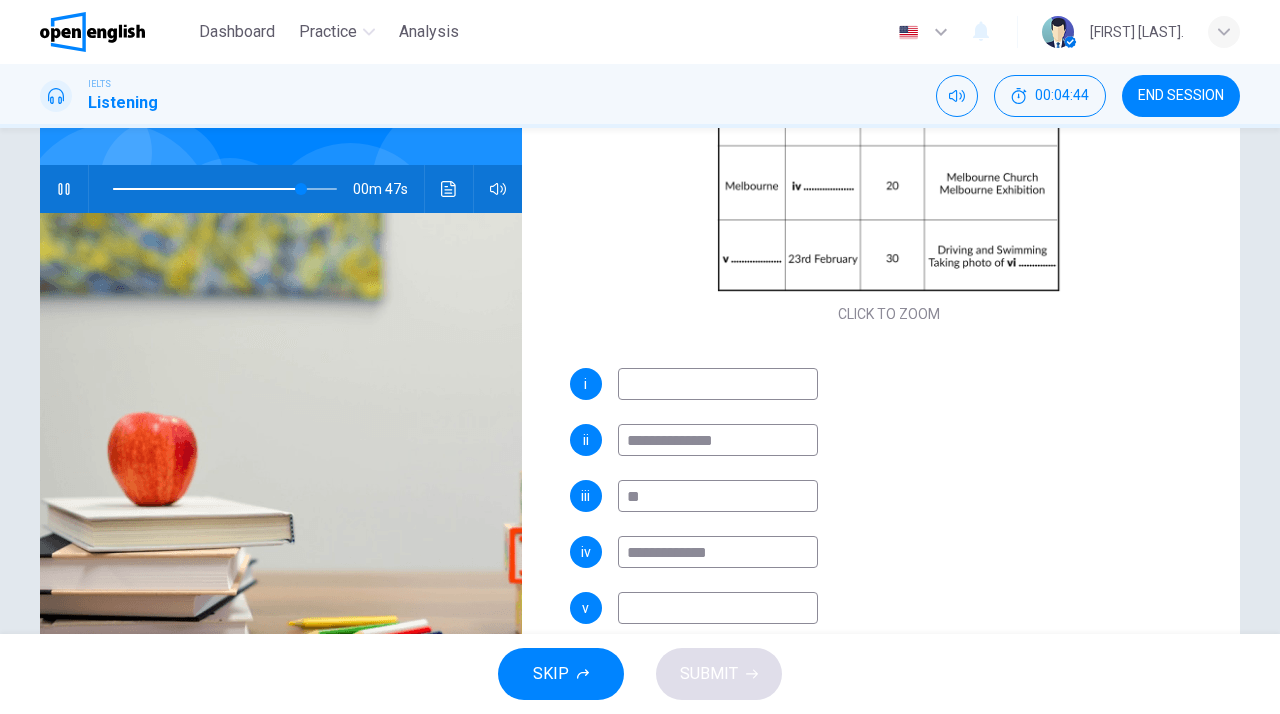 click at bounding box center [718, 608] 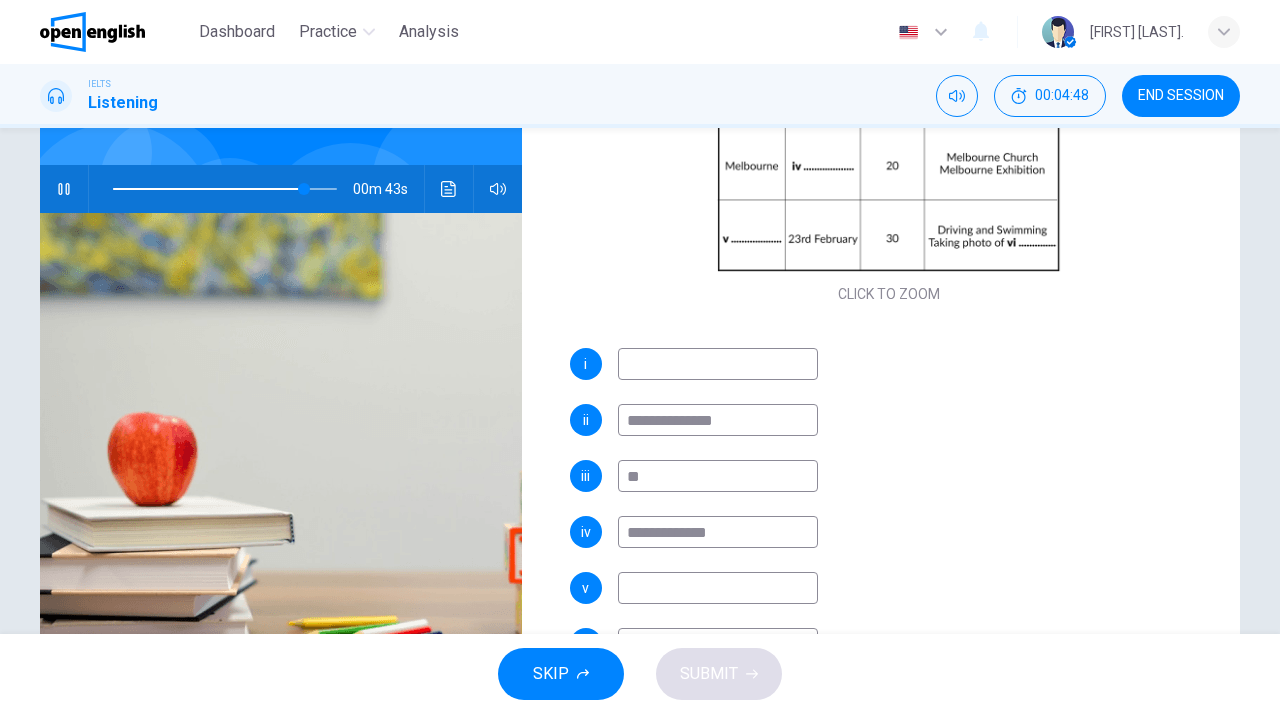 scroll, scrollTop: 286, scrollLeft: 0, axis: vertical 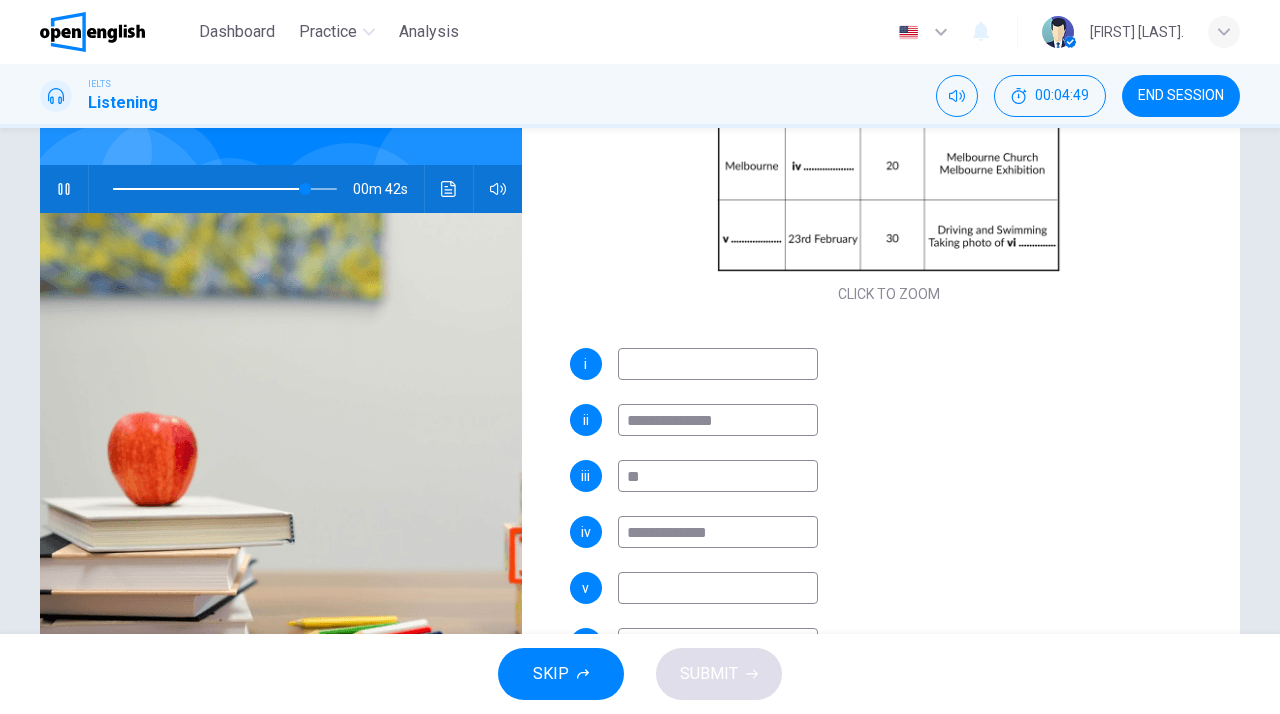 click at bounding box center (718, 588) 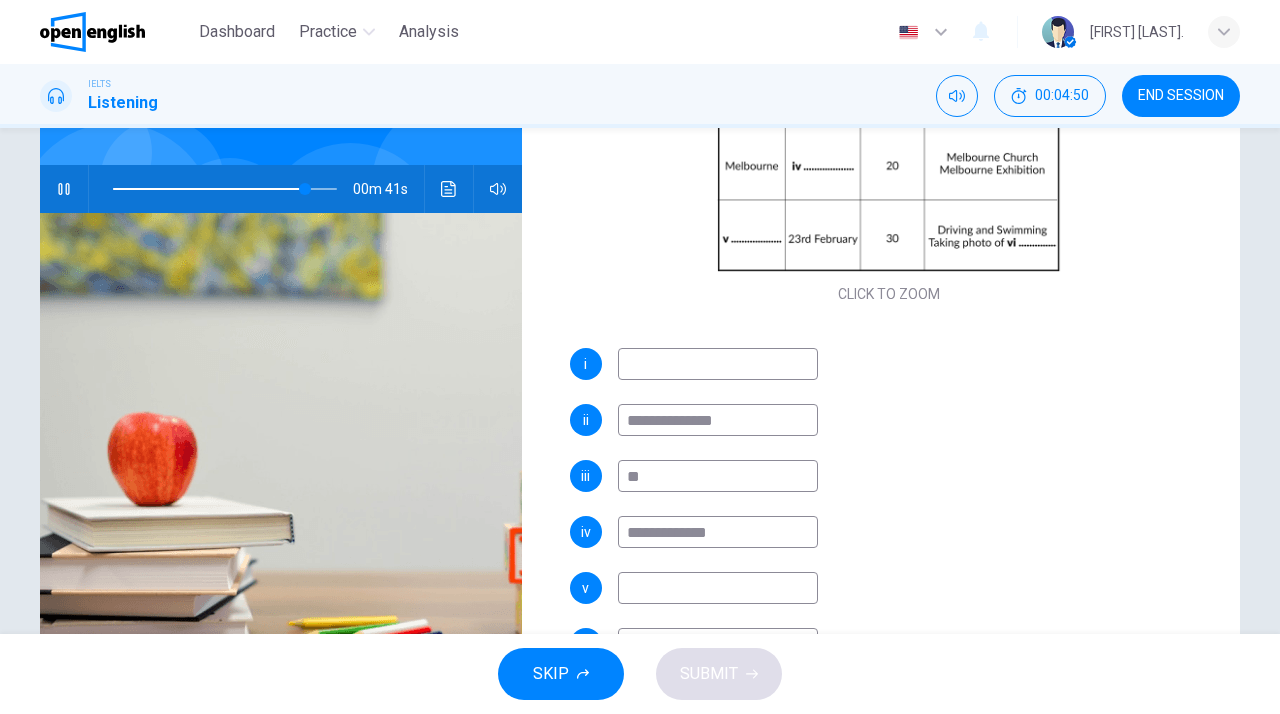 type on "**" 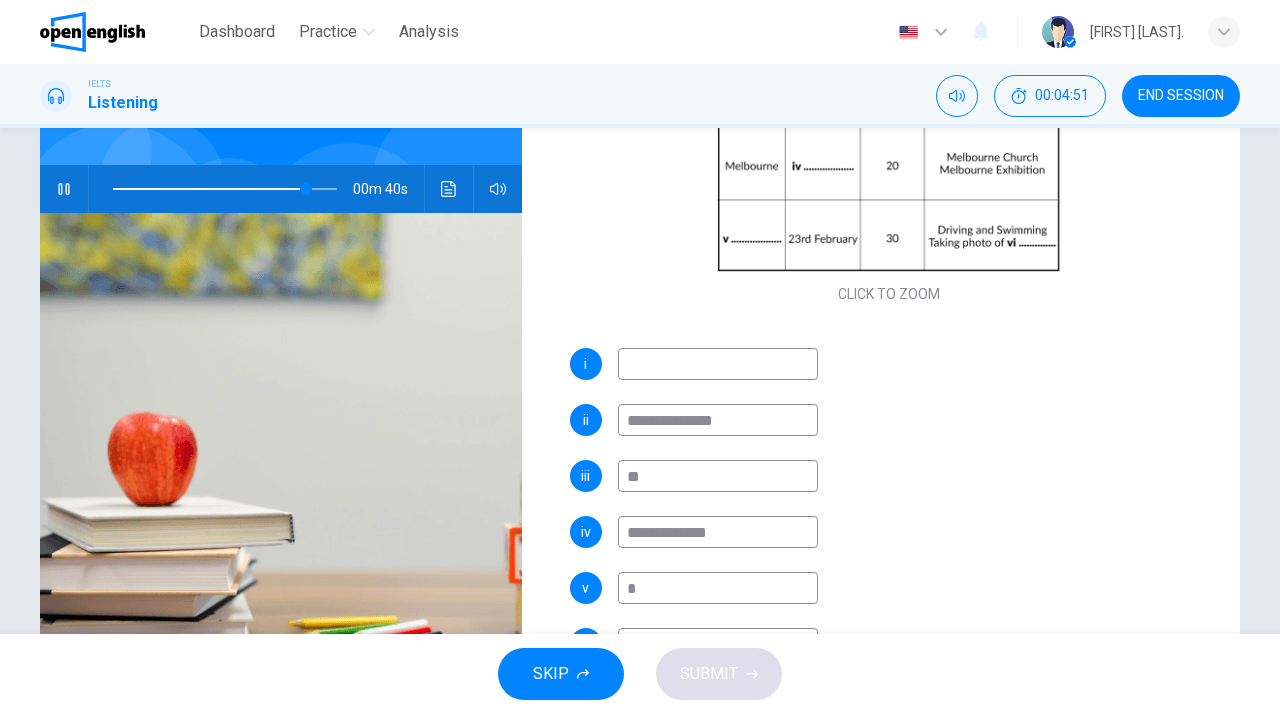 type on "**" 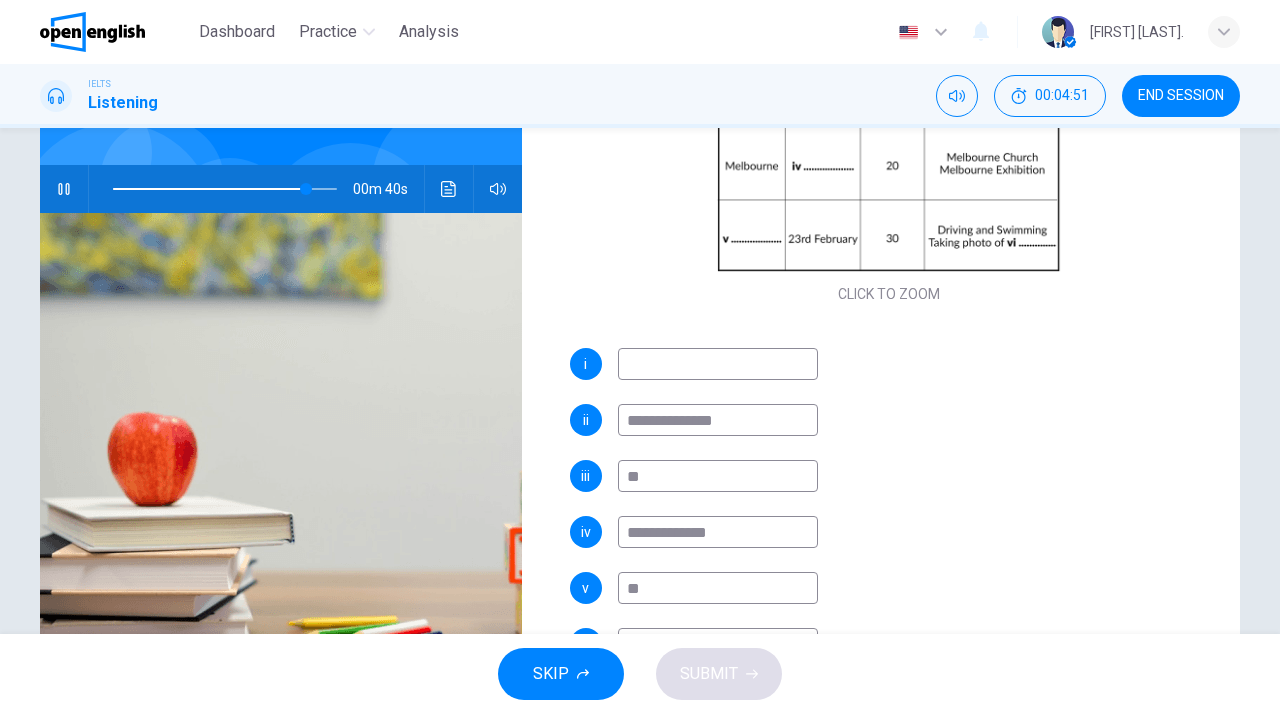 type on "**" 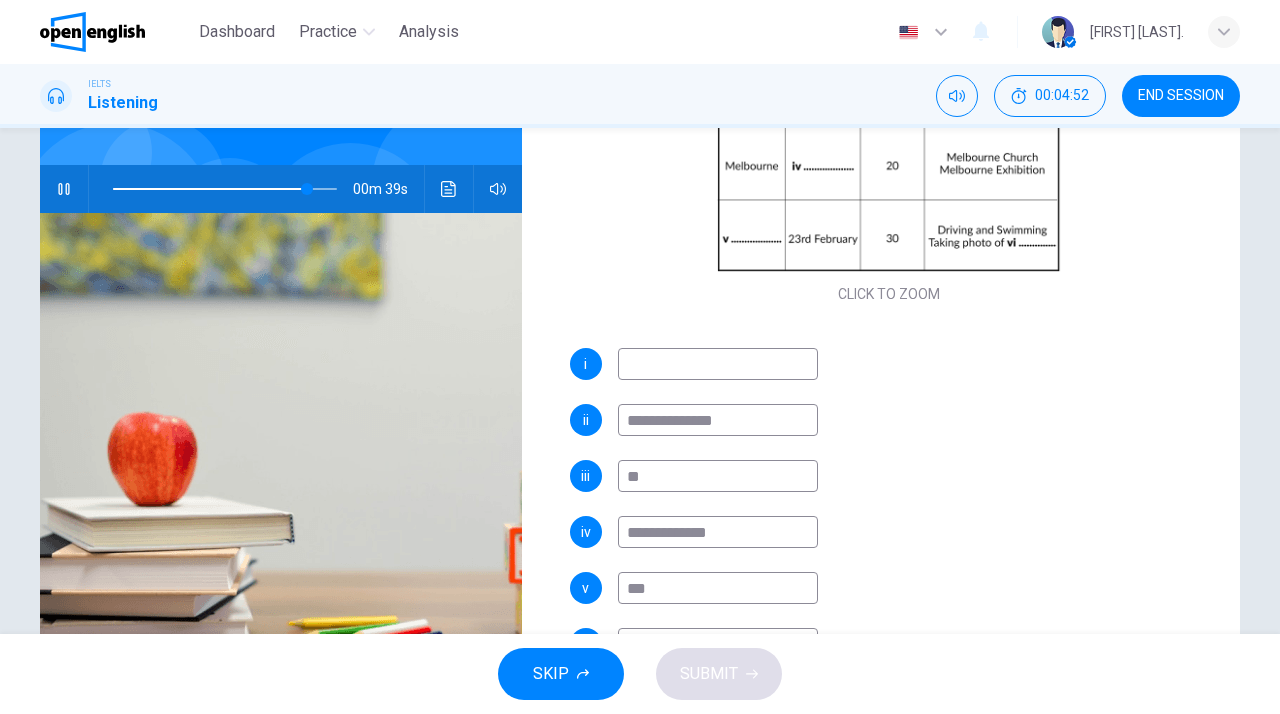 type on "**" 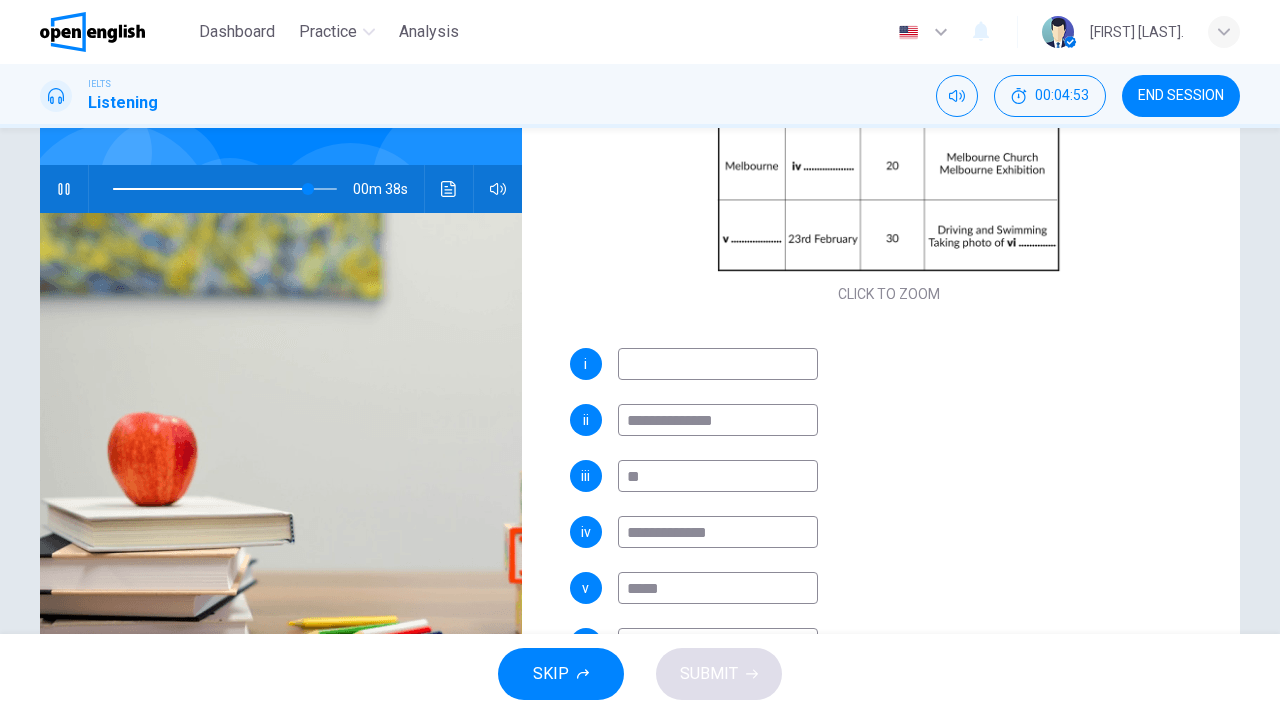 type on "*****" 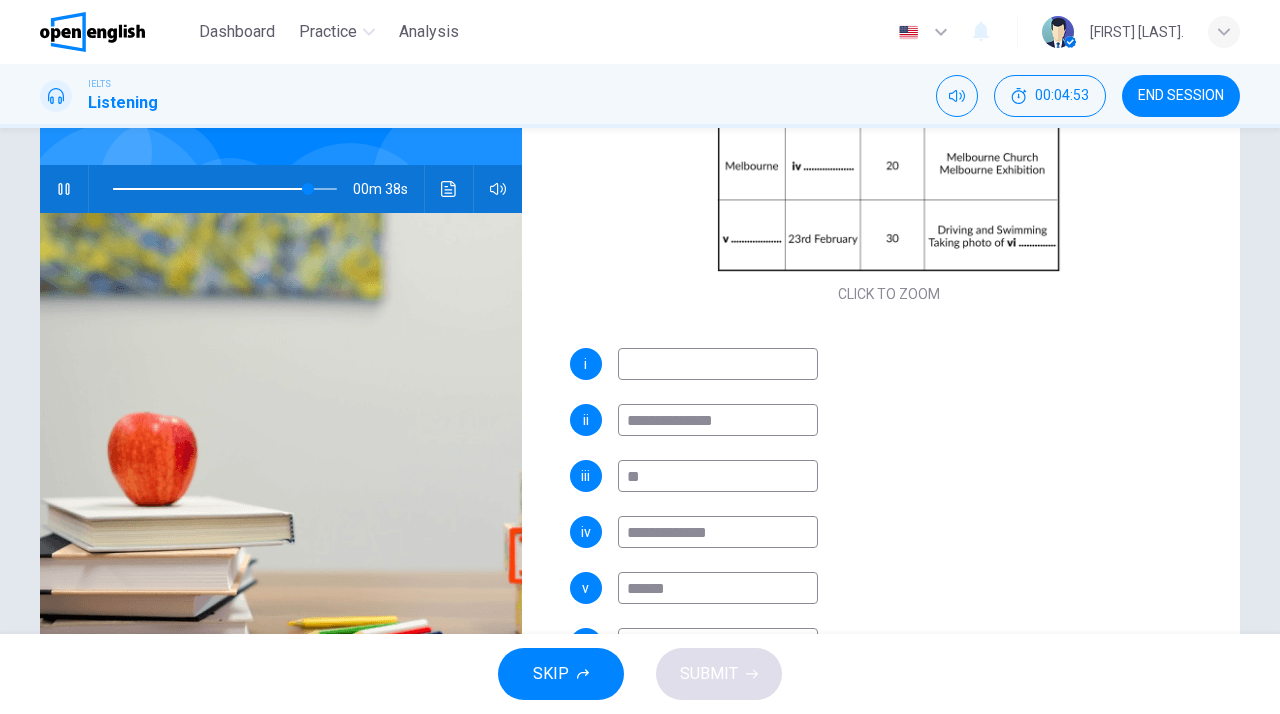 type on "**" 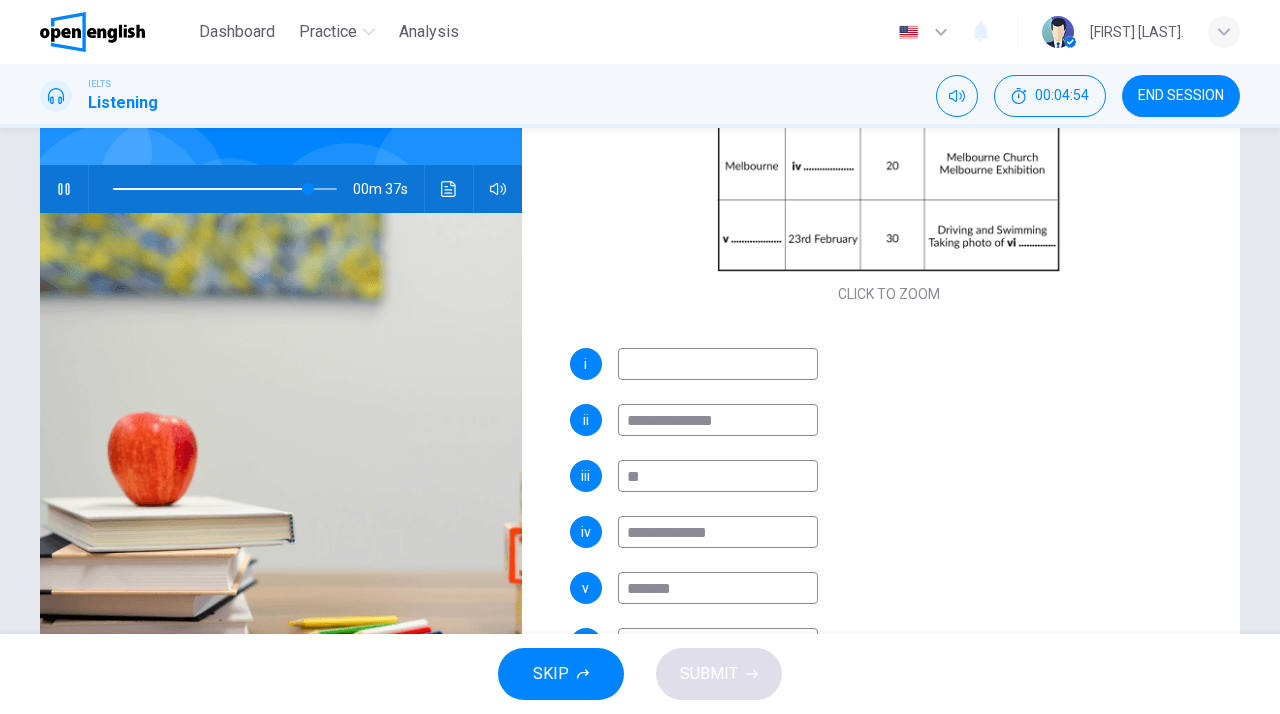 type on "********" 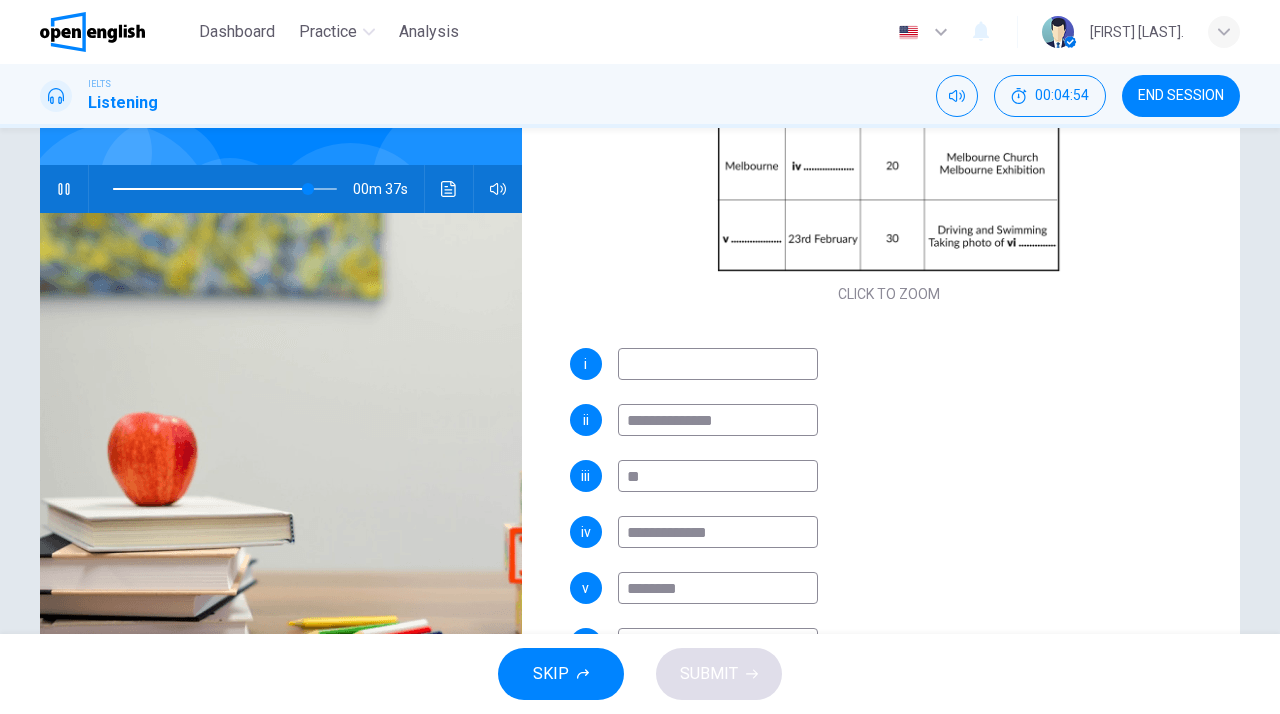 type on "**" 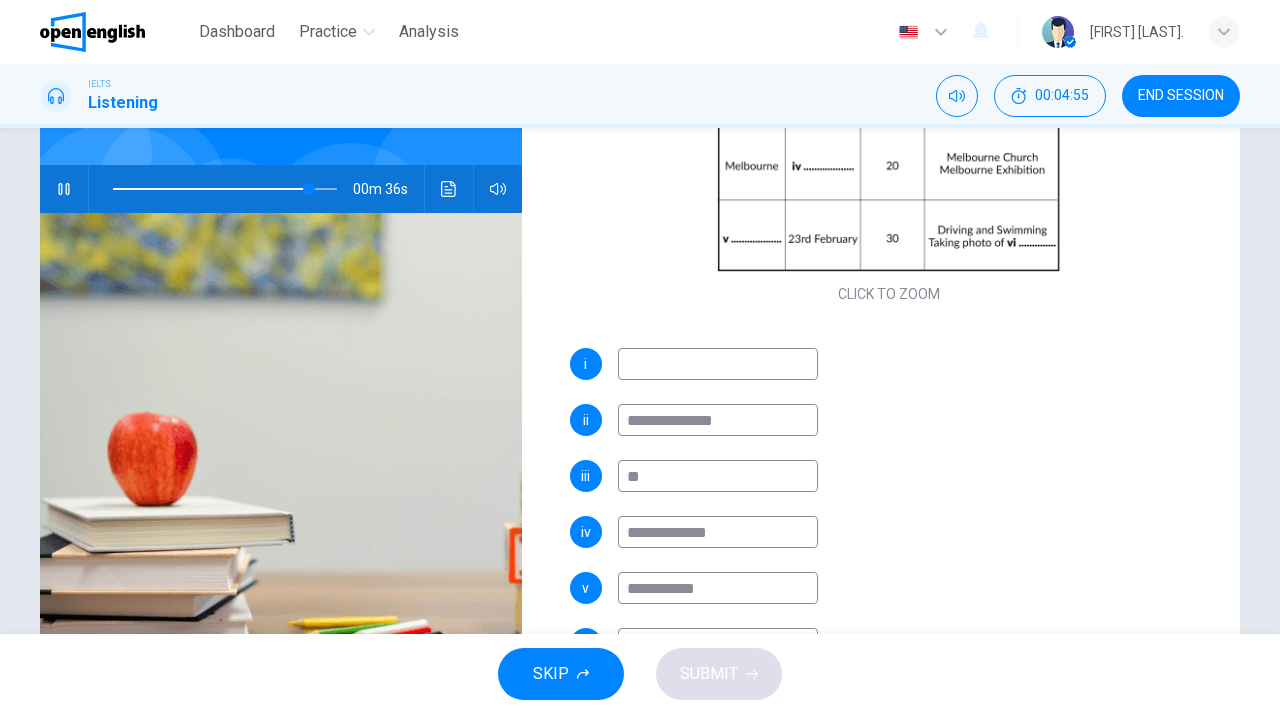 type on "**********" 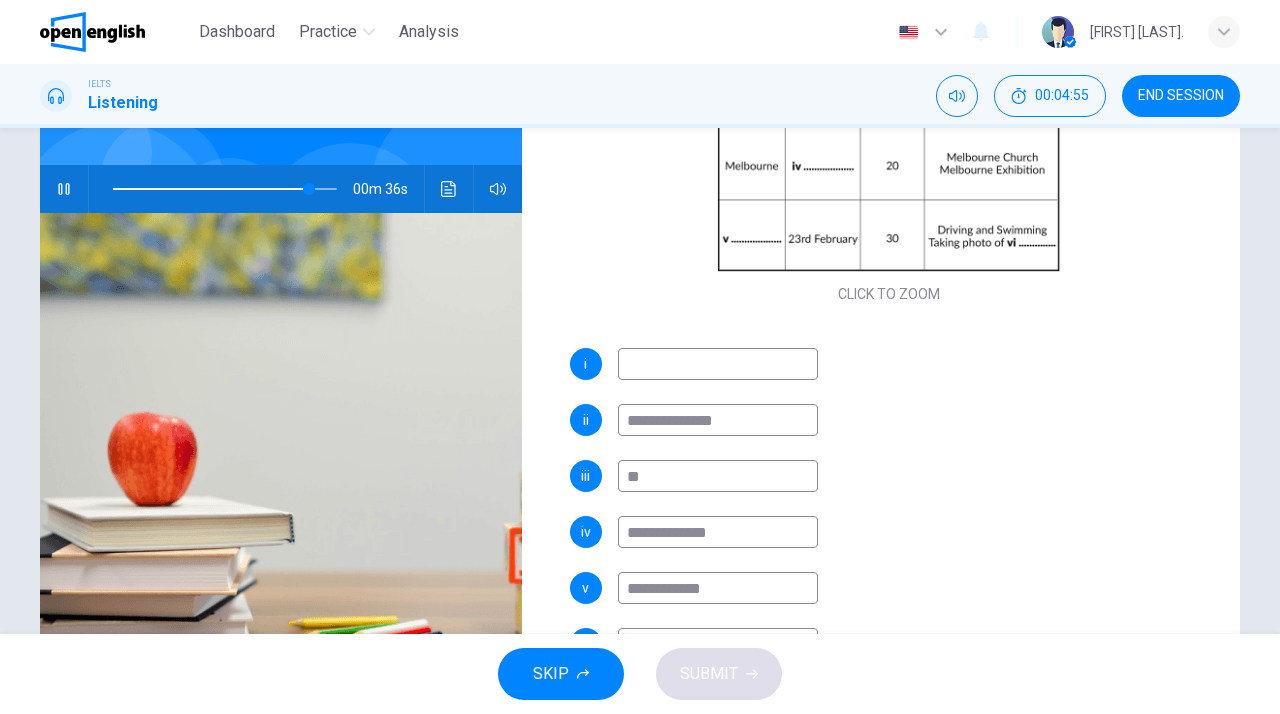 type on "**" 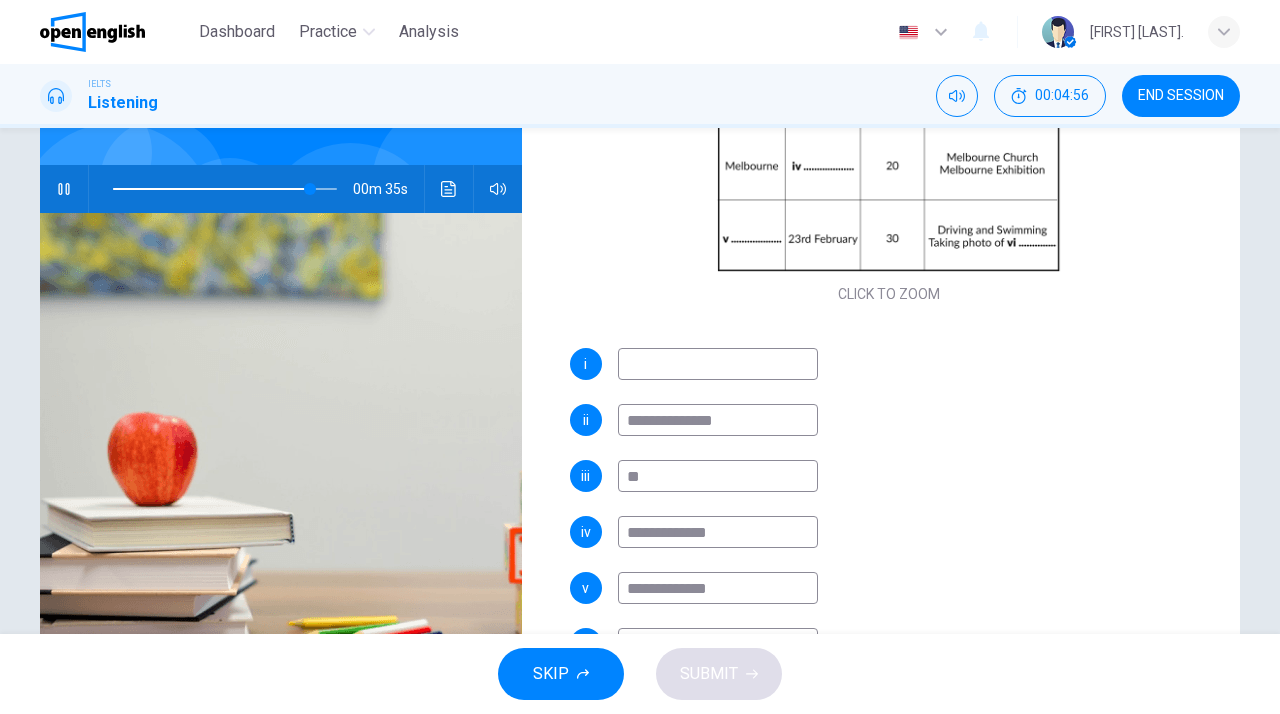 type on "**********" 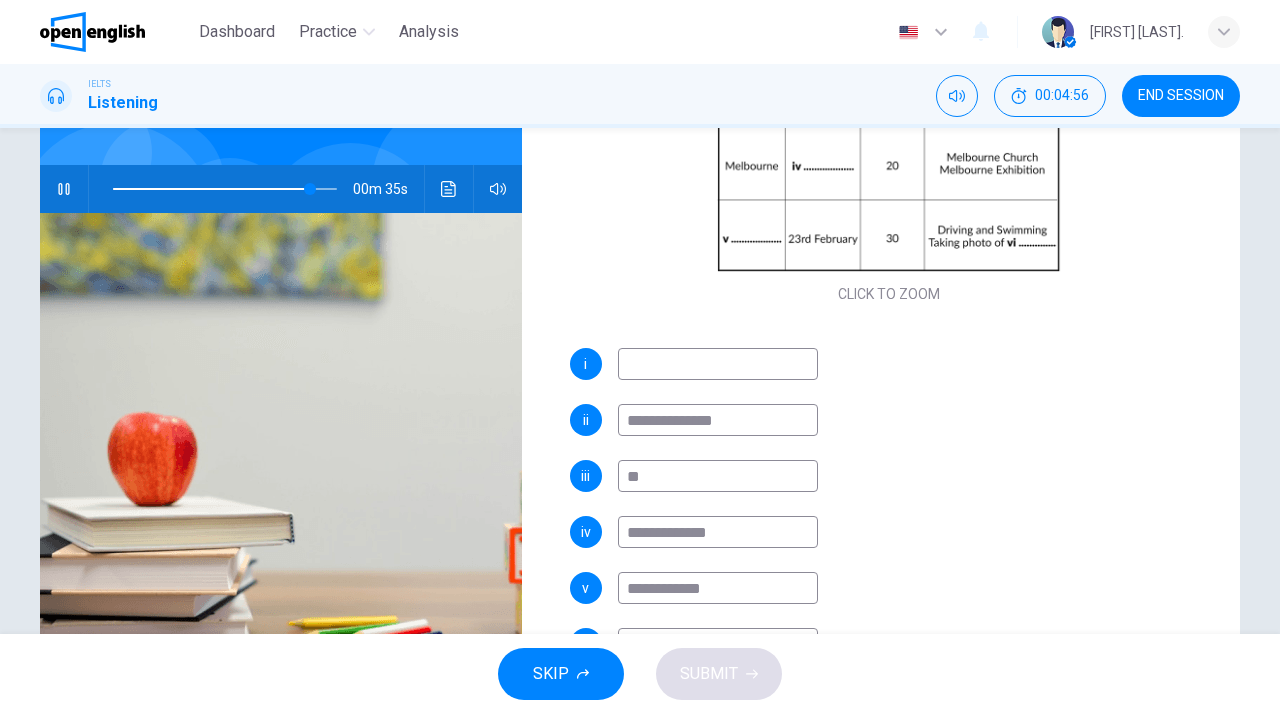 type on "**" 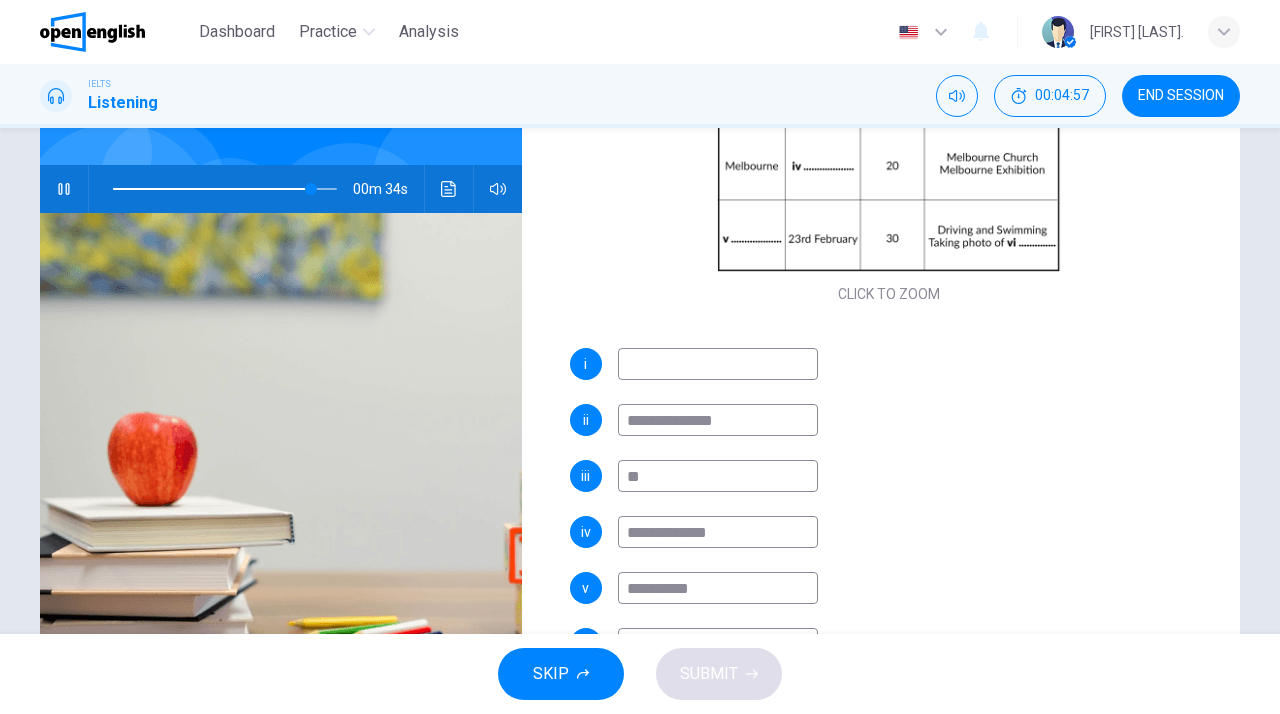 type on "*********" 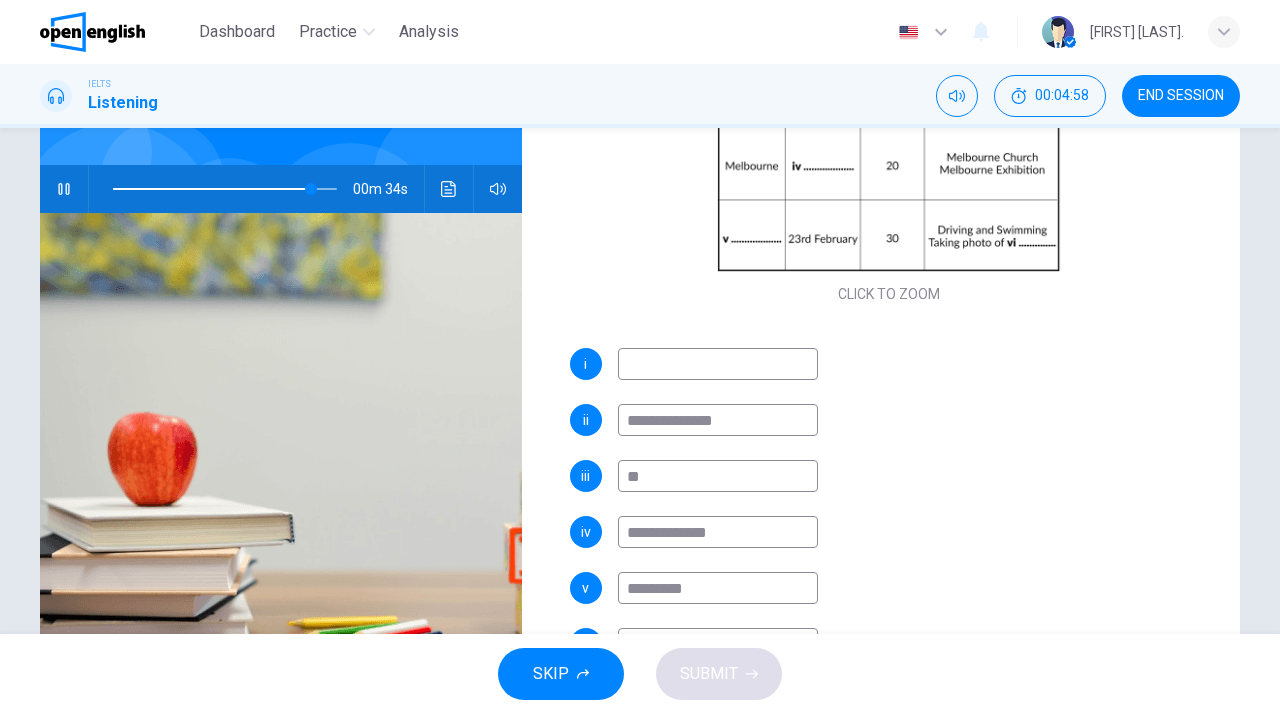 type on "**" 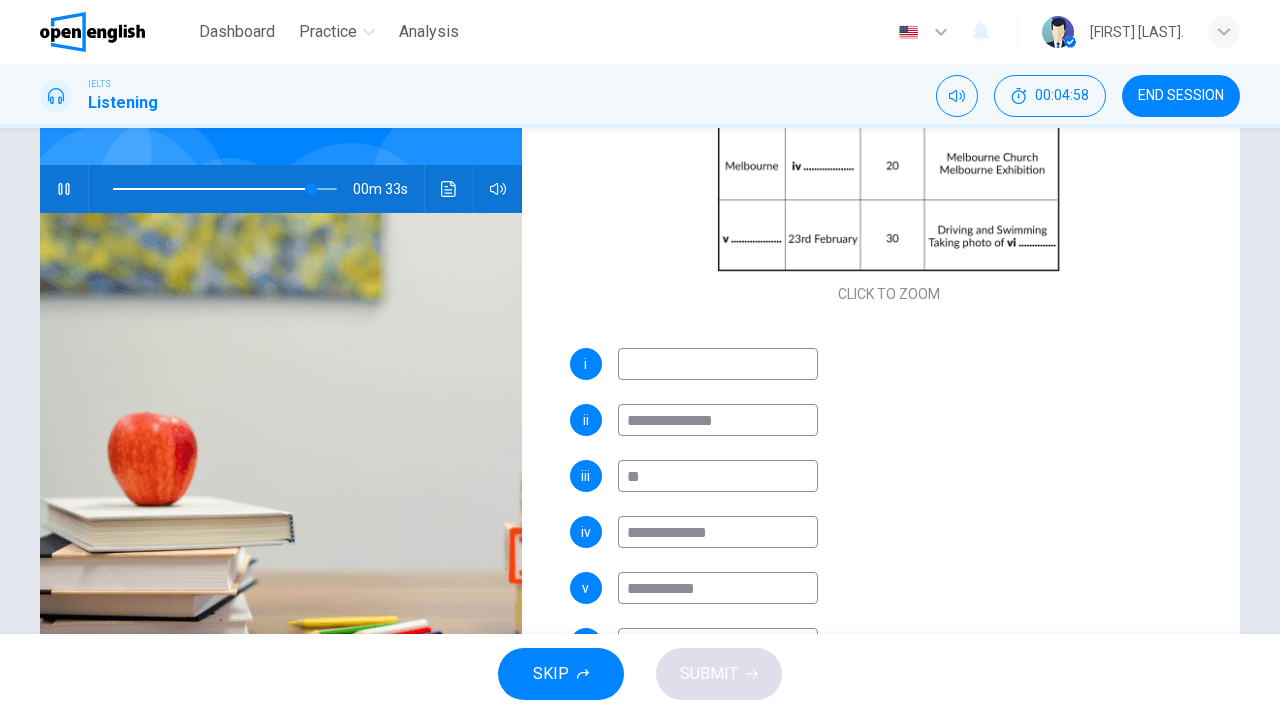 type on "**********" 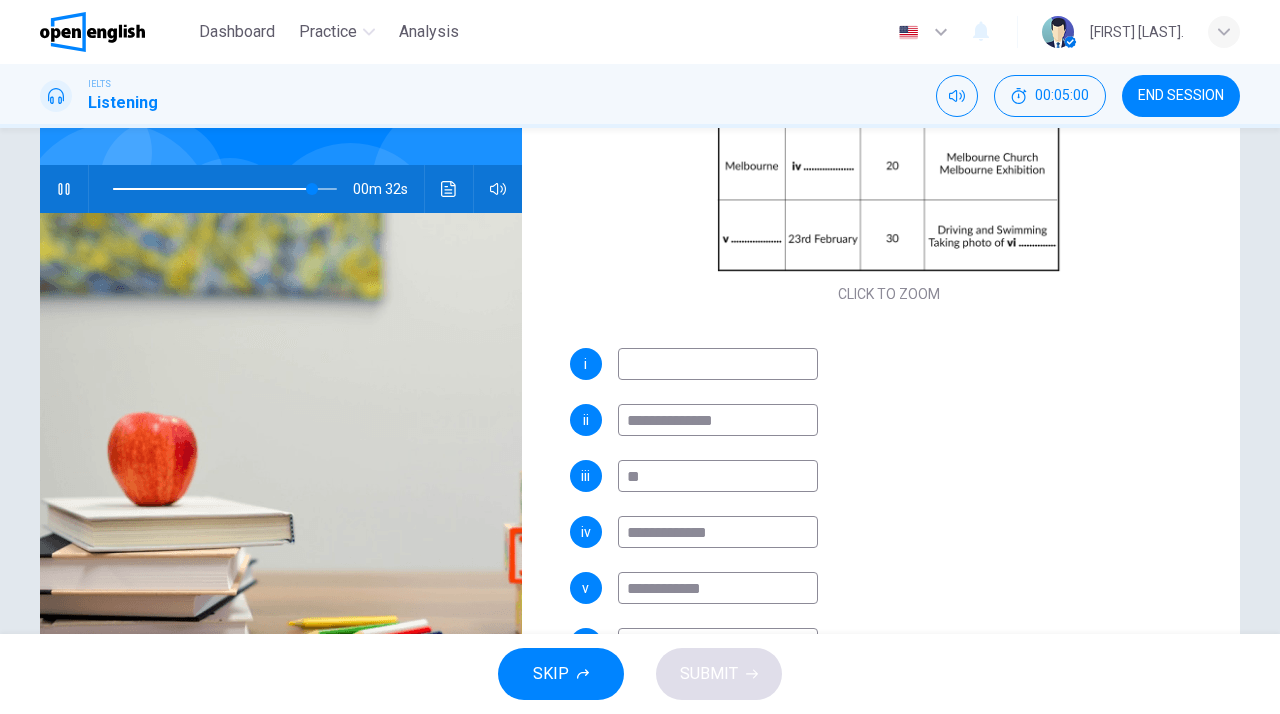 type on "**" 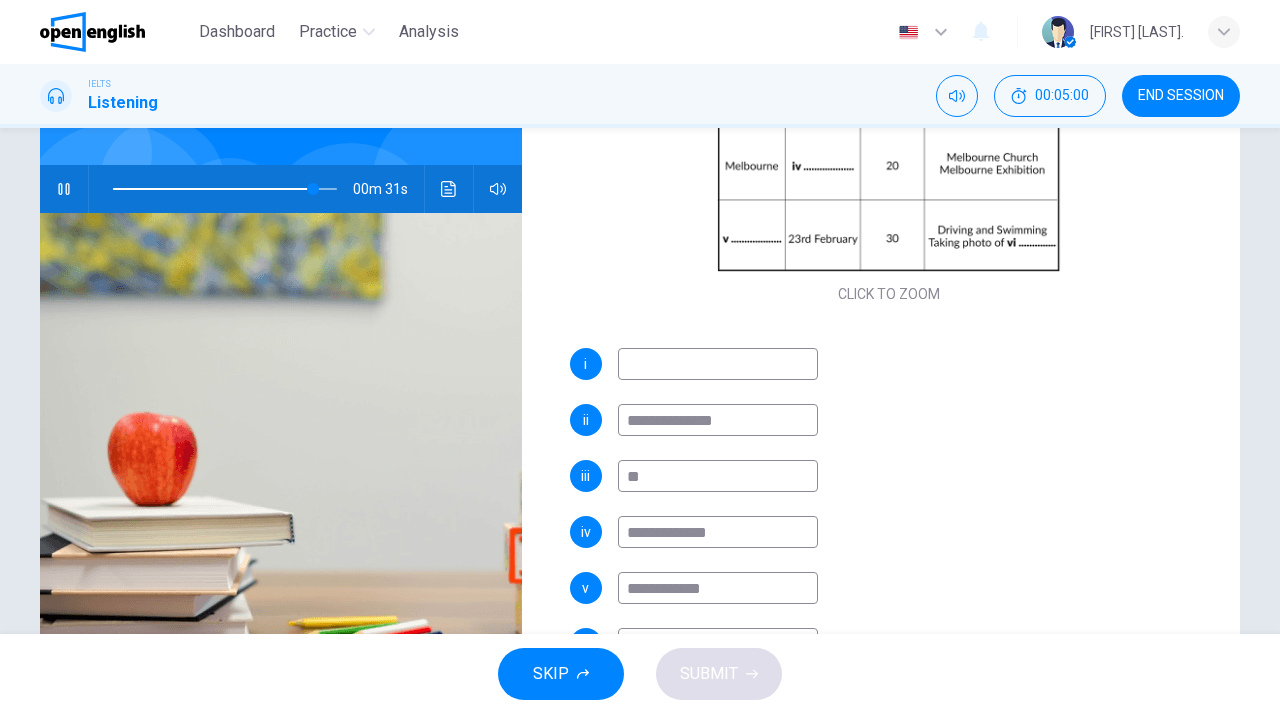 type on "**********" 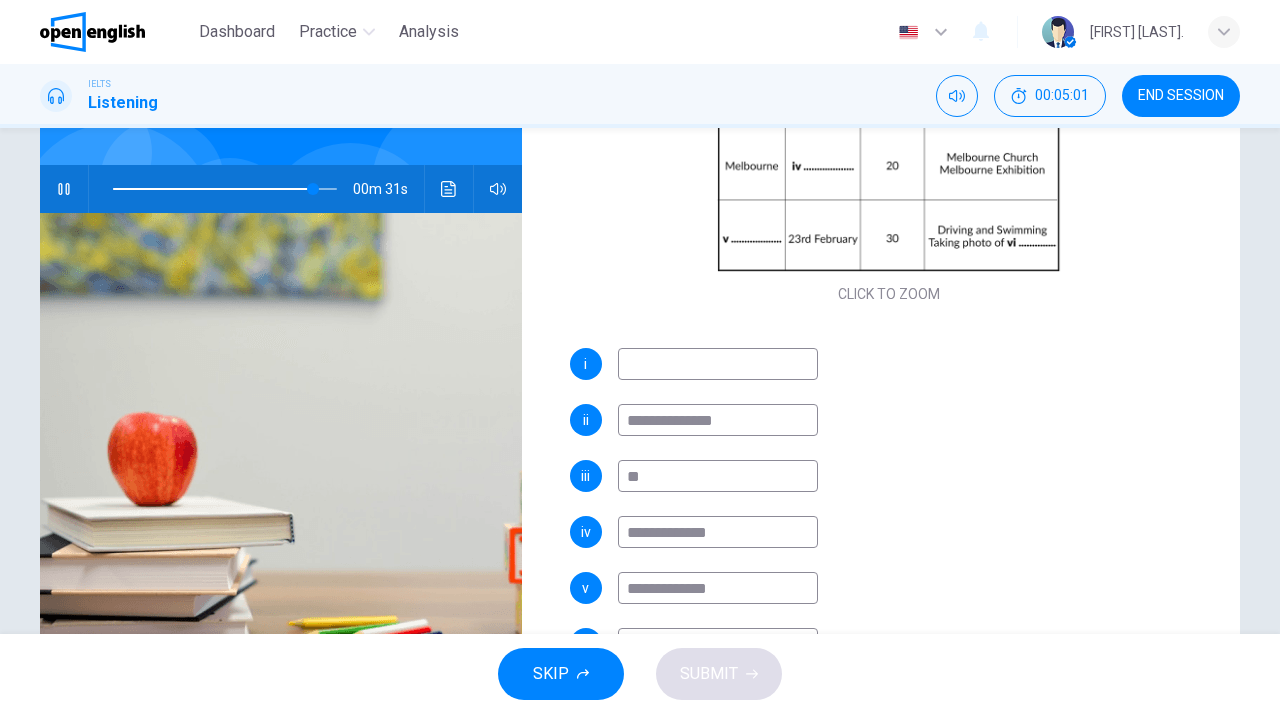 type on "**" 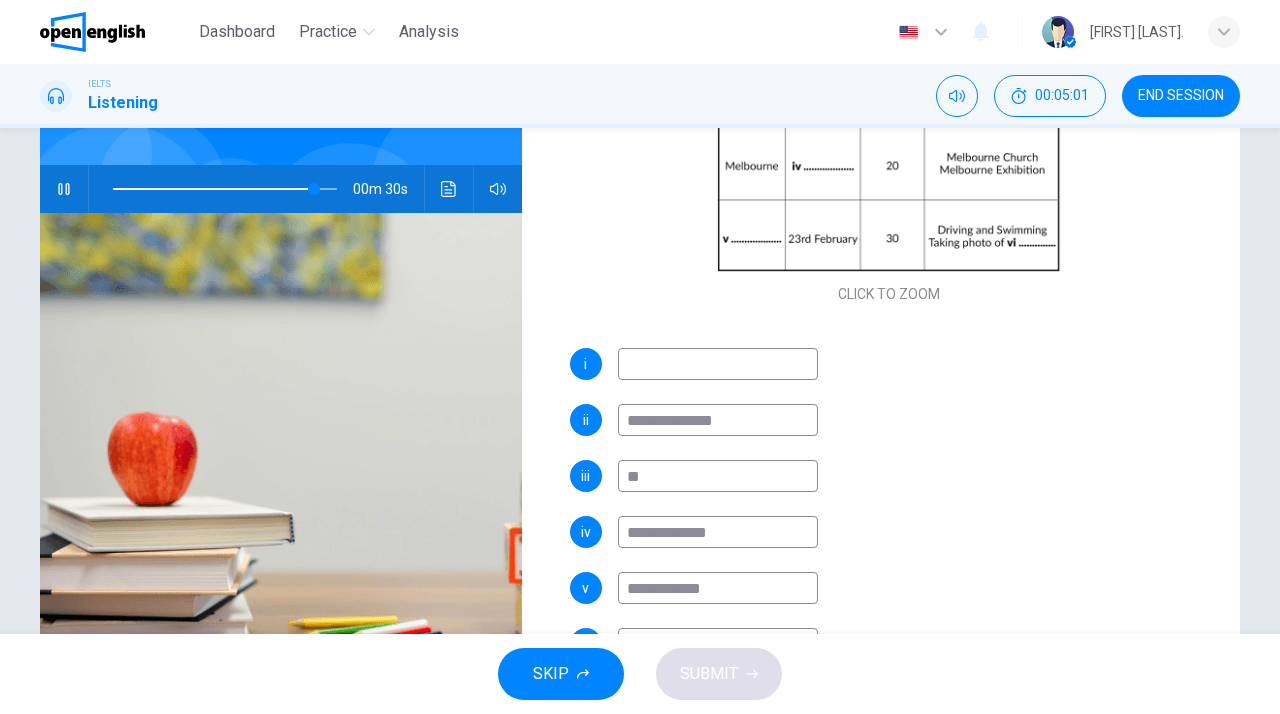 type on "**********" 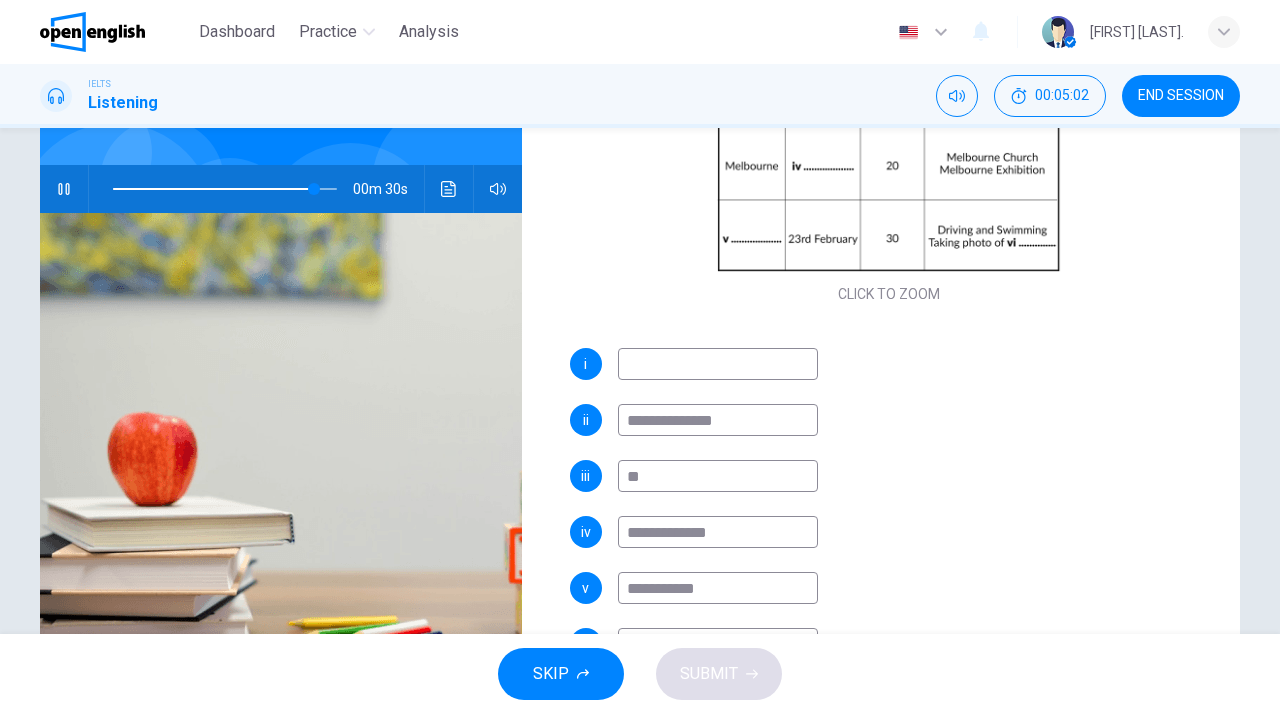 type on "**" 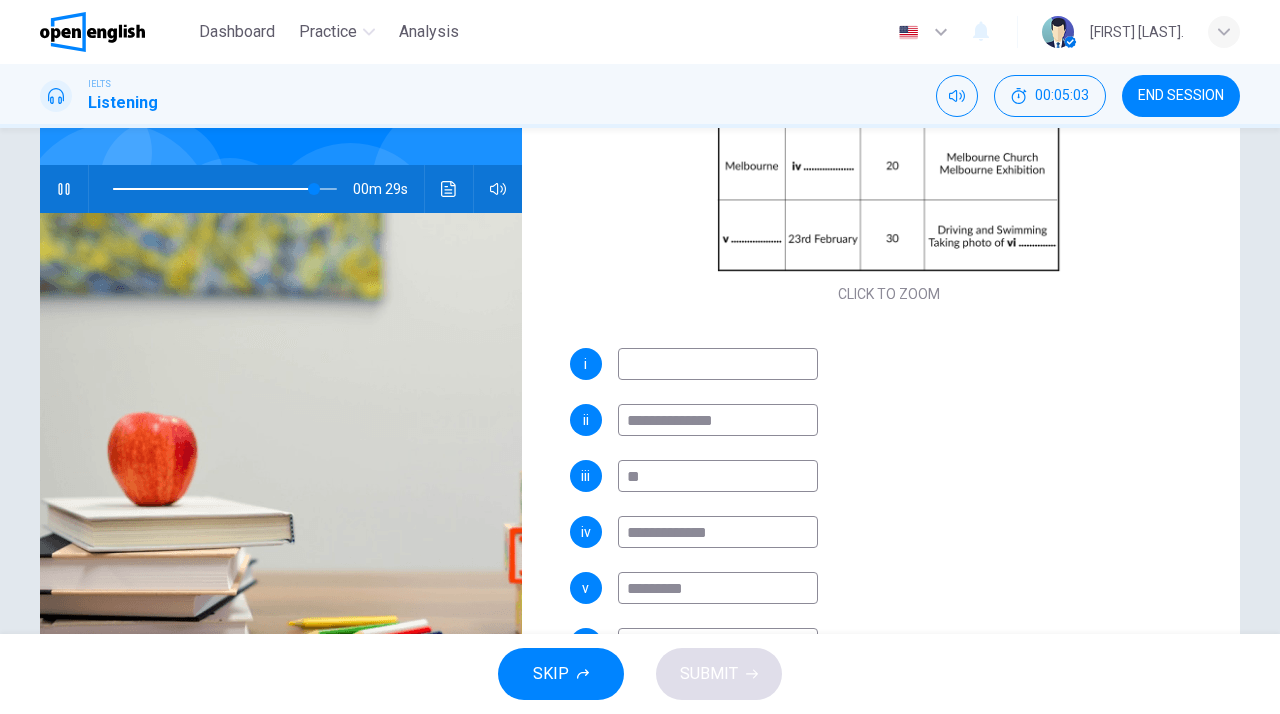 type on "********" 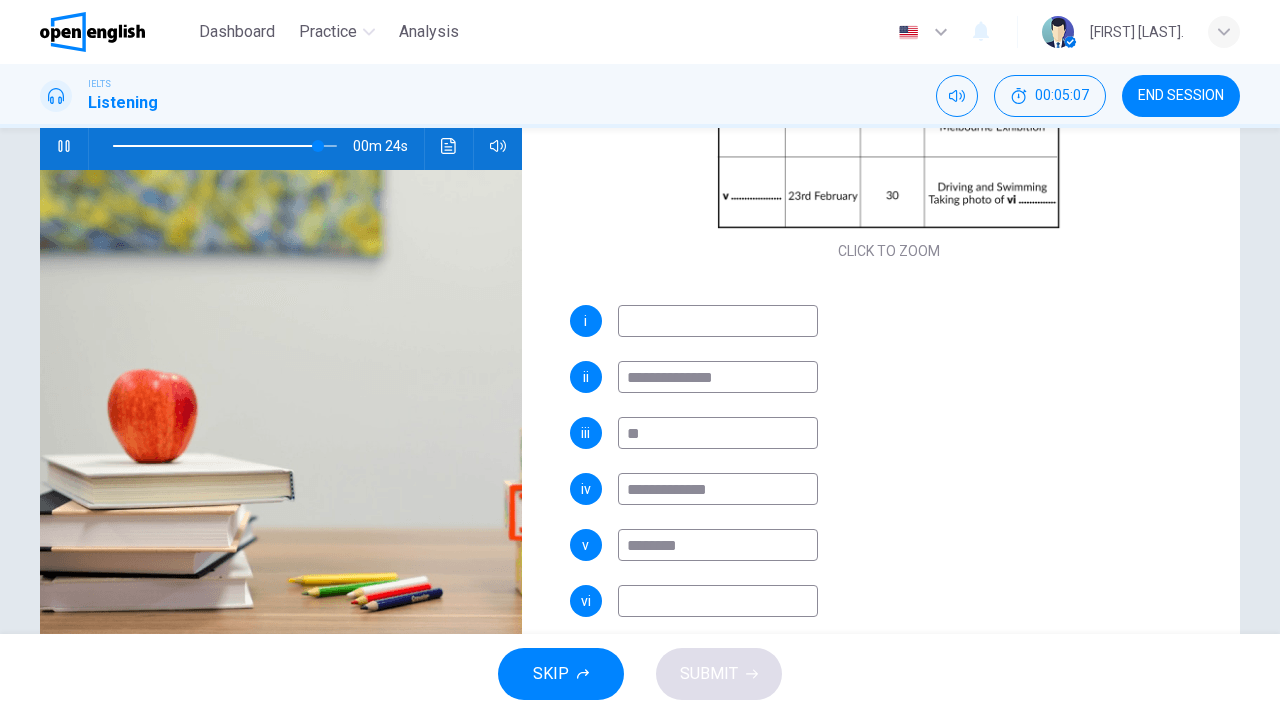 scroll, scrollTop: 208, scrollLeft: 0, axis: vertical 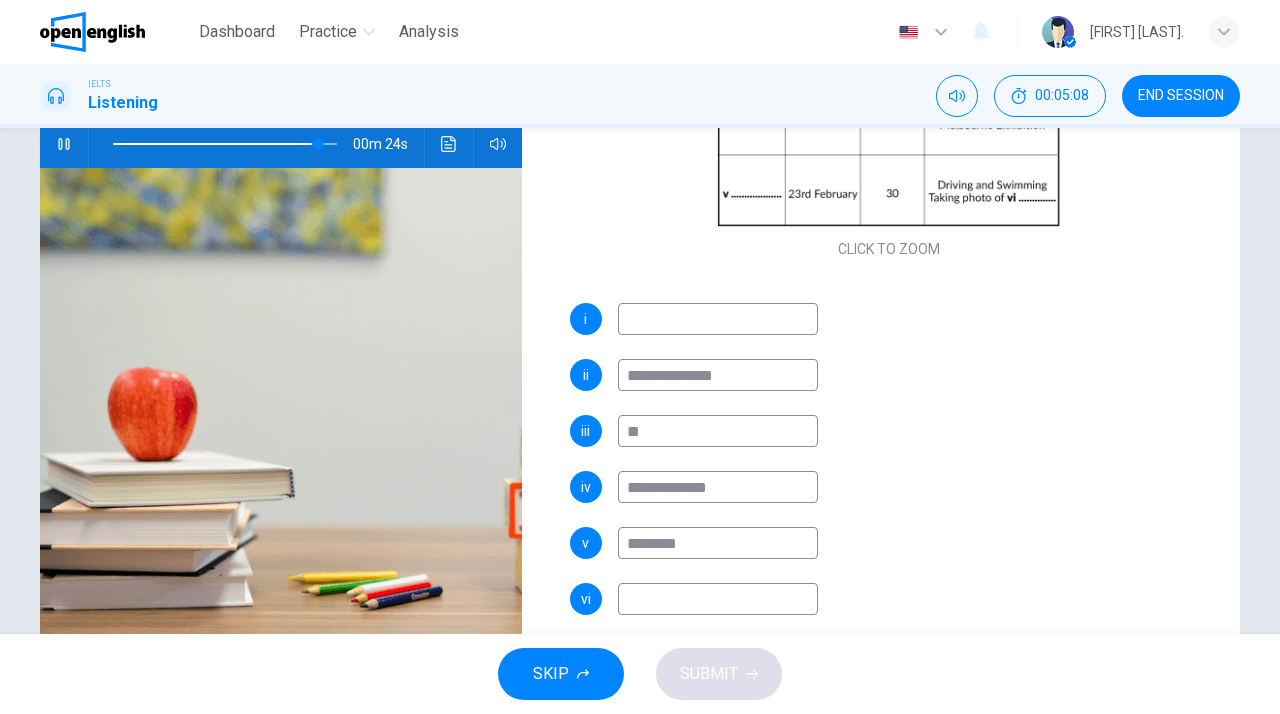 type on "**" 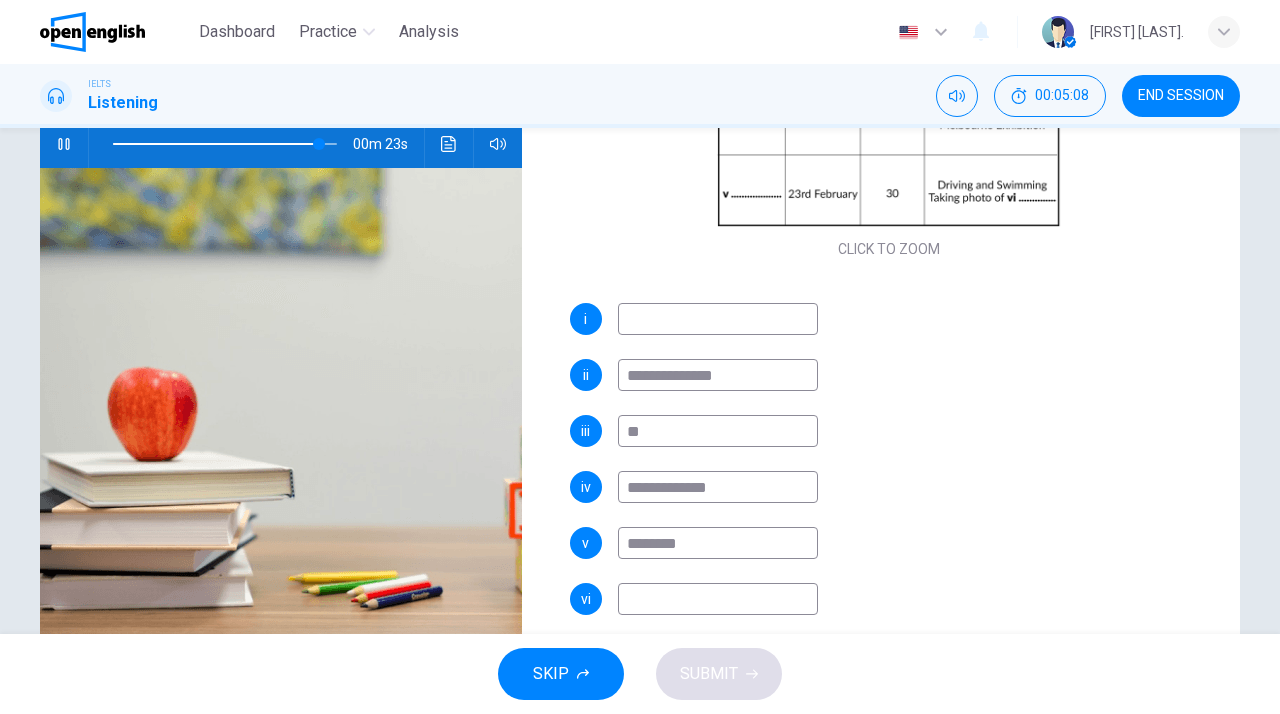 type on "********" 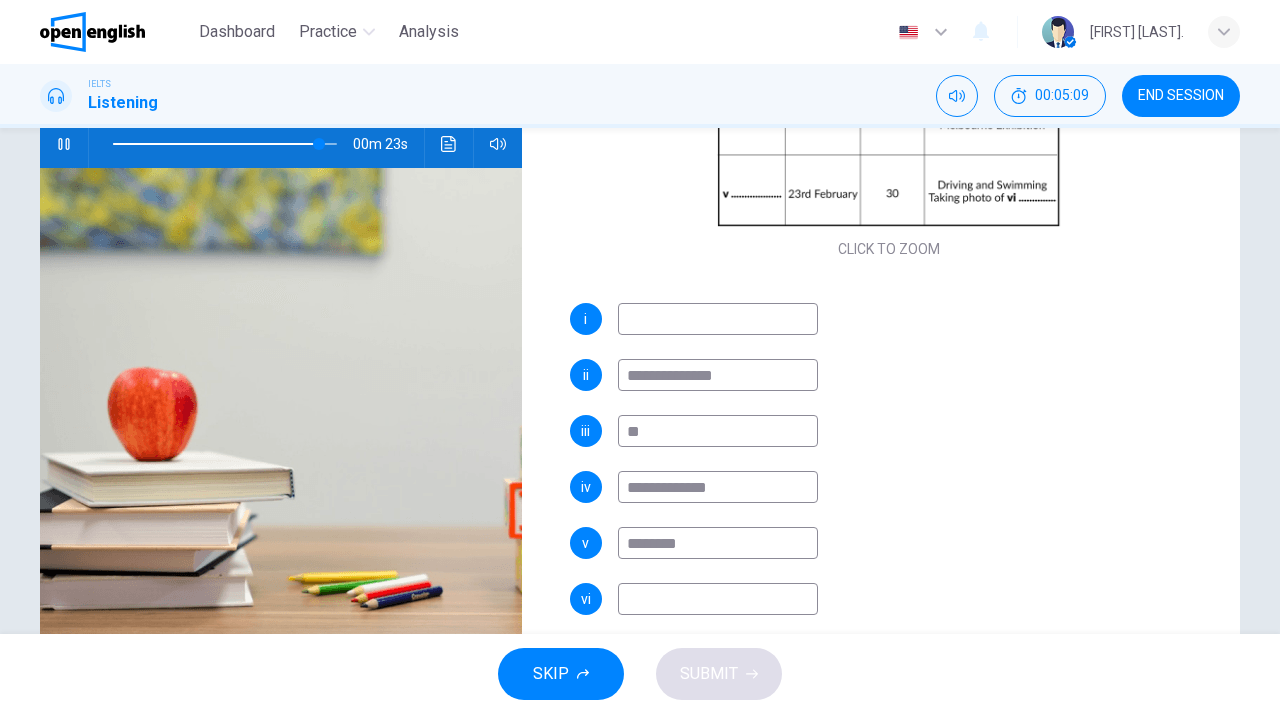 type on "**" 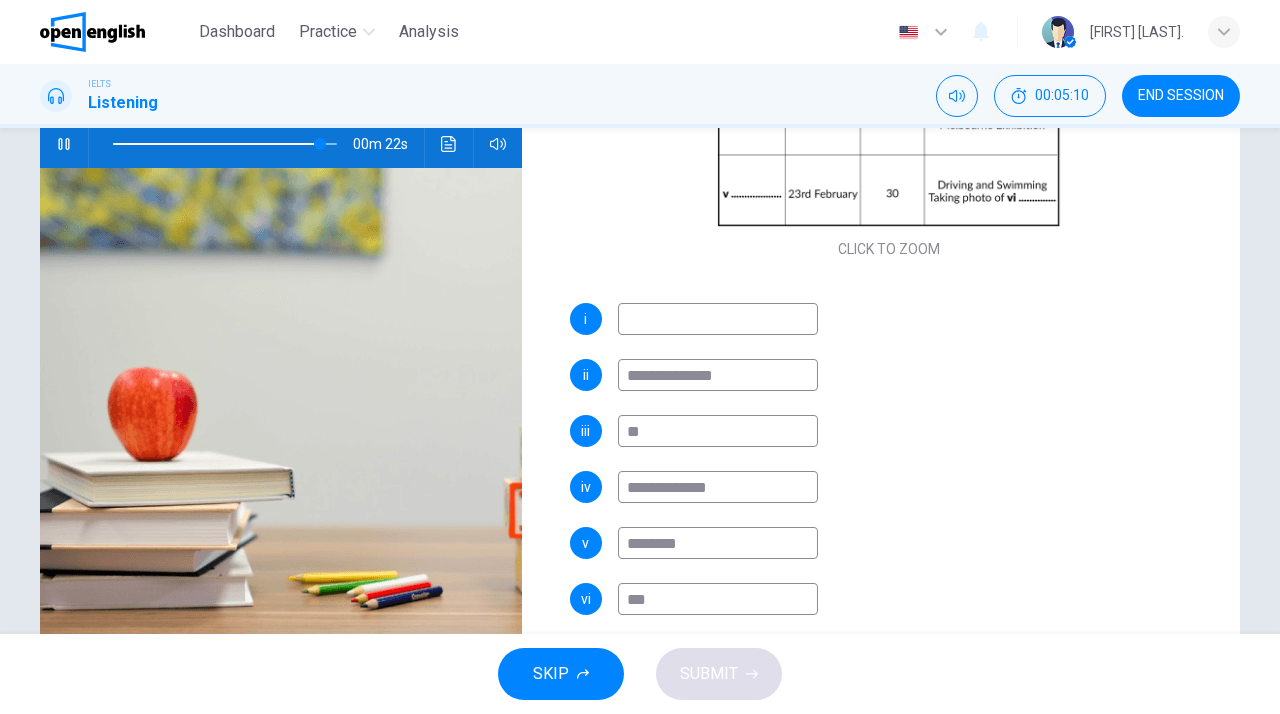 type on "****" 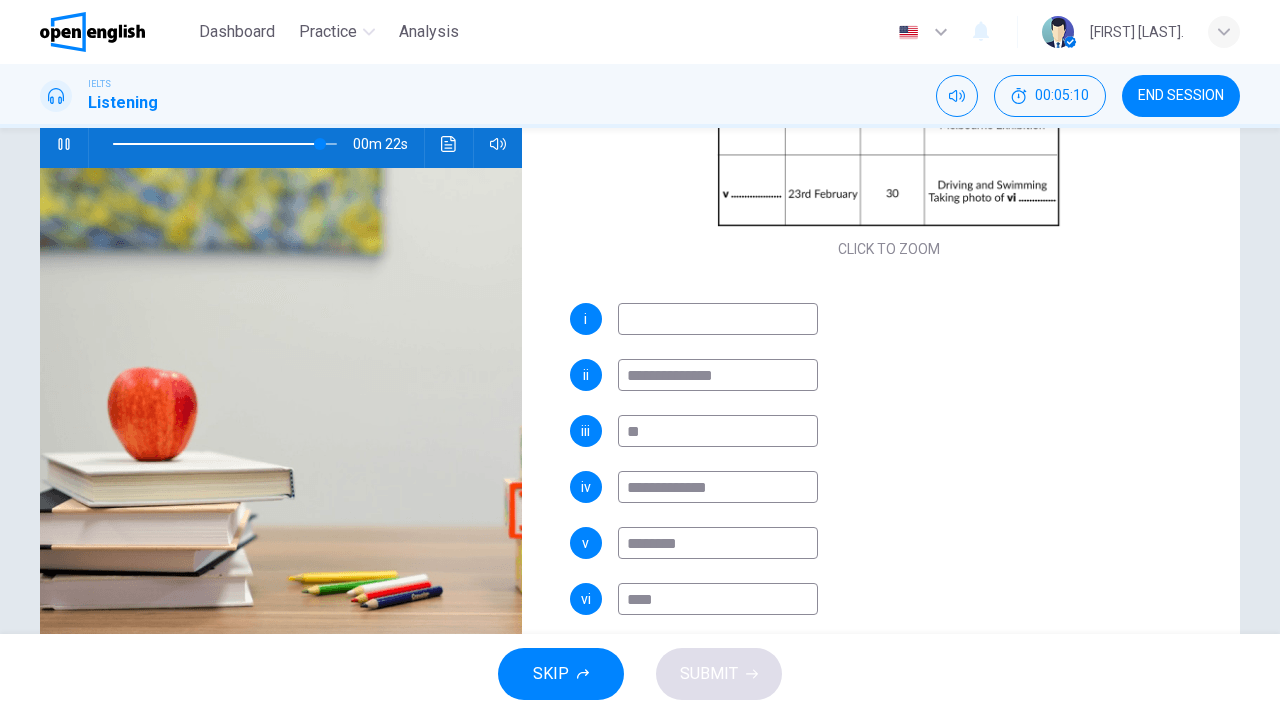 type on "**" 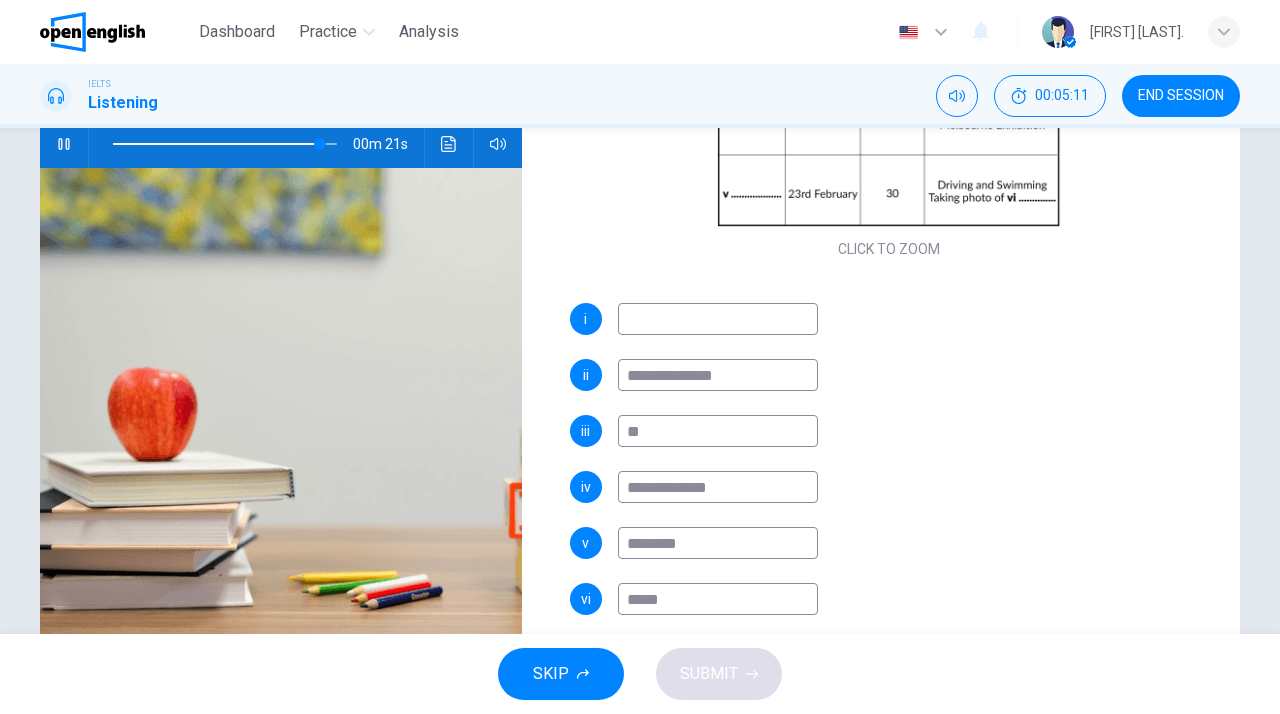 type on "**" 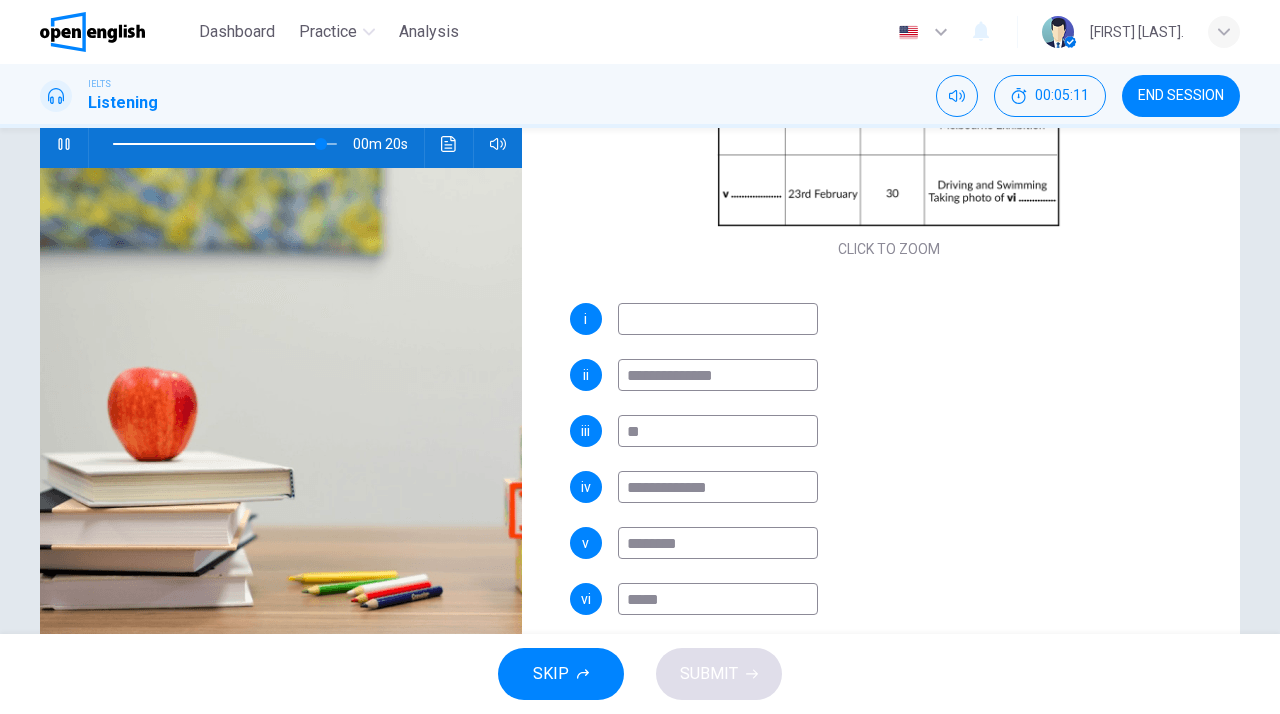 type on "*****" 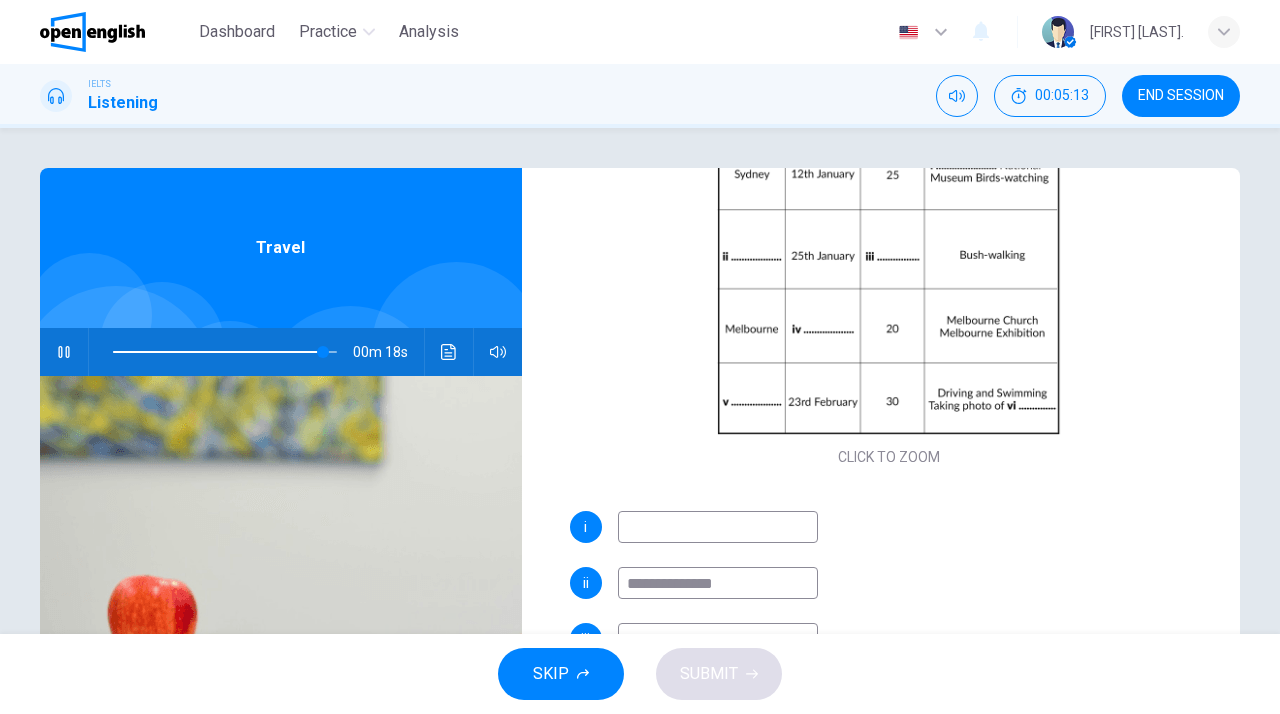 scroll, scrollTop: 0, scrollLeft: 0, axis: both 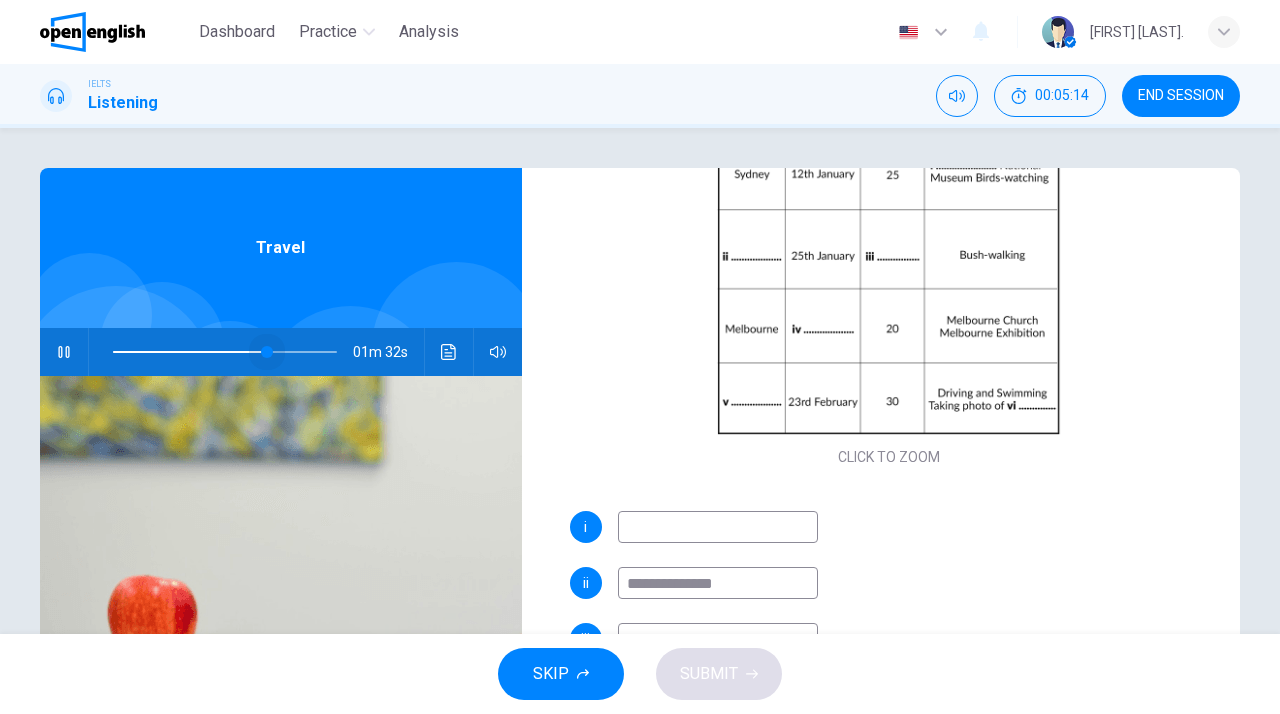 click at bounding box center [225, 352] 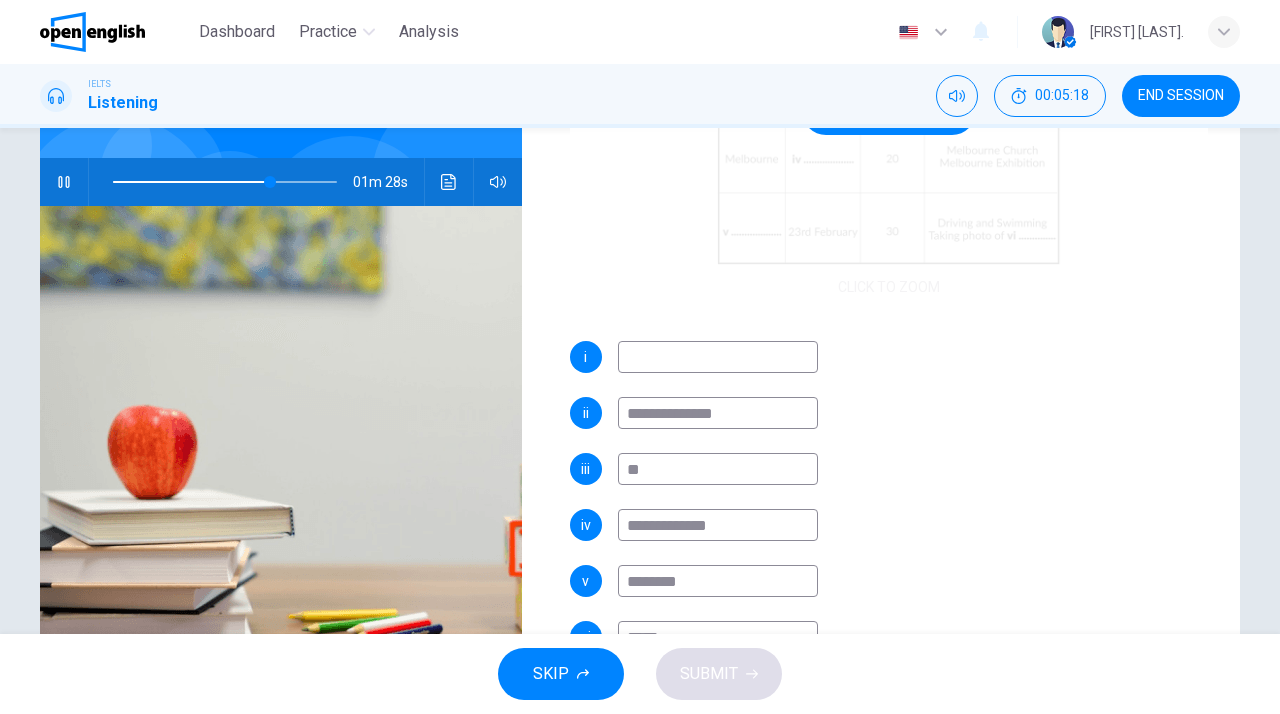 scroll, scrollTop: 171, scrollLeft: 0, axis: vertical 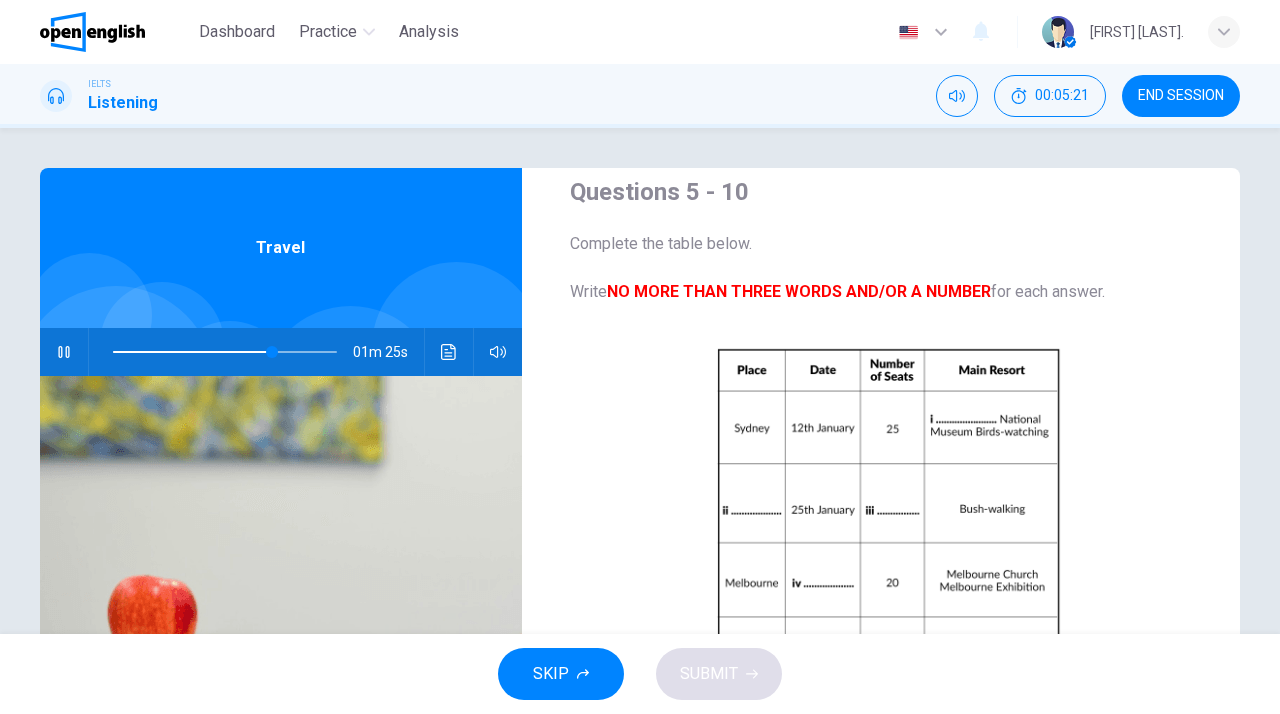 click at bounding box center [225, 352] 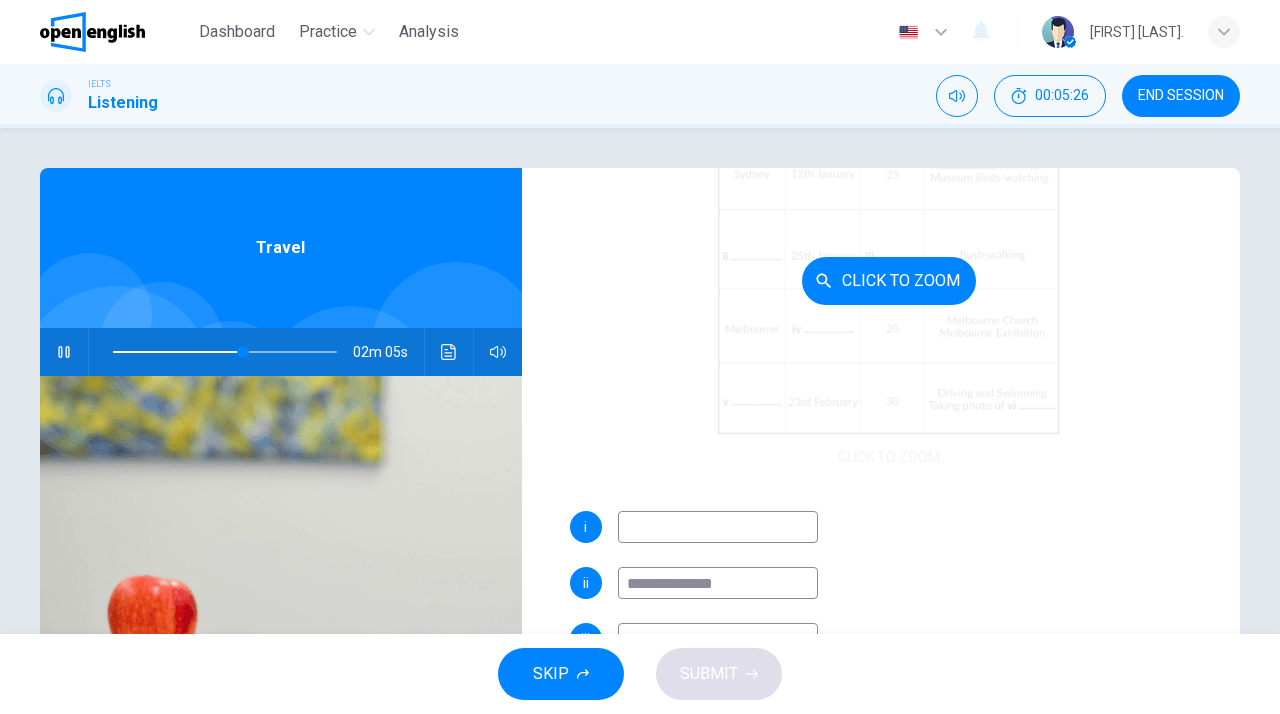 scroll, scrollTop: 286, scrollLeft: 0, axis: vertical 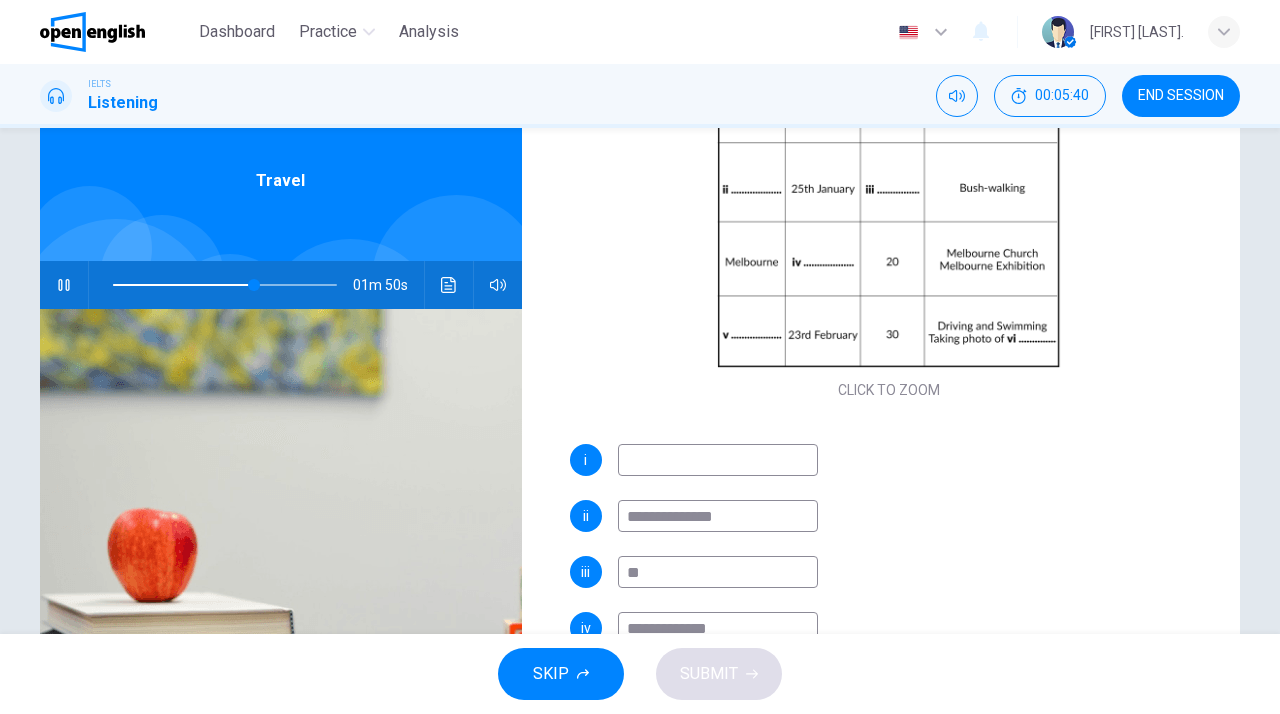 click at bounding box center [718, 460] 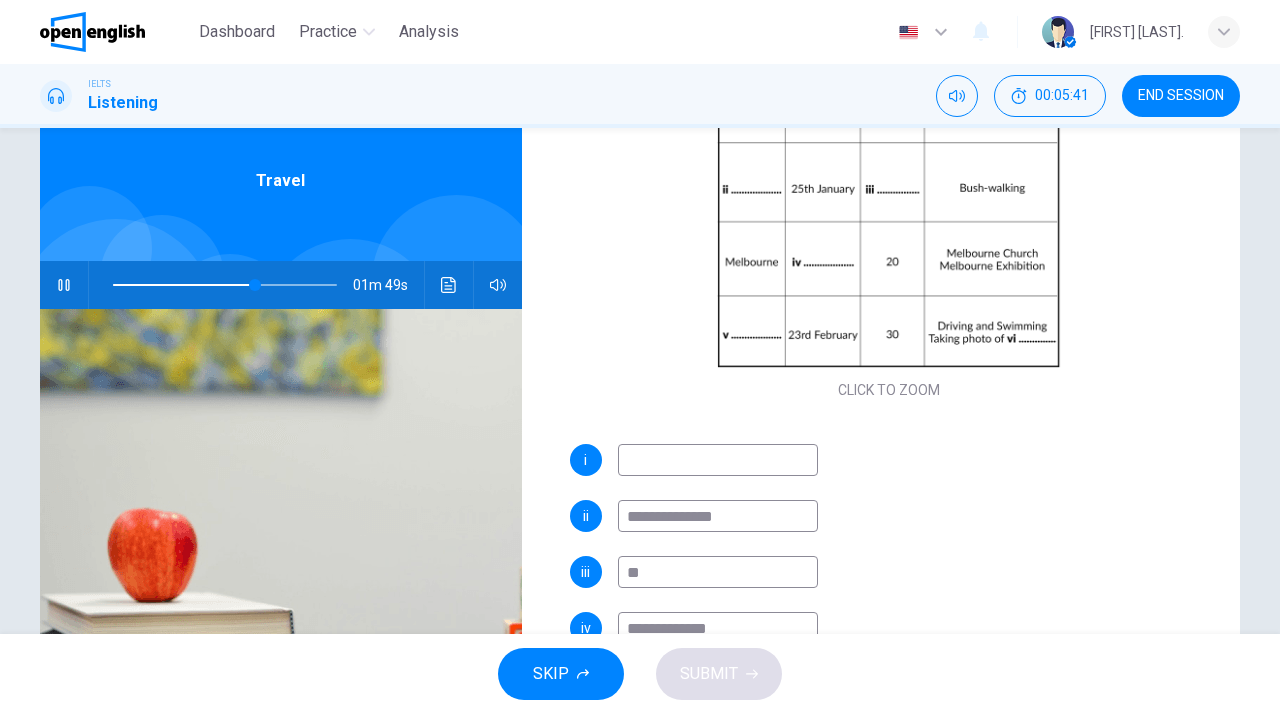 type on "*" 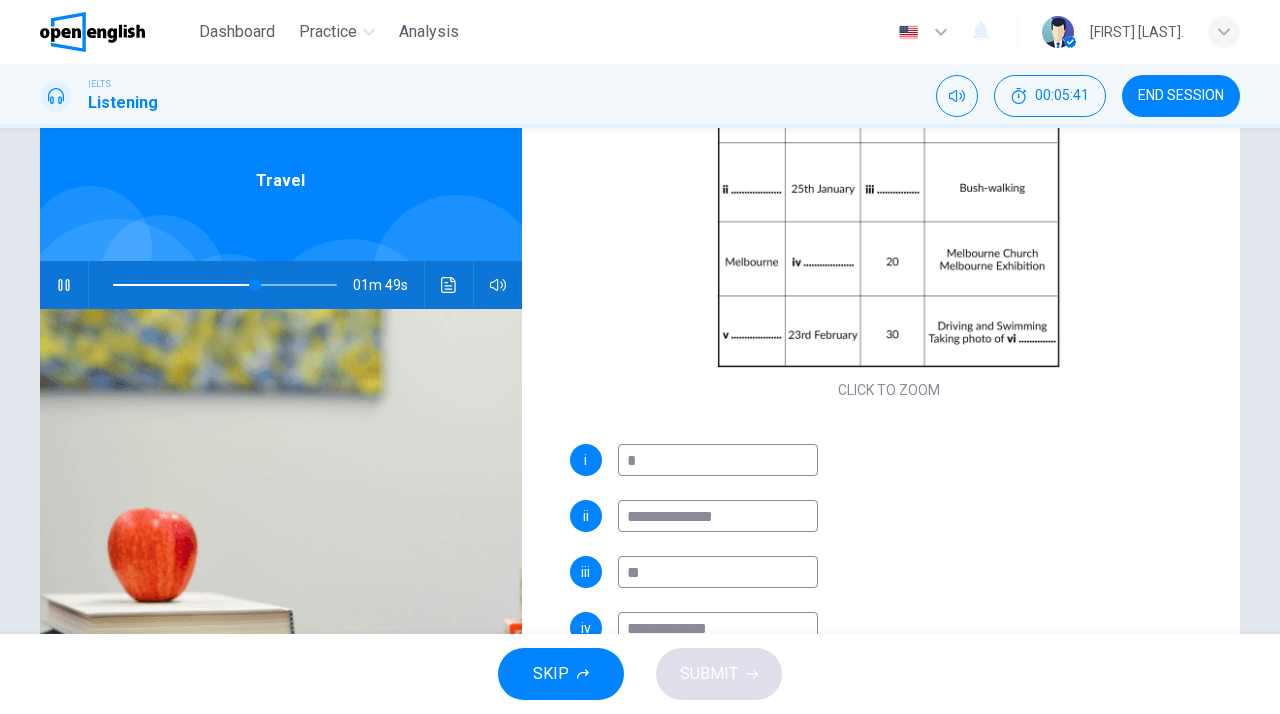 type on "**" 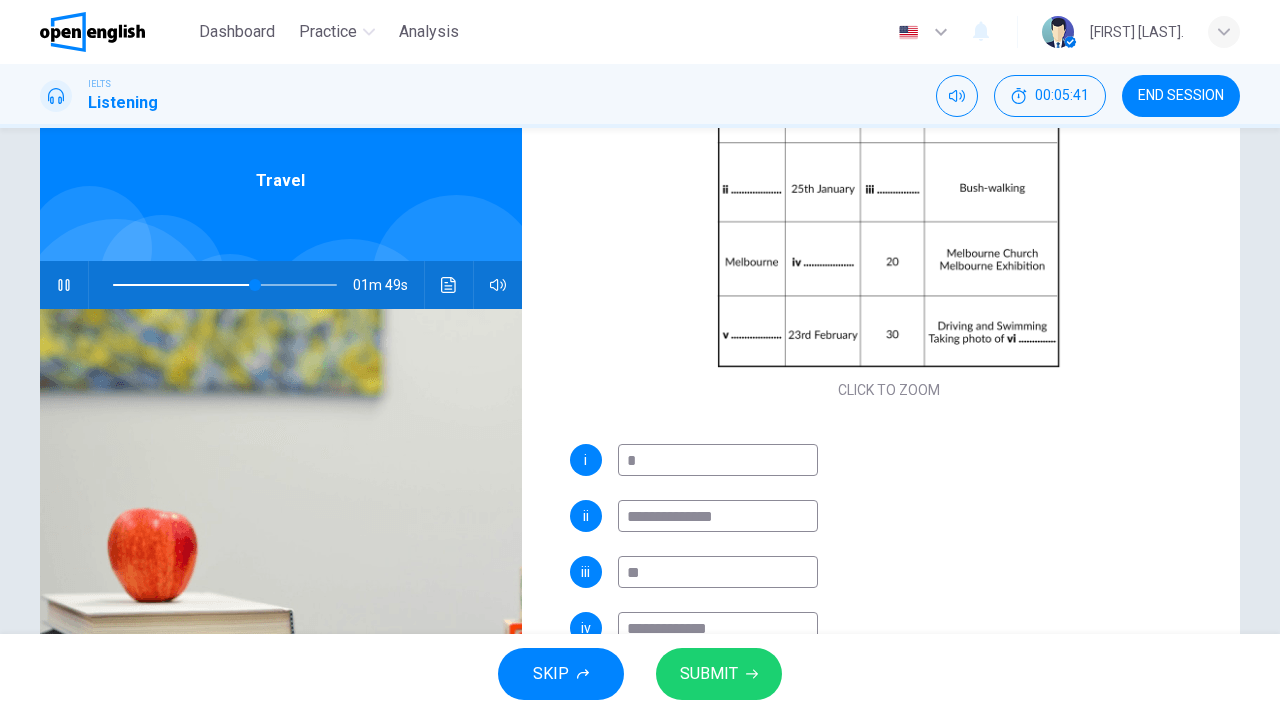 type on "**" 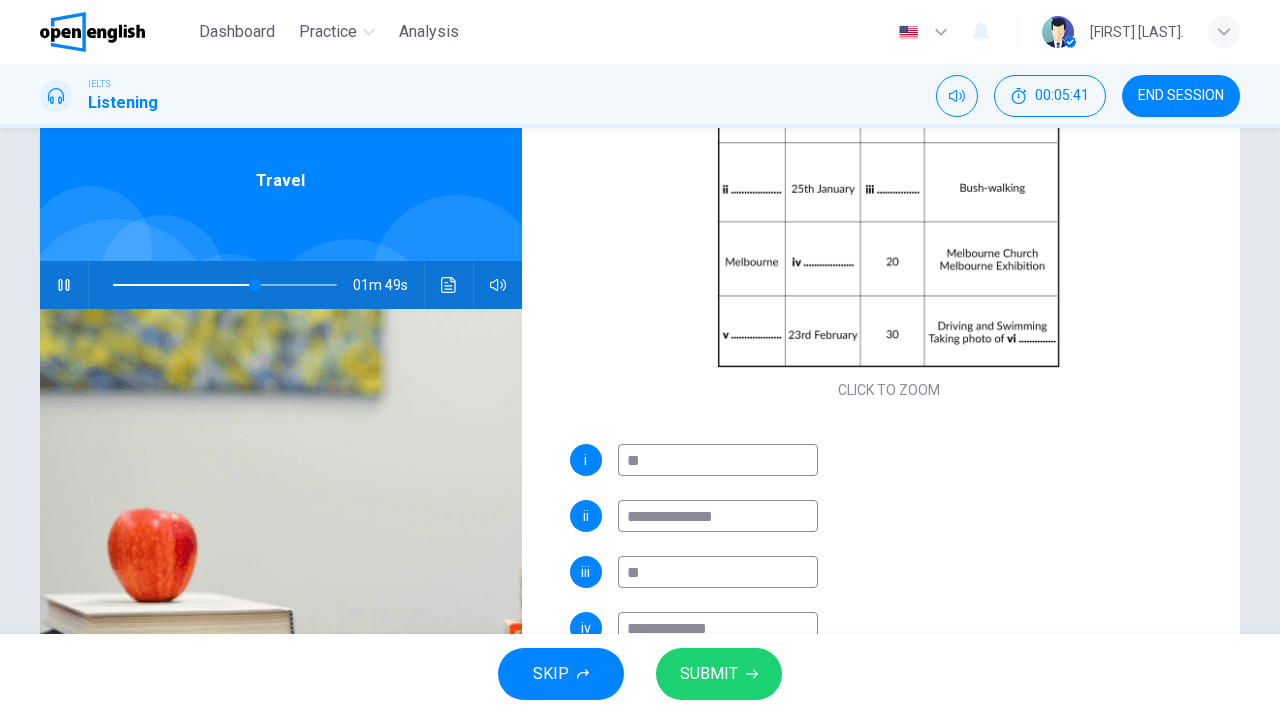 type on "**" 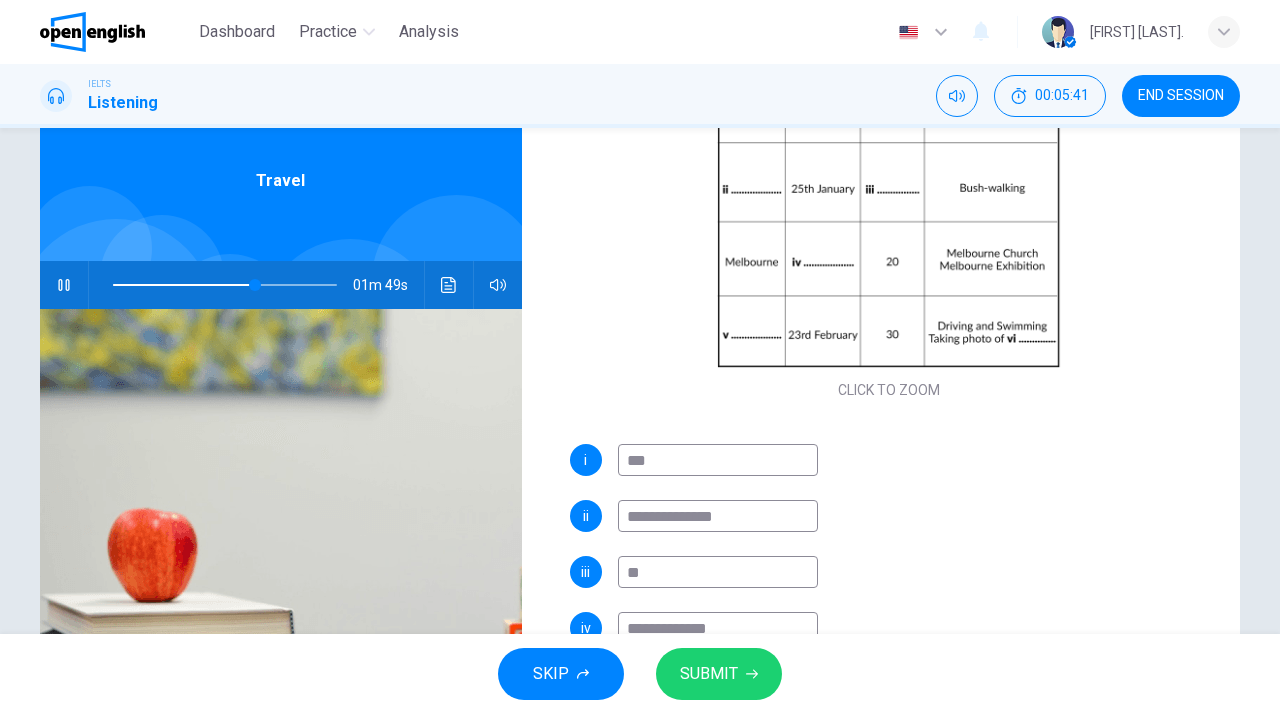 type on "**" 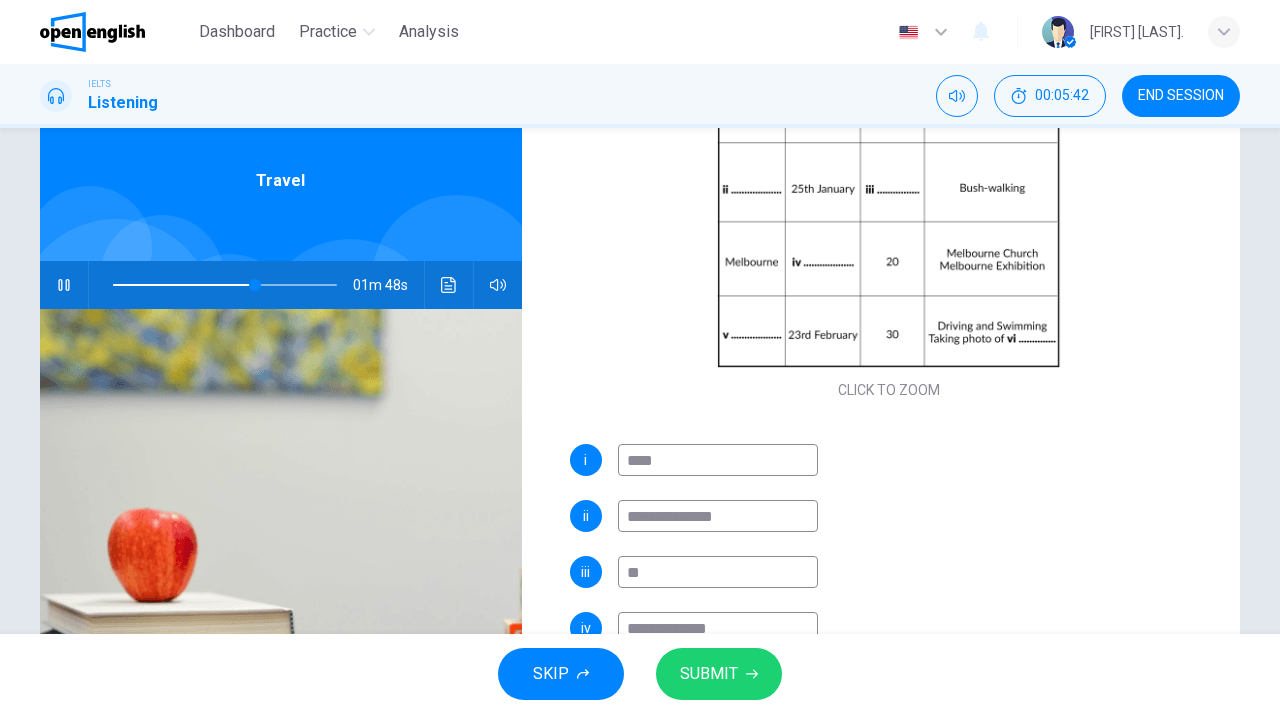 type on "**" 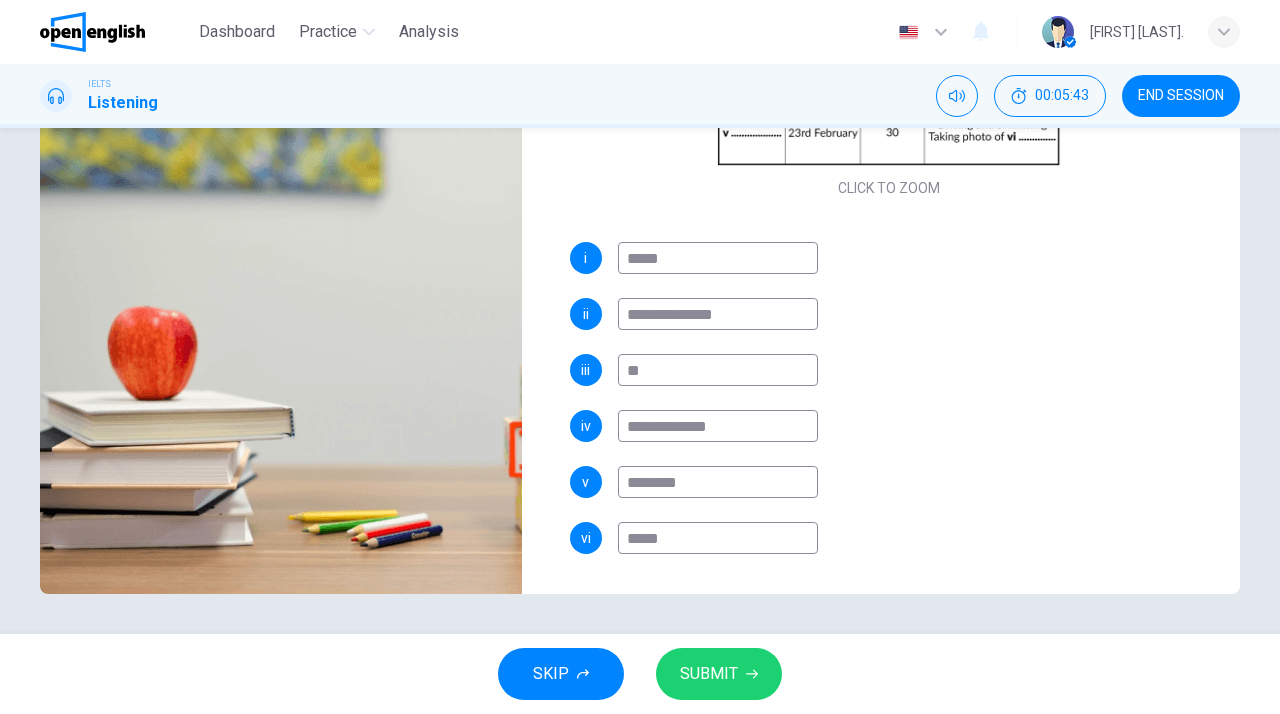 scroll, scrollTop: 269, scrollLeft: 0, axis: vertical 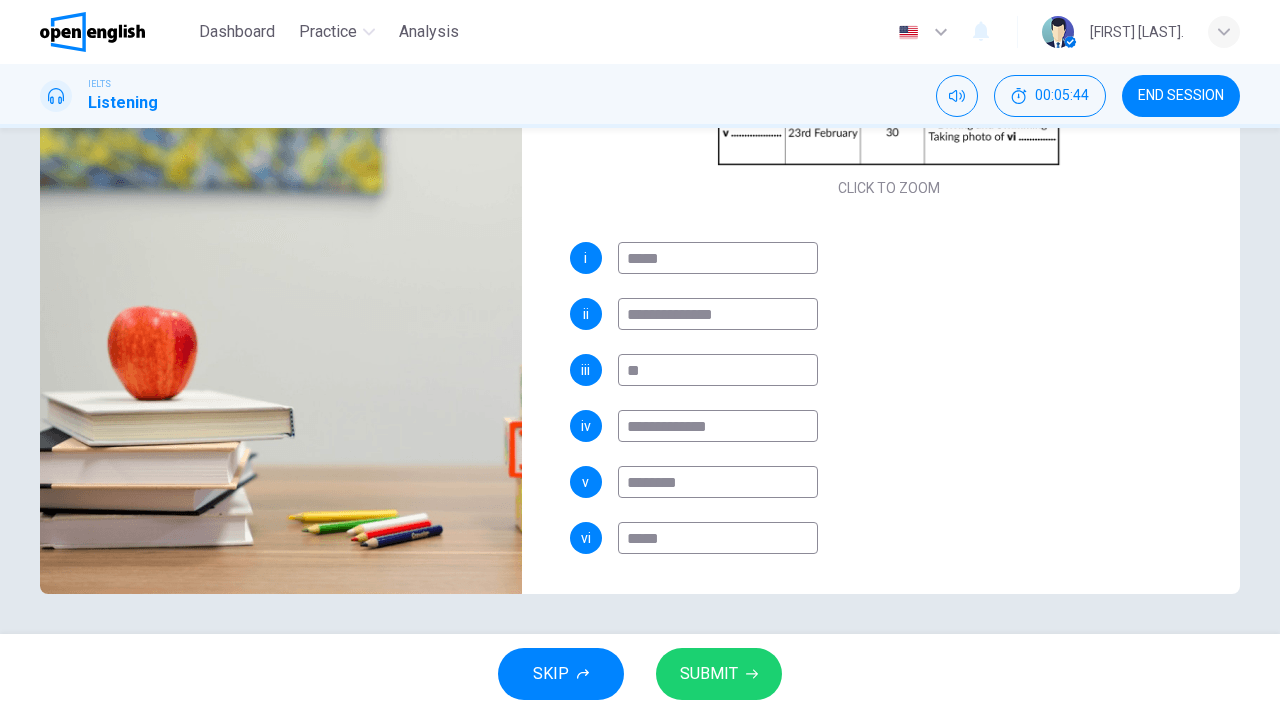 type on "**" 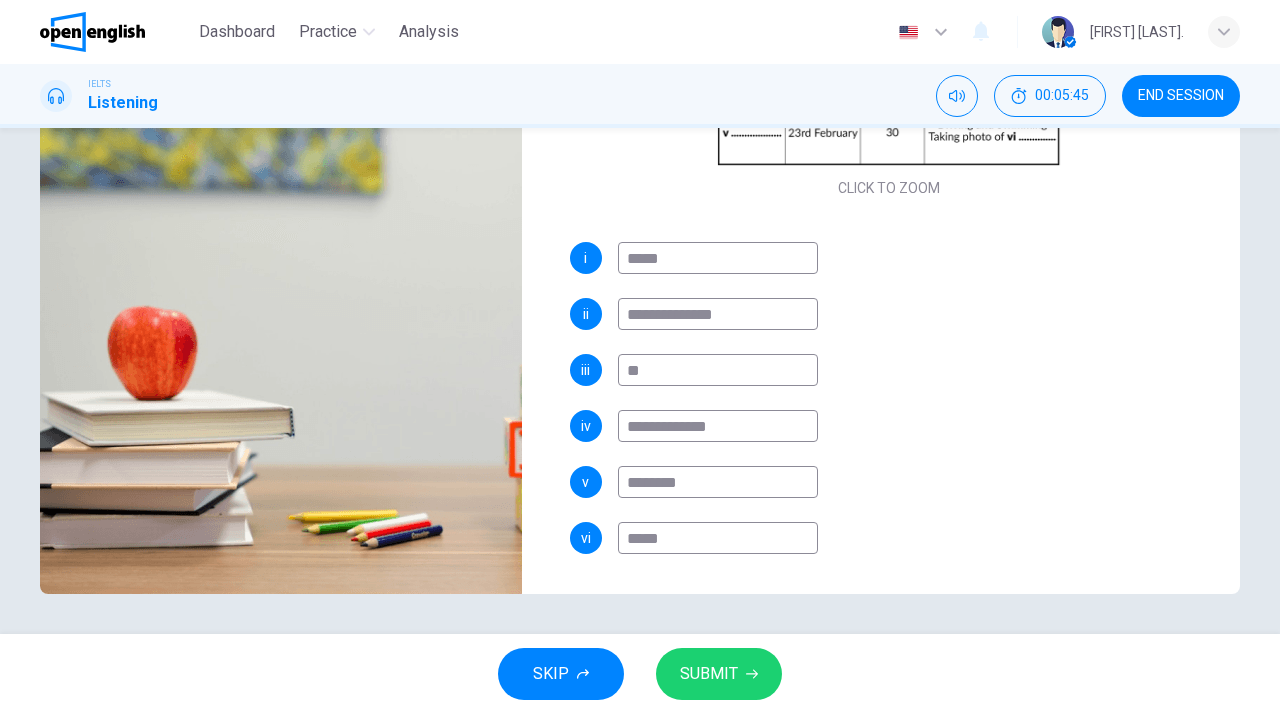 click on "*****" at bounding box center (718, 538) 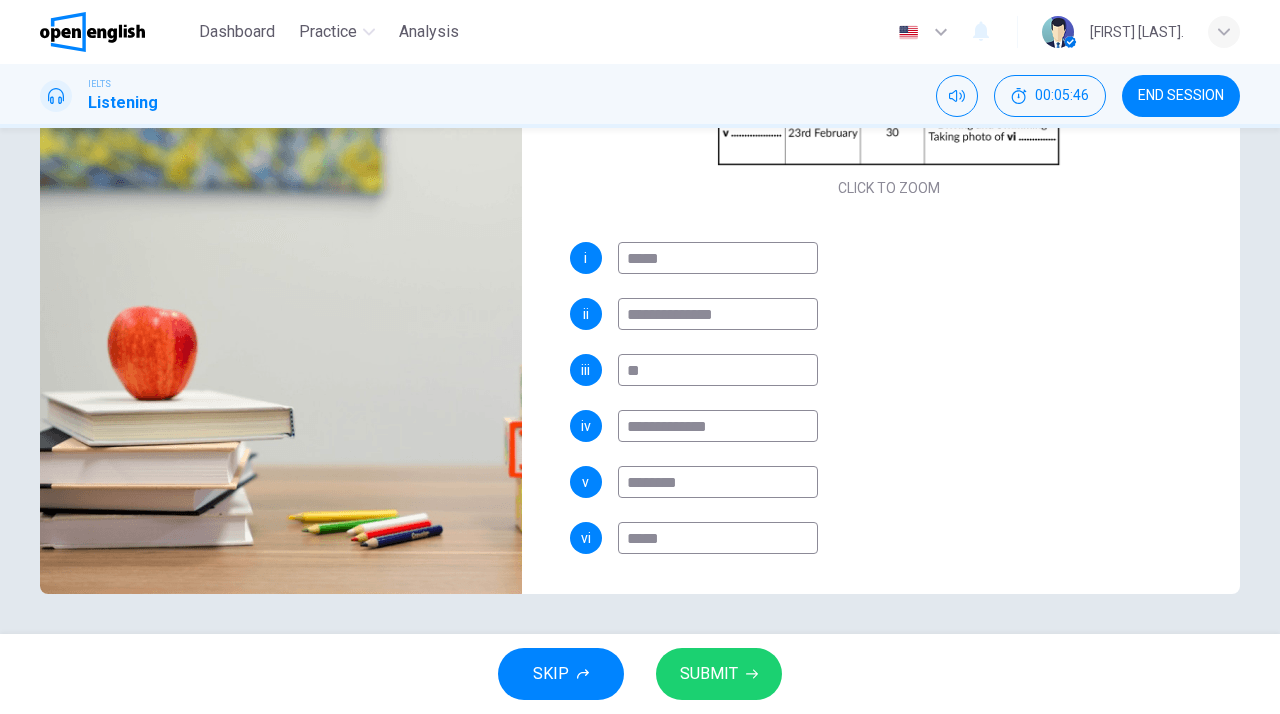 type on "*********" 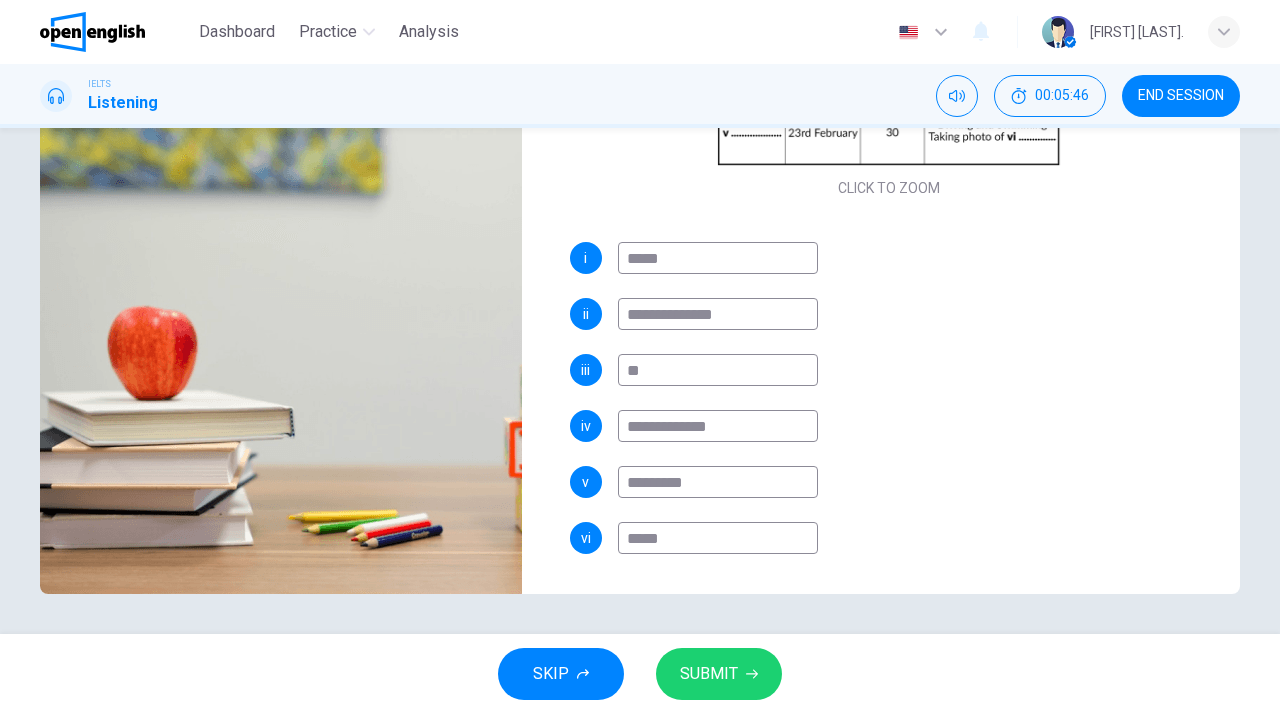 type on "**" 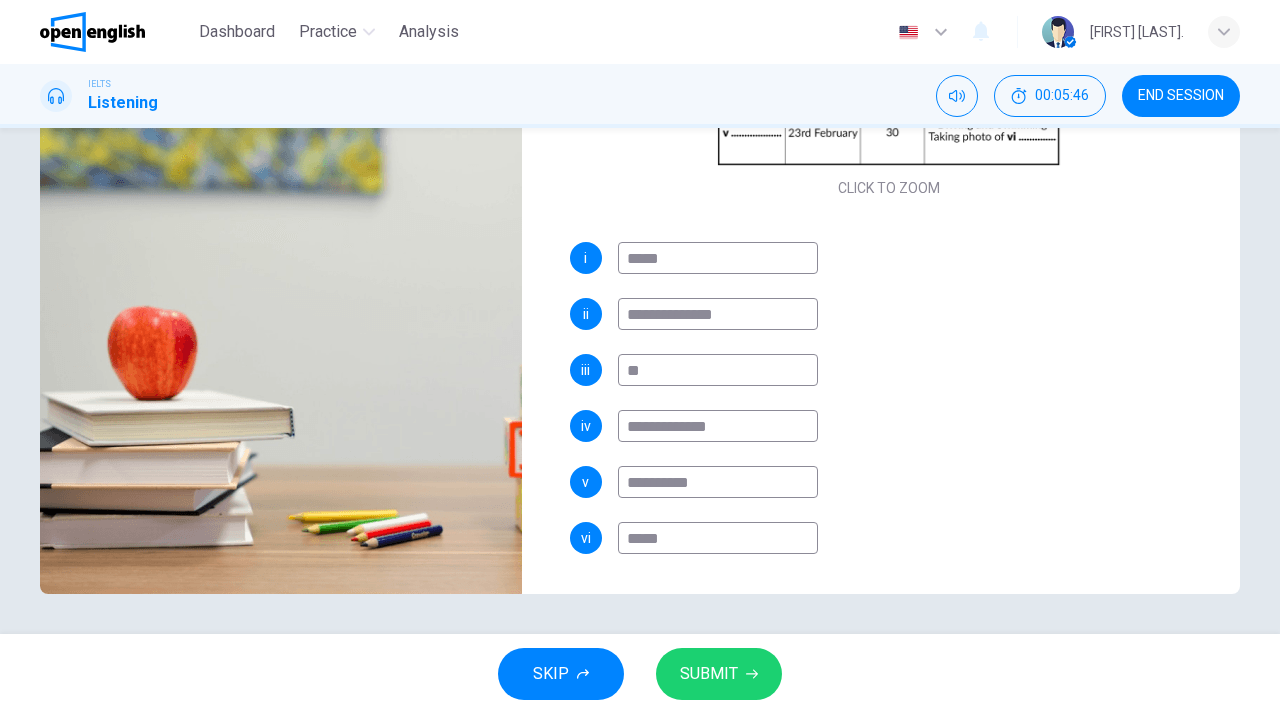 type on "**" 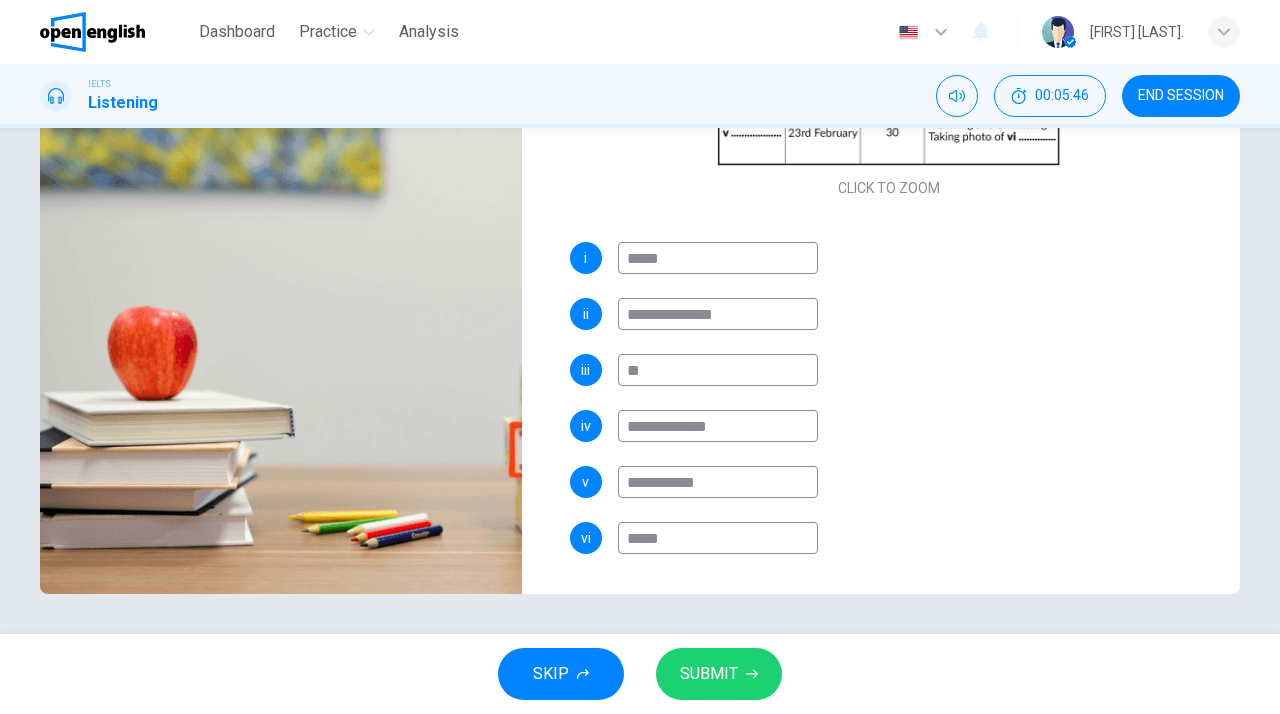 type on "**" 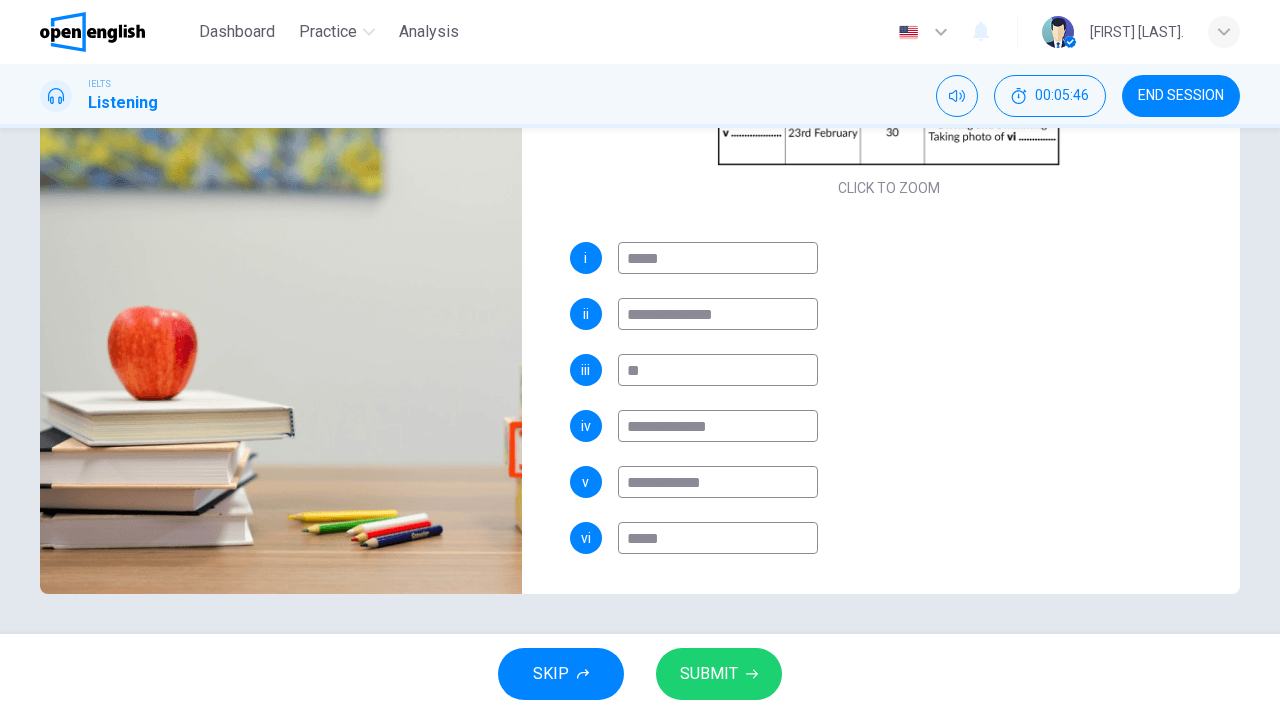 type on "**" 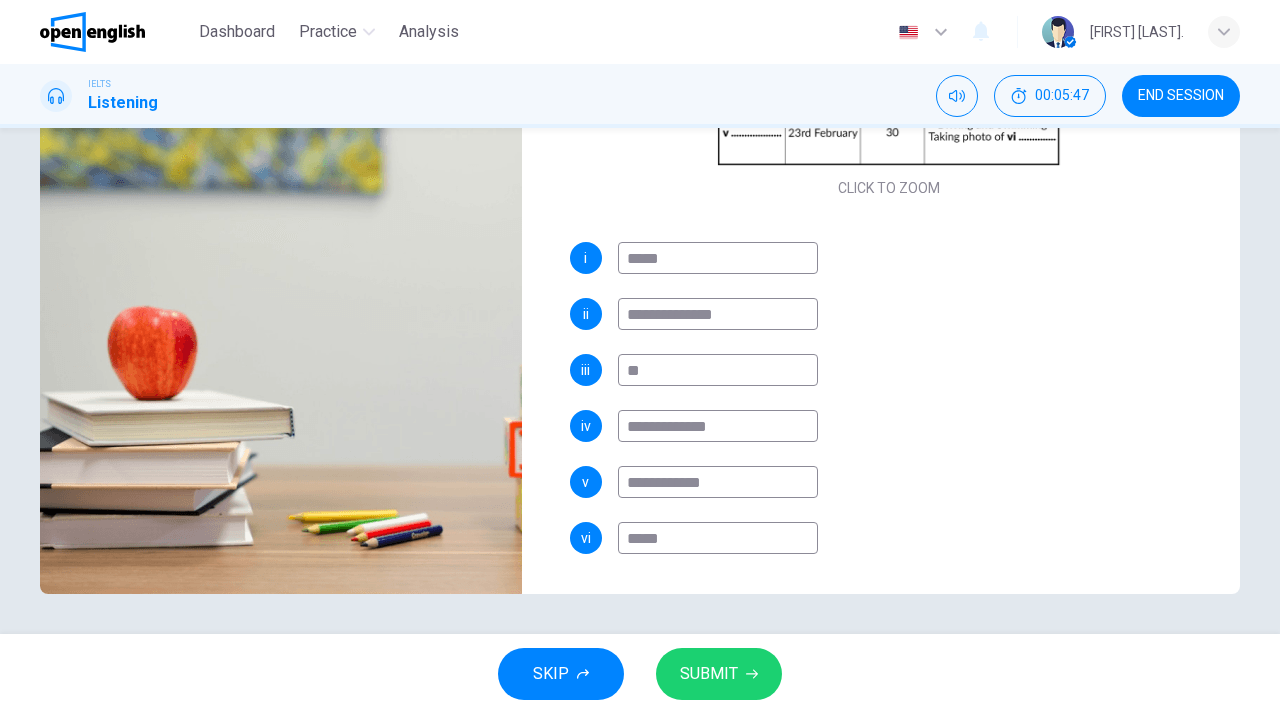 type on "**********" 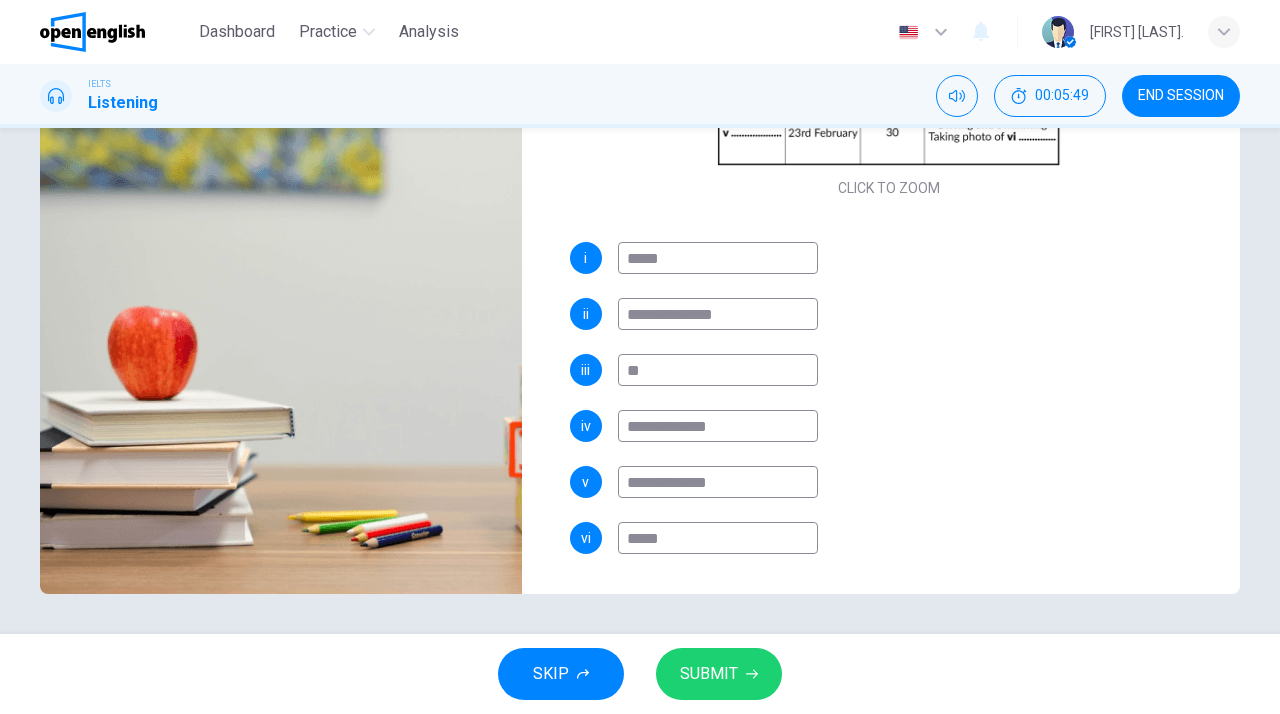 click on "**********" at bounding box center (718, 482) 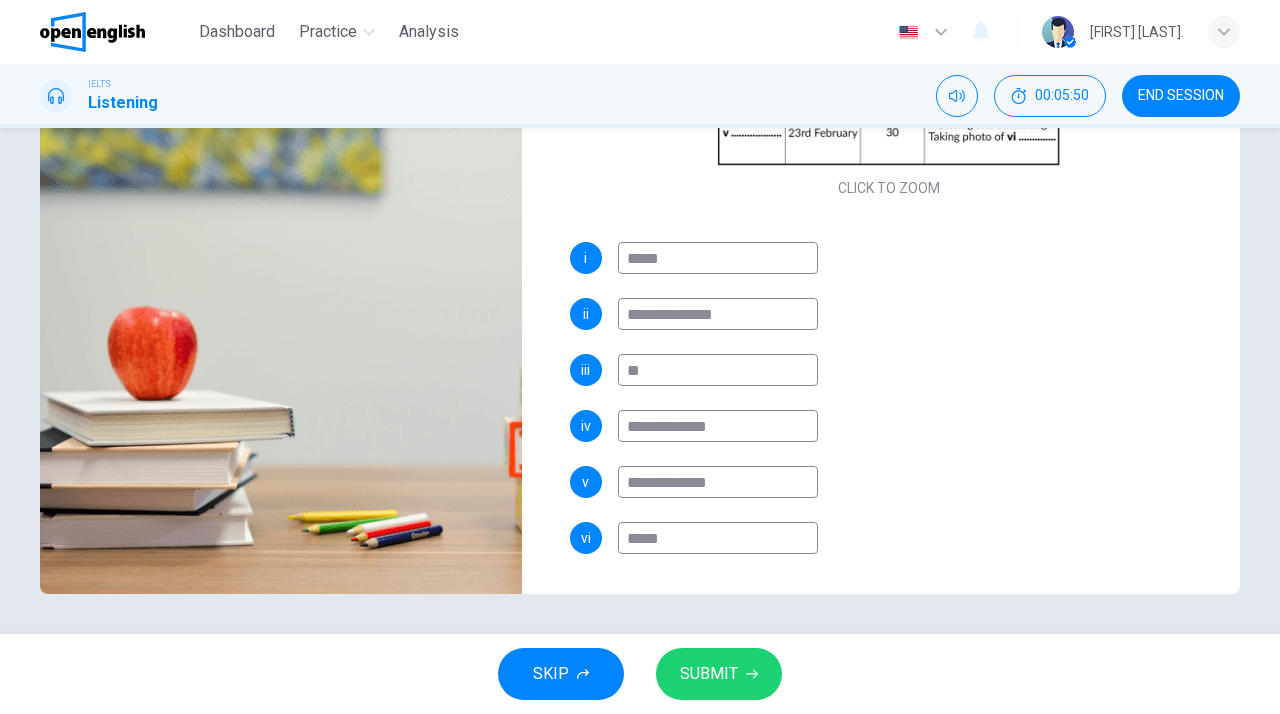 click on "**********" at bounding box center [718, 482] 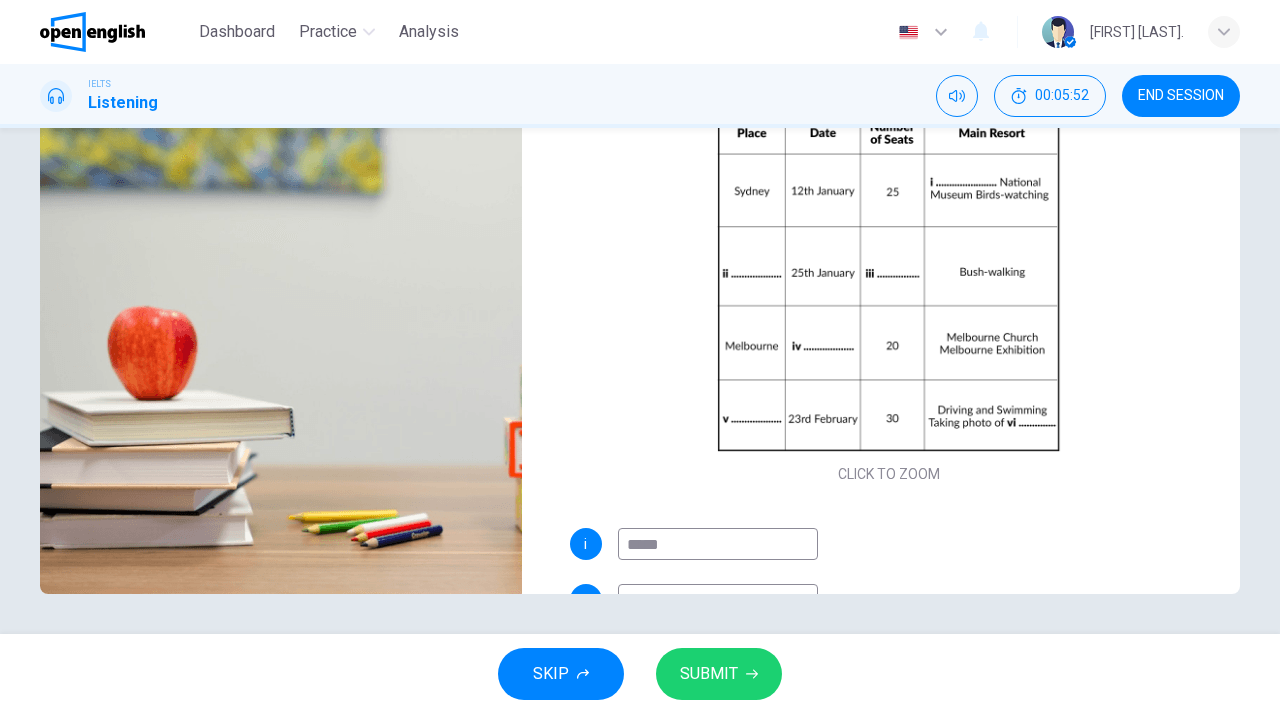 scroll, scrollTop: 0, scrollLeft: 0, axis: both 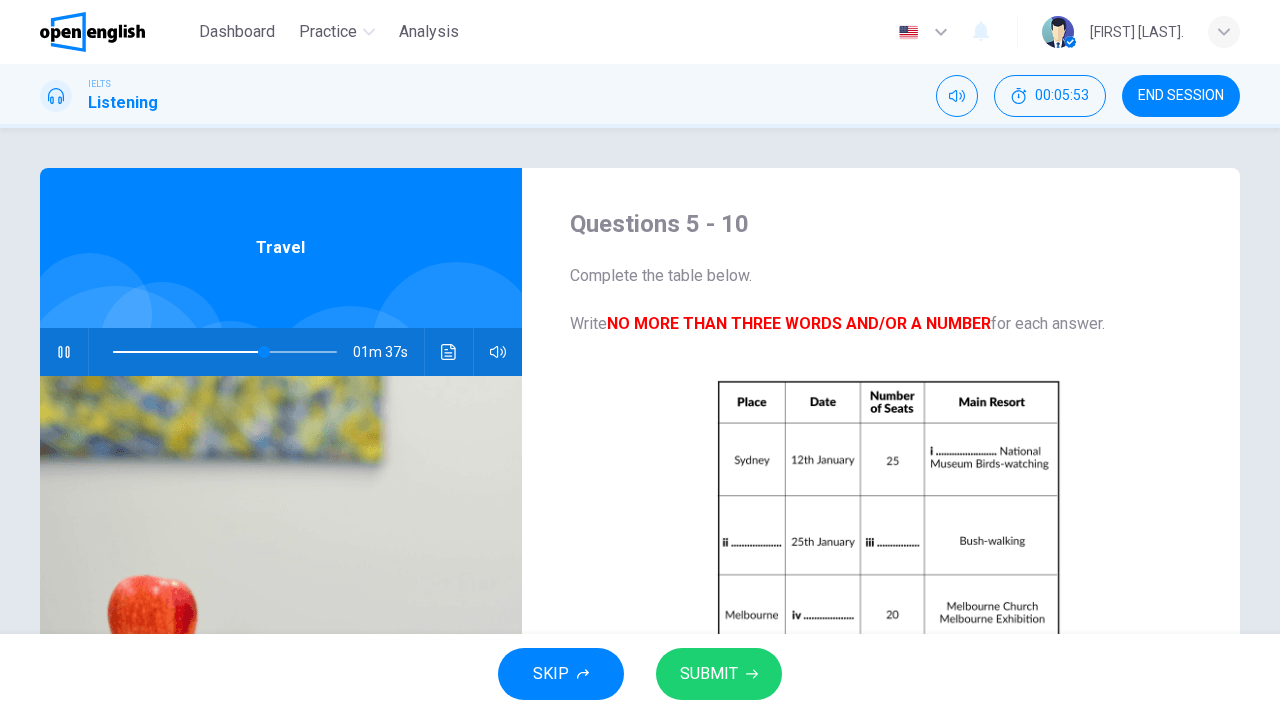 type on "**" 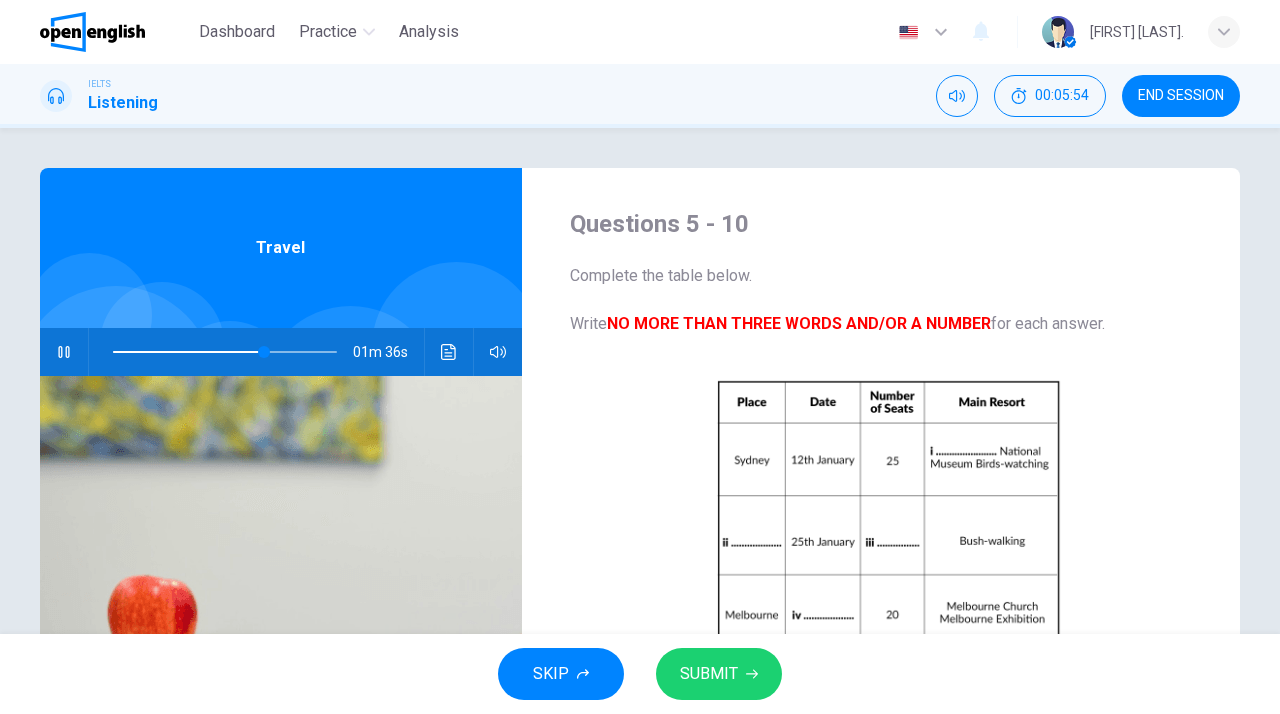 type on "**********" 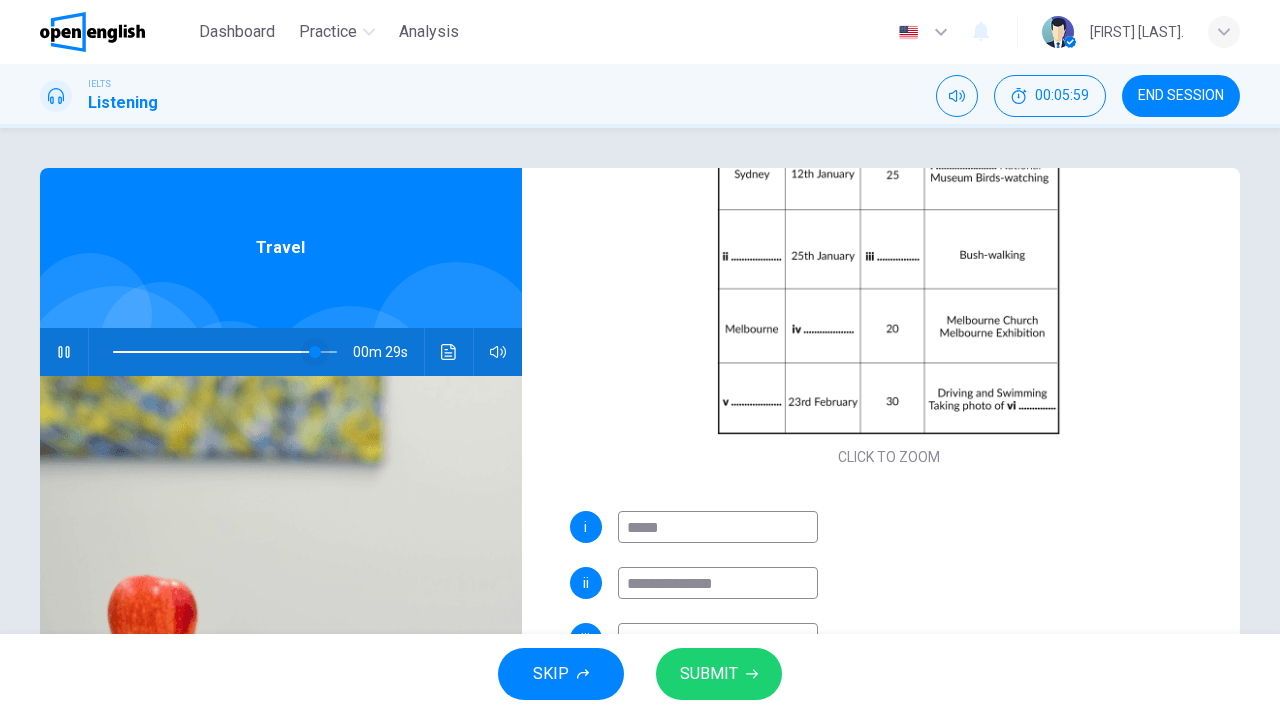 click at bounding box center (315, 352) 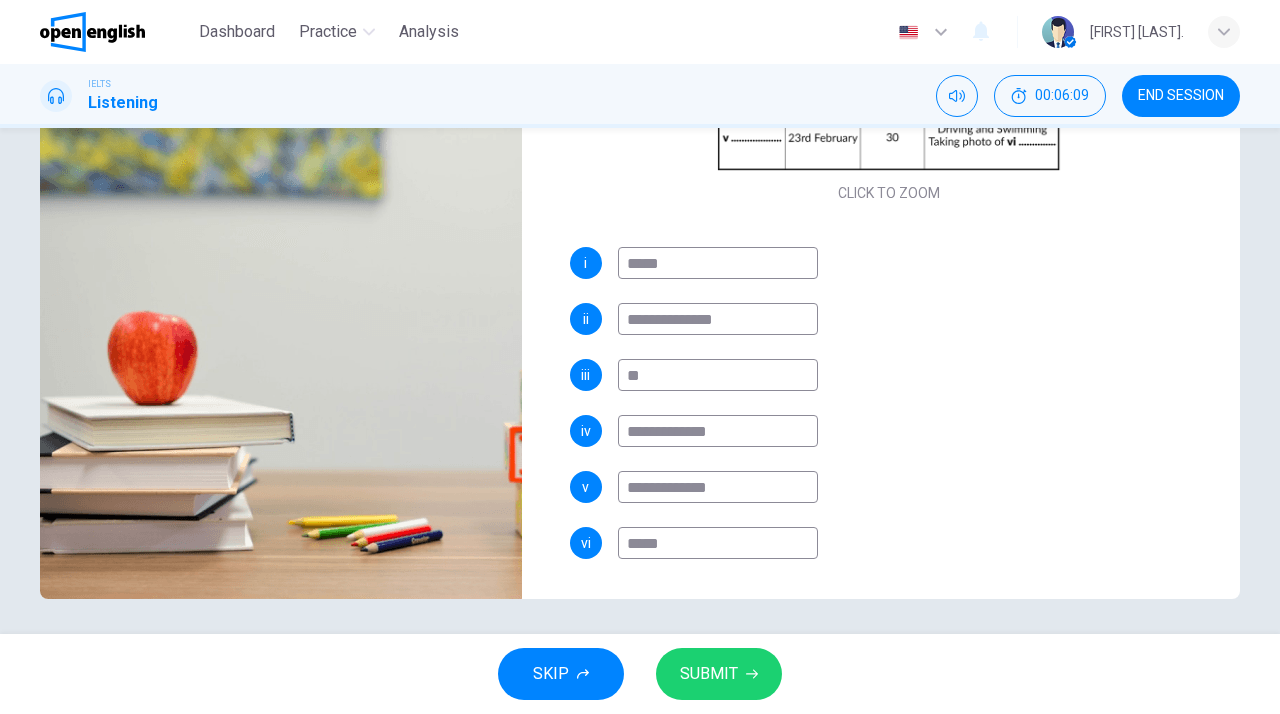 type on "**" 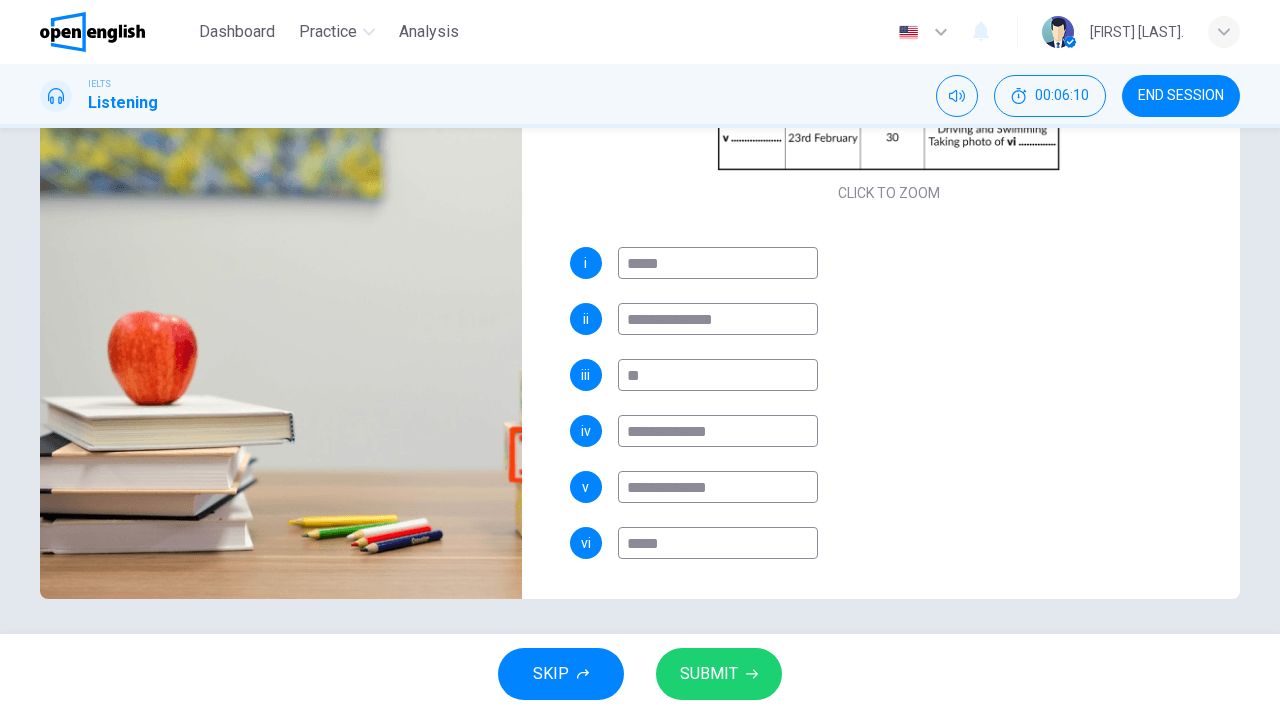 type on "**********" 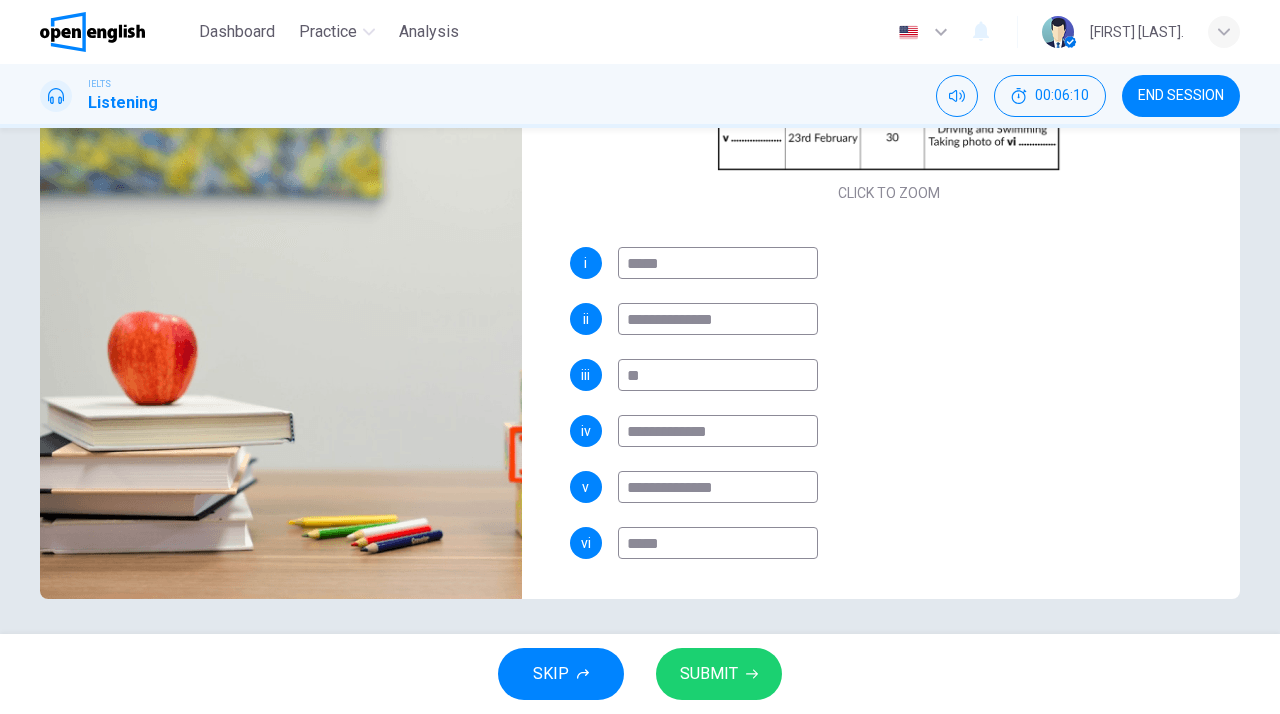 type on "**" 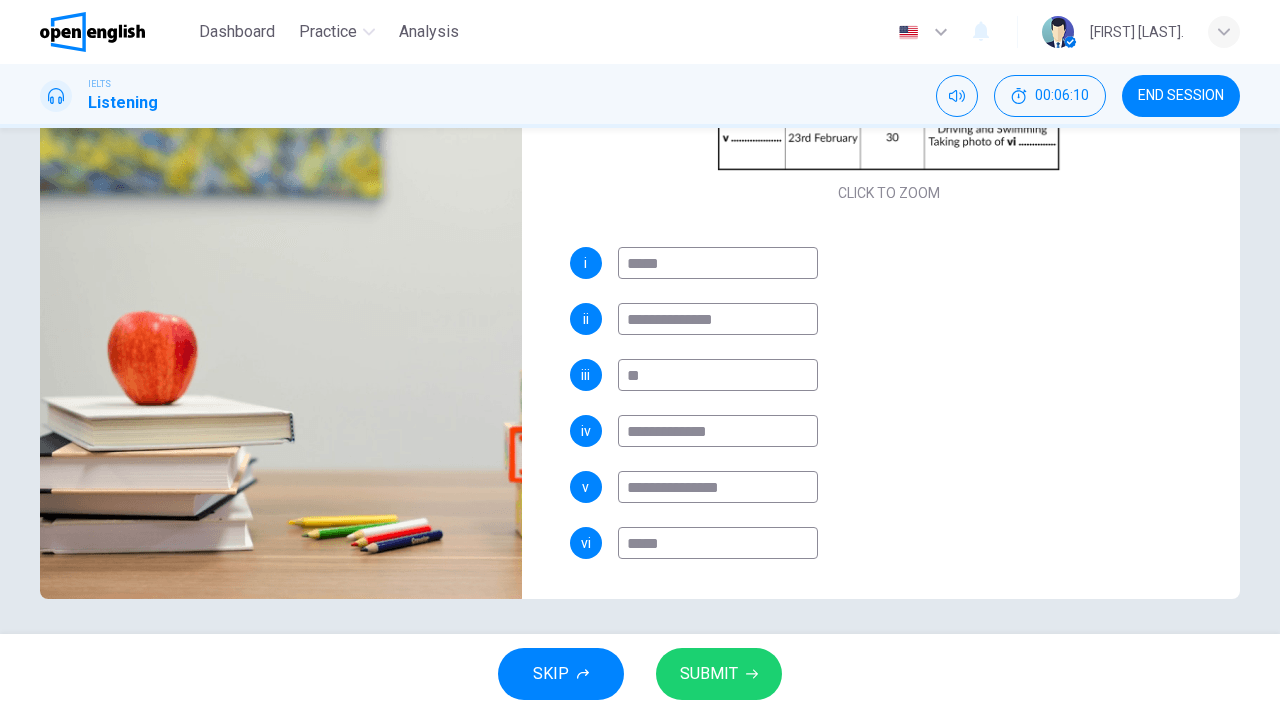 type on "**" 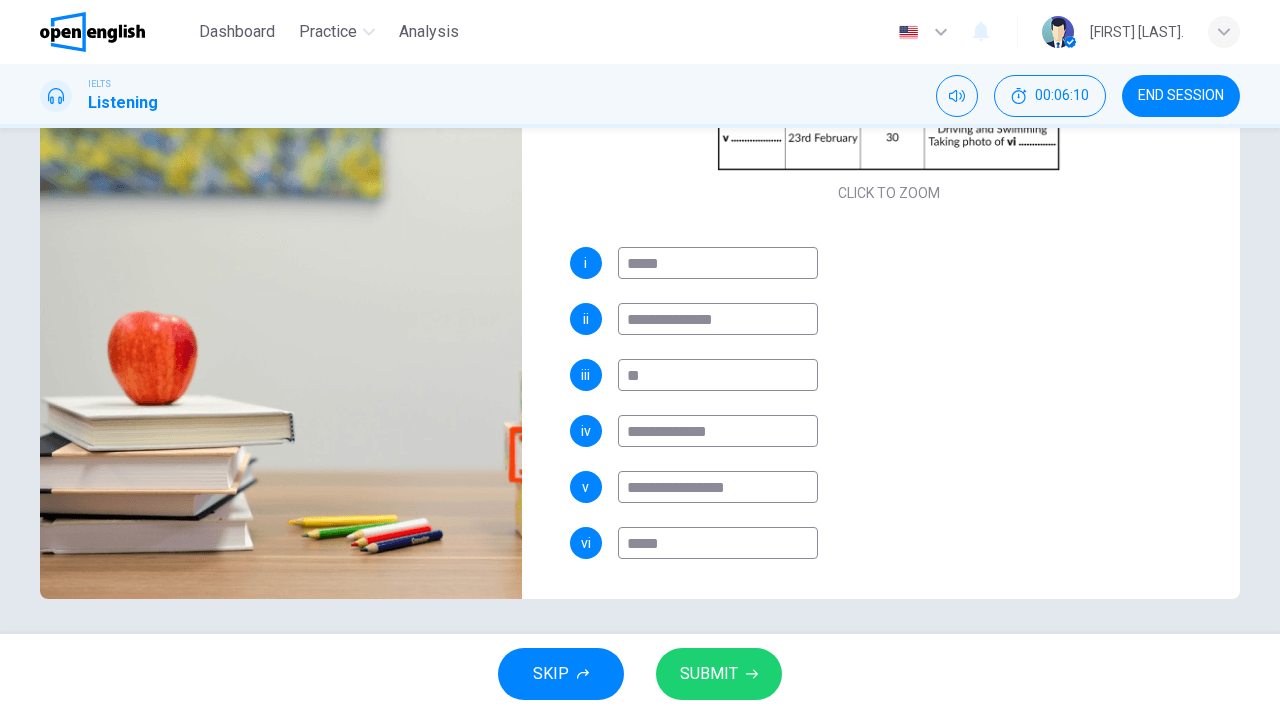 type on "**" 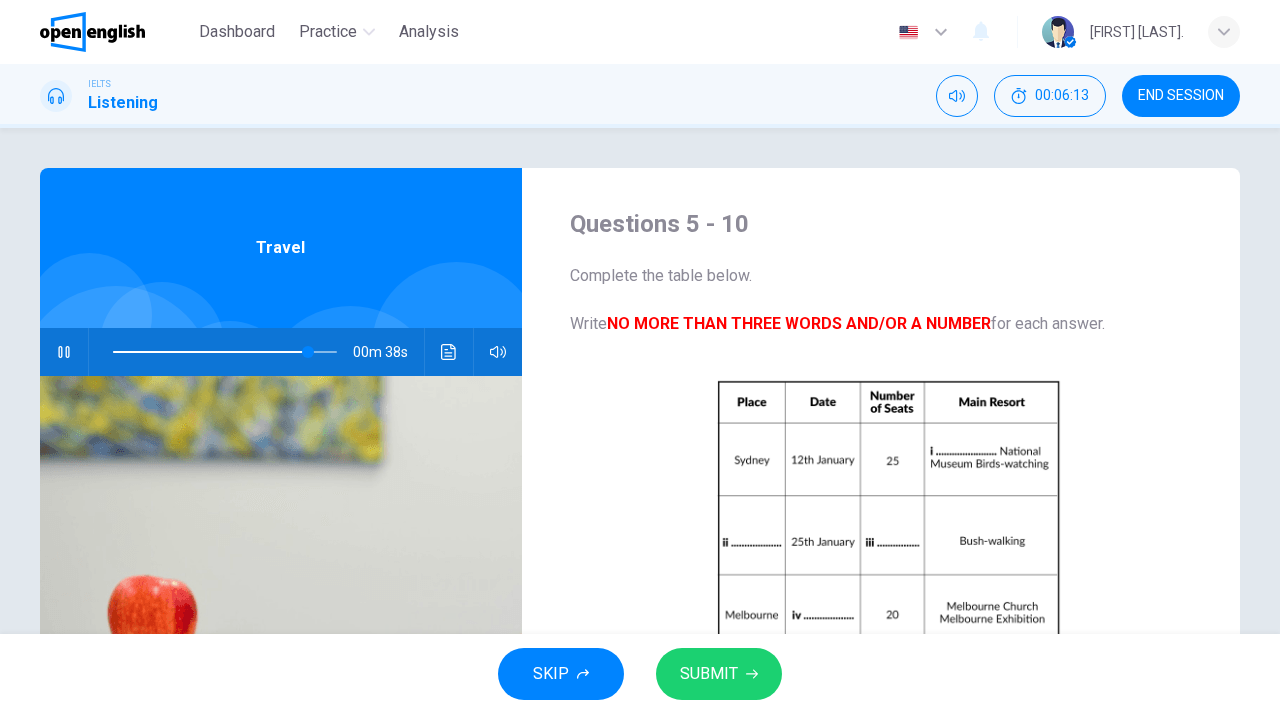 type on "**" 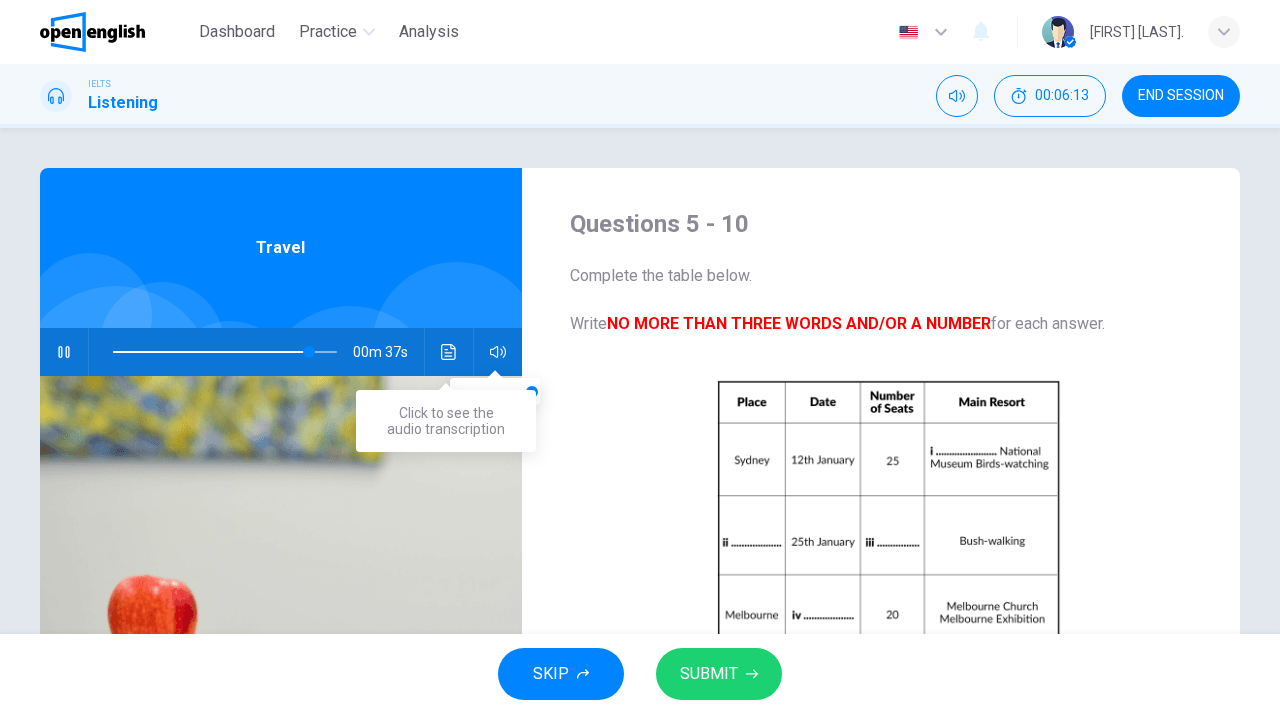 type on "**********" 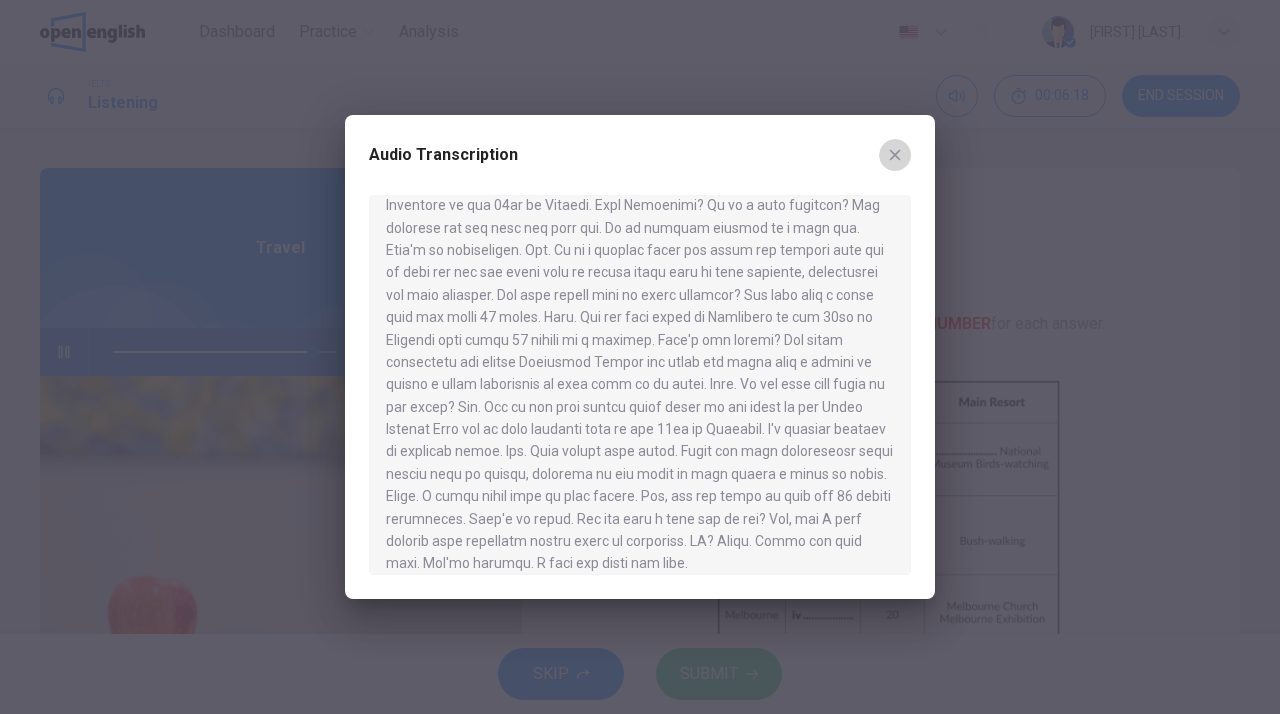 click 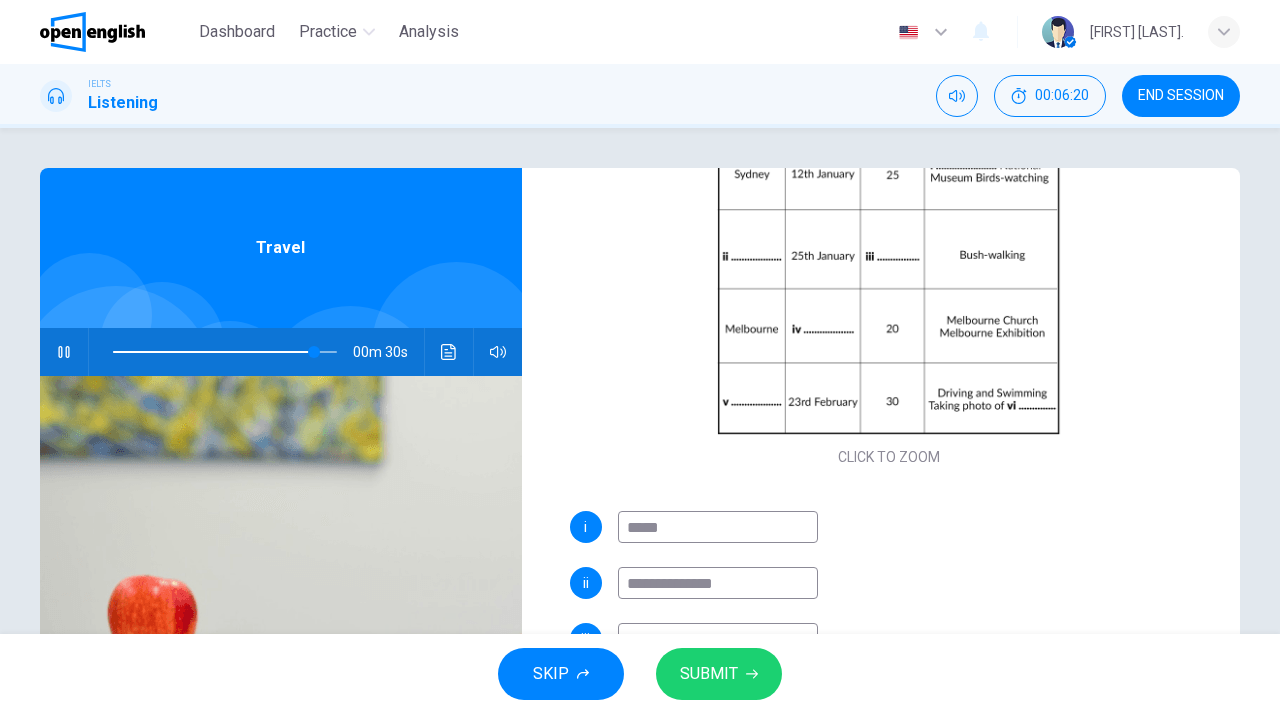 scroll, scrollTop: 286, scrollLeft: 0, axis: vertical 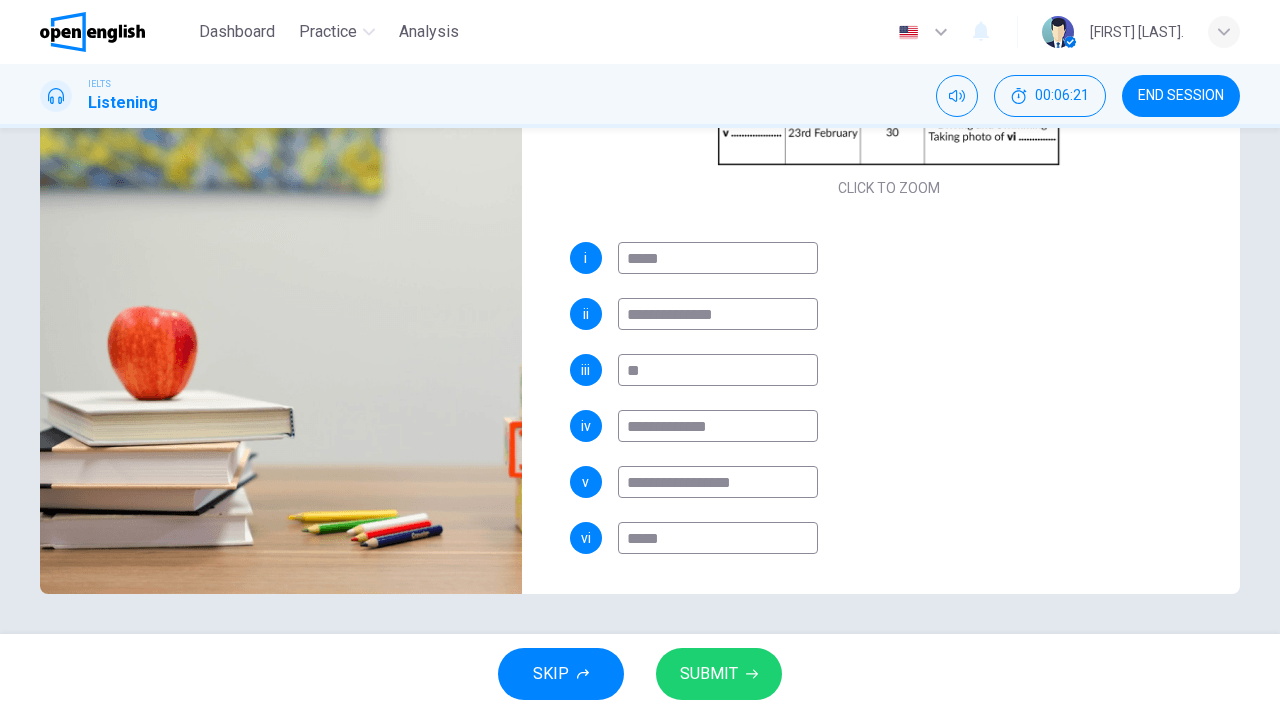 type on "**" 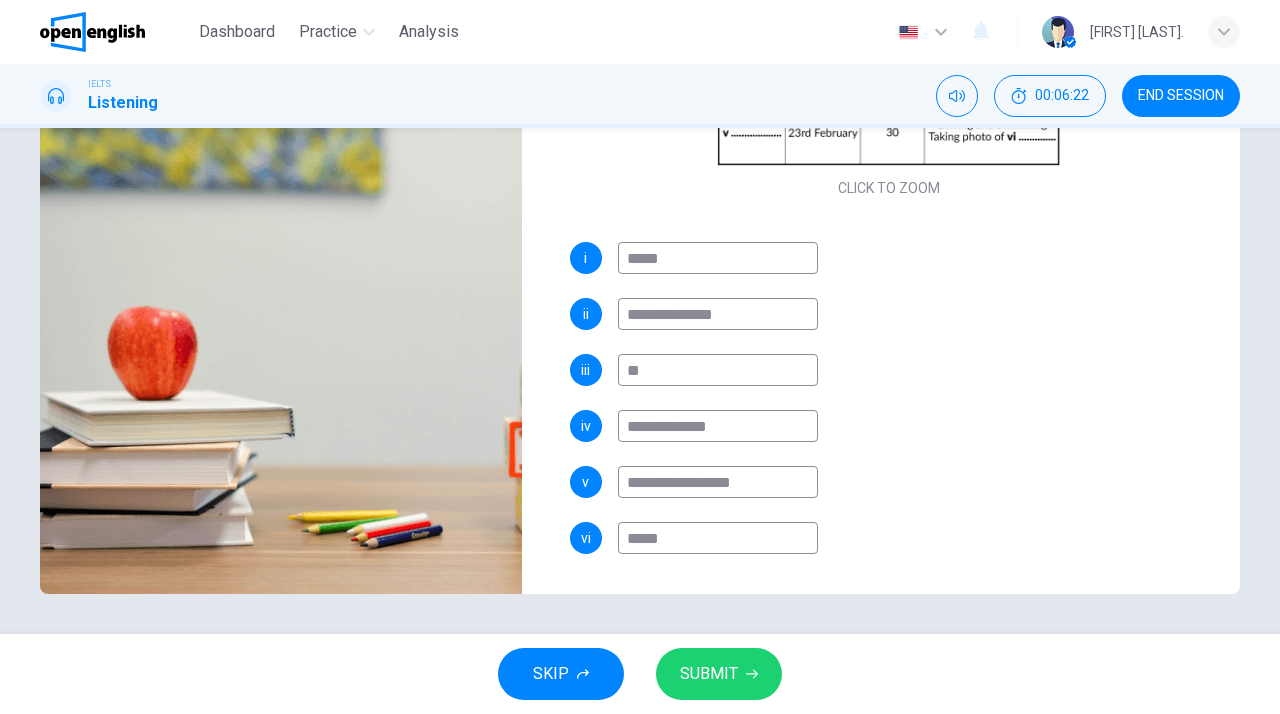 click on "**********" at bounding box center [718, 482] 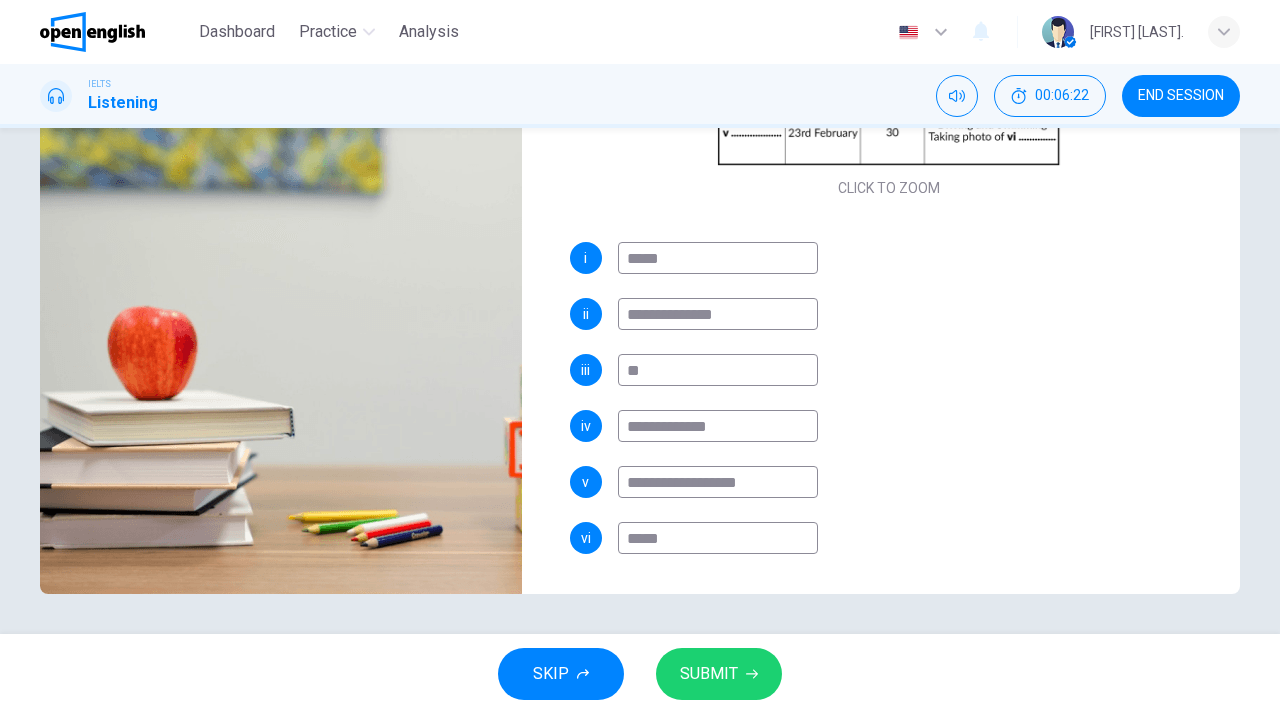 type on "**" 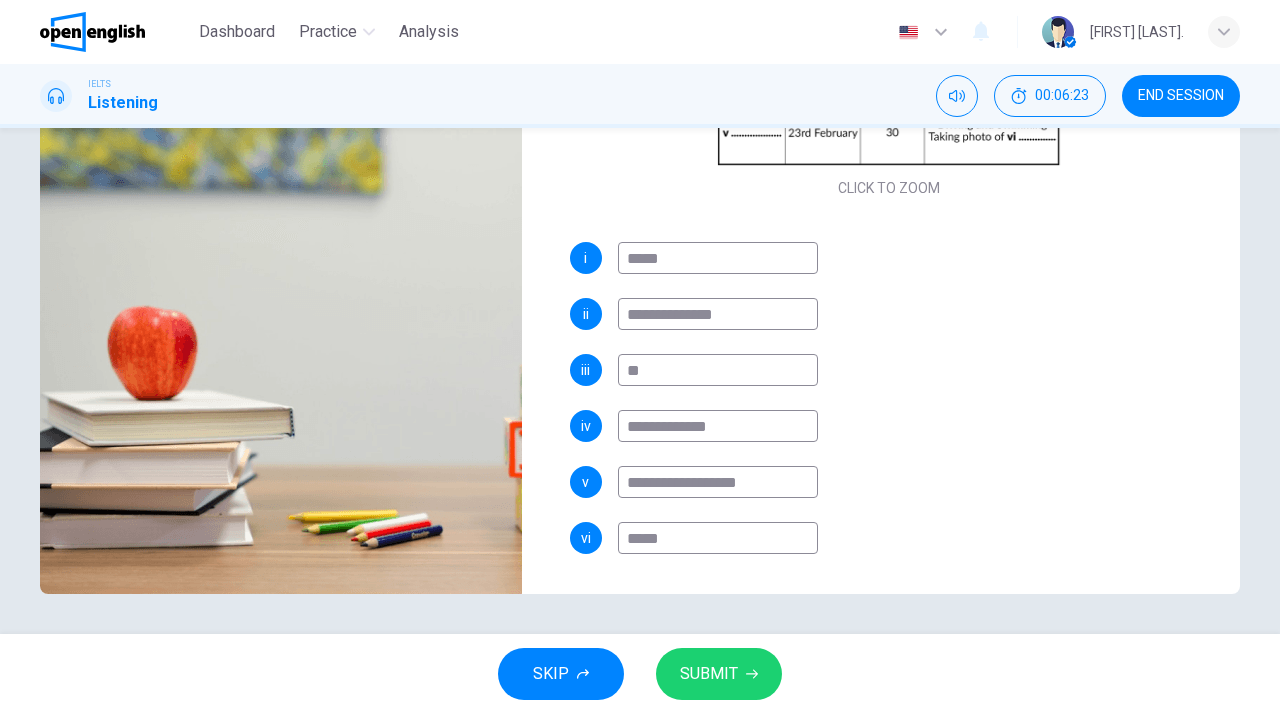 type on "**********" 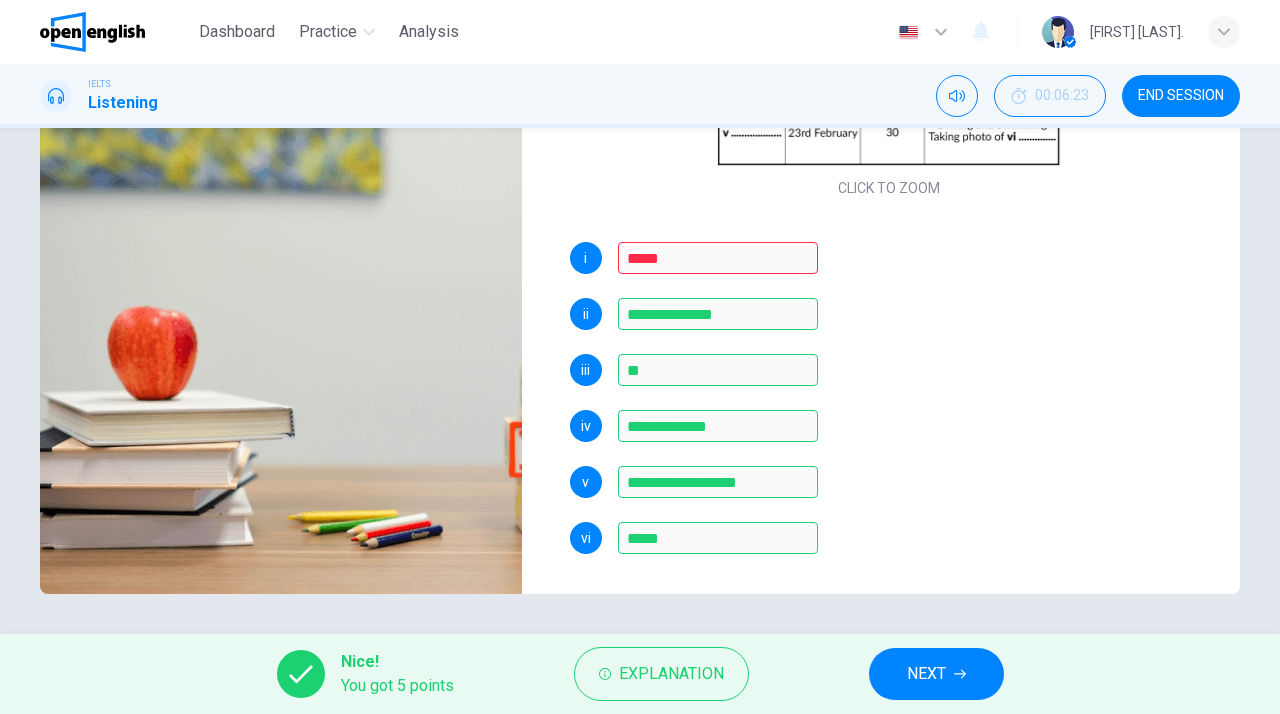 click on "Explanation" at bounding box center [671, 674] 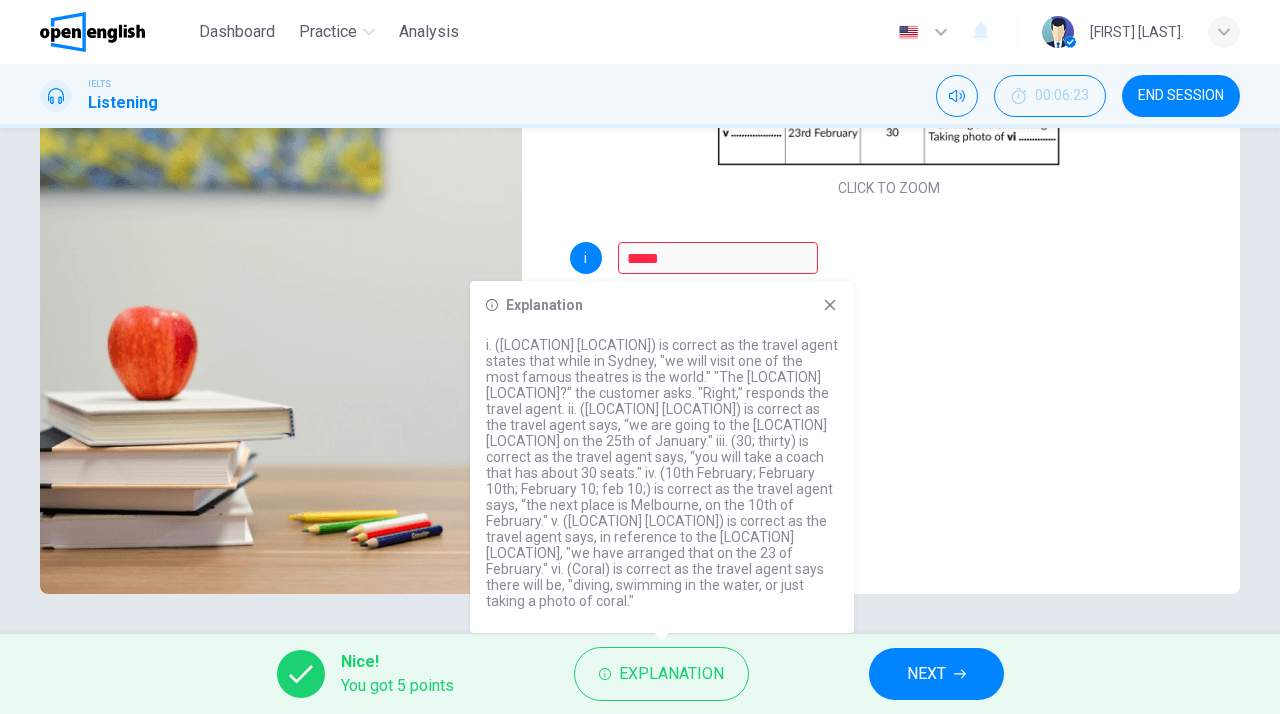 type on "**" 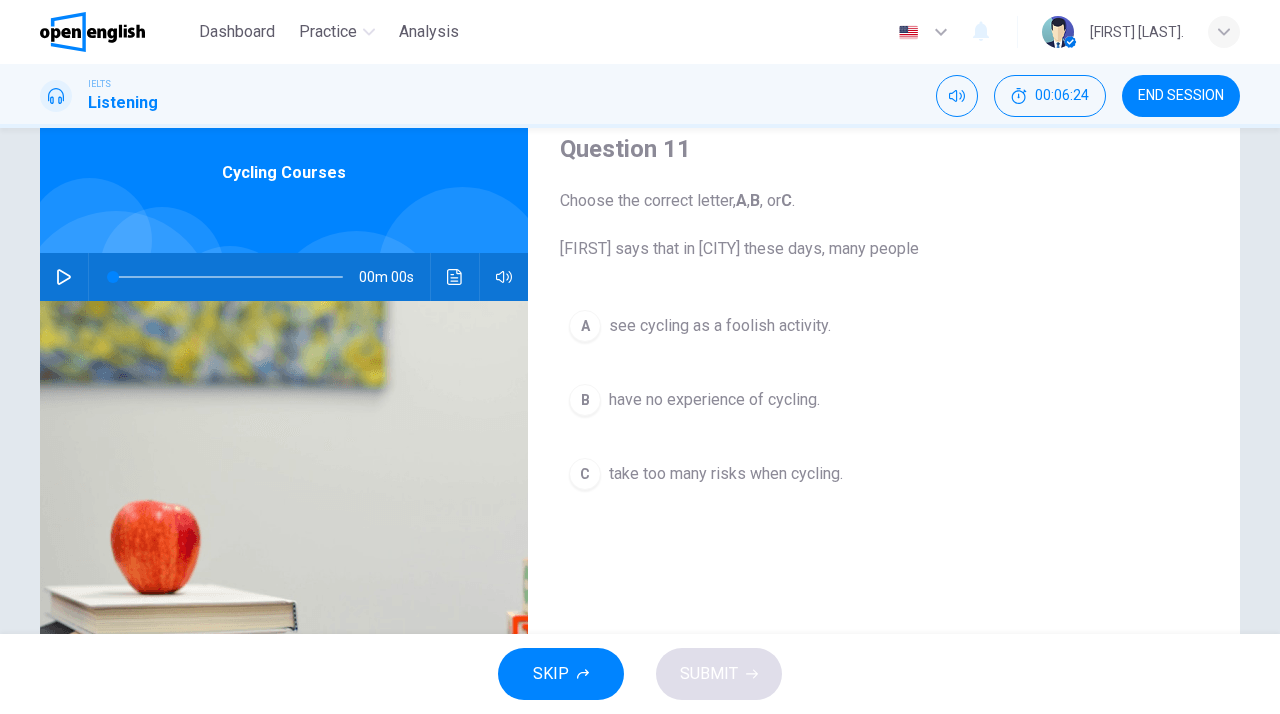 scroll, scrollTop: 76, scrollLeft: 0, axis: vertical 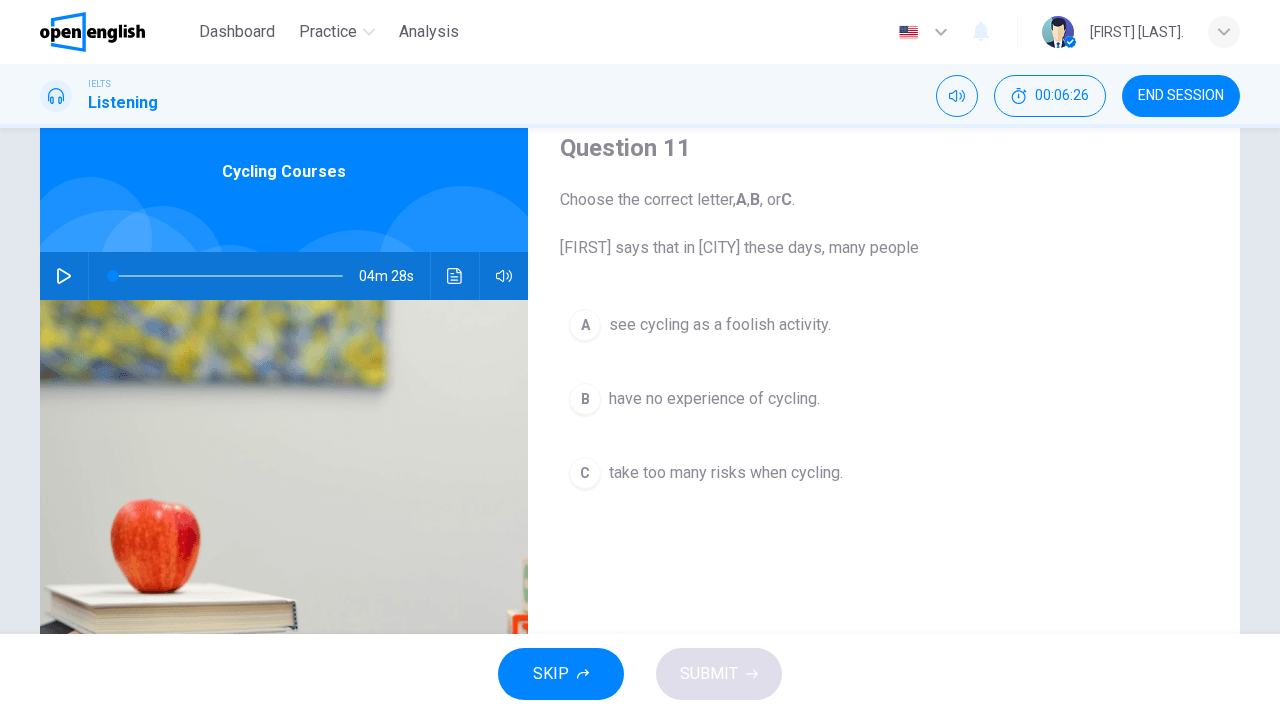 click 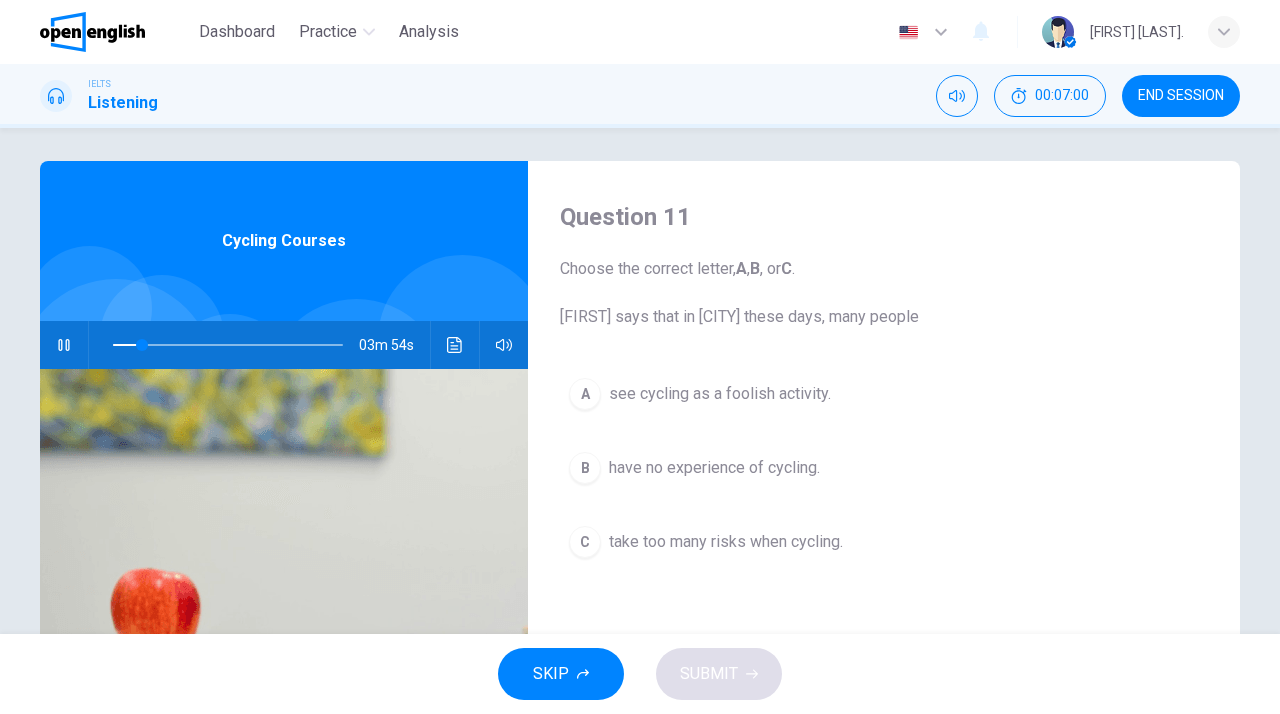 scroll, scrollTop: 4, scrollLeft: 0, axis: vertical 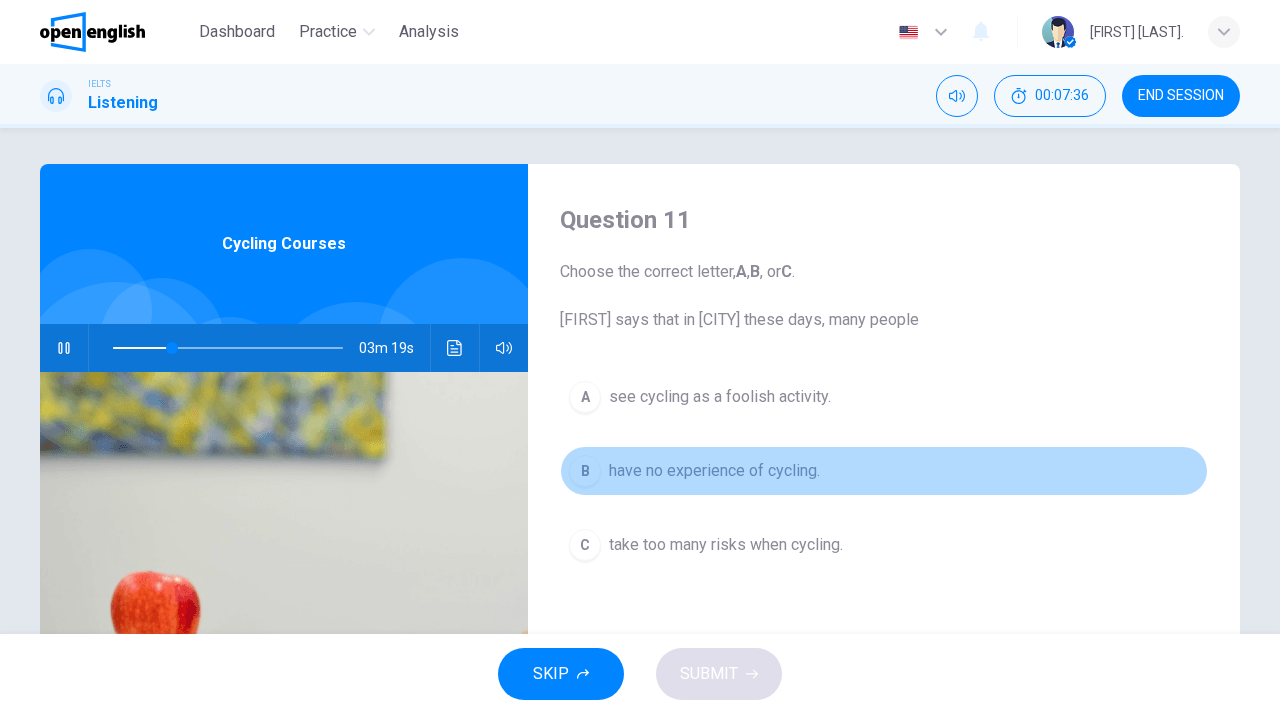 click on "B" at bounding box center [585, 471] 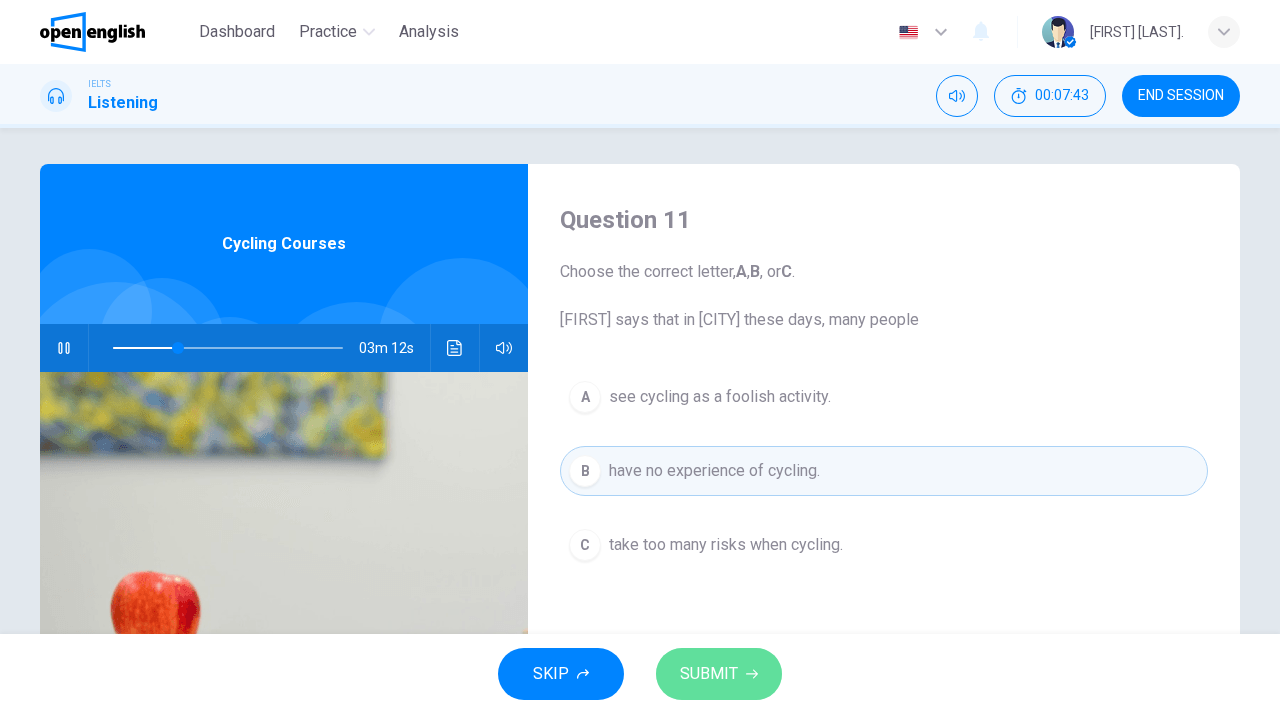 click on "SUBMIT" at bounding box center (709, 674) 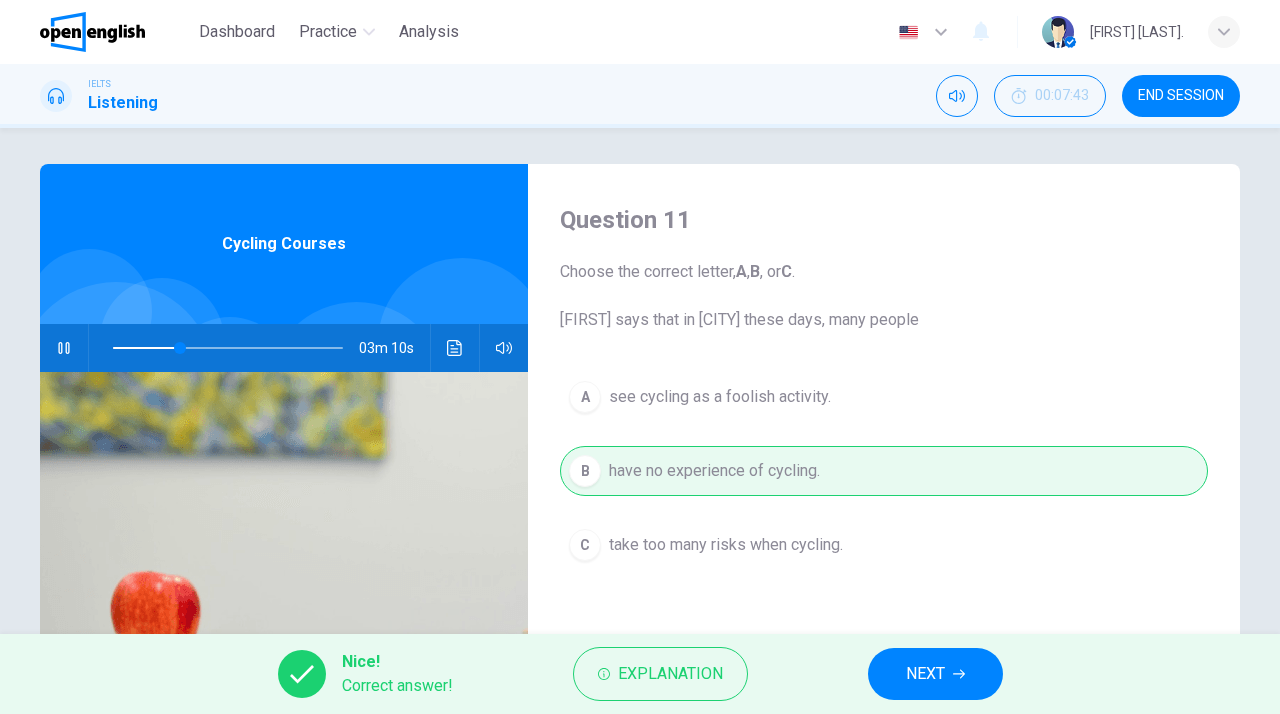 click on "NEXT" at bounding box center (935, 674) 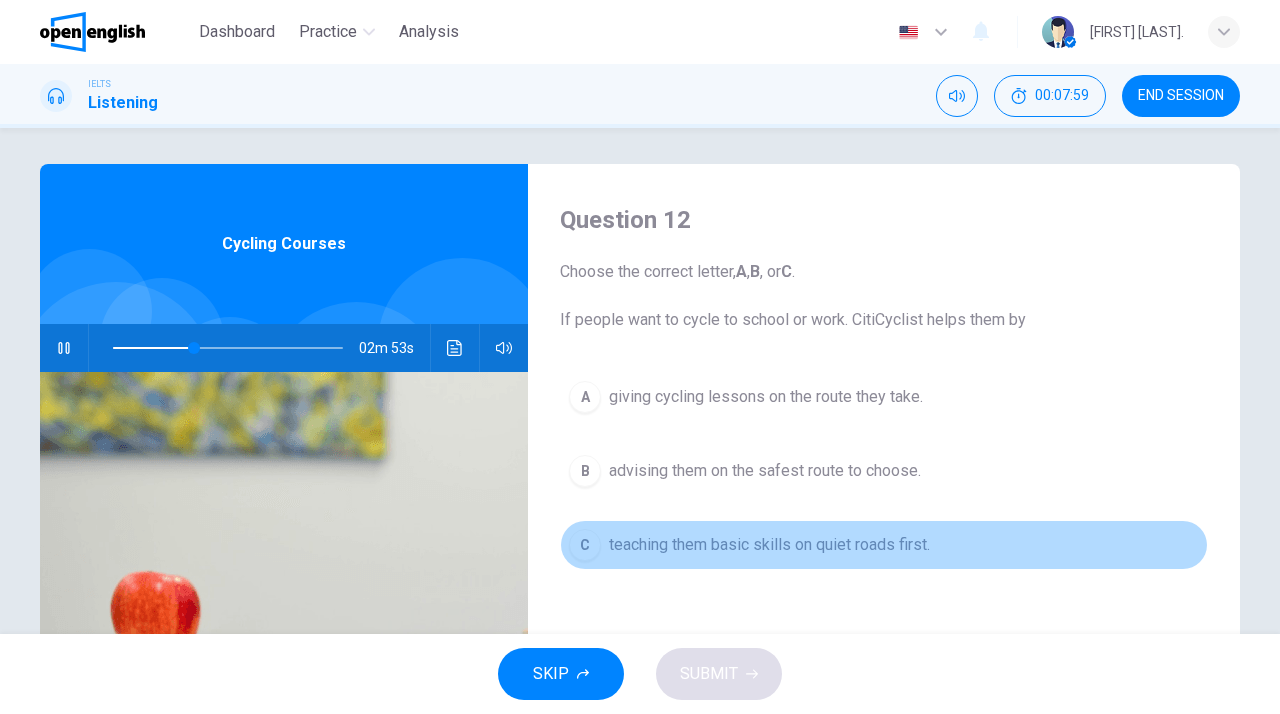 click on "teaching them basic skills on quiet roads first." at bounding box center (769, 545) 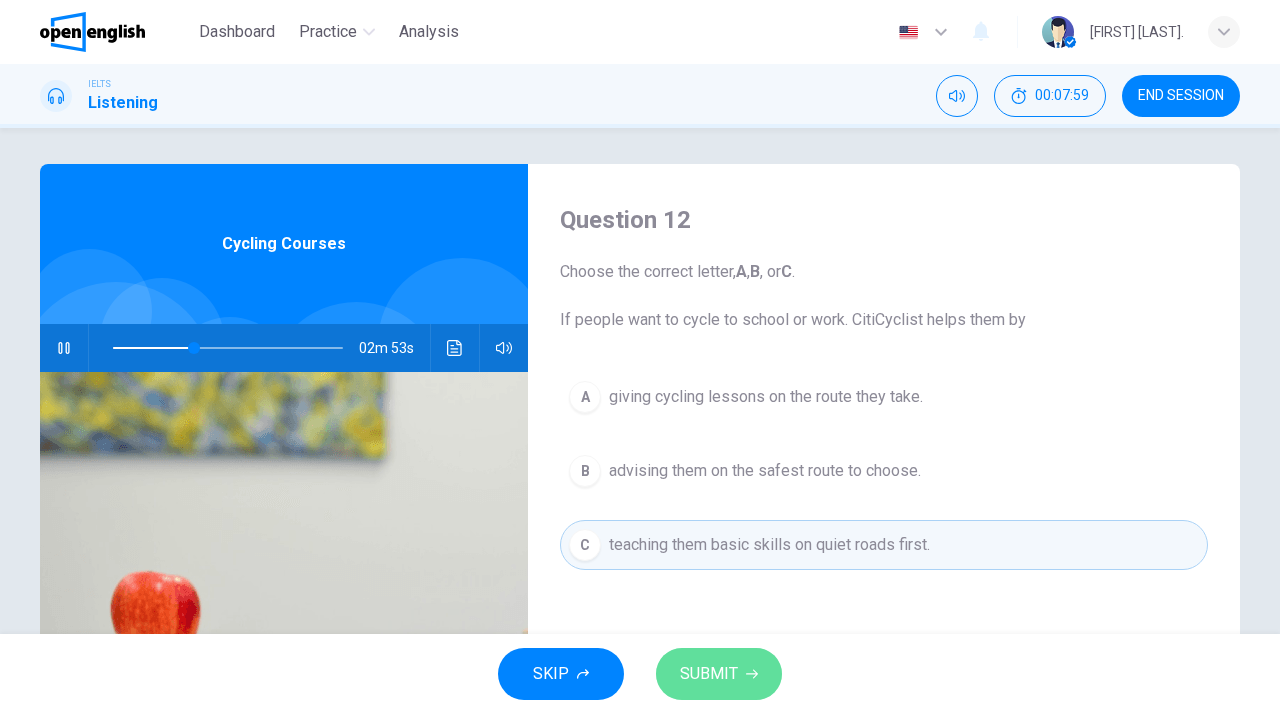 click on "SUBMIT" at bounding box center (709, 674) 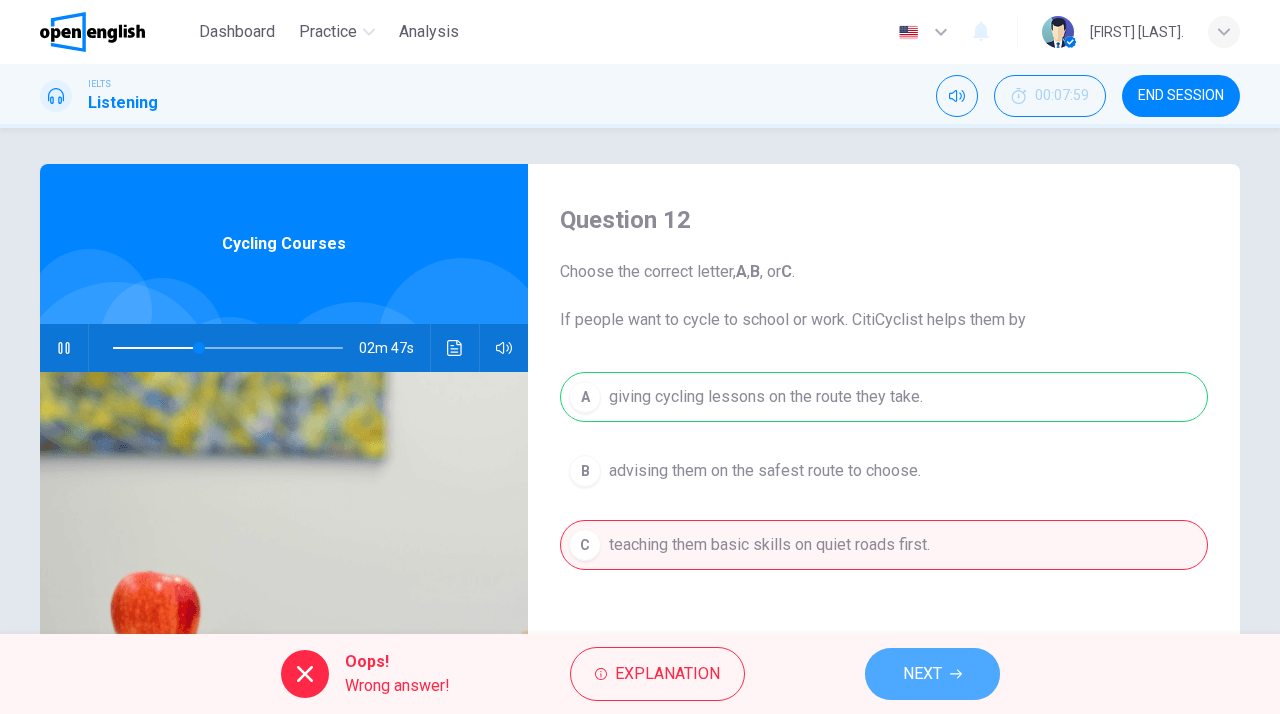 click on "NEXT" at bounding box center (932, 674) 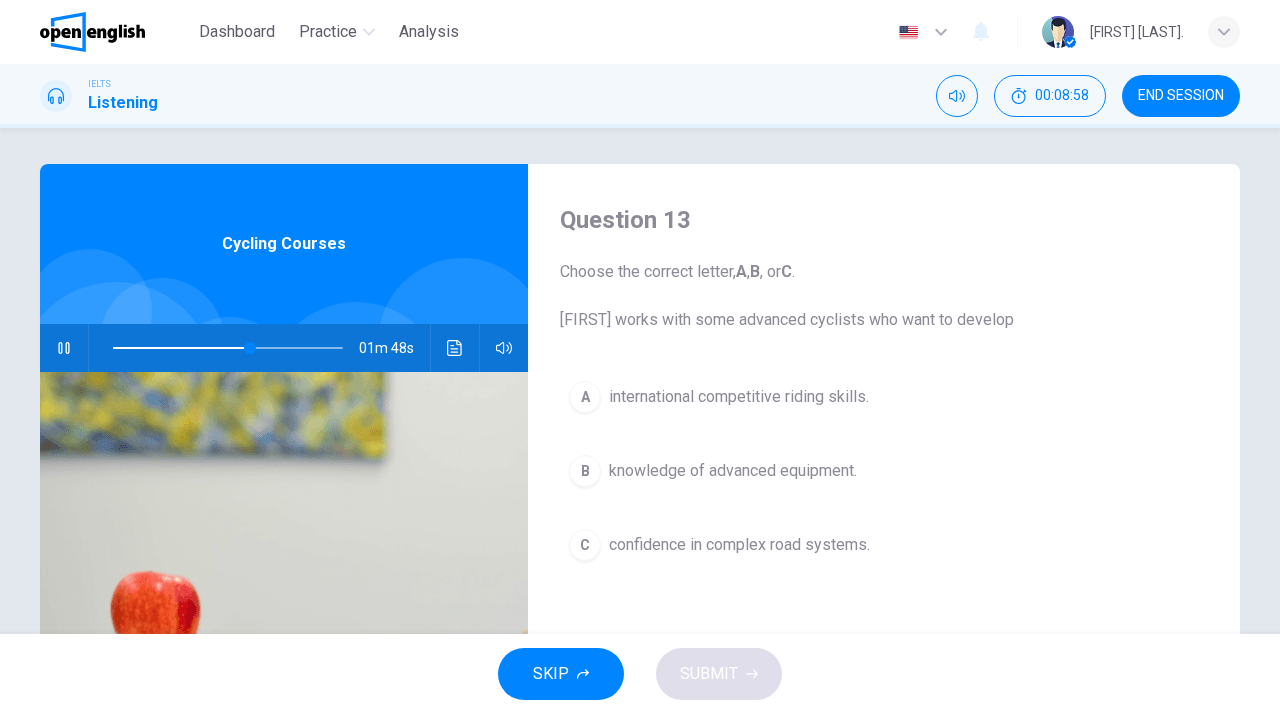 click at bounding box center (228, 348) 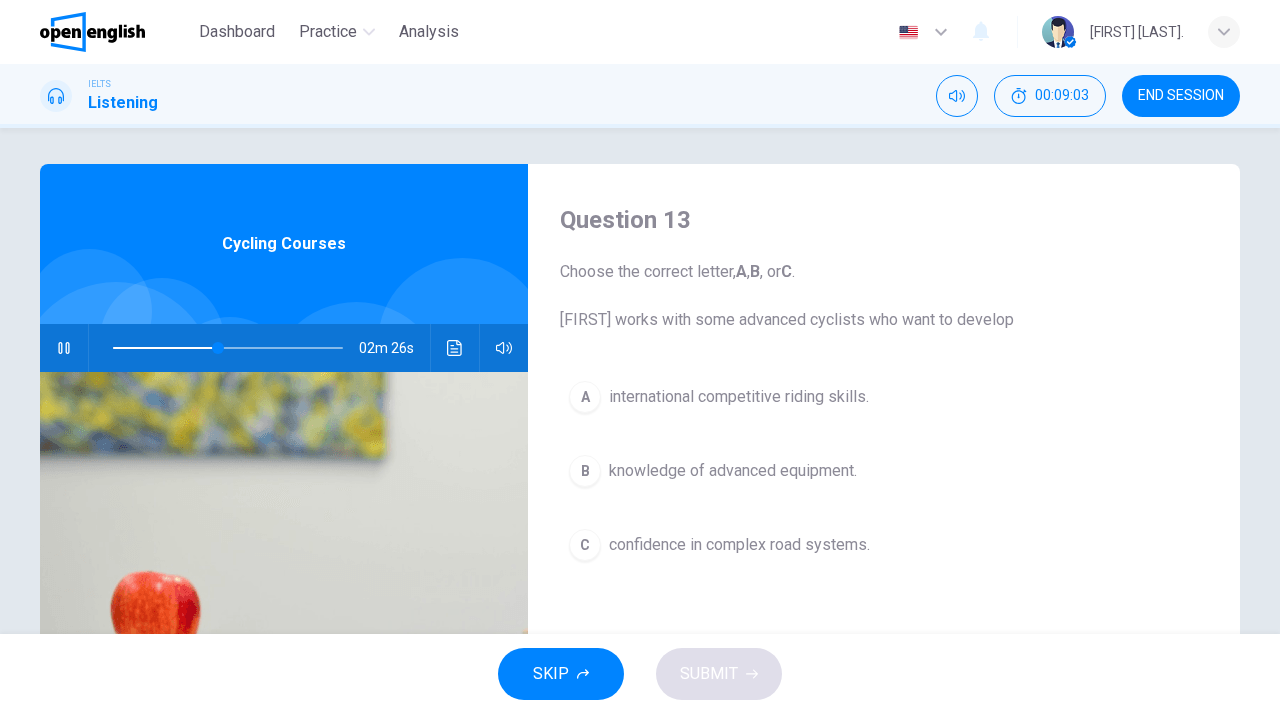 click at bounding box center [228, 348] 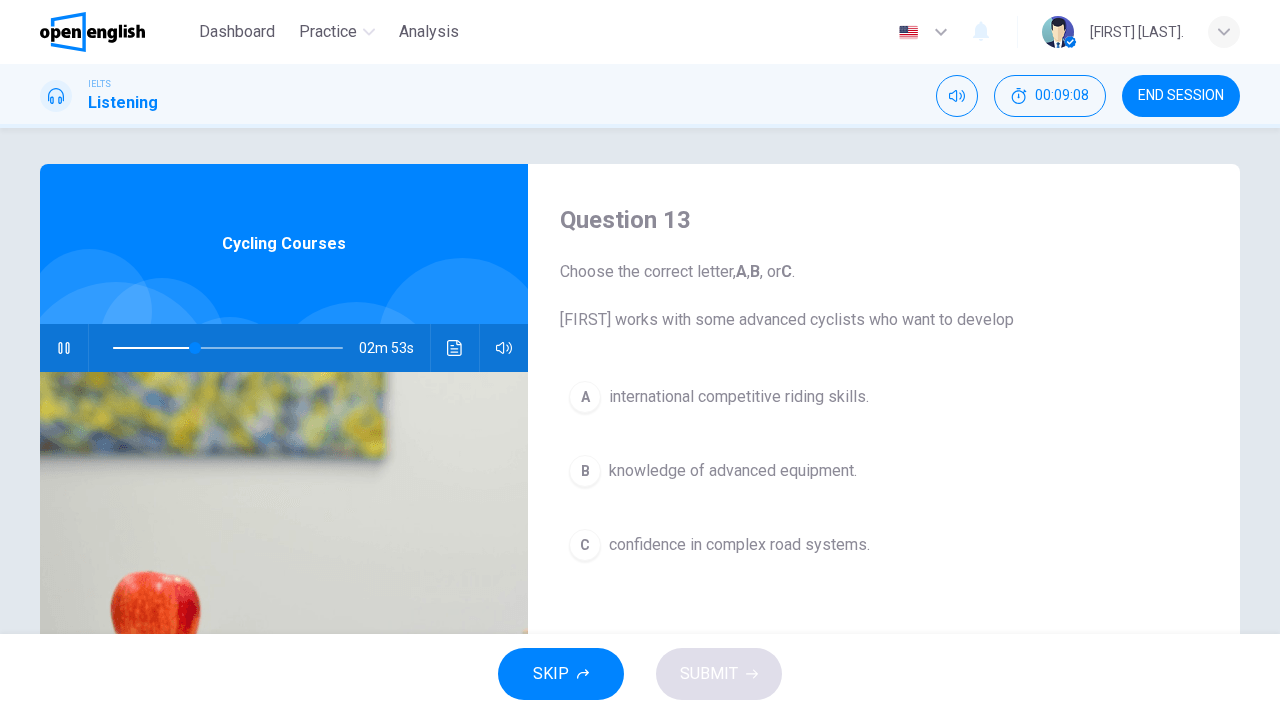 click on "confidence in complex road systems." at bounding box center (739, 545) 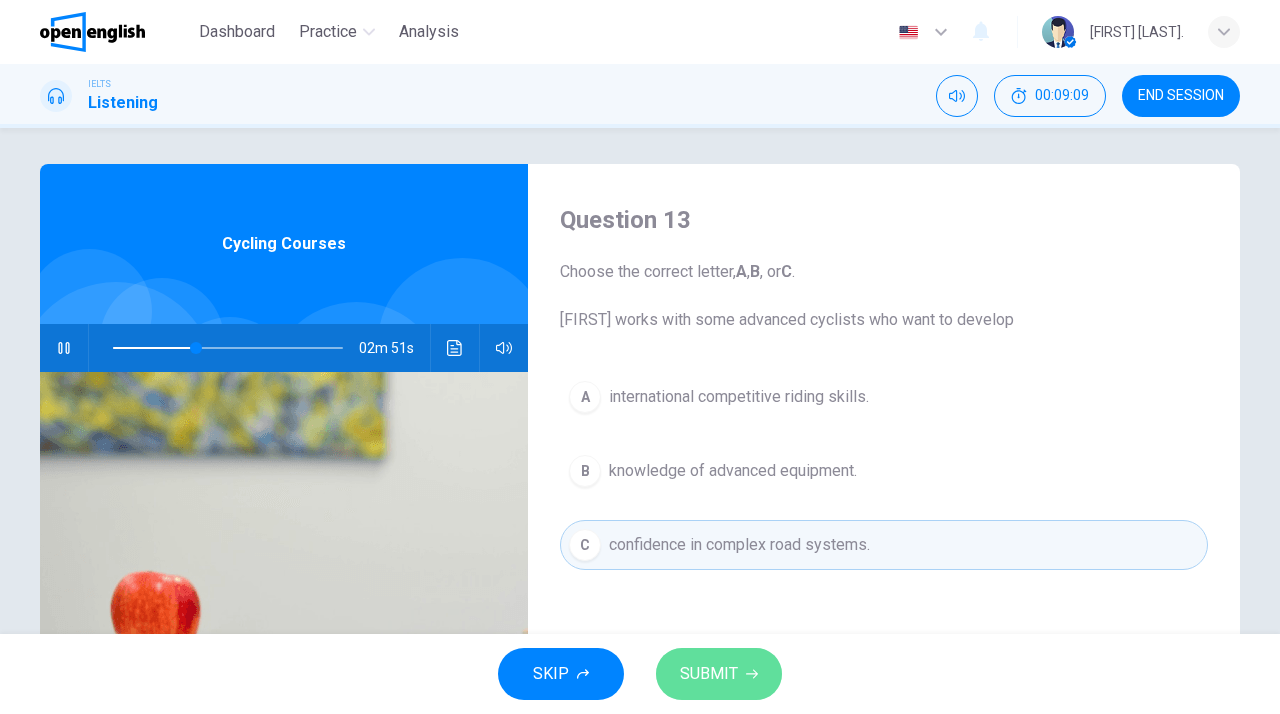 click on "SUBMIT" at bounding box center [709, 674] 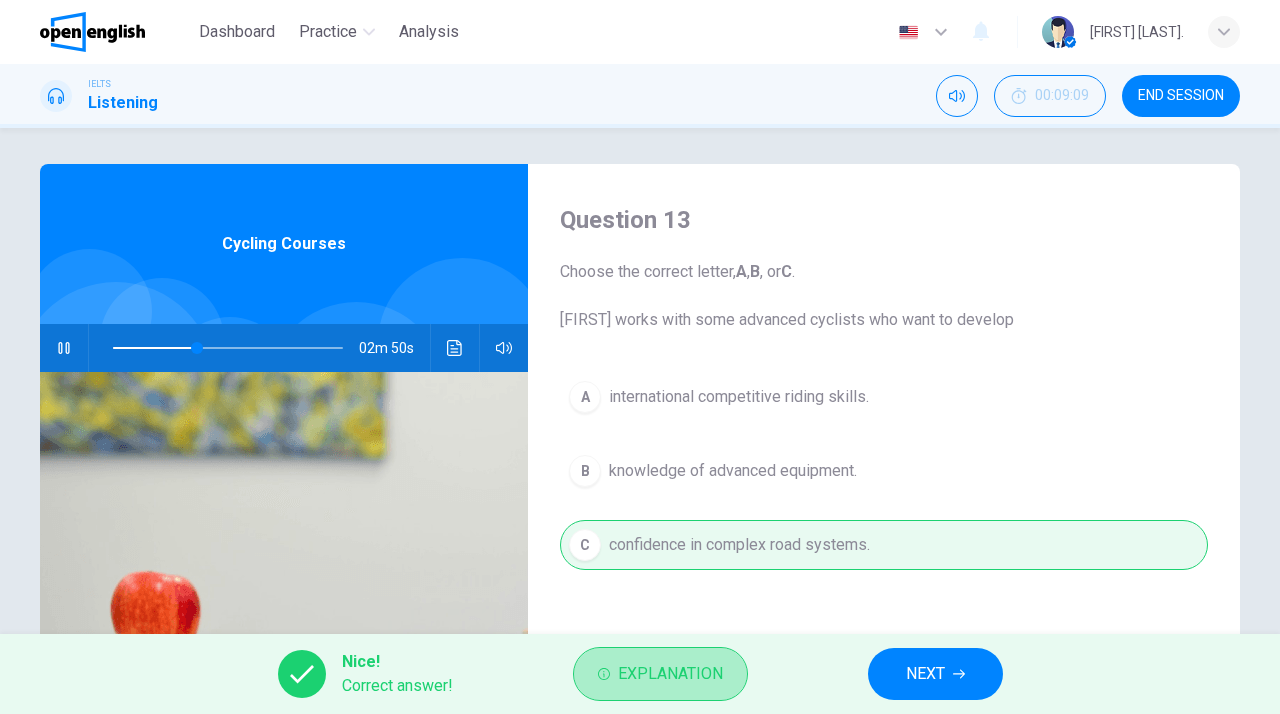 click on "Explanation" at bounding box center (670, 674) 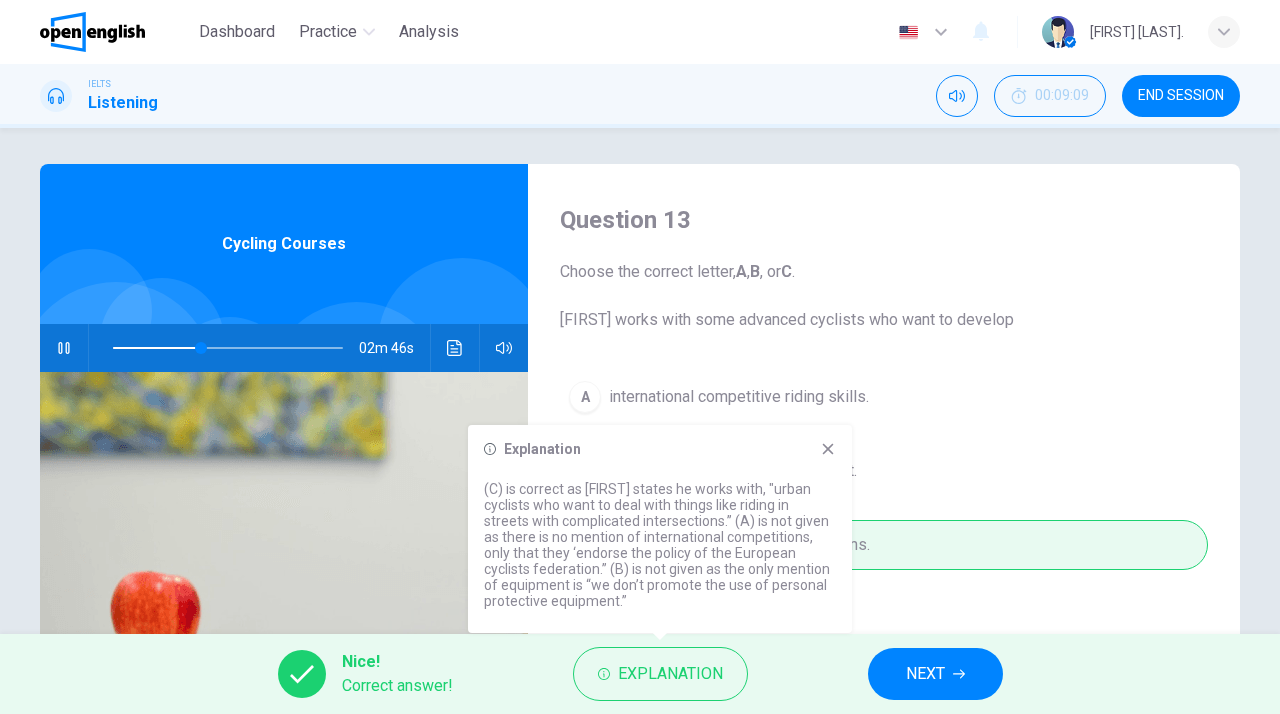 click on "NEXT" at bounding box center [925, 674] 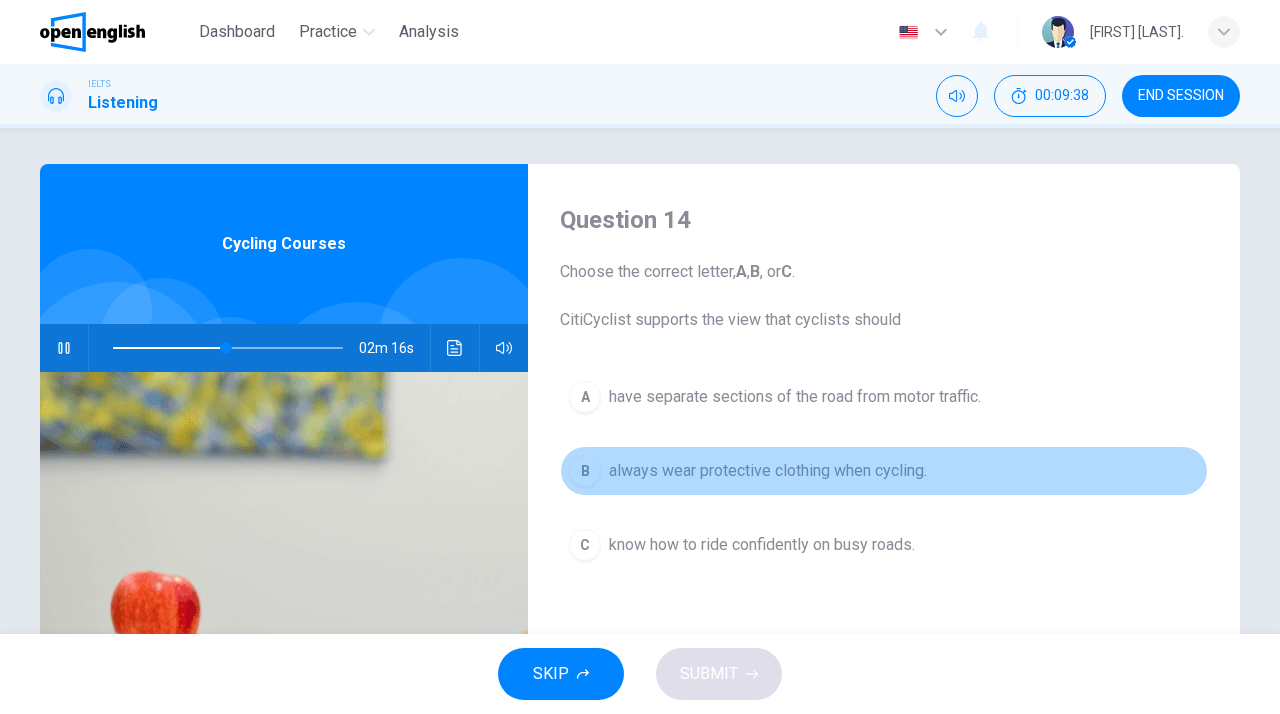 click on "B always wear protective clothing when cycling." at bounding box center (884, 471) 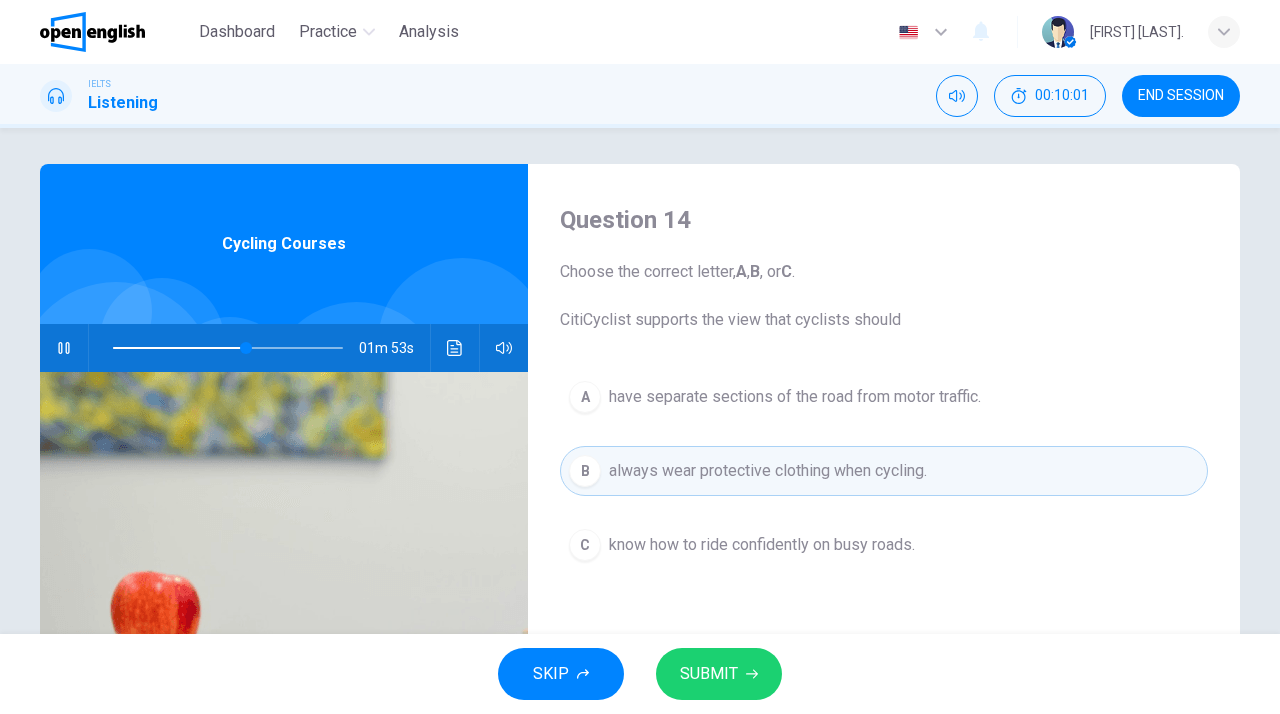 click on "have separate sections of the road from motor traffic." at bounding box center [795, 397] 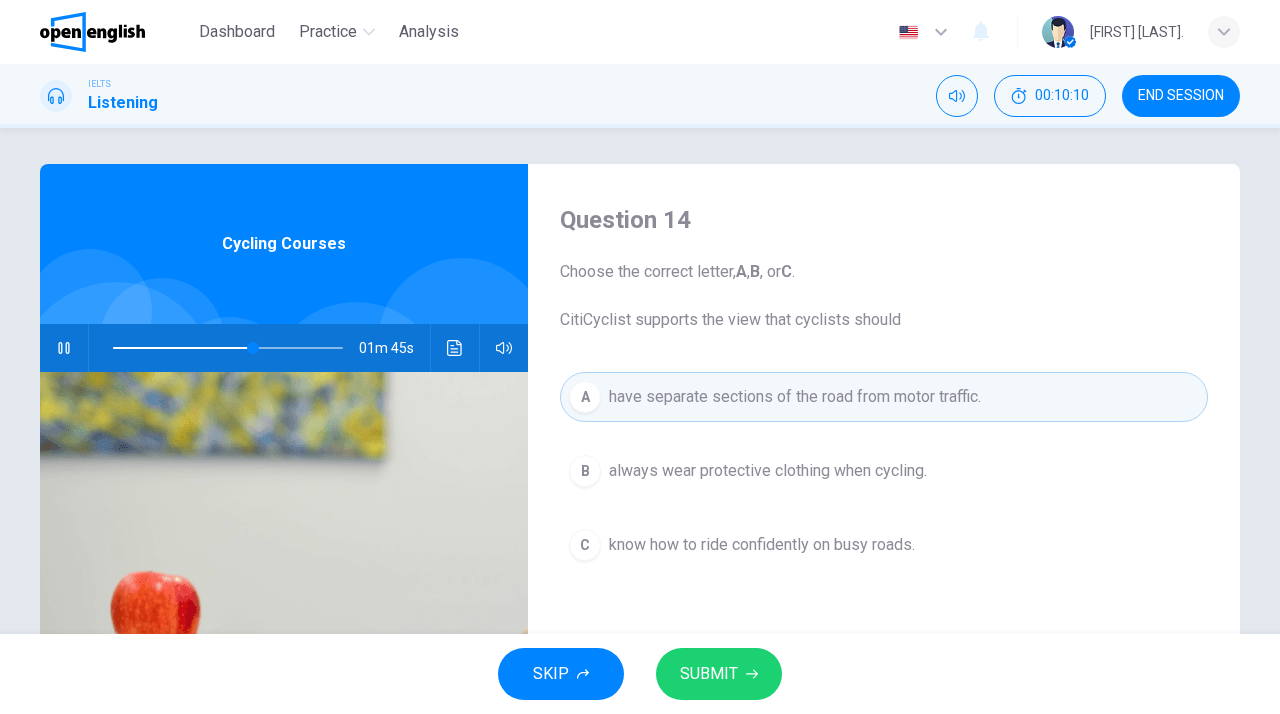 click on "C know how to ride confidently on busy roads." at bounding box center [884, 545] 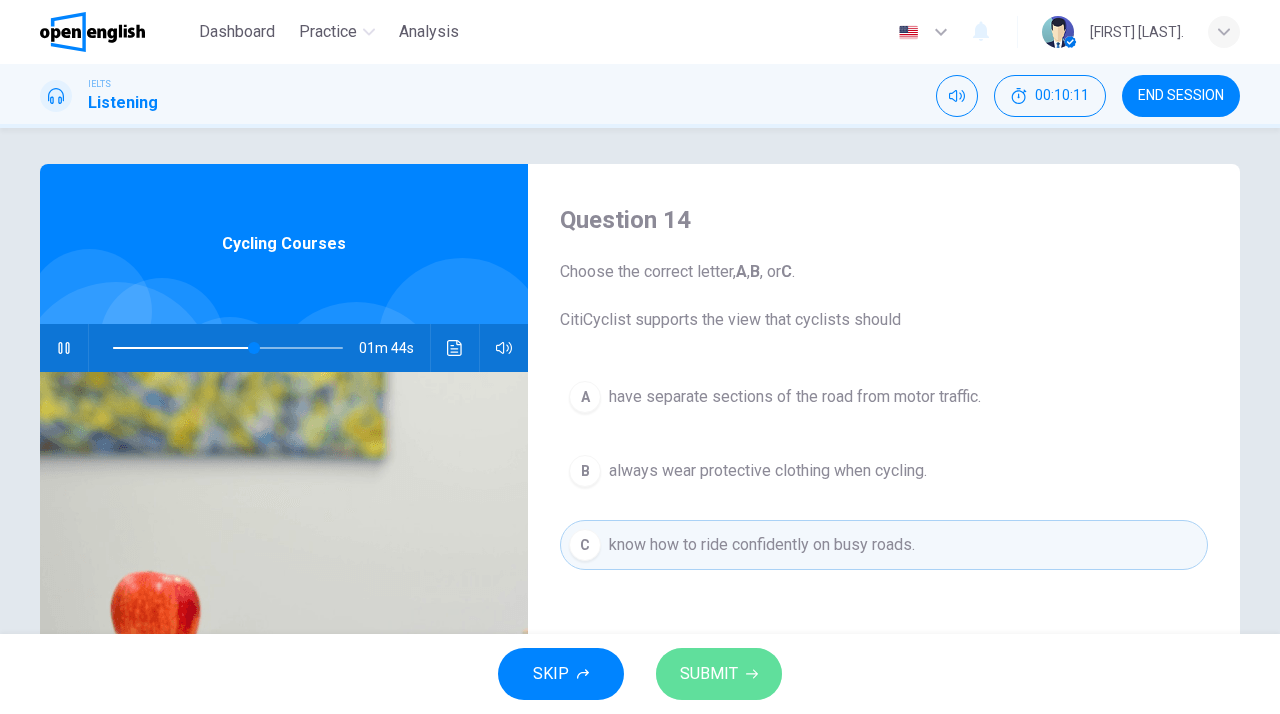click on "SUBMIT" at bounding box center (719, 674) 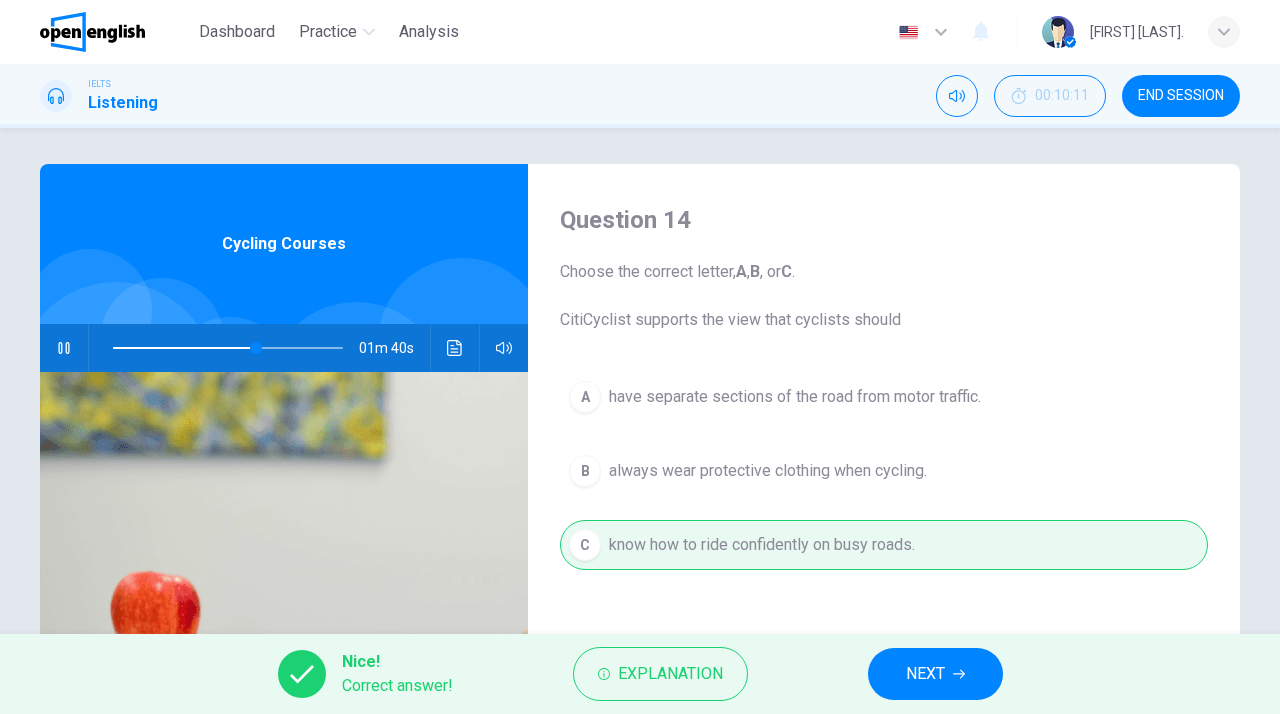 click on "NEXT" at bounding box center (935, 674) 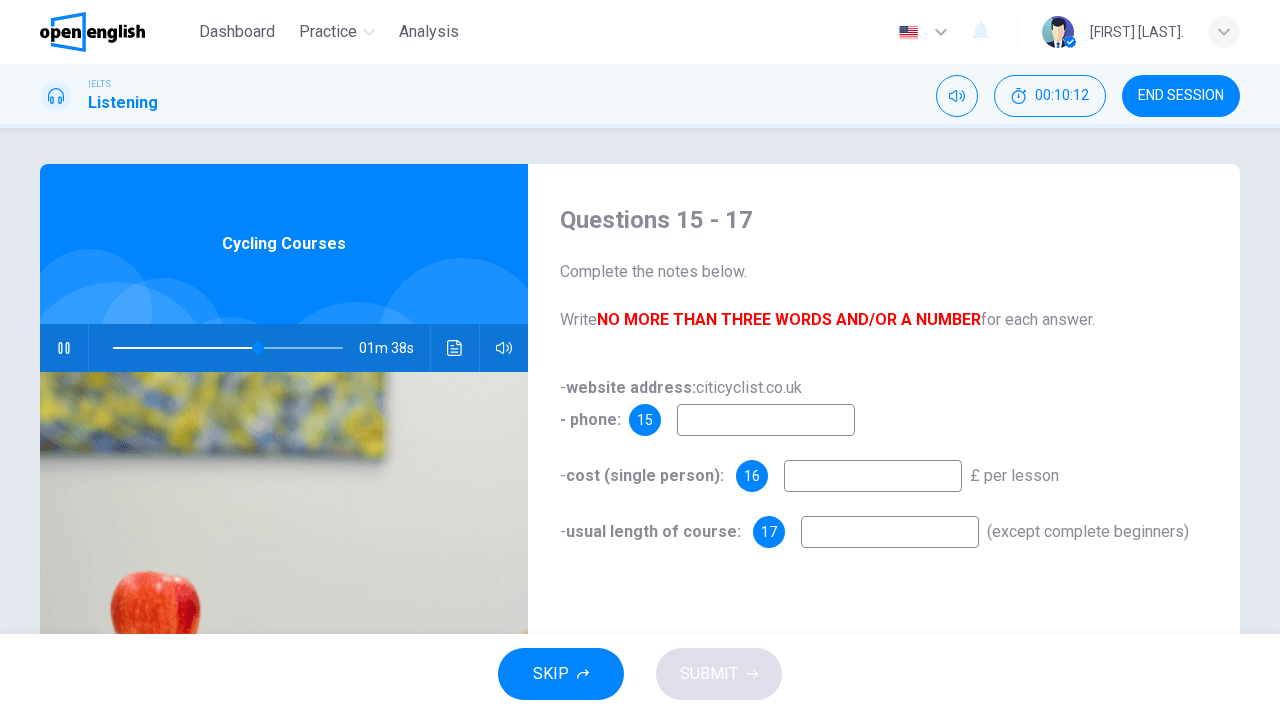 click at bounding box center (766, 420) 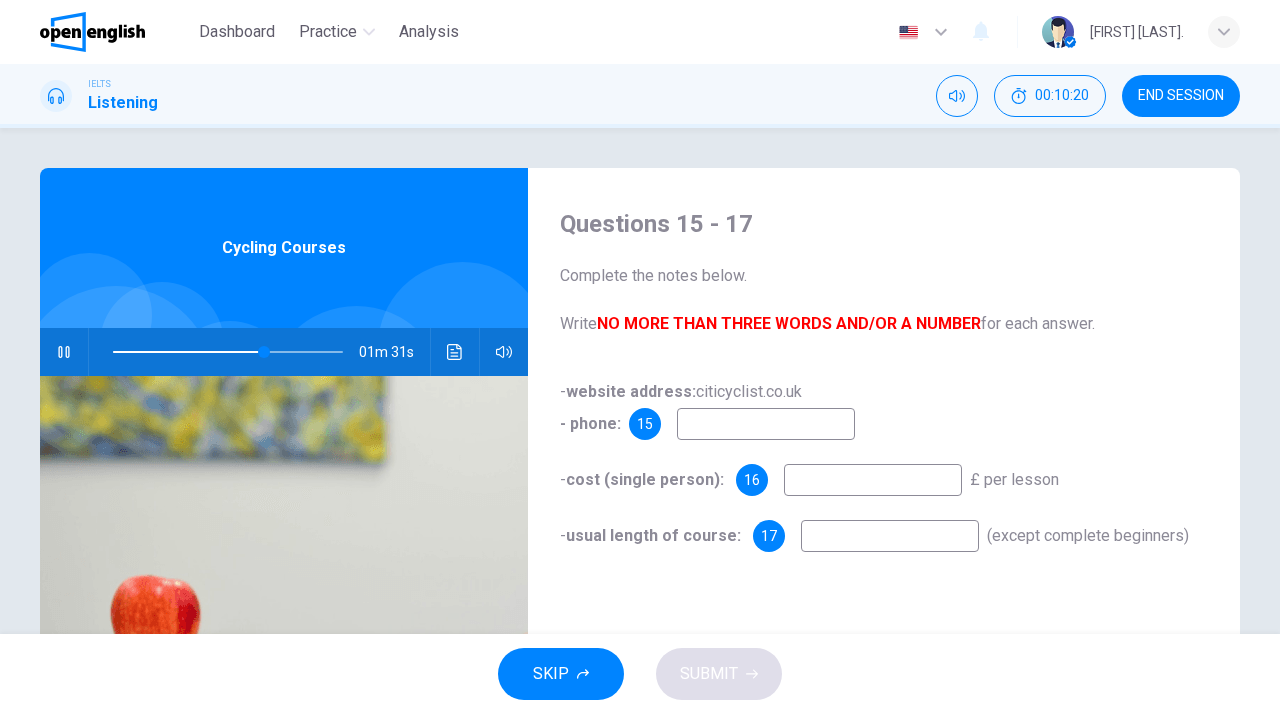 scroll, scrollTop: 0, scrollLeft: 0, axis: both 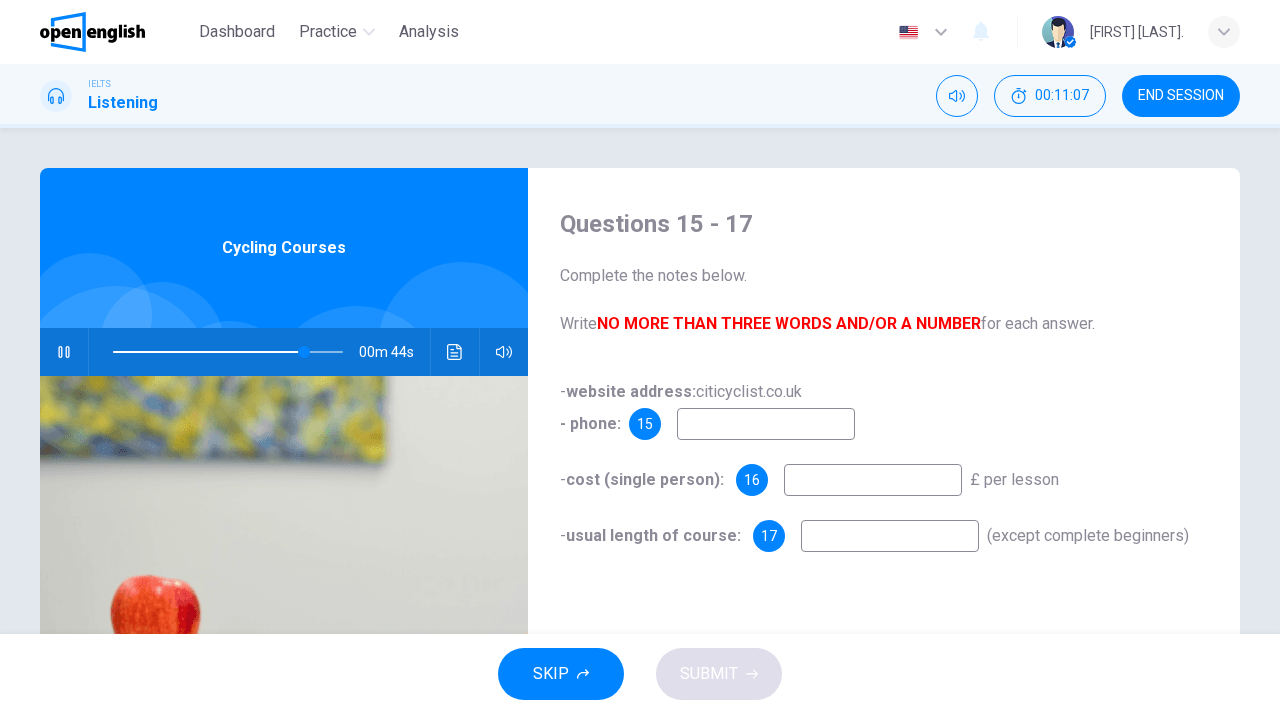 type on "**" 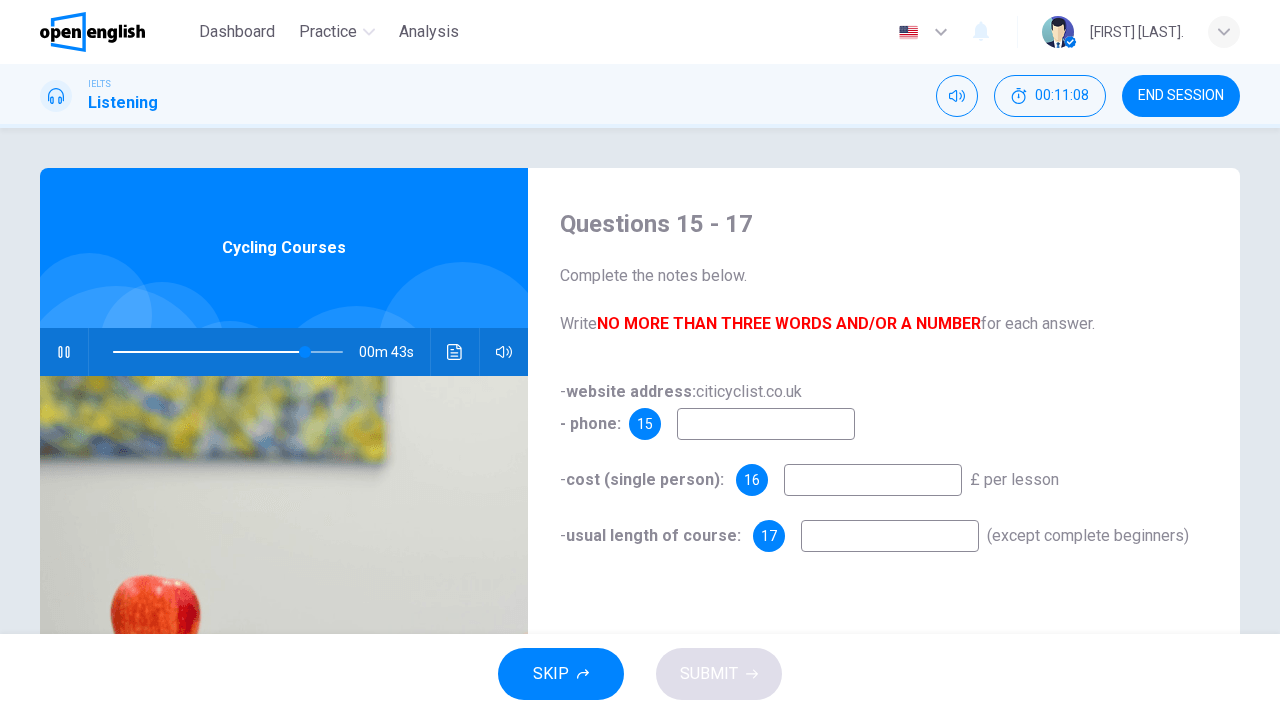 type on "*" 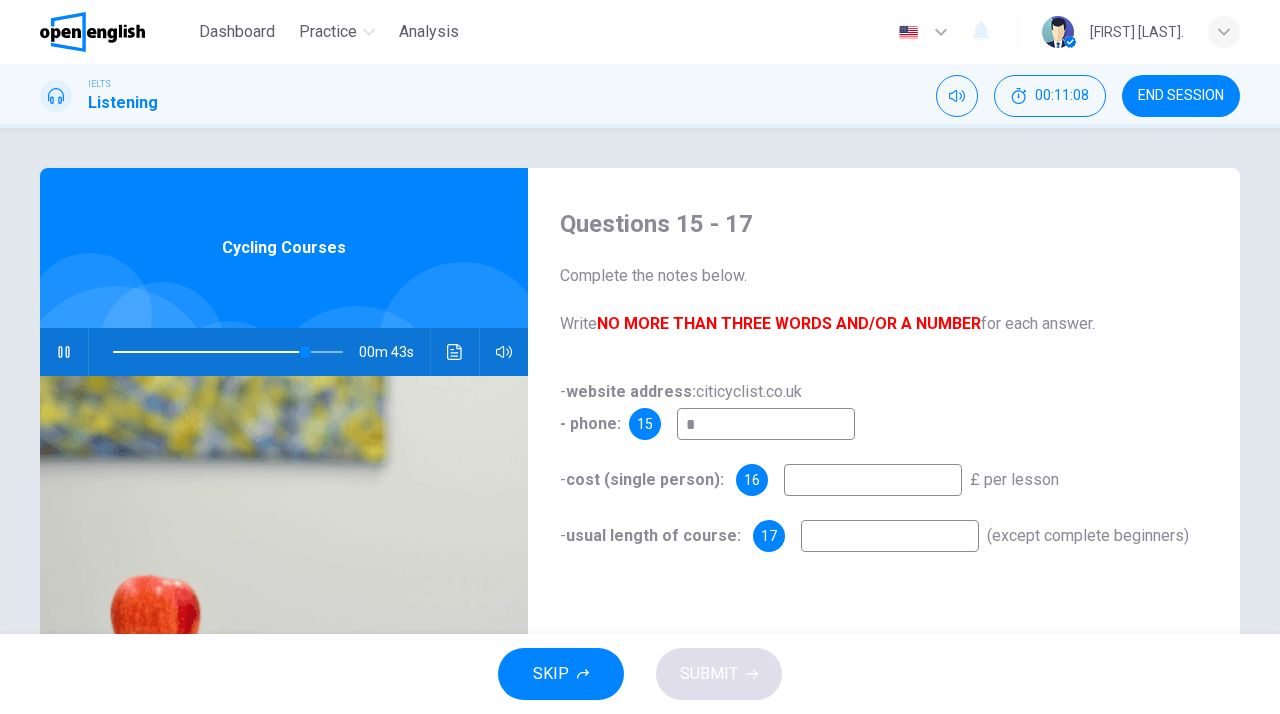 type on "**" 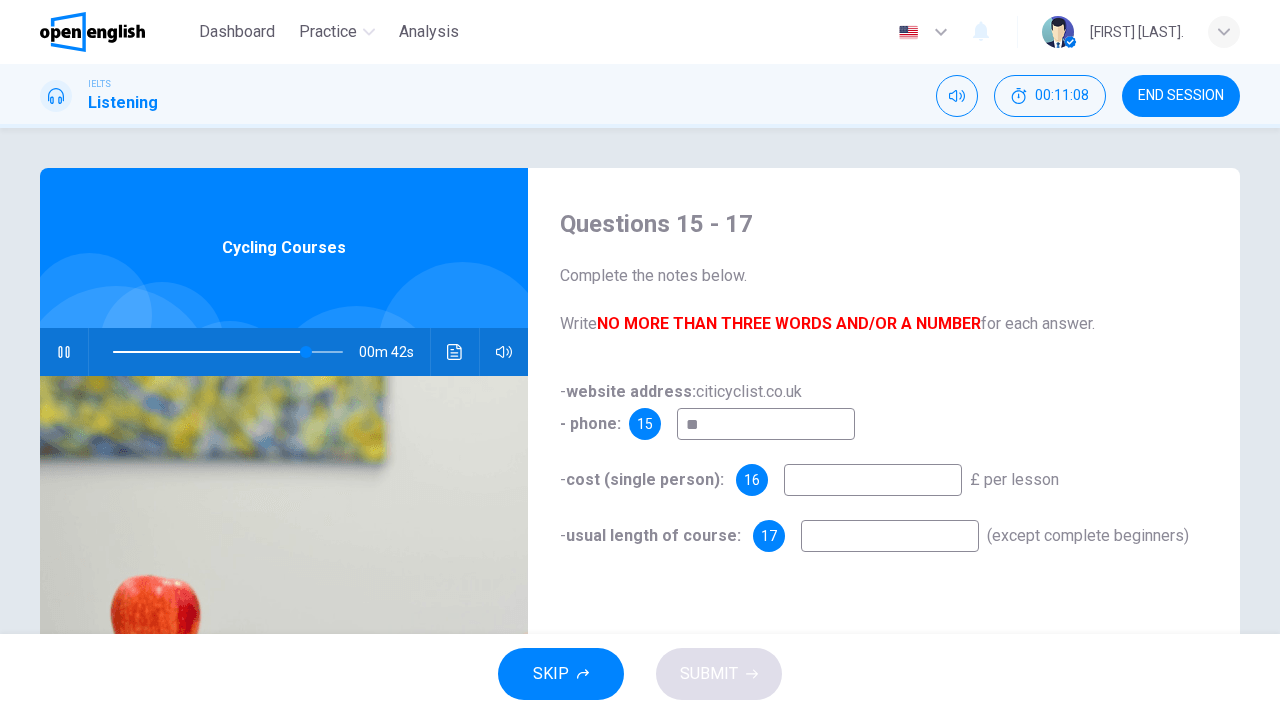 type on "***" 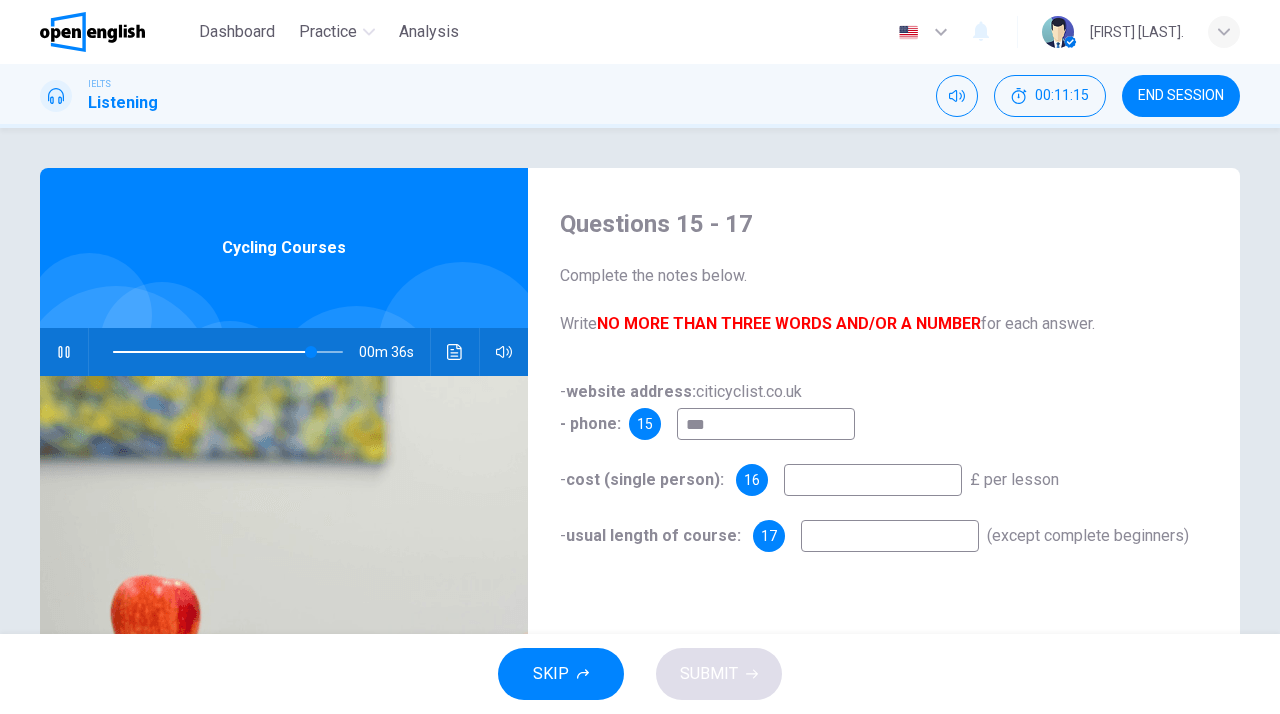 type on "**" 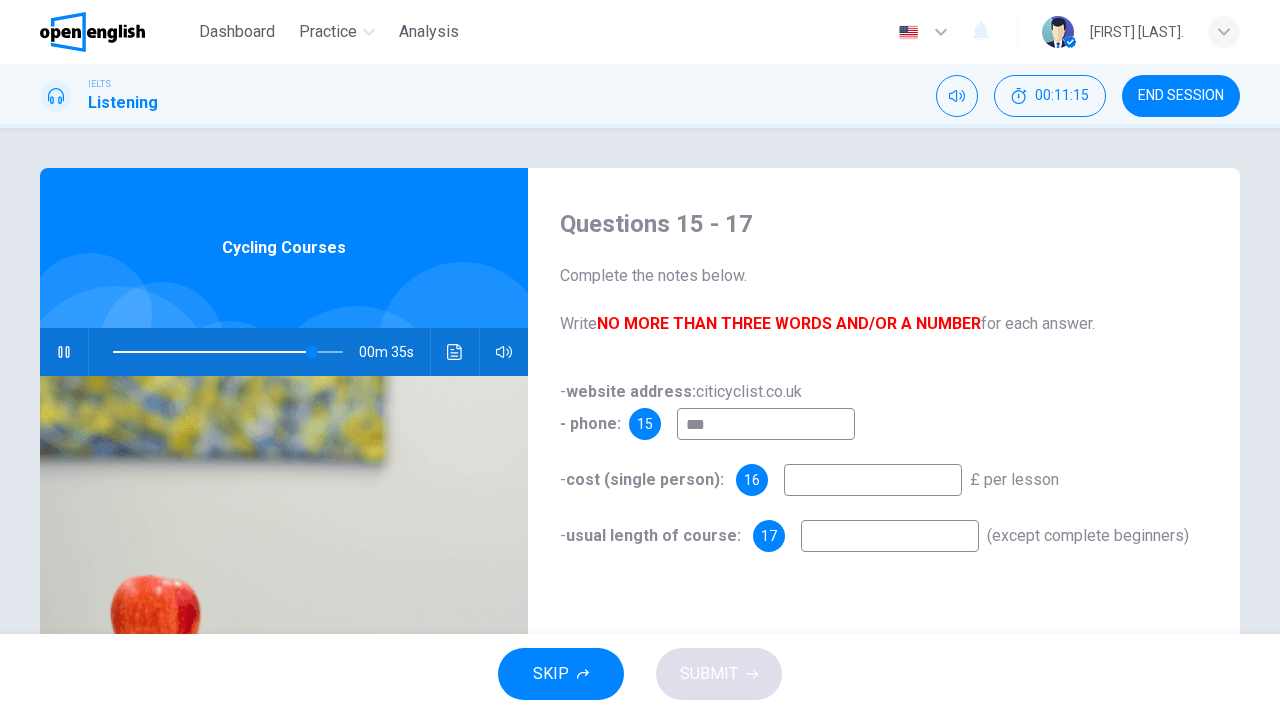click at bounding box center (873, 480) 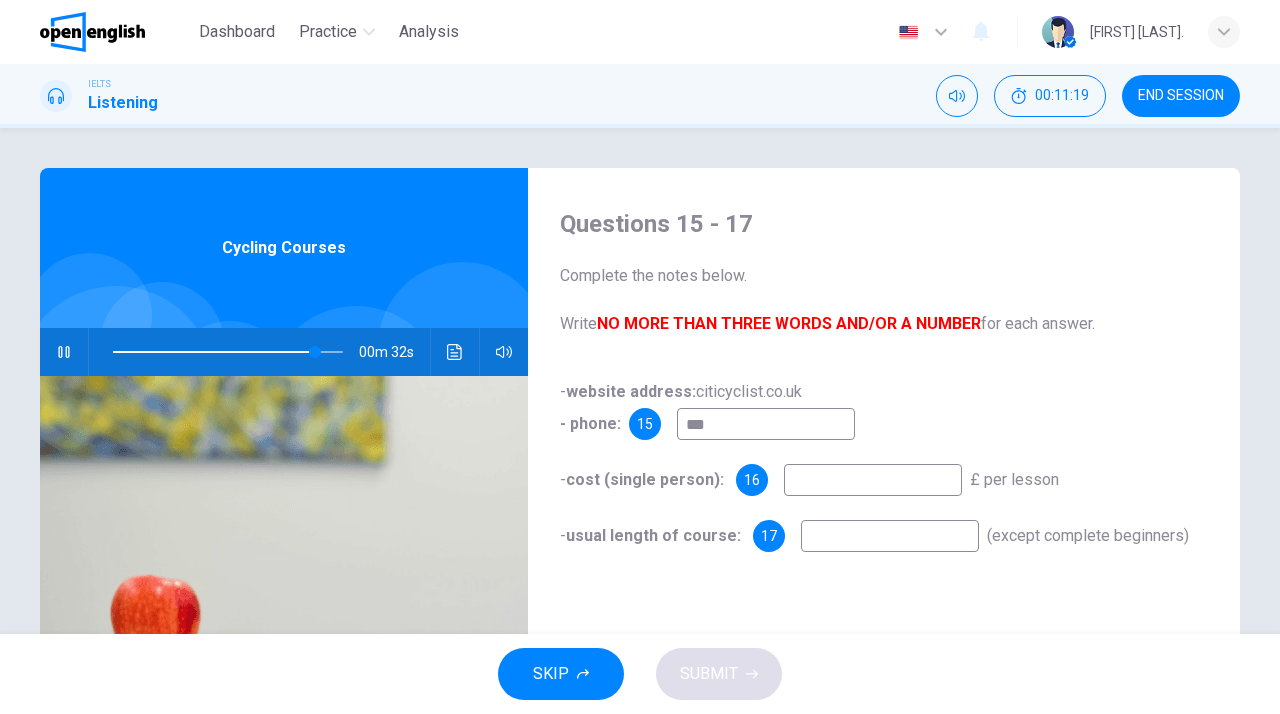 type on "**" 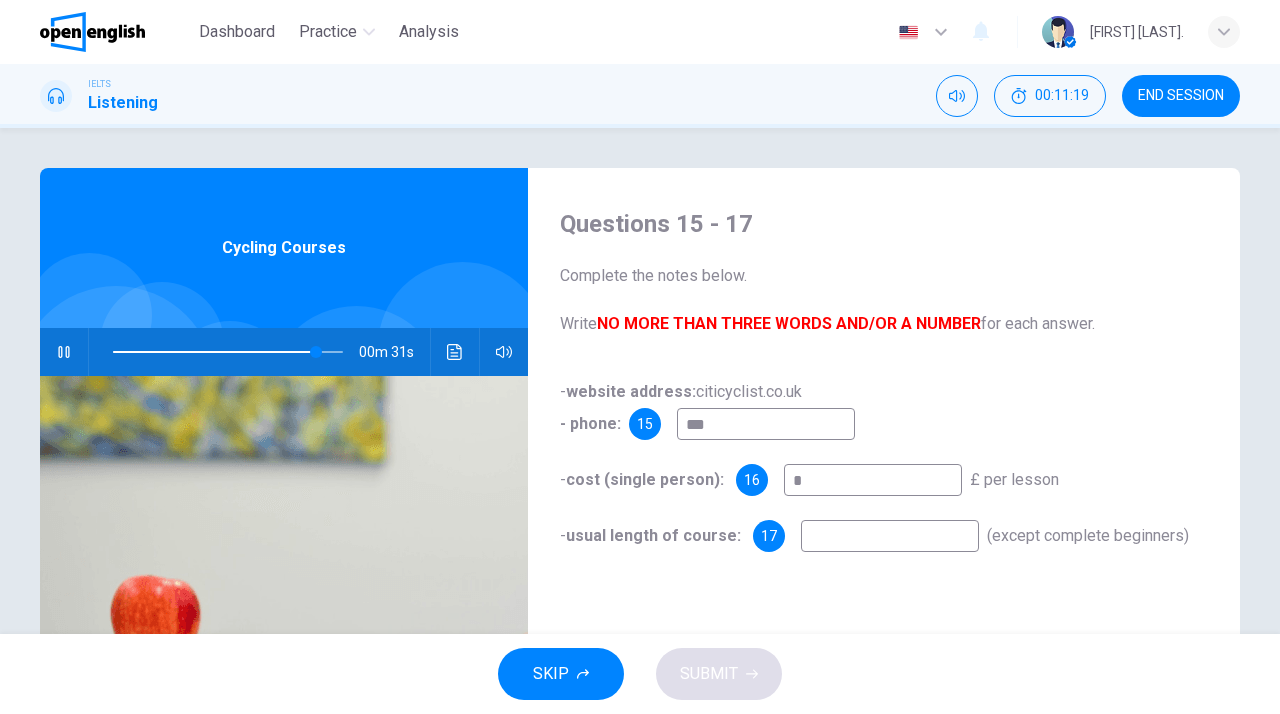 type on "**" 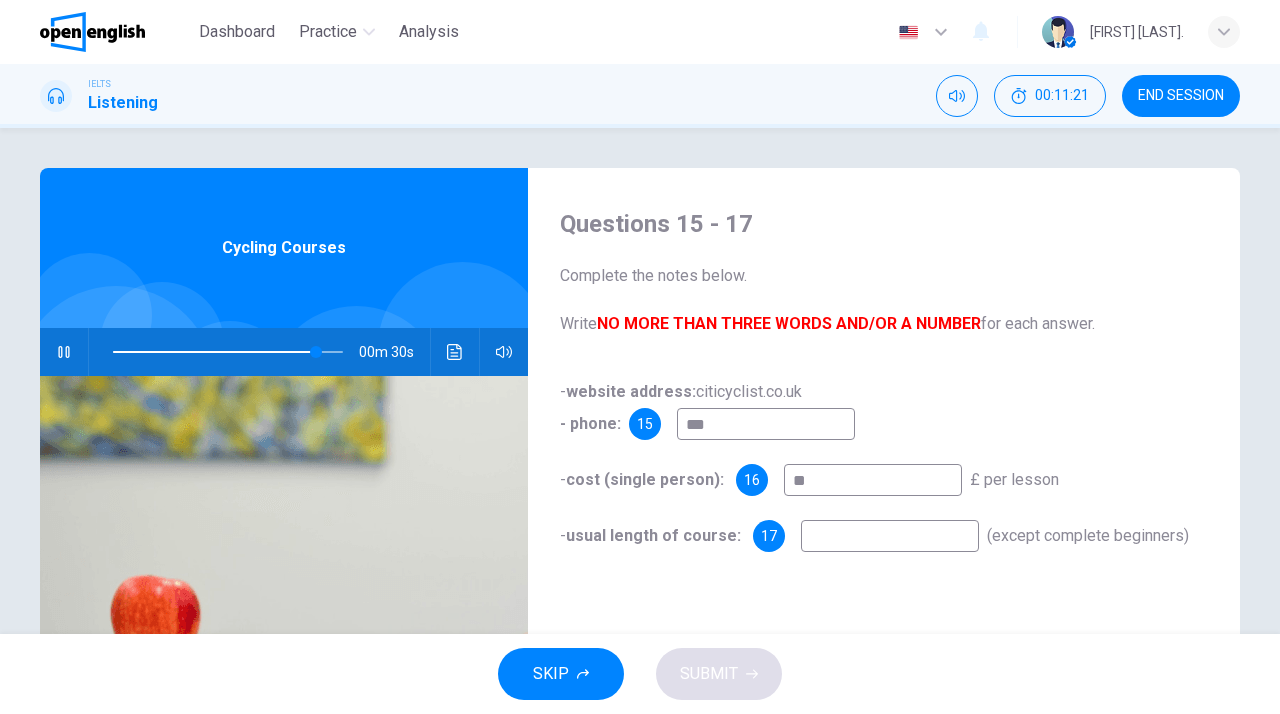 type on "**" 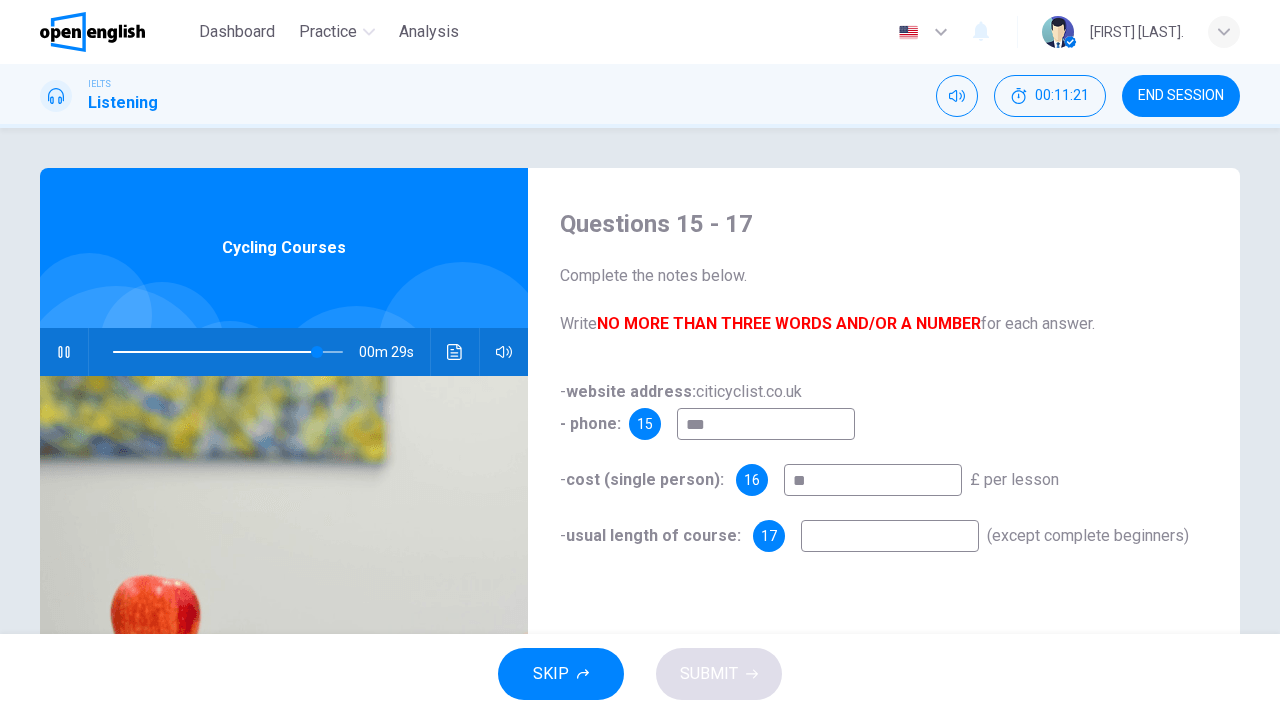 type on "**" 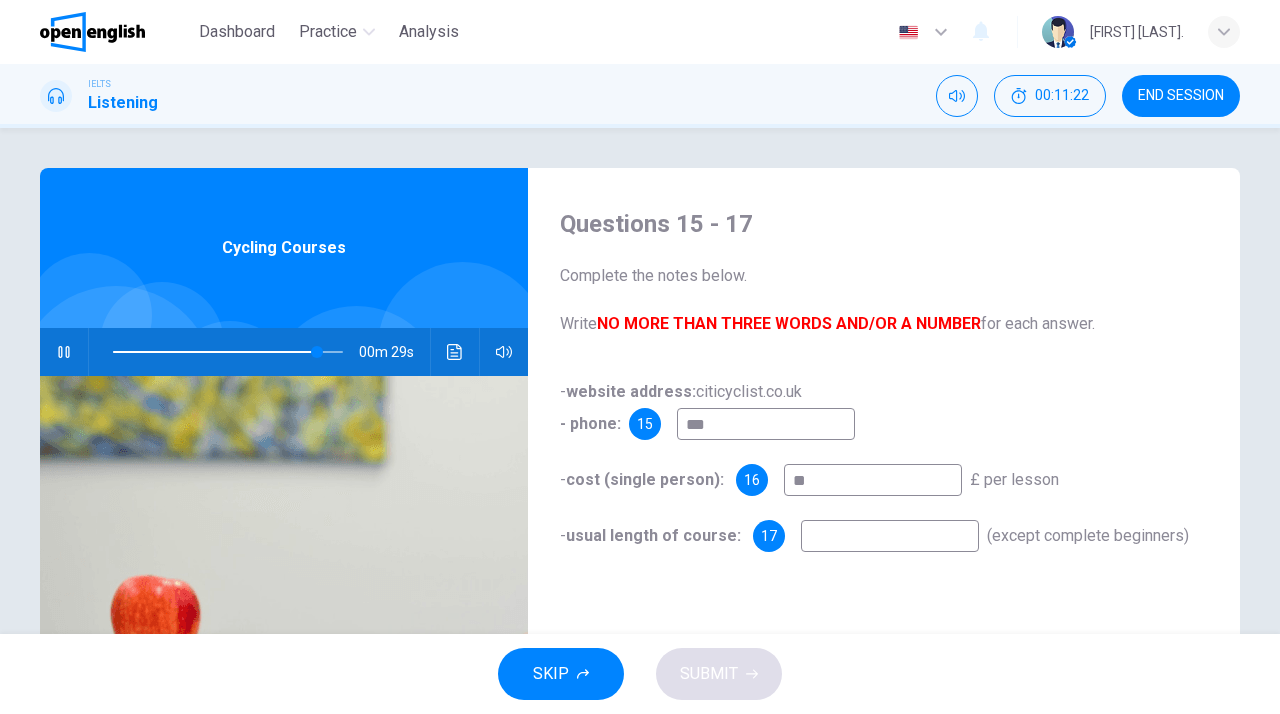 click at bounding box center (890, 536) 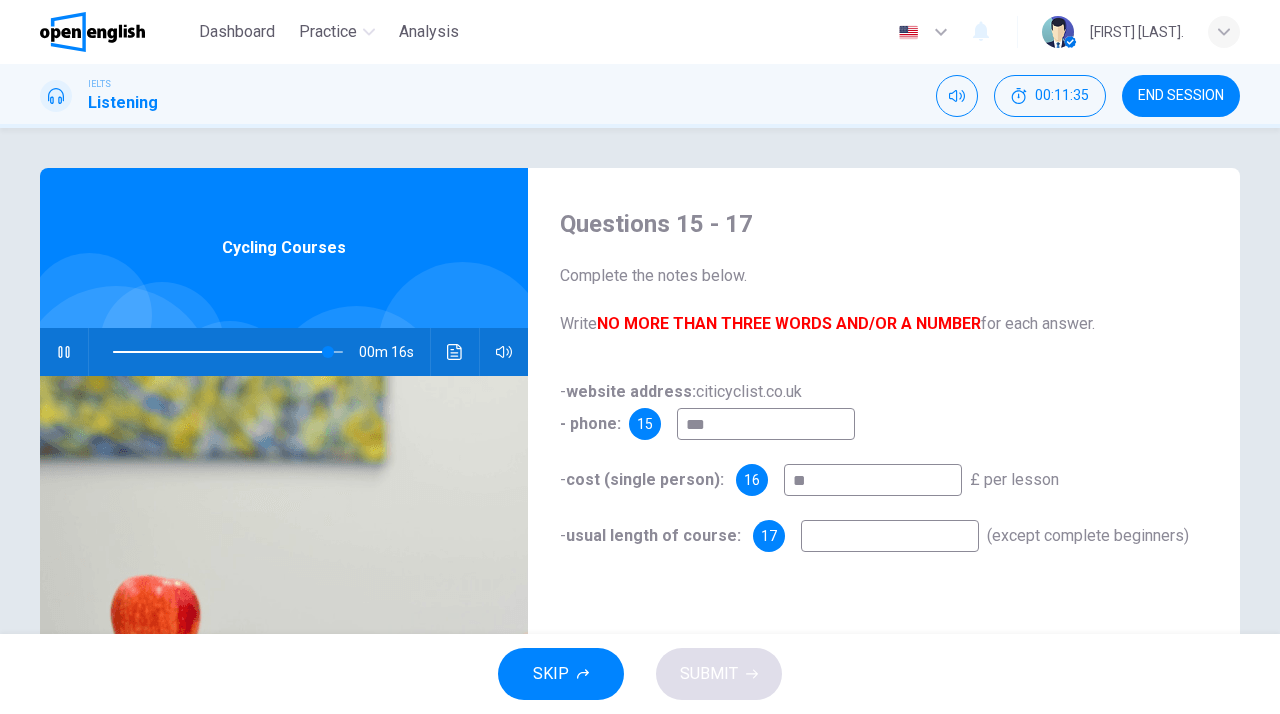 type on "**" 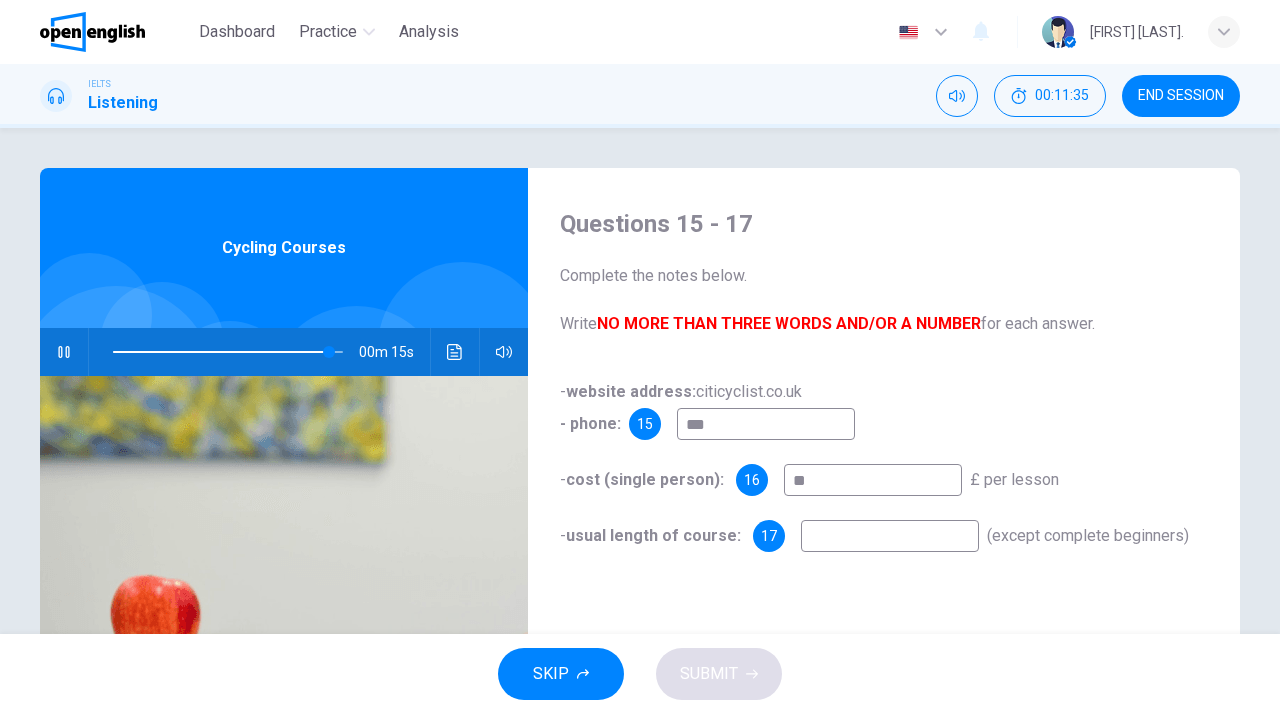 type on "*" 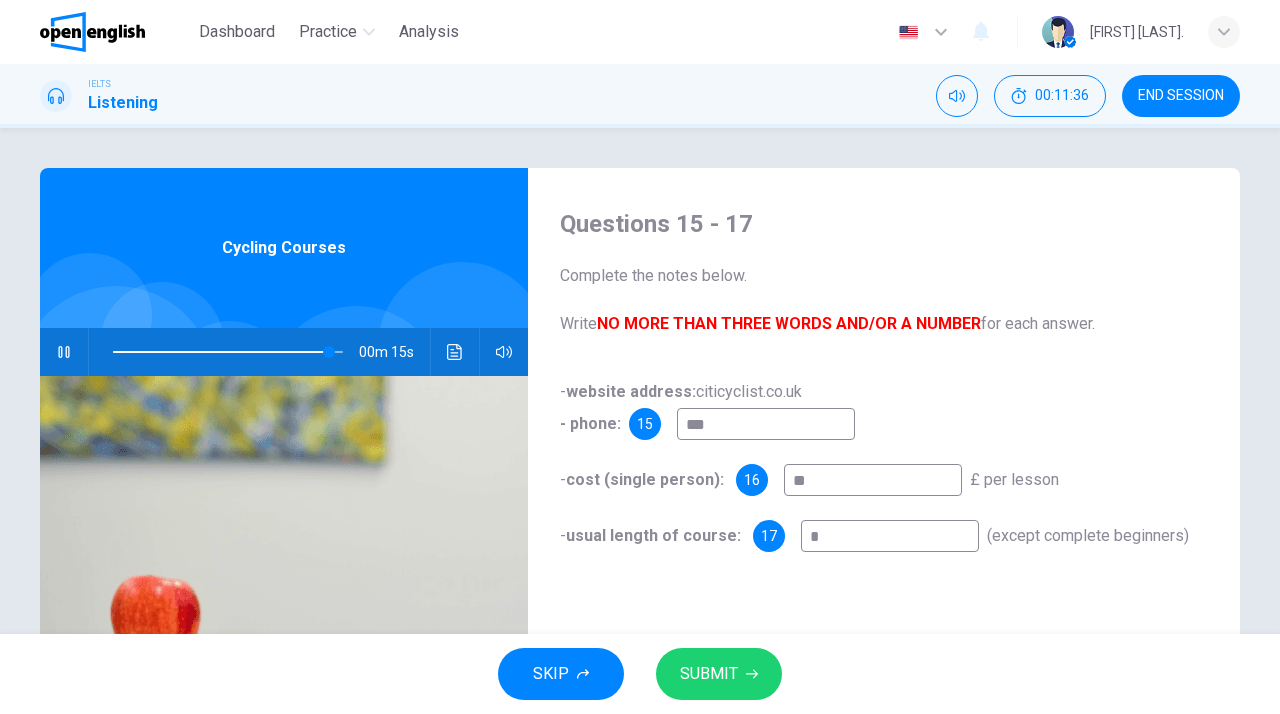 type on "**" 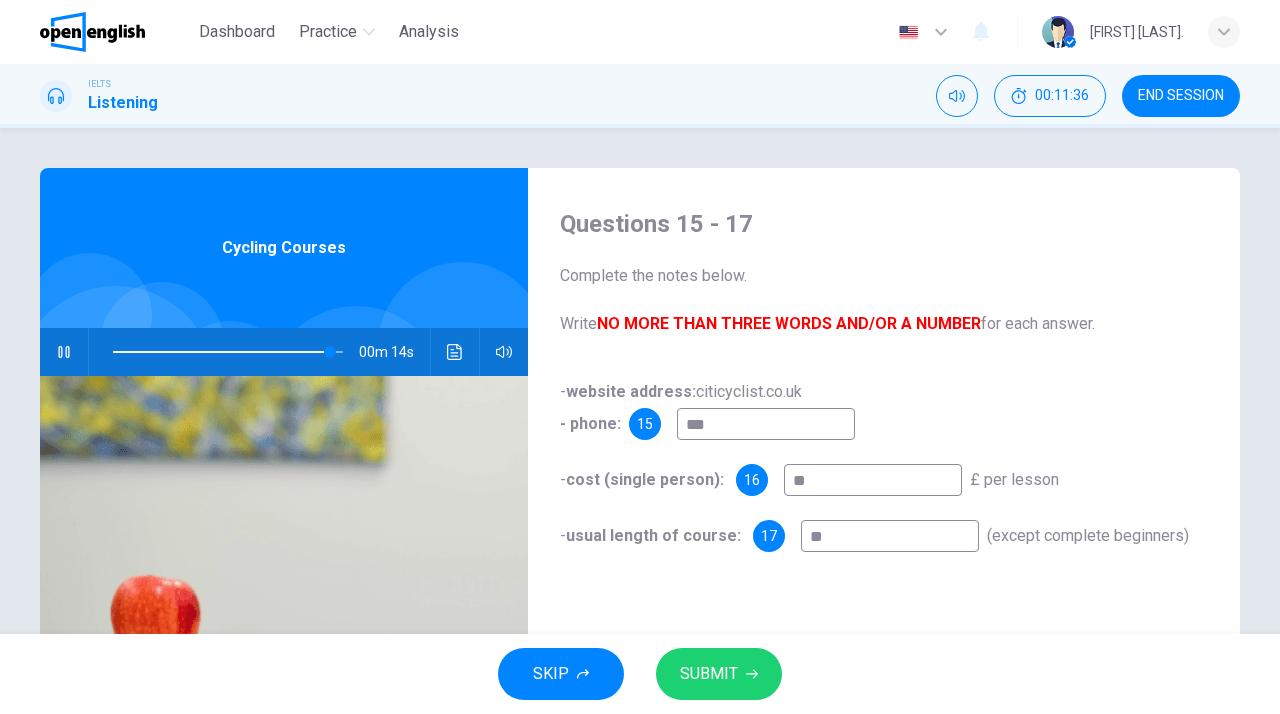 type on "**" 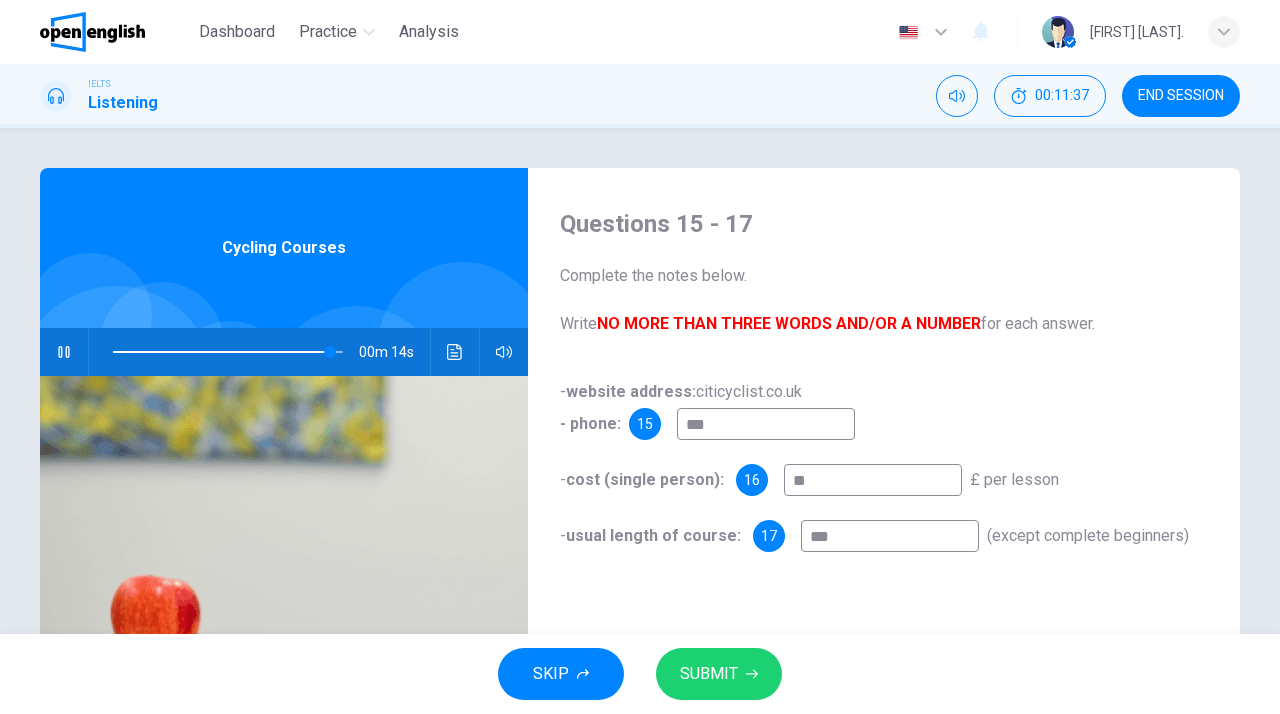 type on "**" 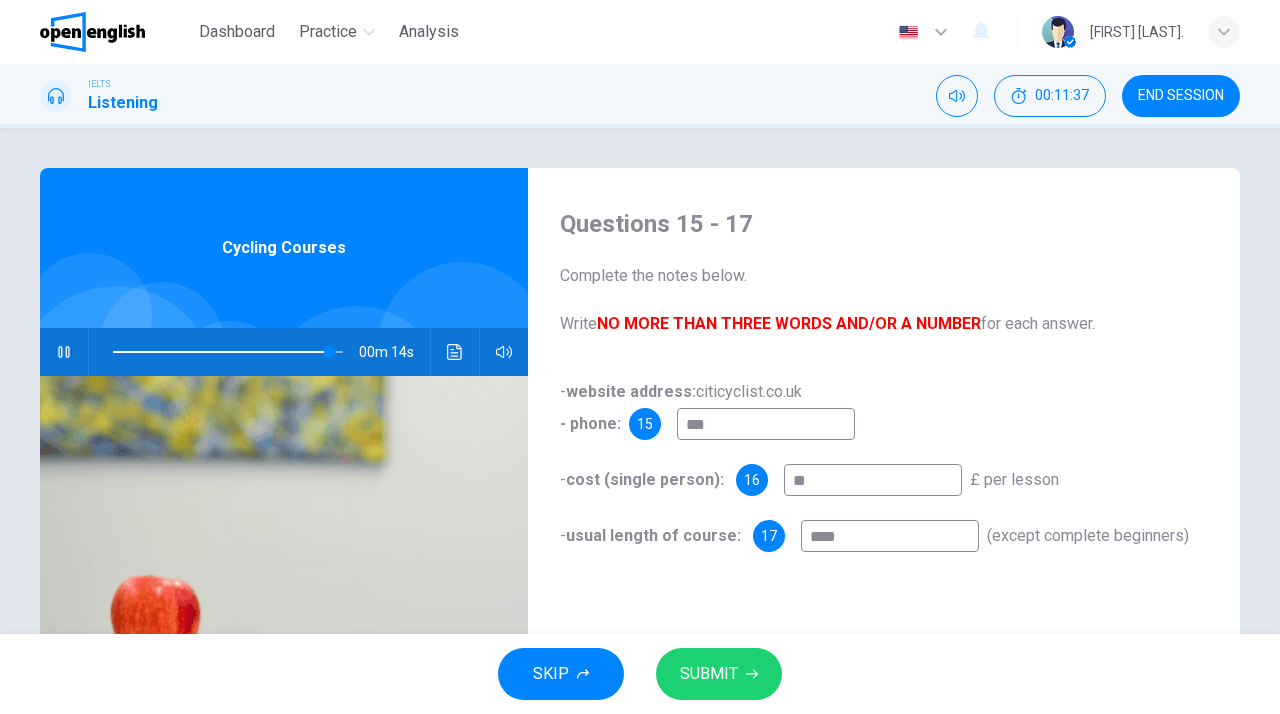 type on "**" 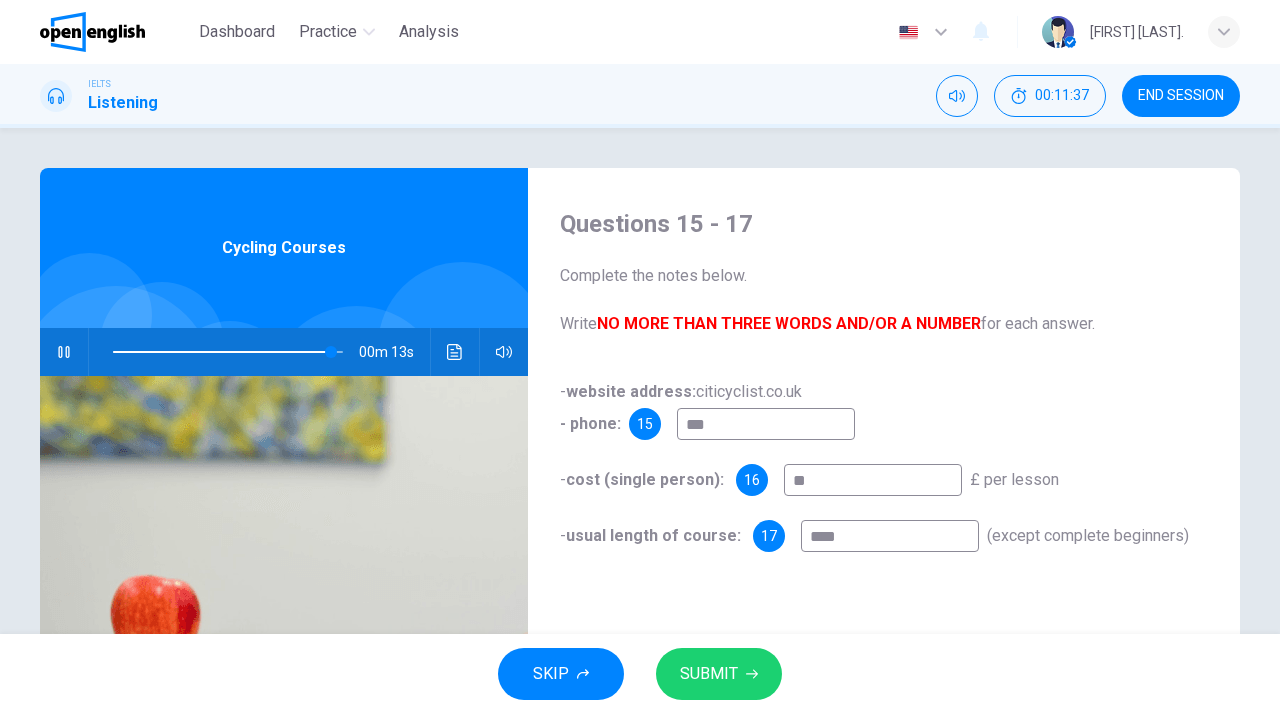 type 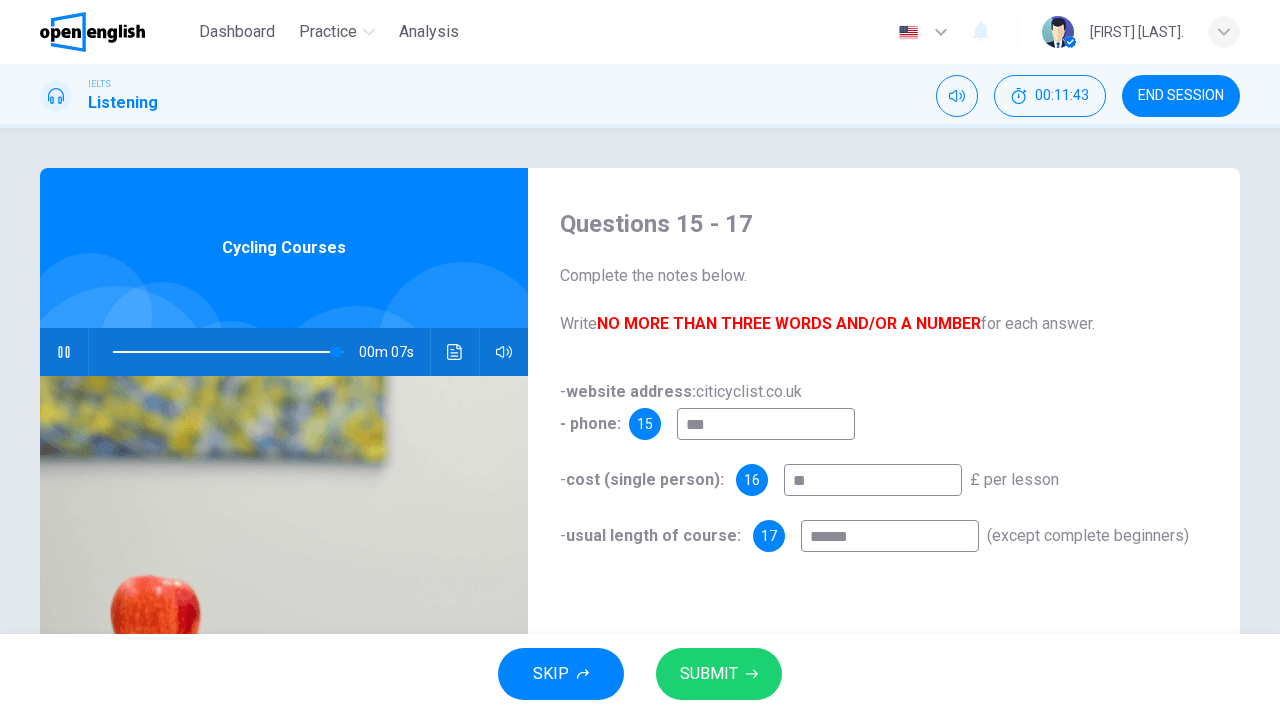 click at bounding box center [228, 352] 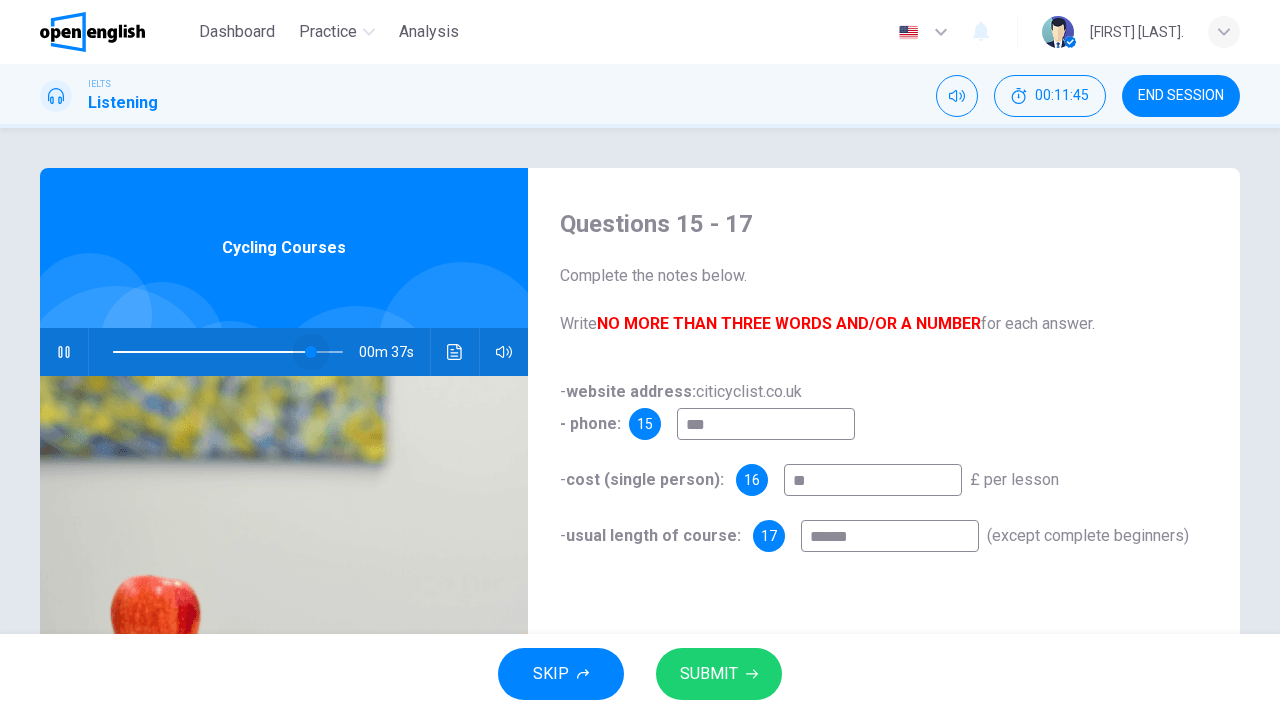 click at bounding box center (228, 352) 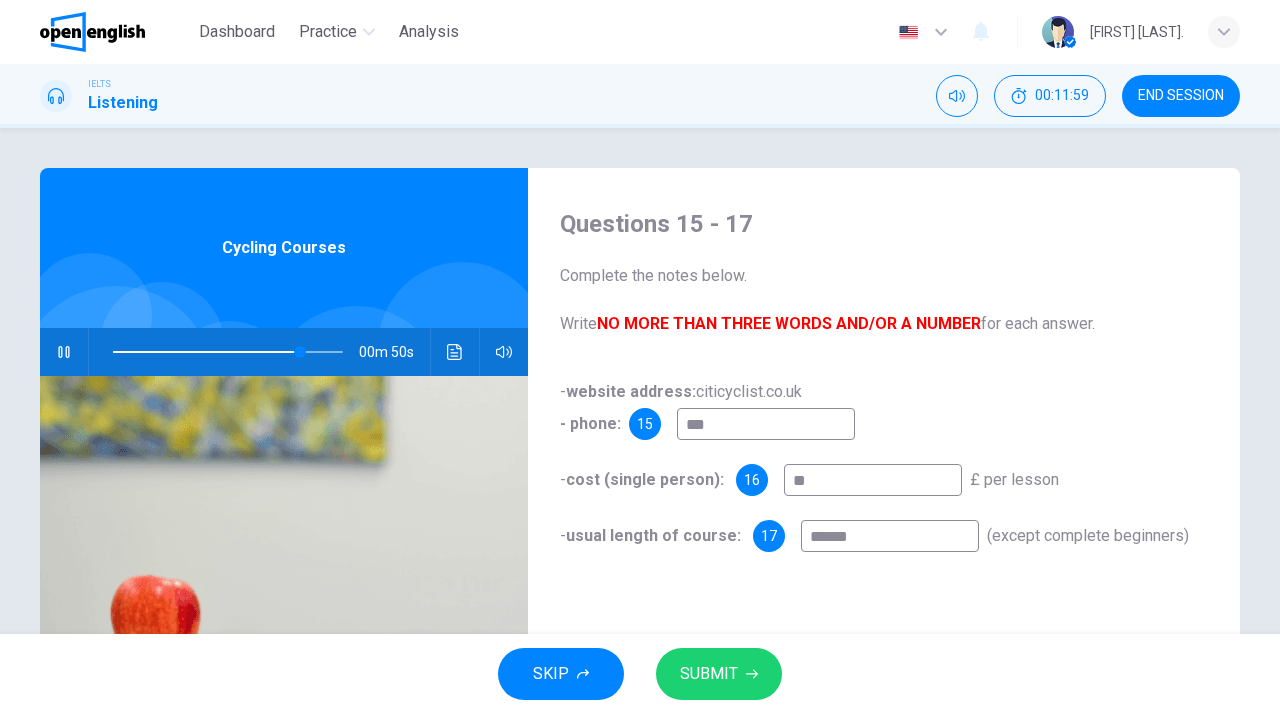 click on "***" at bounding box center [766, 424] 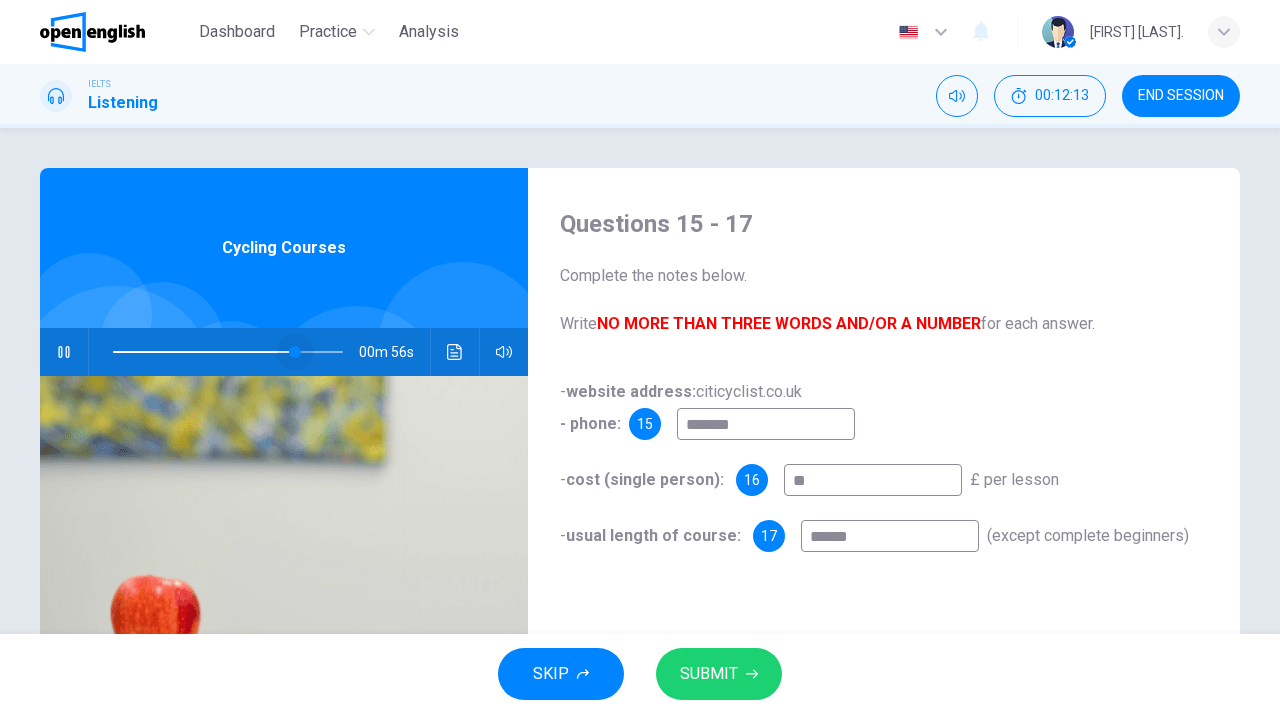 click at bounding box center (295, 352) 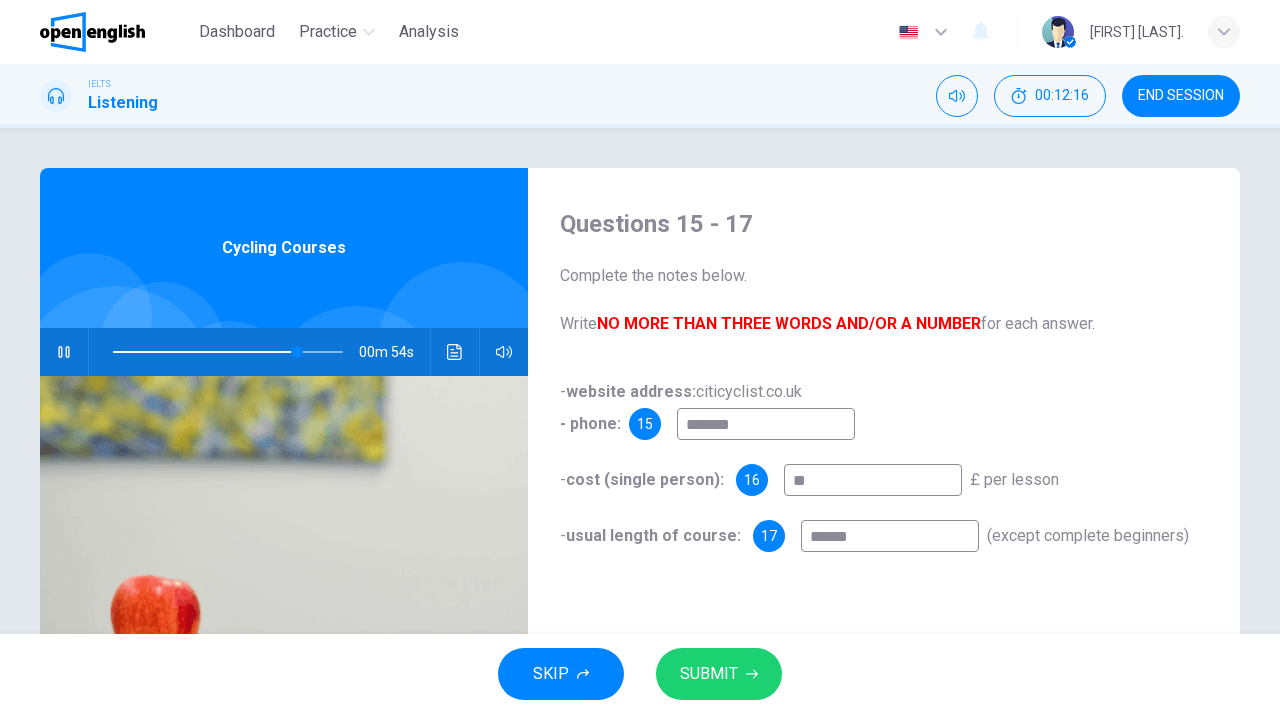 click on "*******" at bounding box center [766, 424] 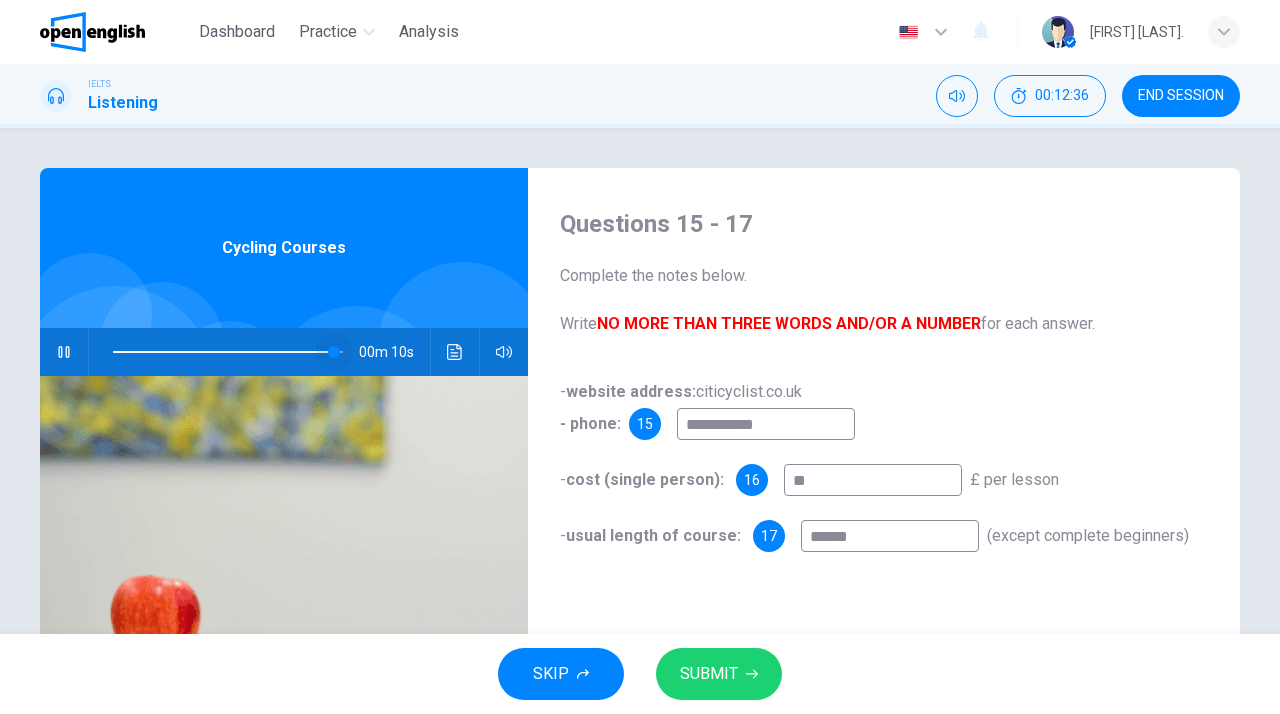 click at bounding box center [334, 352] 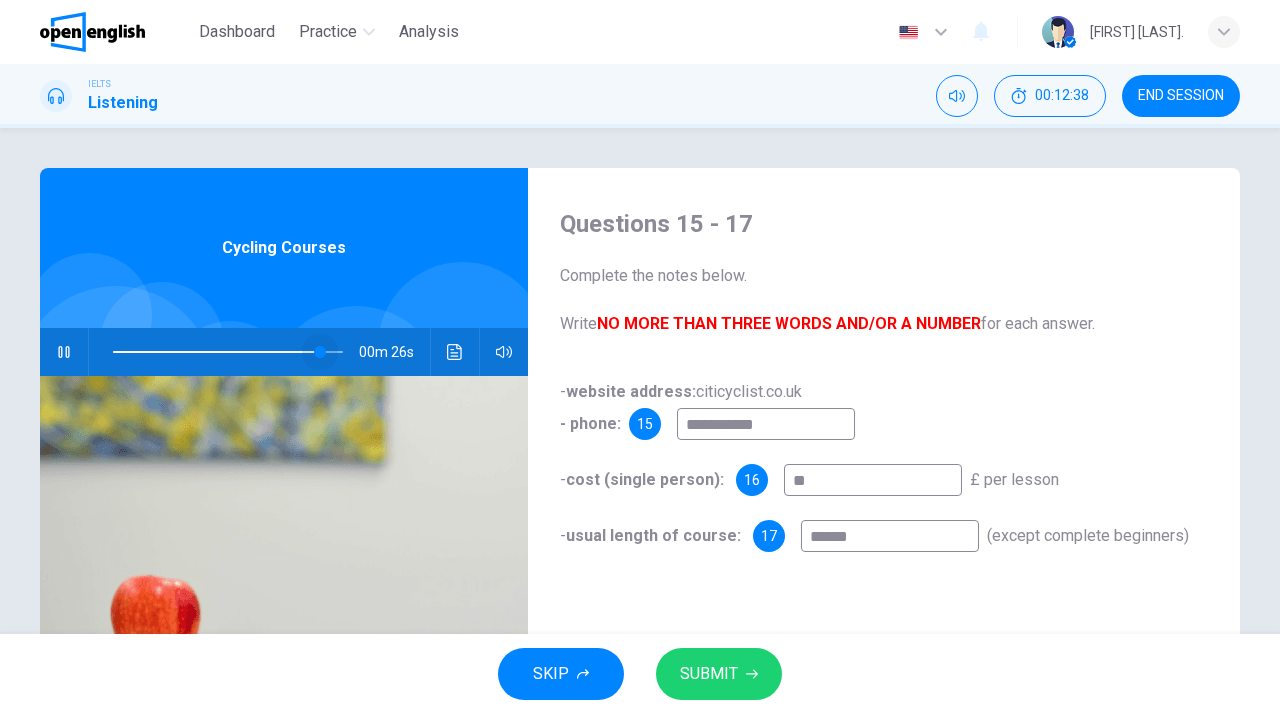 click at bounding box center (320, 352) 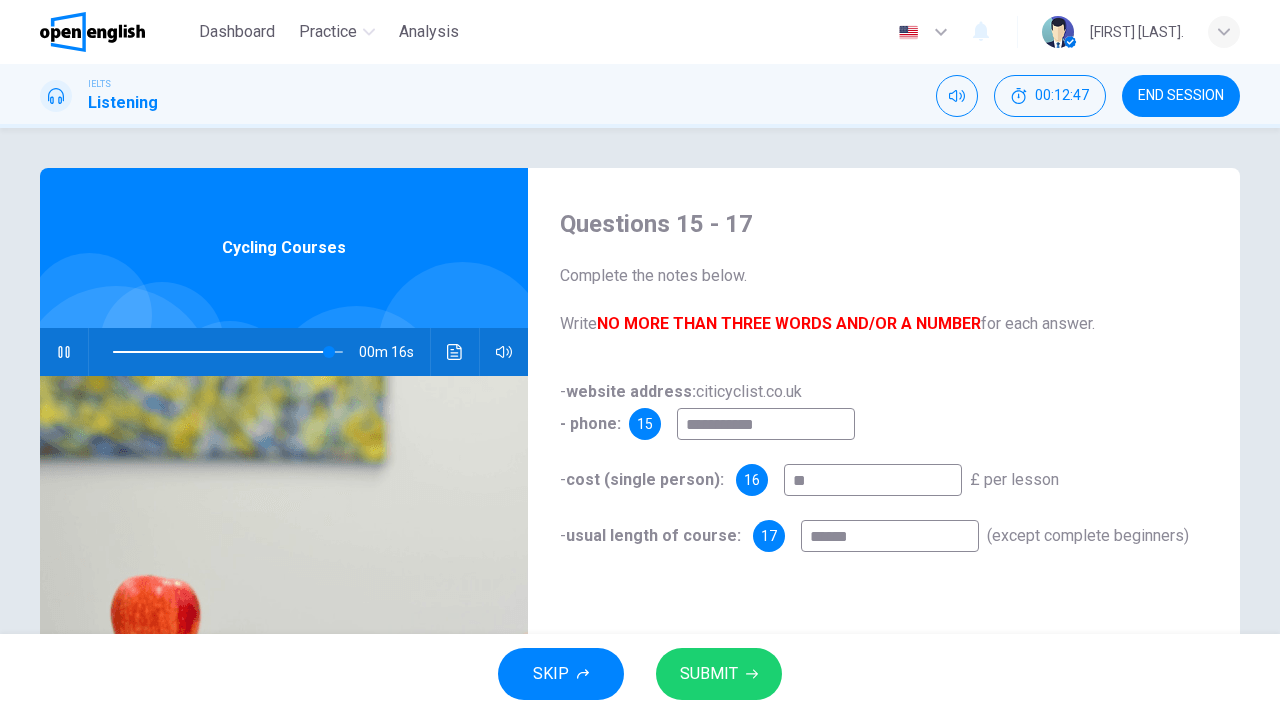 click on "******" at bounding box center (890, 536) 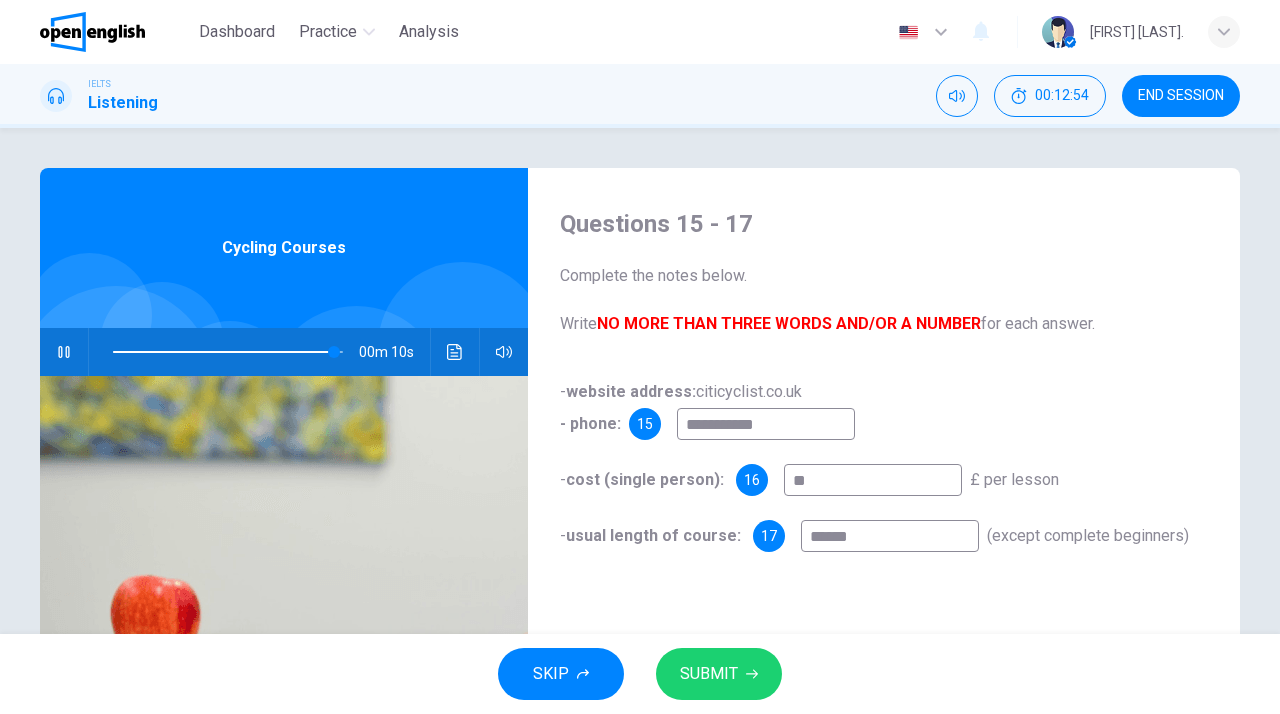 click on "SUBMIT" at bounding box center [709, 674] 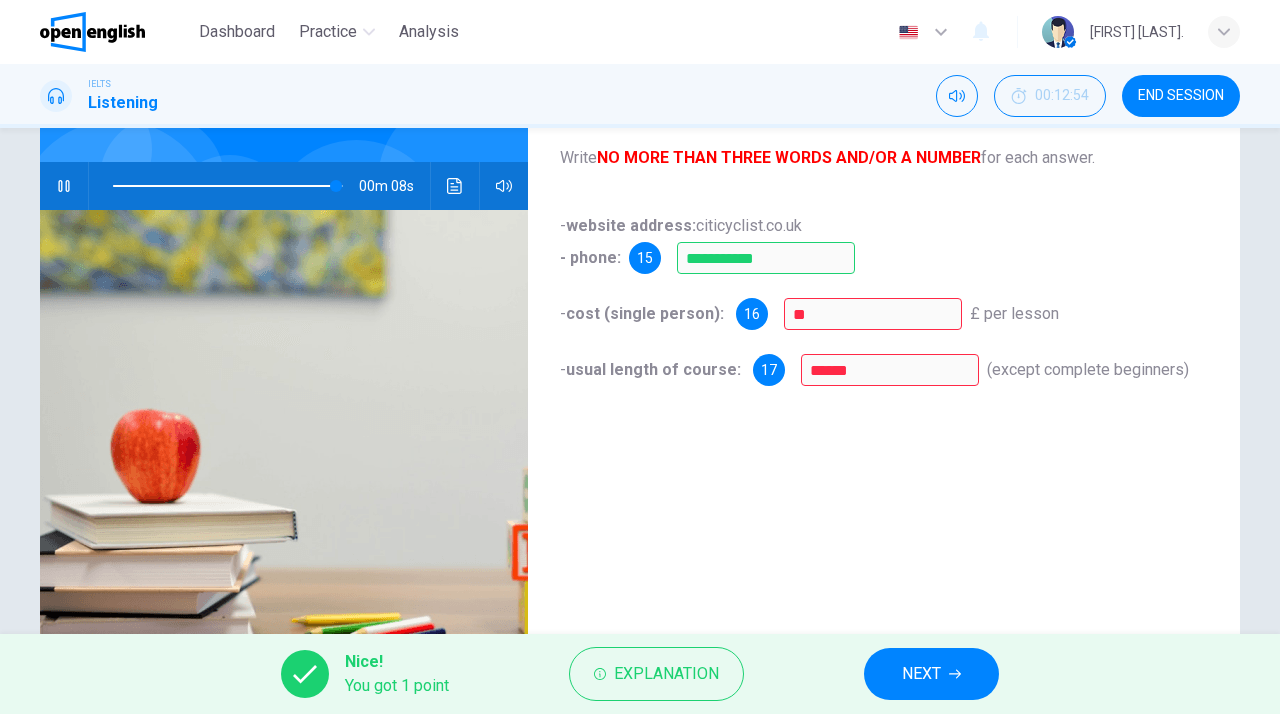 scroll, scrollTop: 168, scrollLeft: 0, axis: vertical 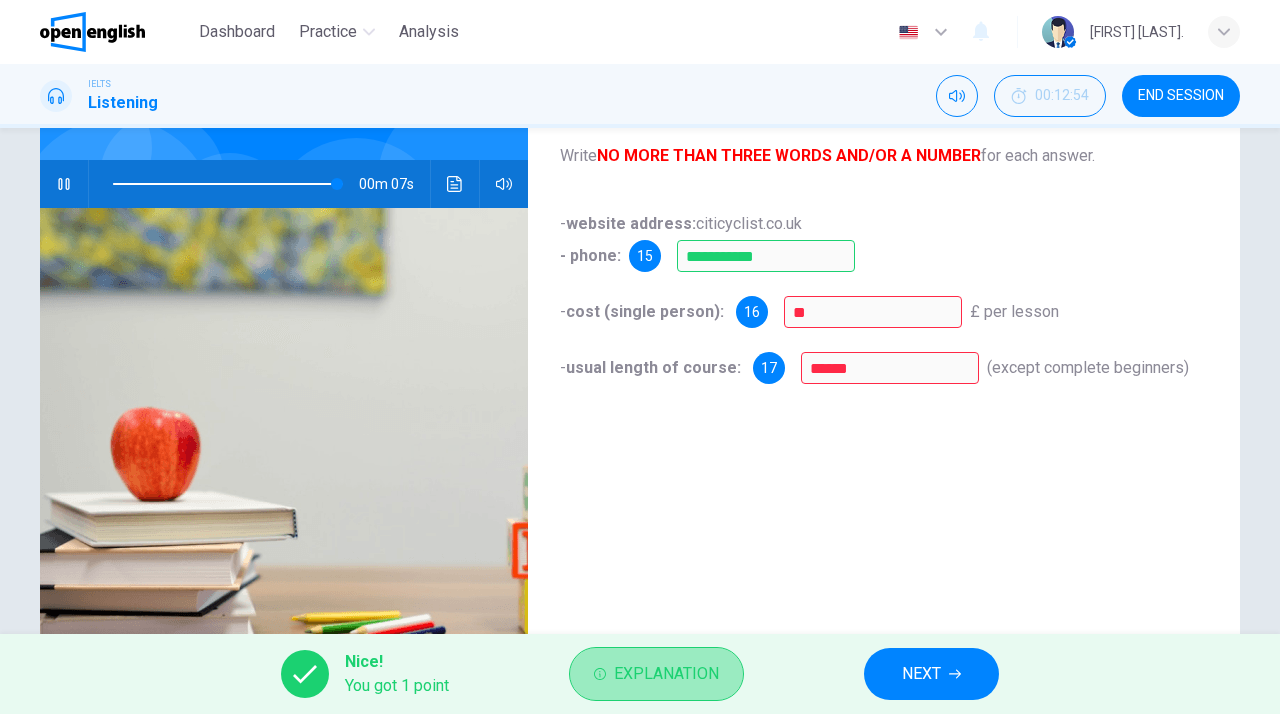 click on "Explanation" at bounding box center [666, 674] 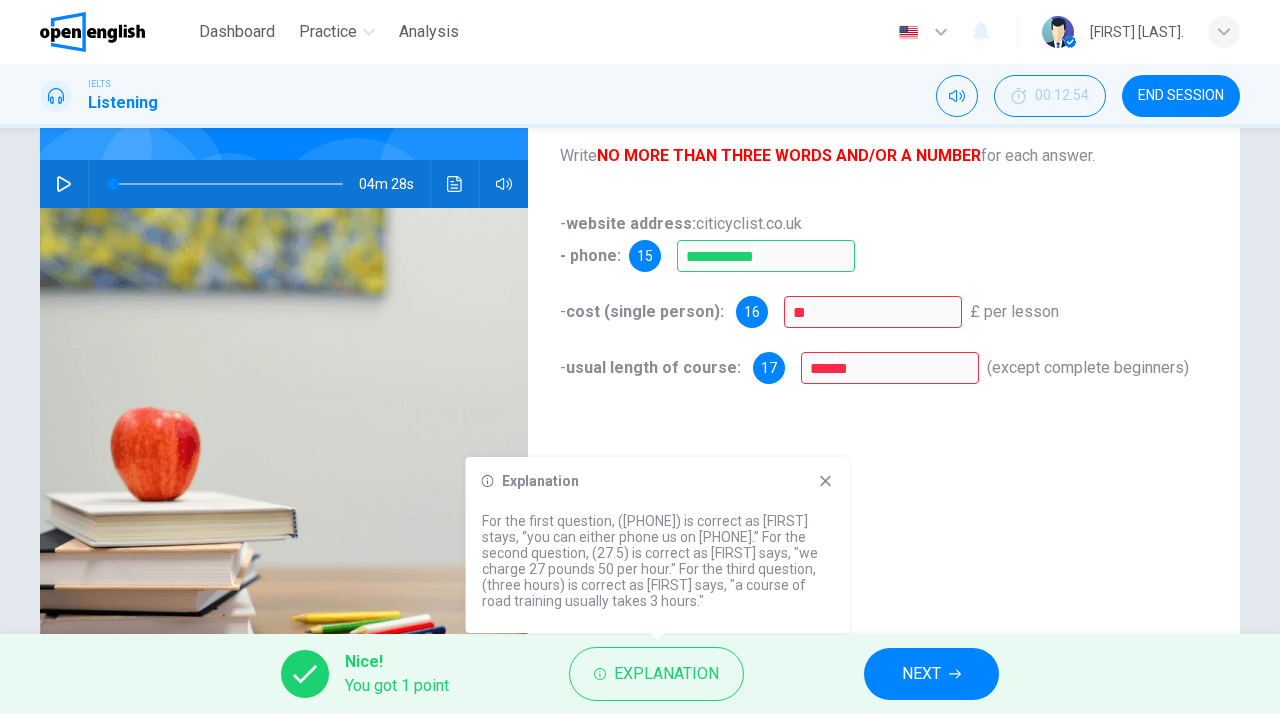 click on "NEXT" at bounding box center [921, 674] 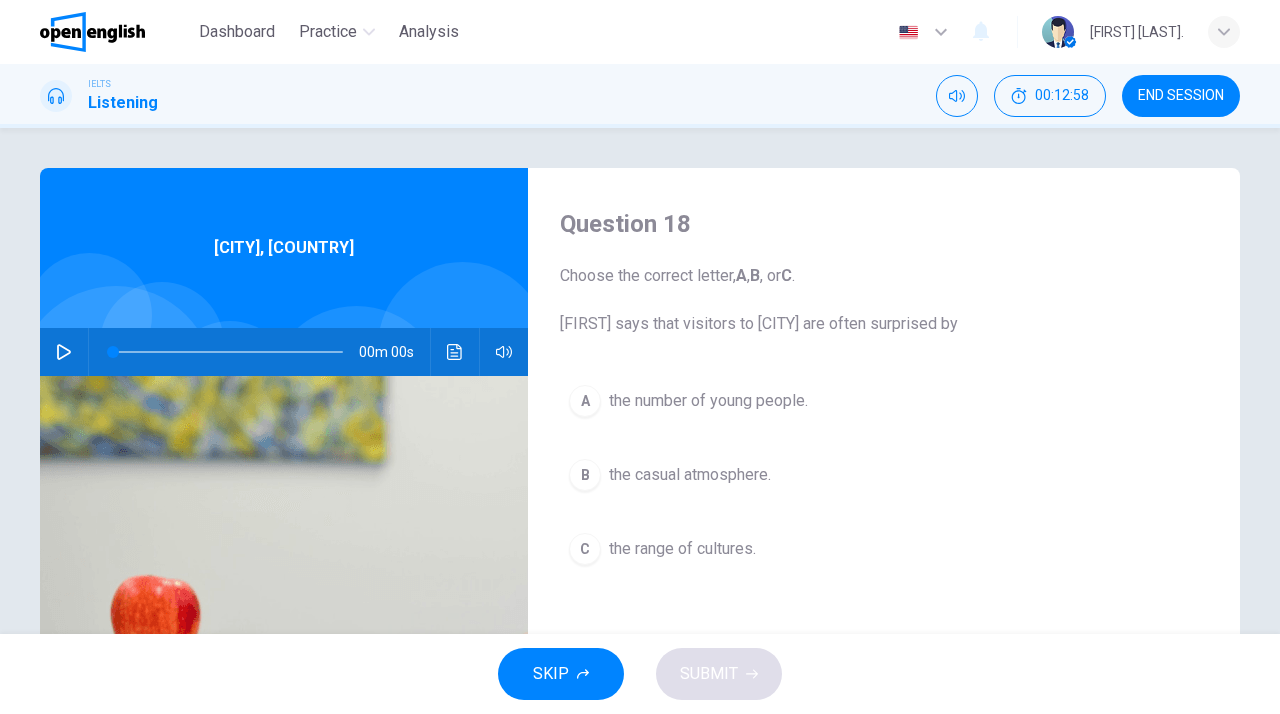 scroll, scrollTop: 0, scrollLeft: 0, axis: both 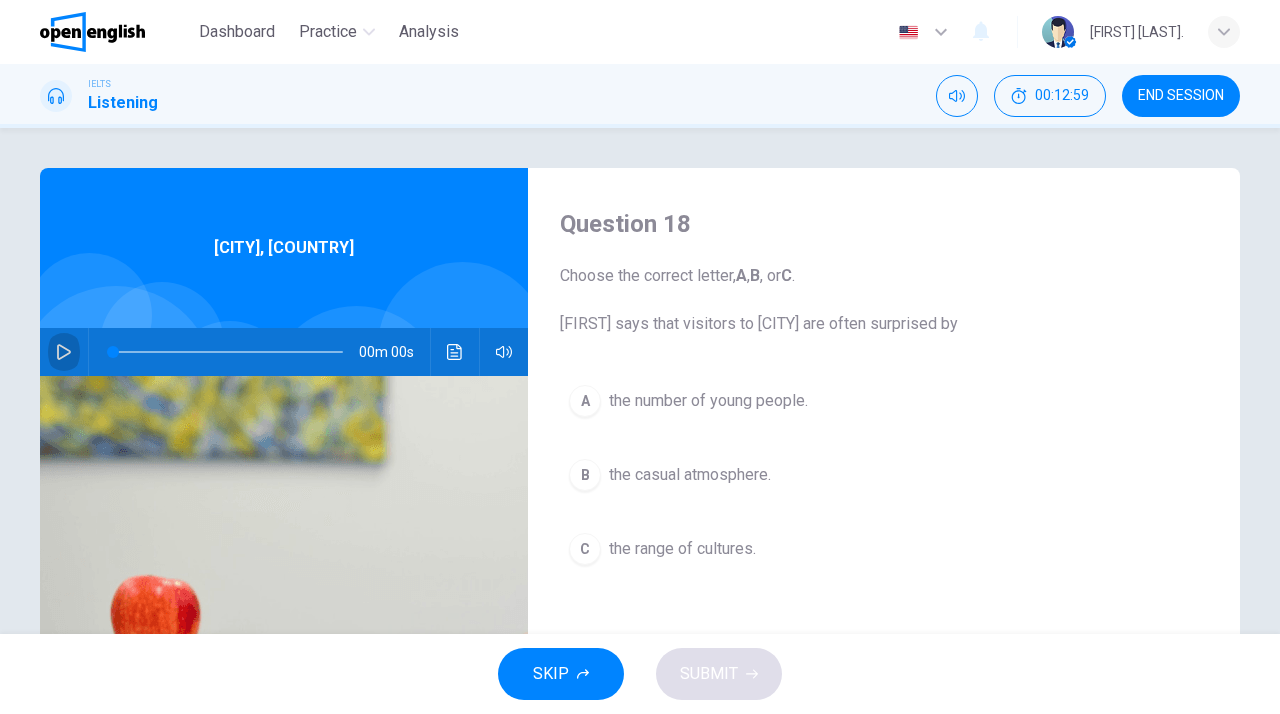 click 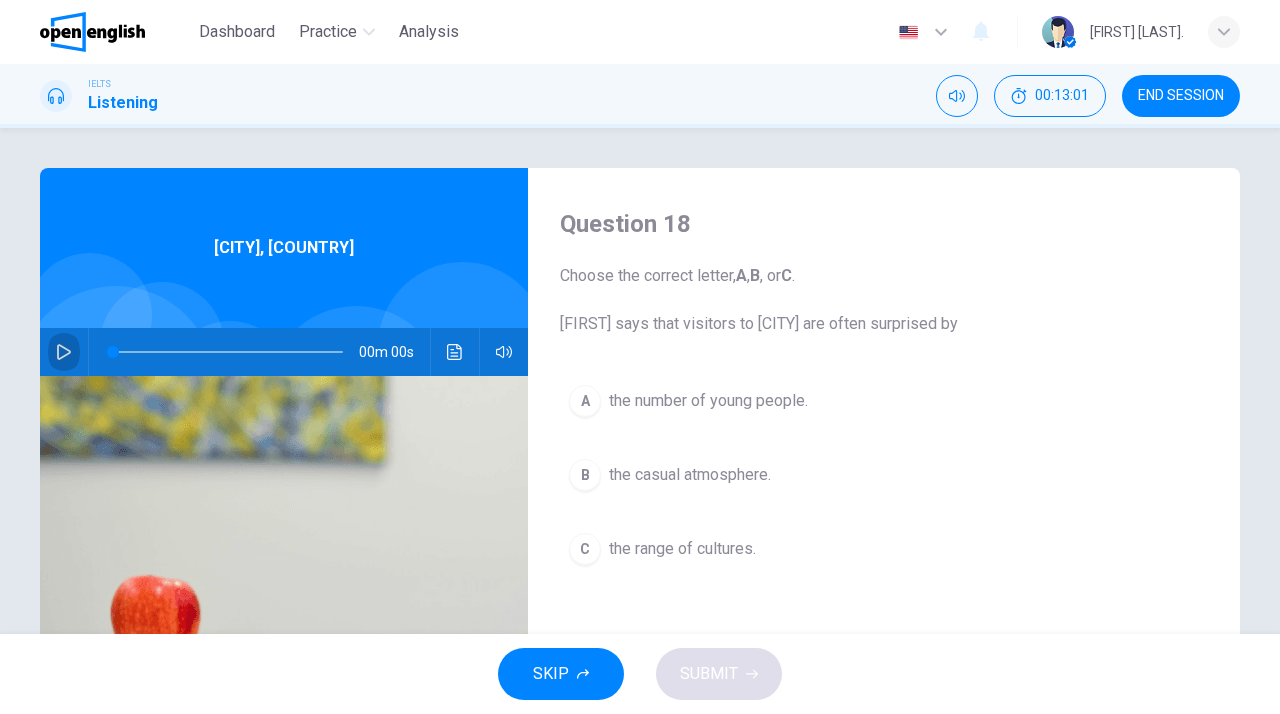 click 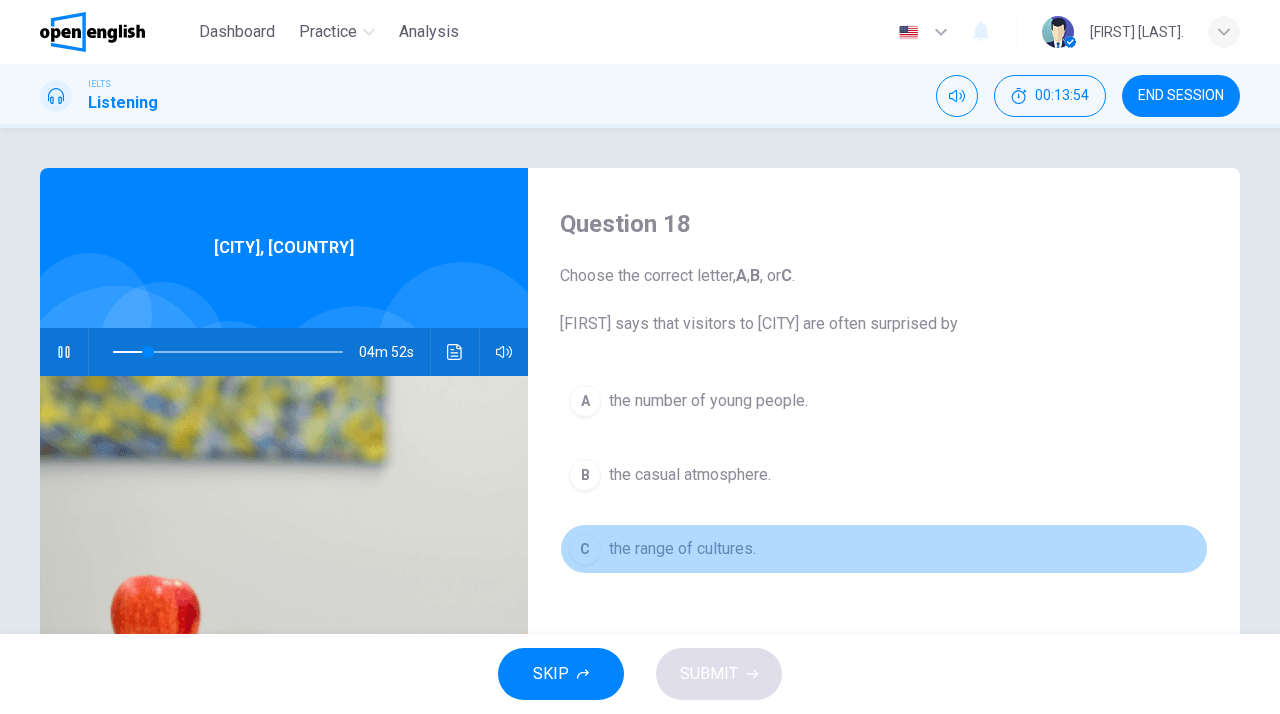 click on "C the range of cultures." at bounding box center (884, 549) 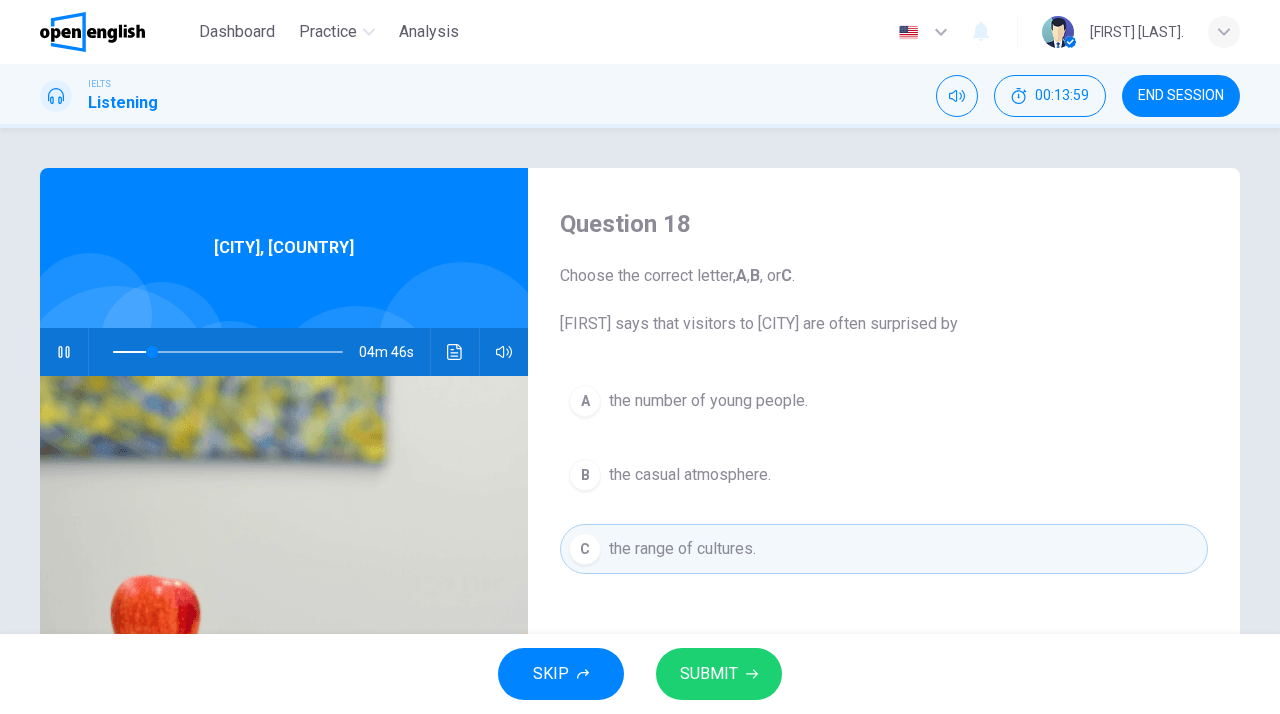 click on "SUBMIT" at bounding box center (719, 674) 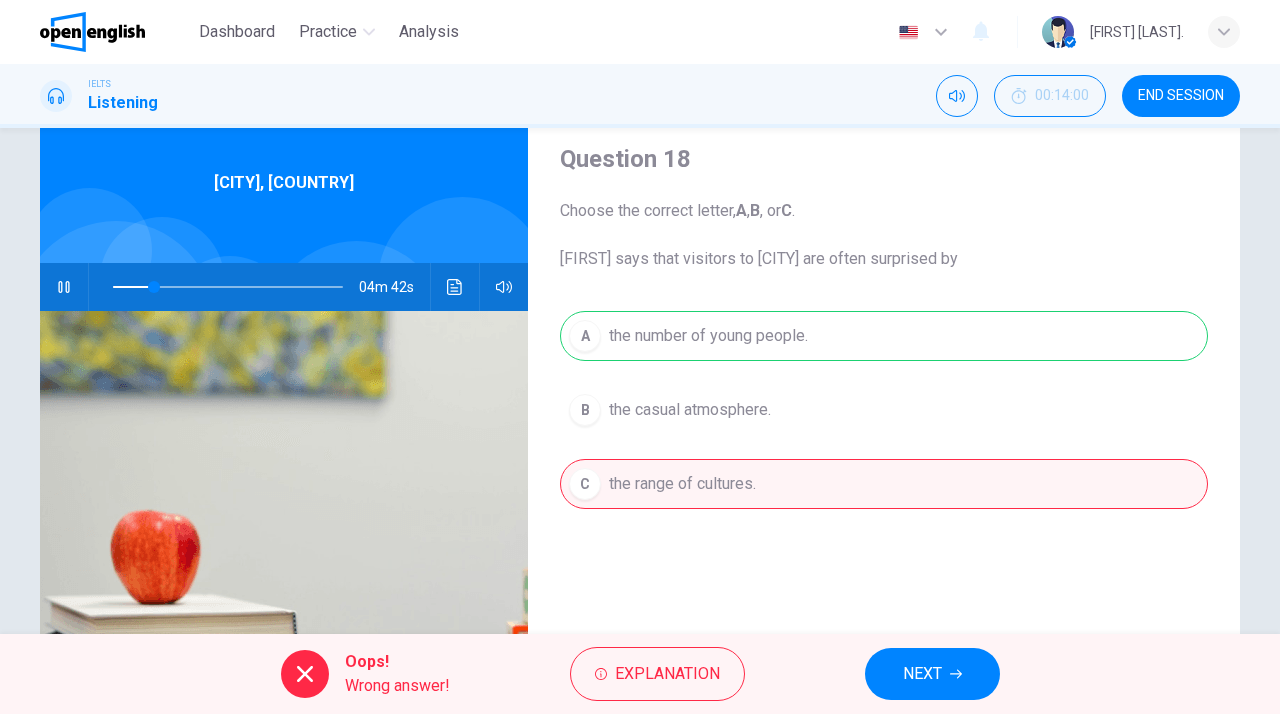 scroll, scrollTop: 68, scrollLeft: 0, axis: vertical 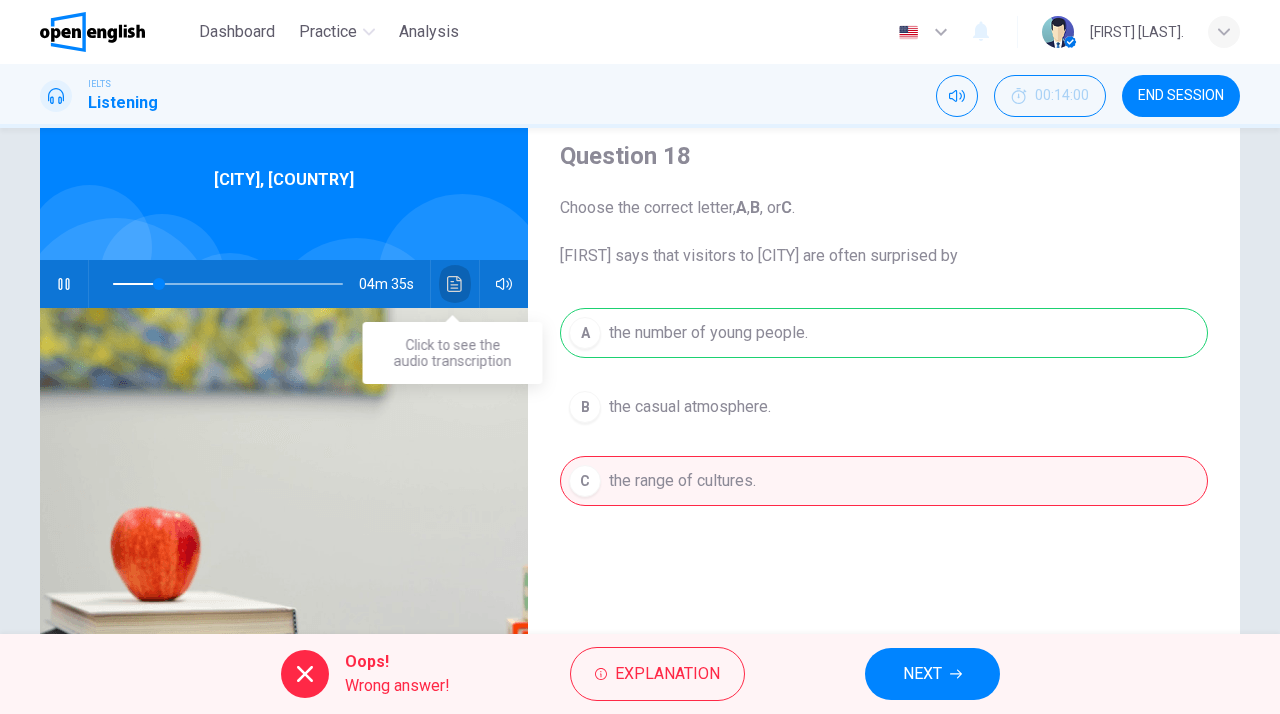 click 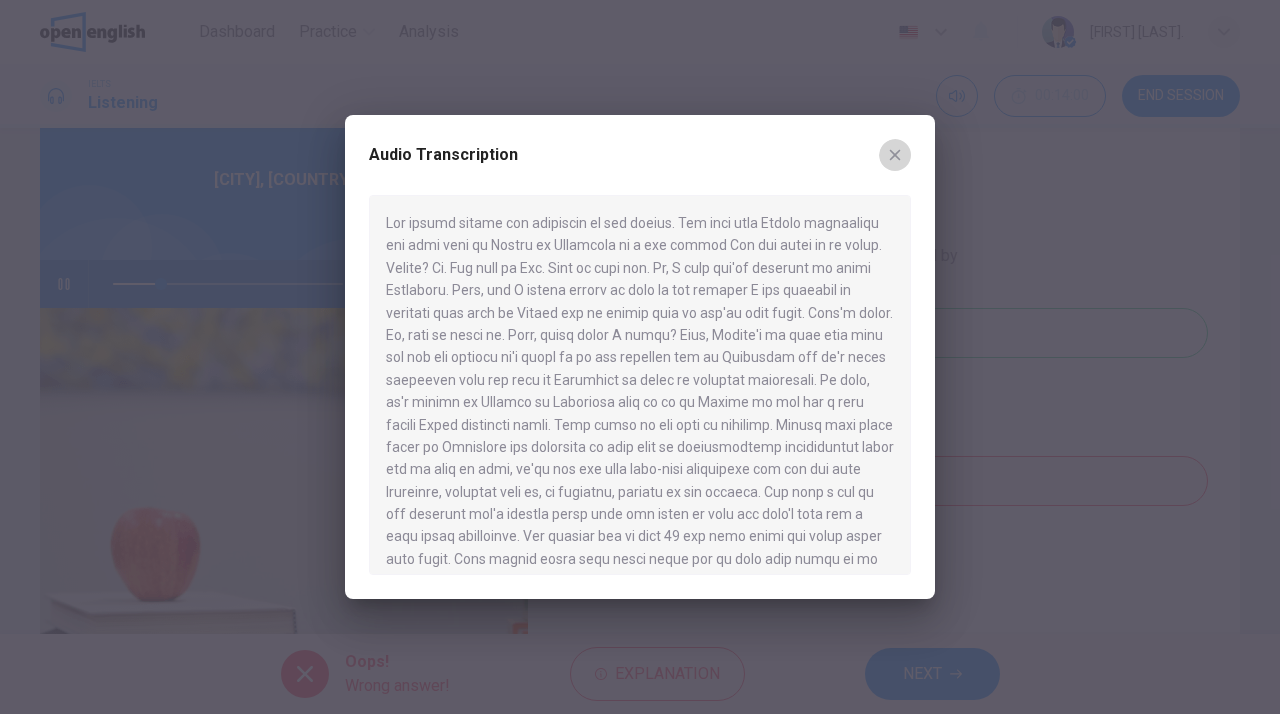 click at bounding box center [895, 155] 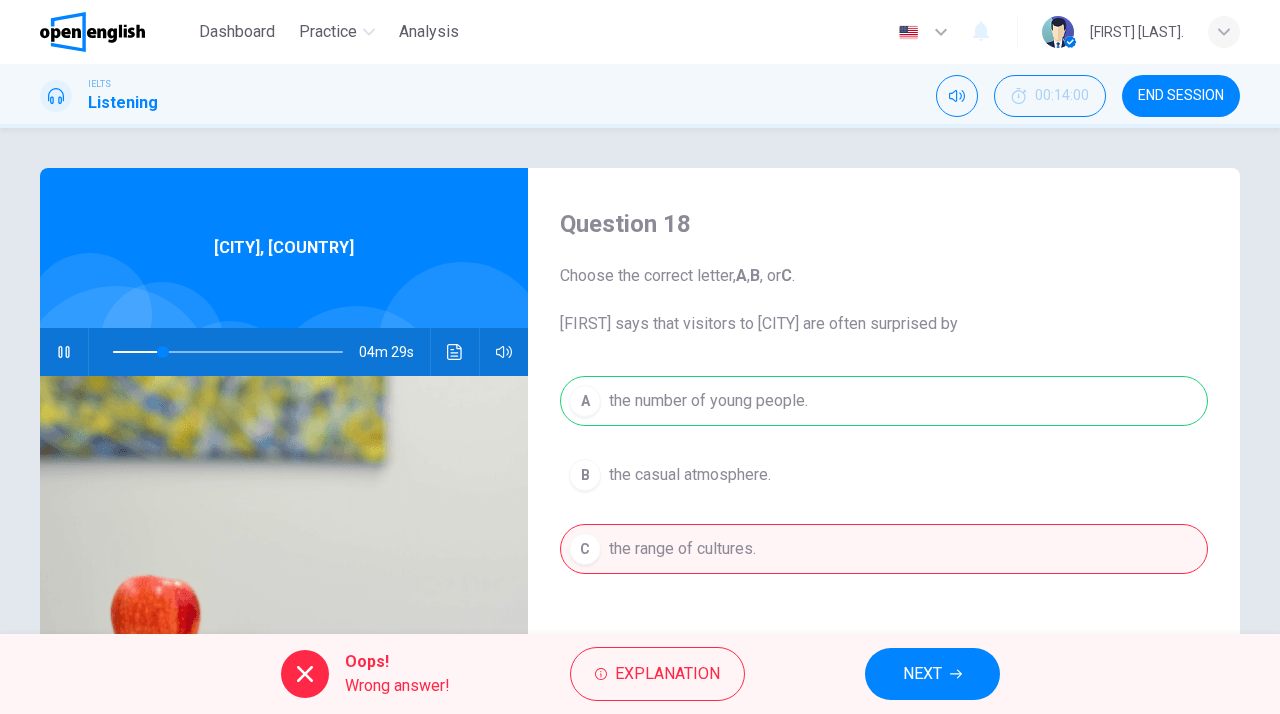 scroll, scrollTop: 0, scrollLeft: 0, axis: both 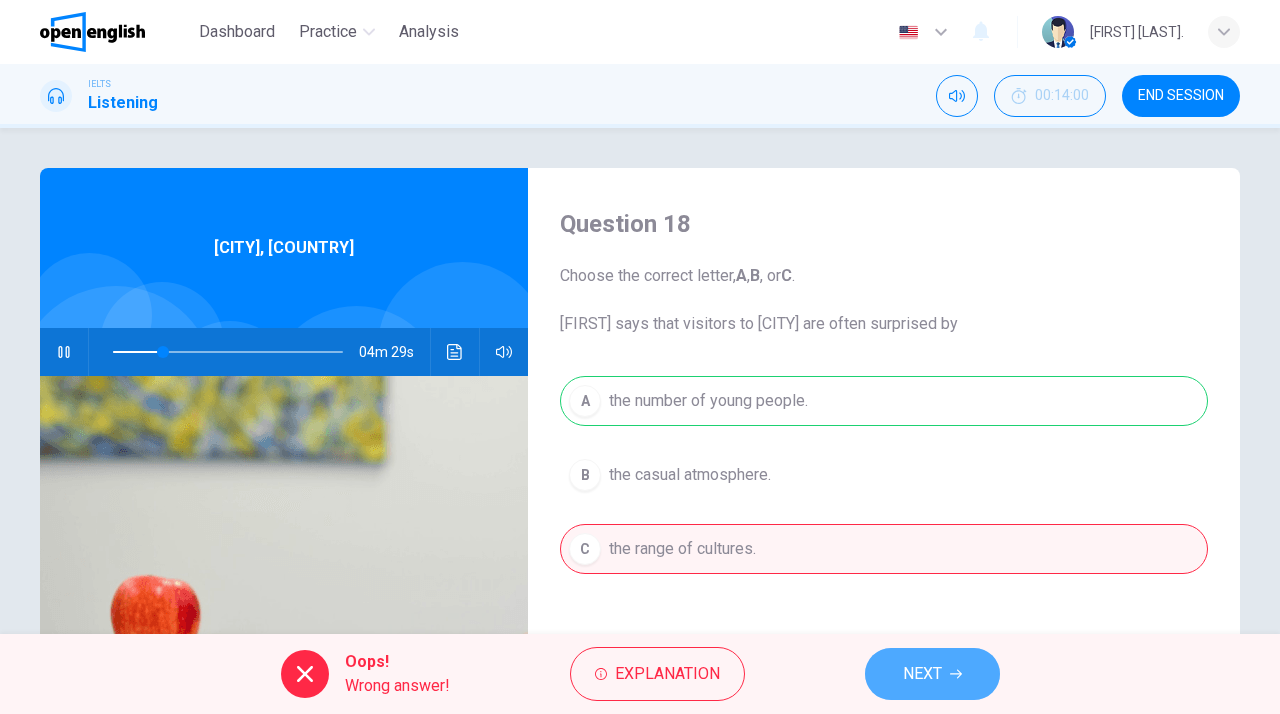 click on "NEXT" at bounding box center [922, 674] 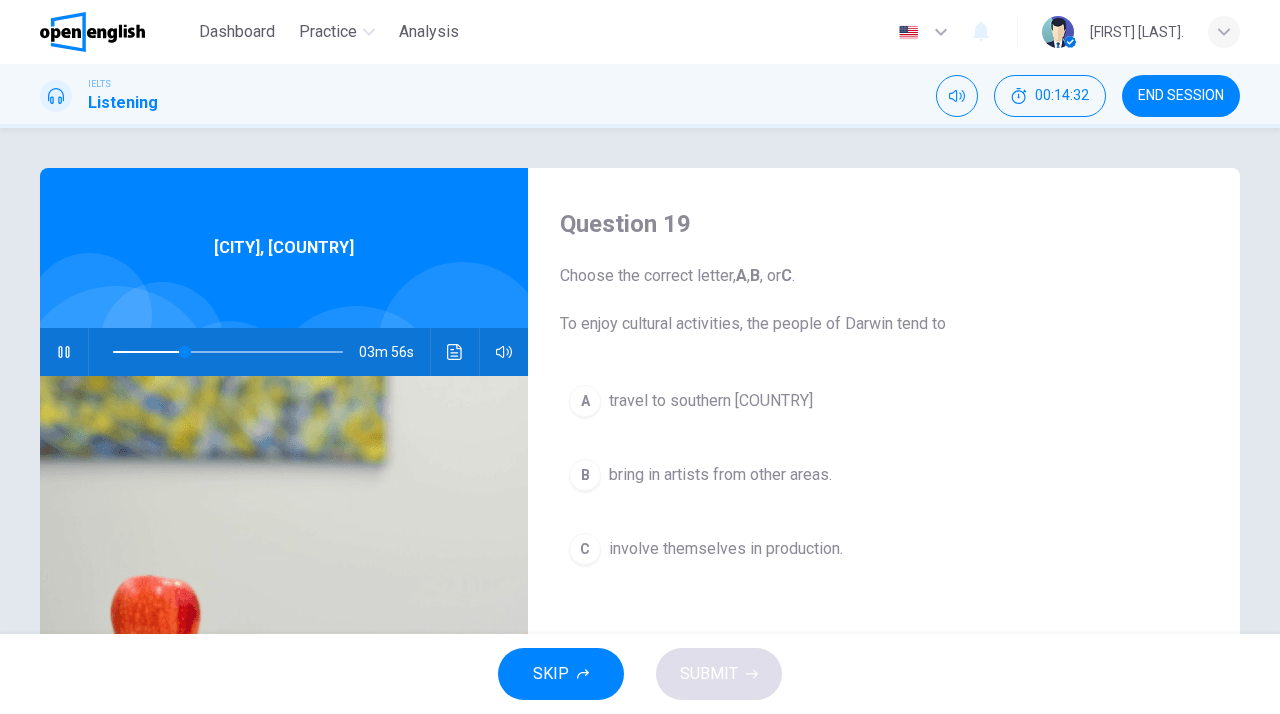 click on "C involve themselves in production." at bounding box center (884, 549) 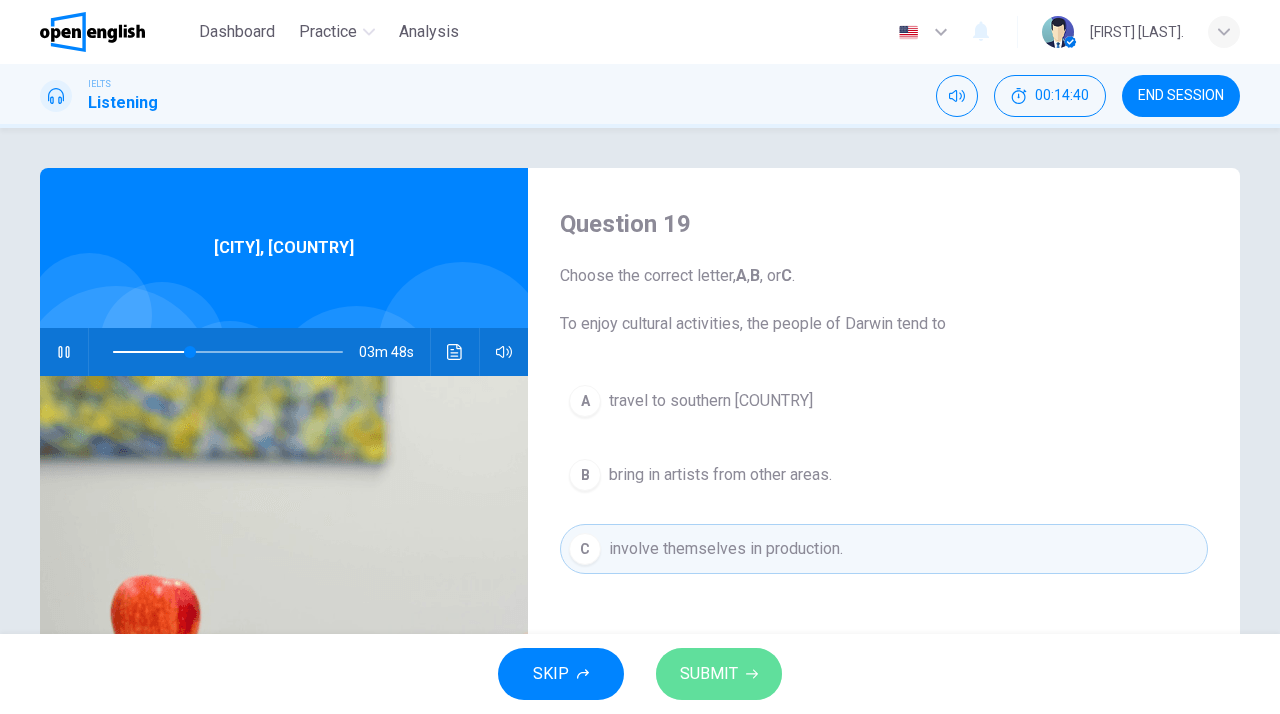 click on "SUBMIT" at bounding box center (719, 674) 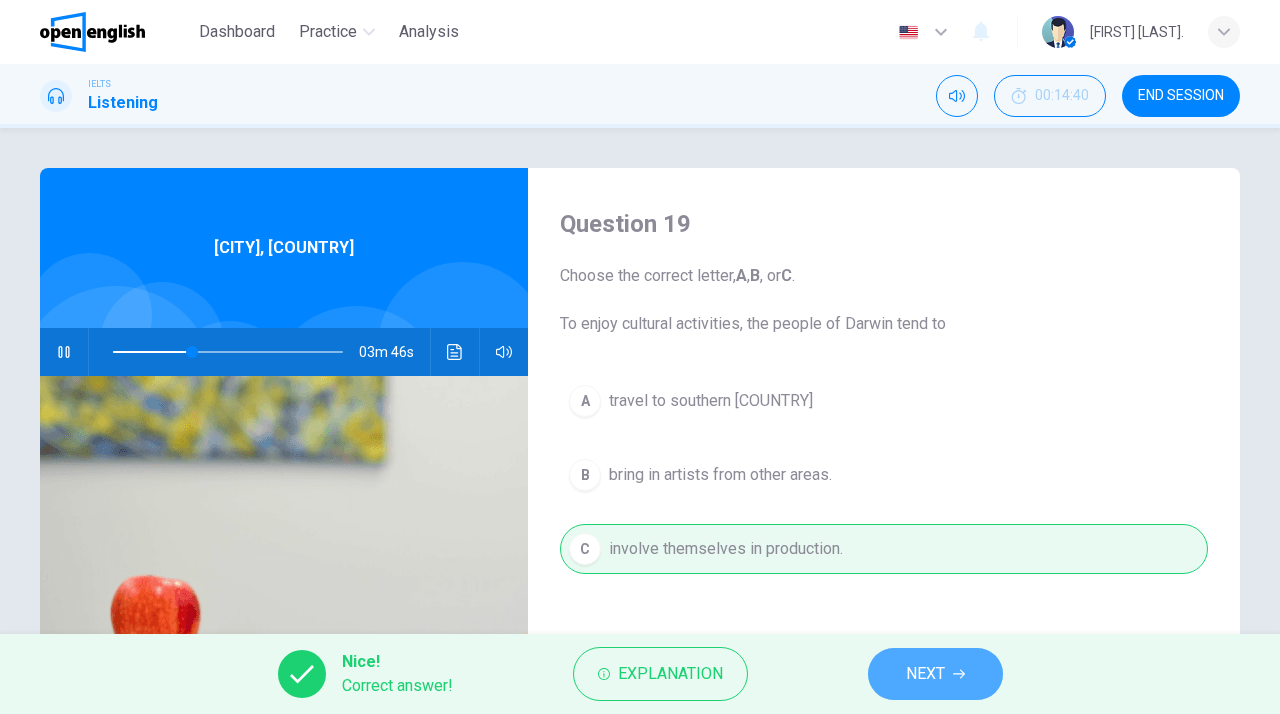 click on "NEXT" at bounding box center [935, 674] 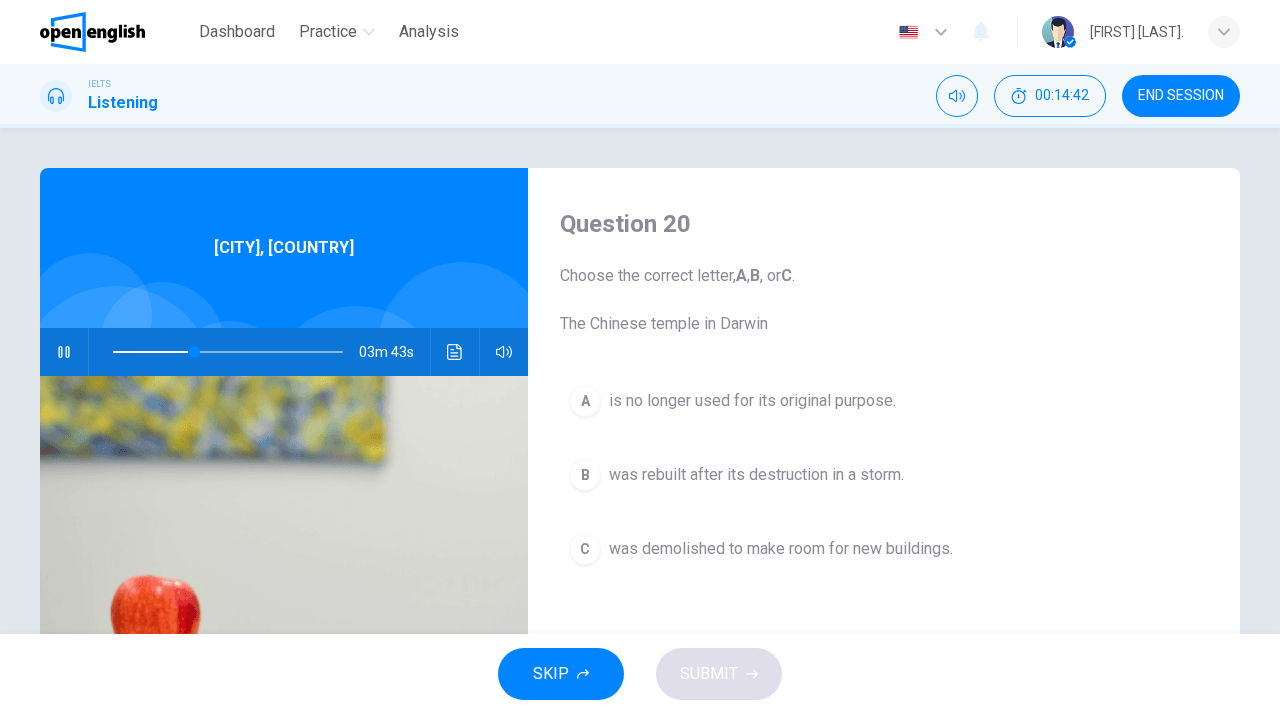 scroll, scrollTop: 0, scrollLeft: 0, axis: both 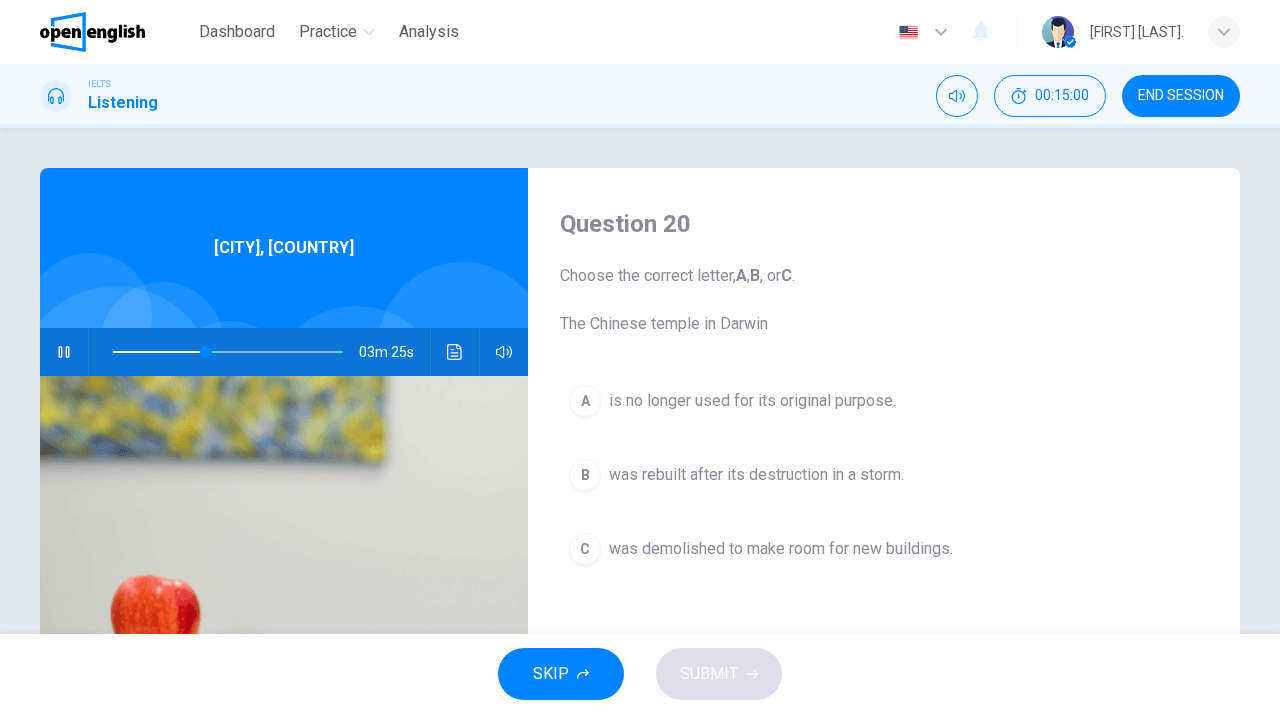 click on "was rebuilt after its destruction in a storm." at bounding box center [756, 475] 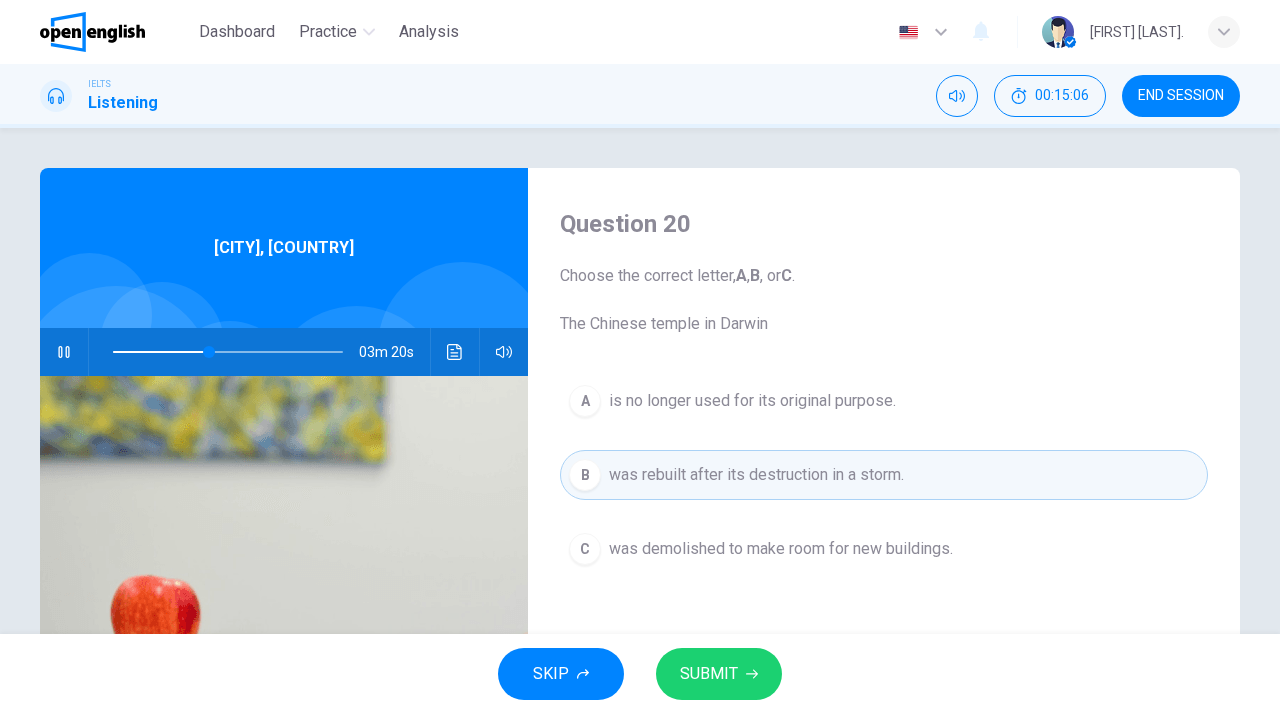 click on "SUBMIT" at bounding box center (709, 674) 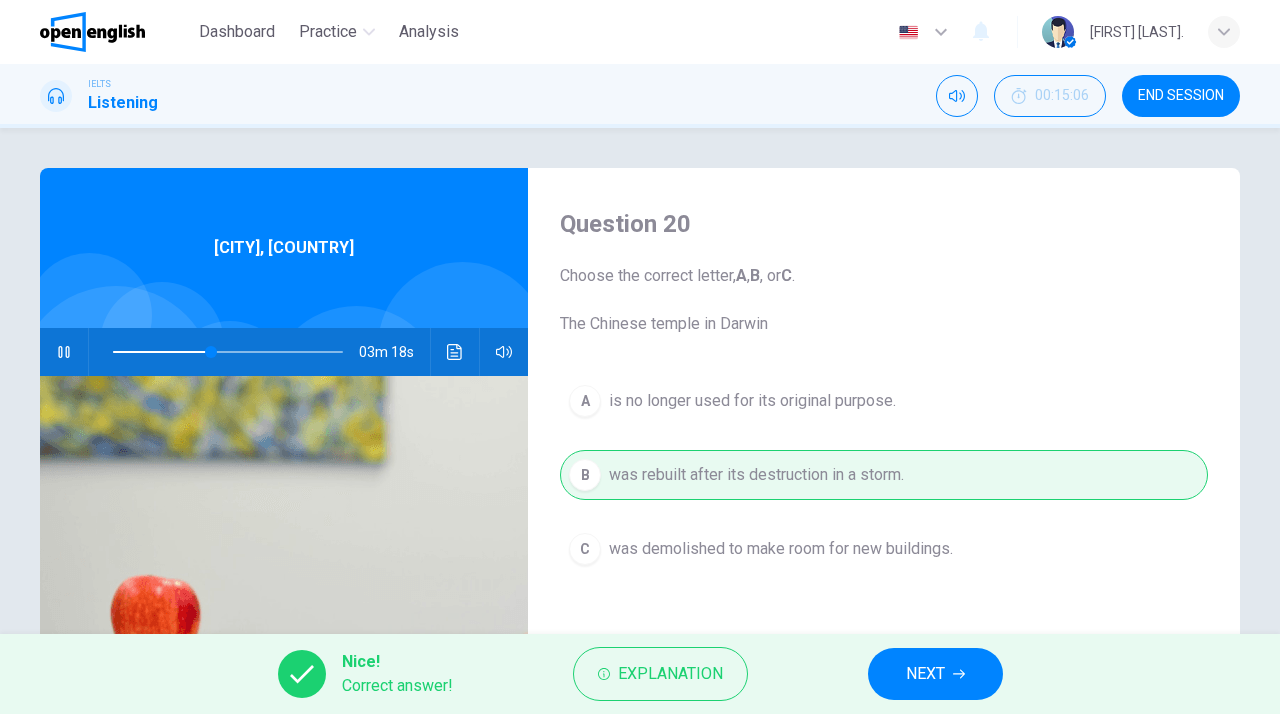 click on "NEXT" at bounding box center (935, 674) 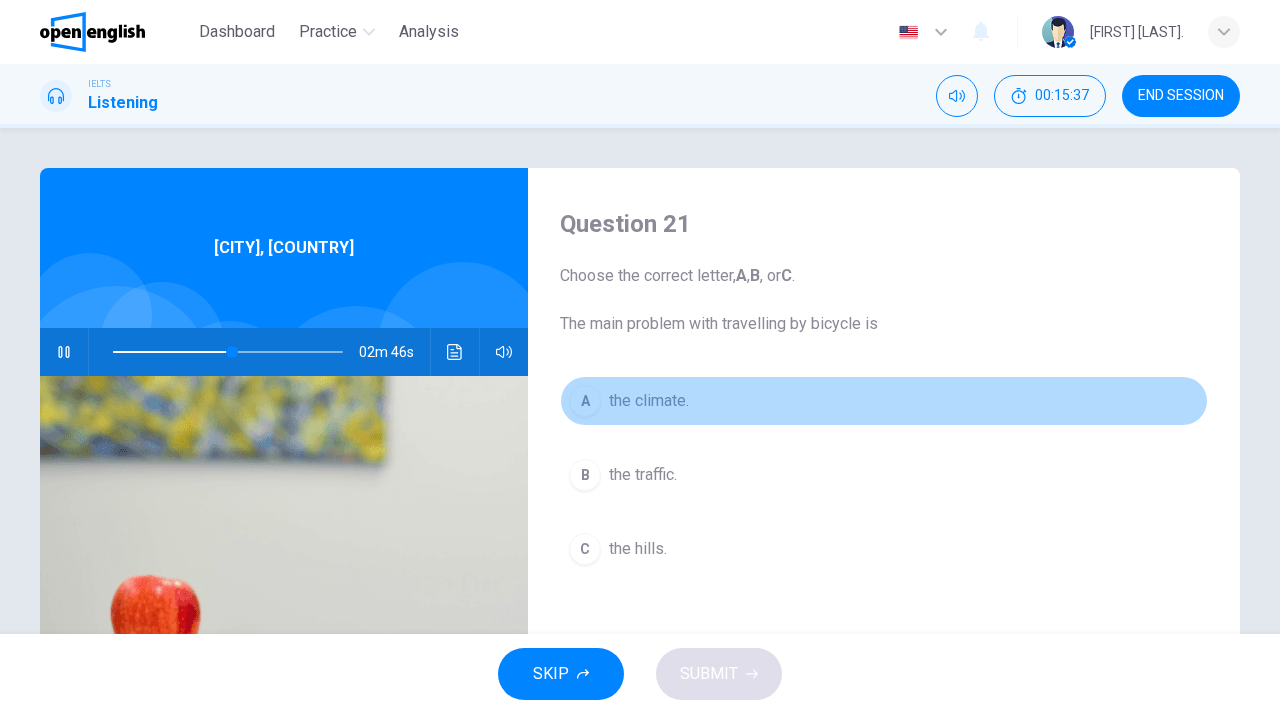 click on "A the climate." at bounding box center [884, 401] 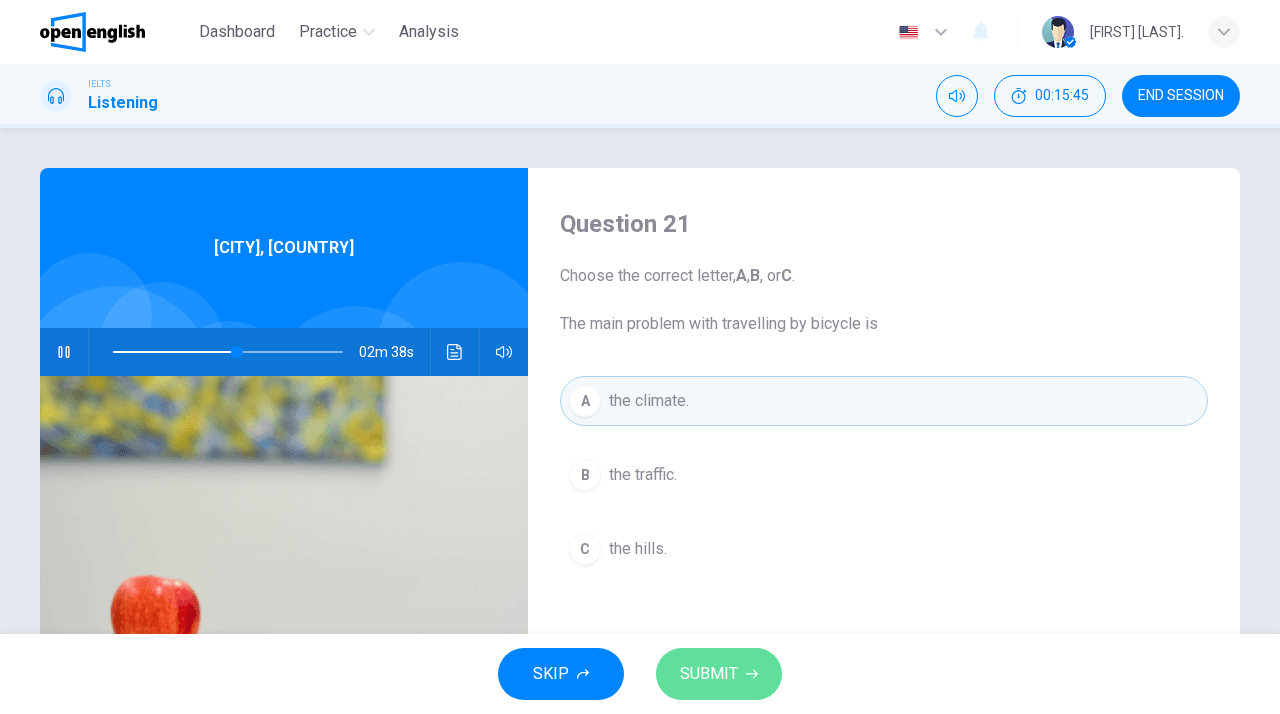 click on "SUBMIT" at bounding box center (709, 674) 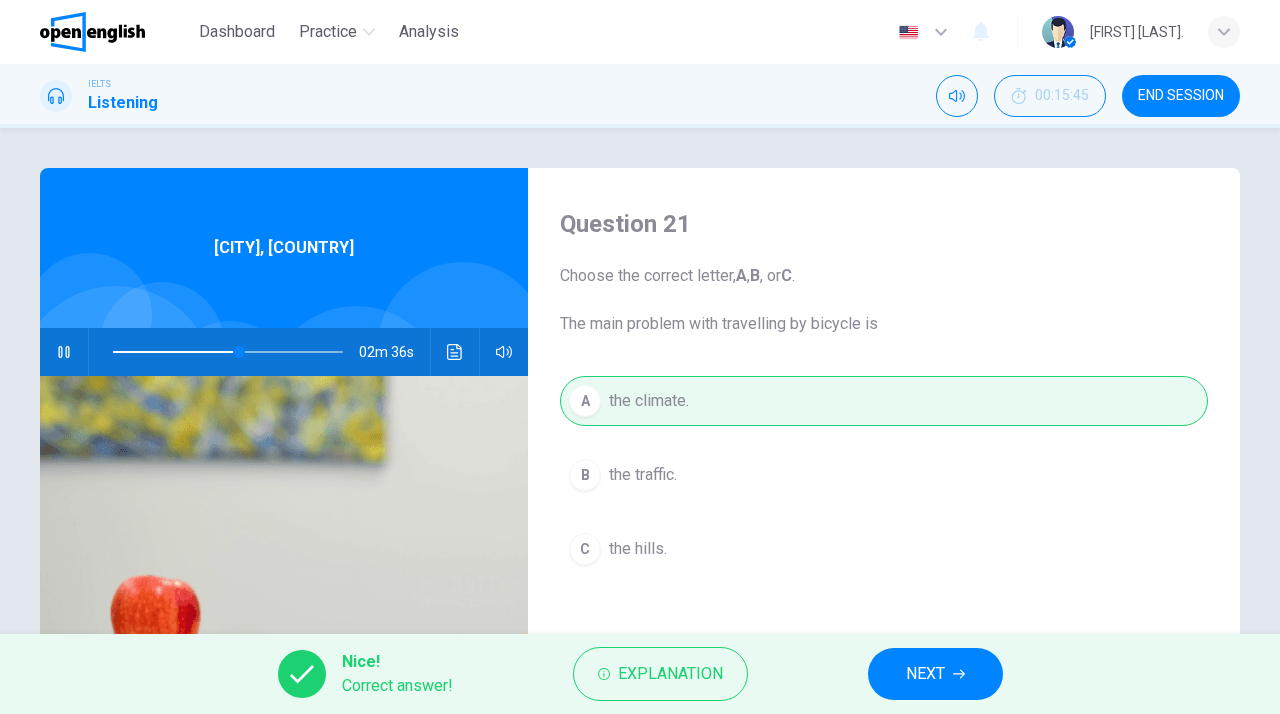 click on "Nice! Correct answer! Explanation NEXT" at bounding box center (640, 674) 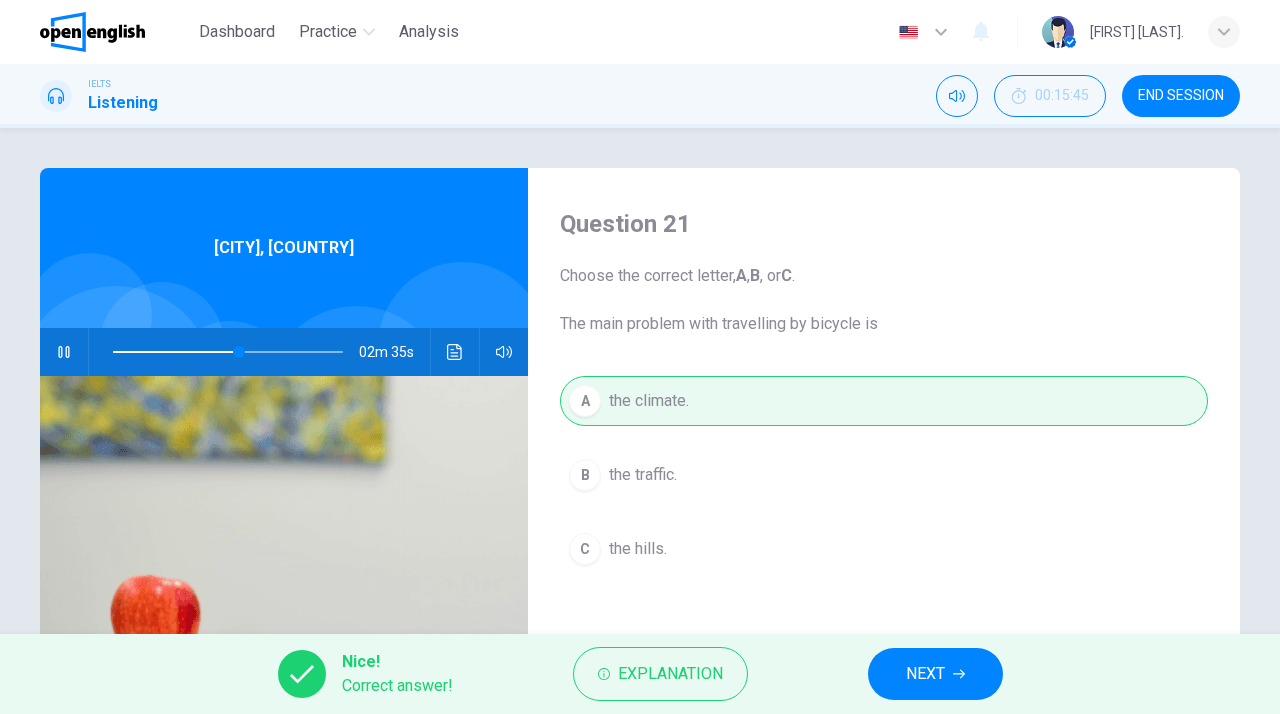 click on "NEXT" at bounding box center (935, 674) 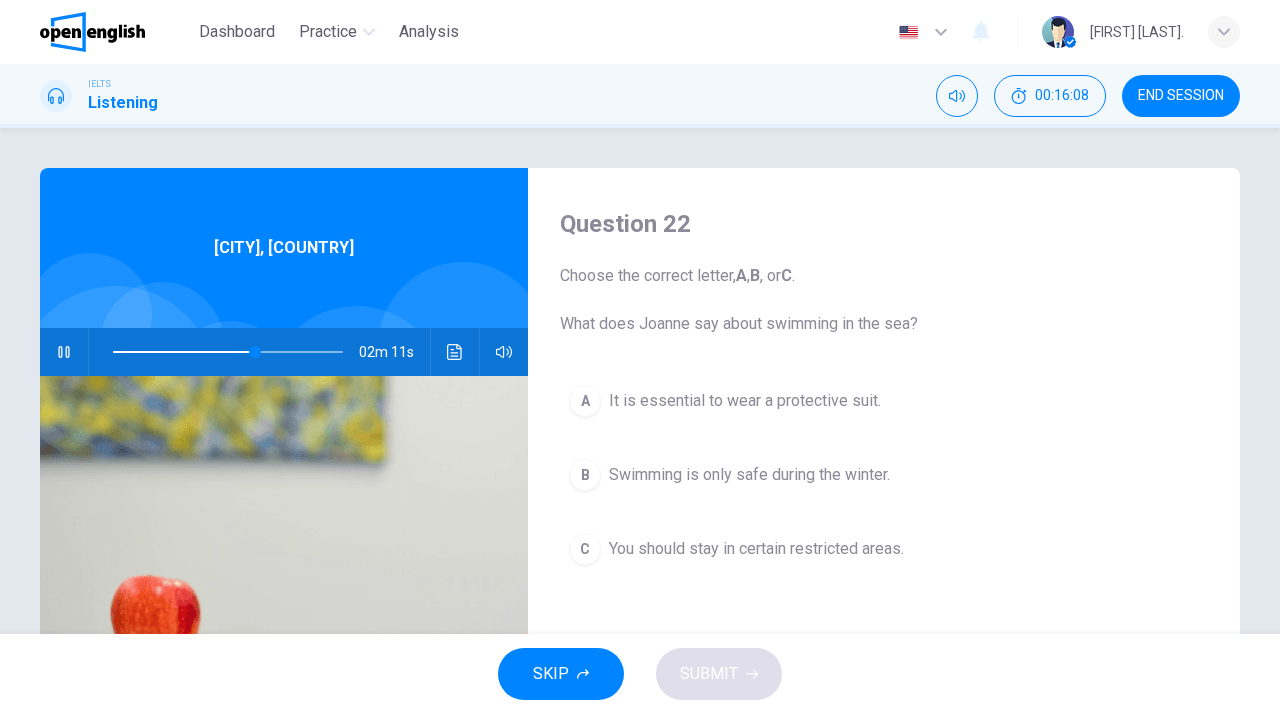 click on "It is essential to wear a protective suit." at bounding box center [745, 401] 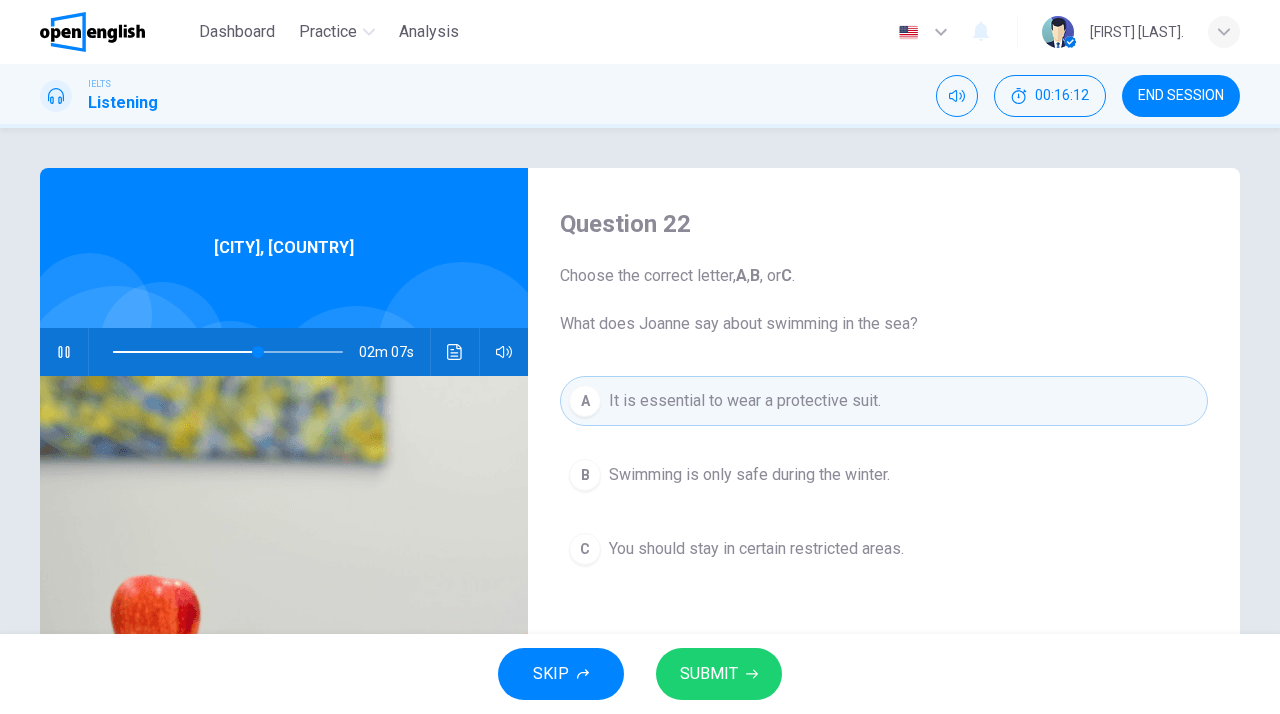 click on "You should stay in certain restricted areas." at bounding box center (756, 549) 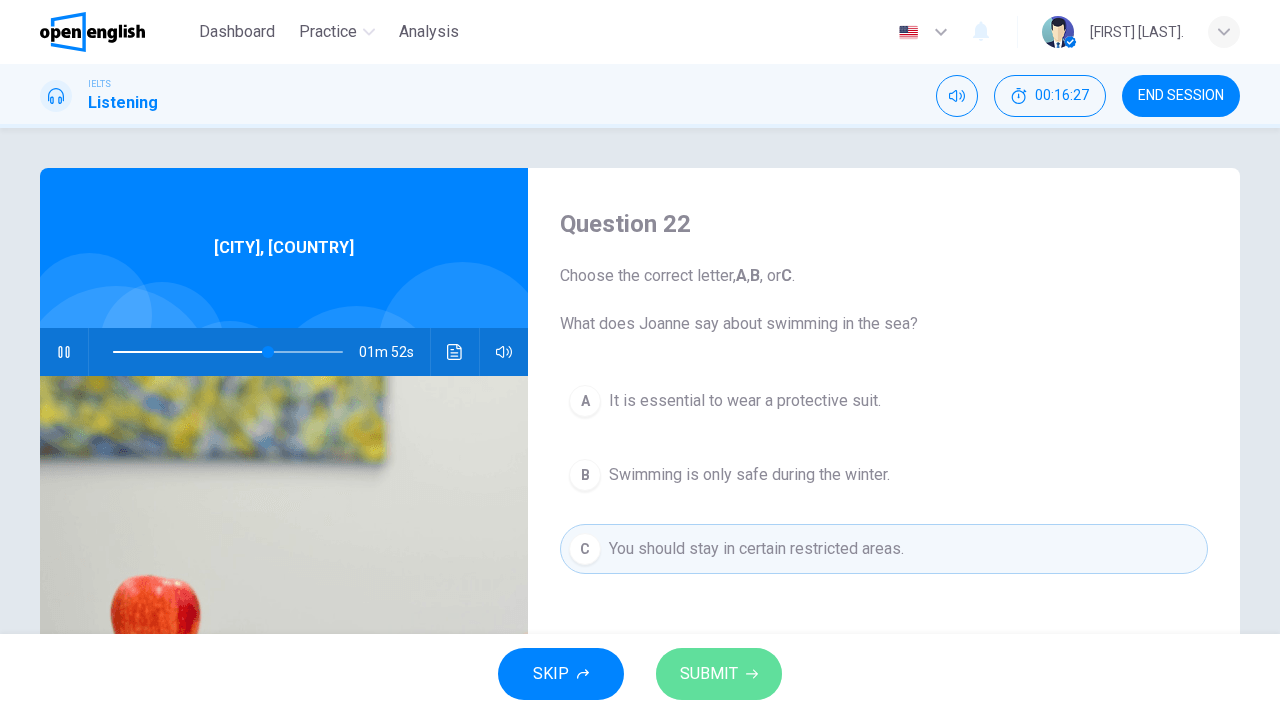 click on "SUBMIT" at bounding box center [719, 674] 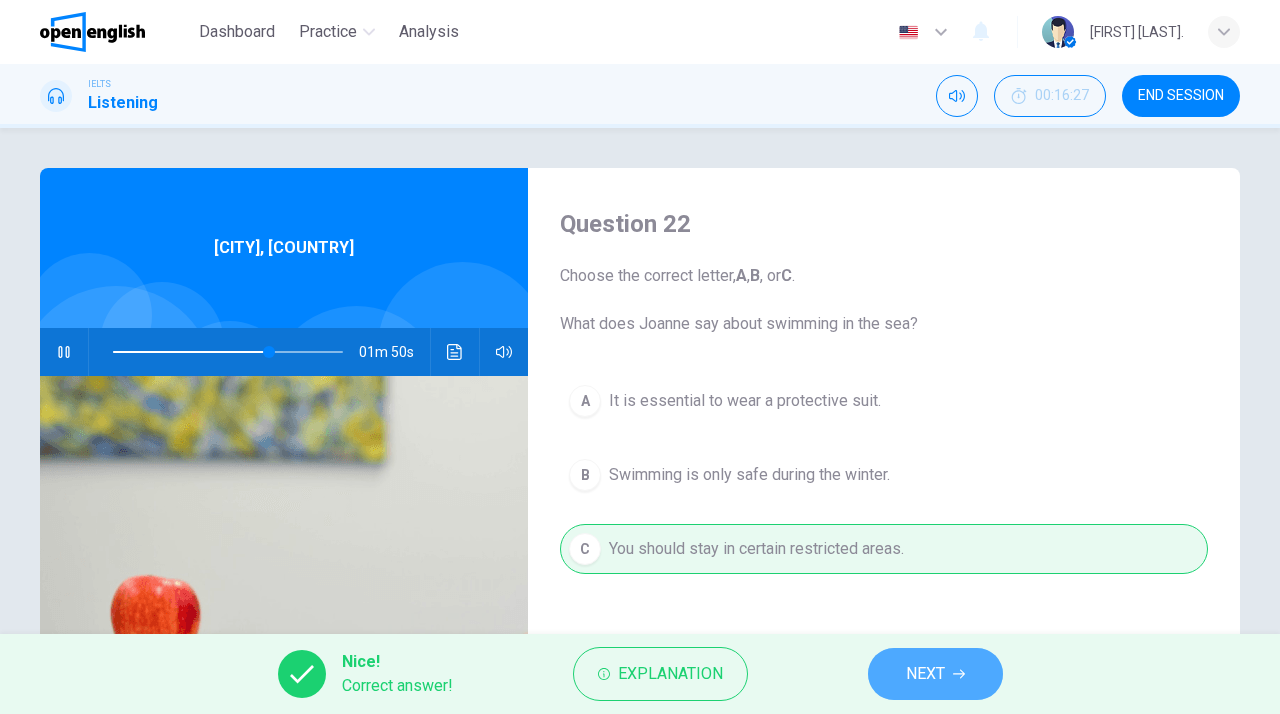 click on "NEXT" at bounding box center (935, 674) 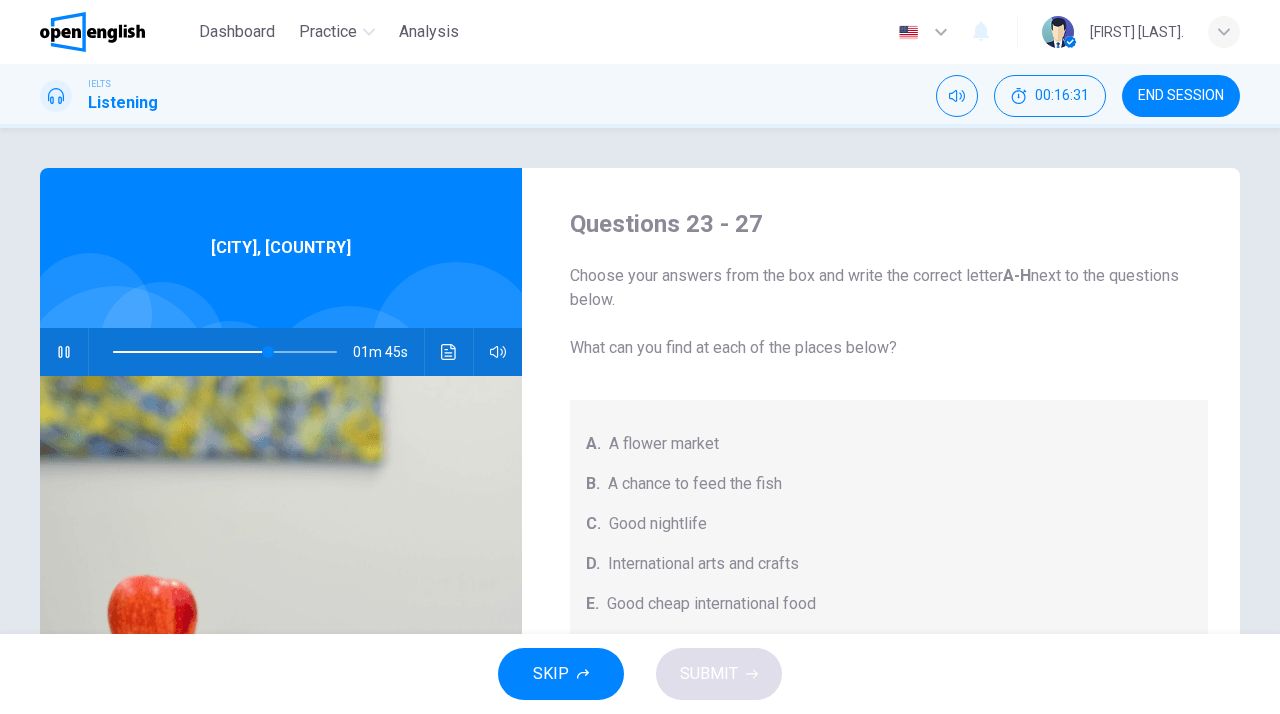 scroll, scrollTop: 0, scrollLeft: 0, axis: both 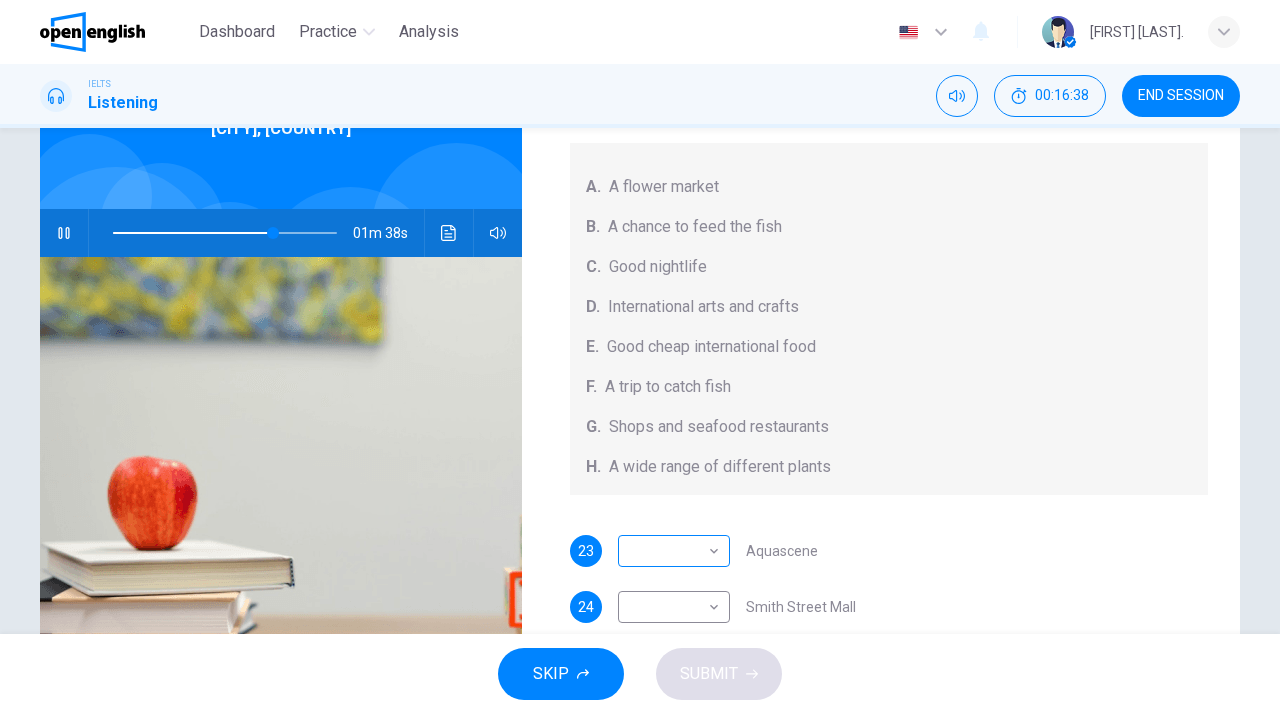 click on "This site uses cookies, as explained in our  Privacy Policy . If you agree to the use of cookies, please click the Accept button and continue to browse our site.   Privacy Policy Accept This site uses cookies, as explained in our  Privacy Policy . If you agree to the use of cookies, please click the Accept button and continue to browse our site.   Privacy Policy Accept Dashboard Practice Analysis English ** ​ Serkan E. IELTS Listening 00:16:38 END SESSION Questions 23 - 27 Choose your answers from the box and write the correct letter  A-H  next to the questions below.
What can you find at each of the places below? A. A flower market B. A chance to feed the fish C. Good nightlife D. International arts and crafts E. Good cheap international food F. A trip to catch fish G. Shops and seafood restaurants H. A wide range of different plants 23 ​ ​ Aquascene 24 ​ ​ Smith Street Mall 25 ​ ​ Cullen Bay Marina 26 ​ ​ Fannie Bay 27 ​ ​ Mitchell Street Darwin, Australia 01m 38s SKIP SUBMIT 1 2025" at bounding box center [640, 357] 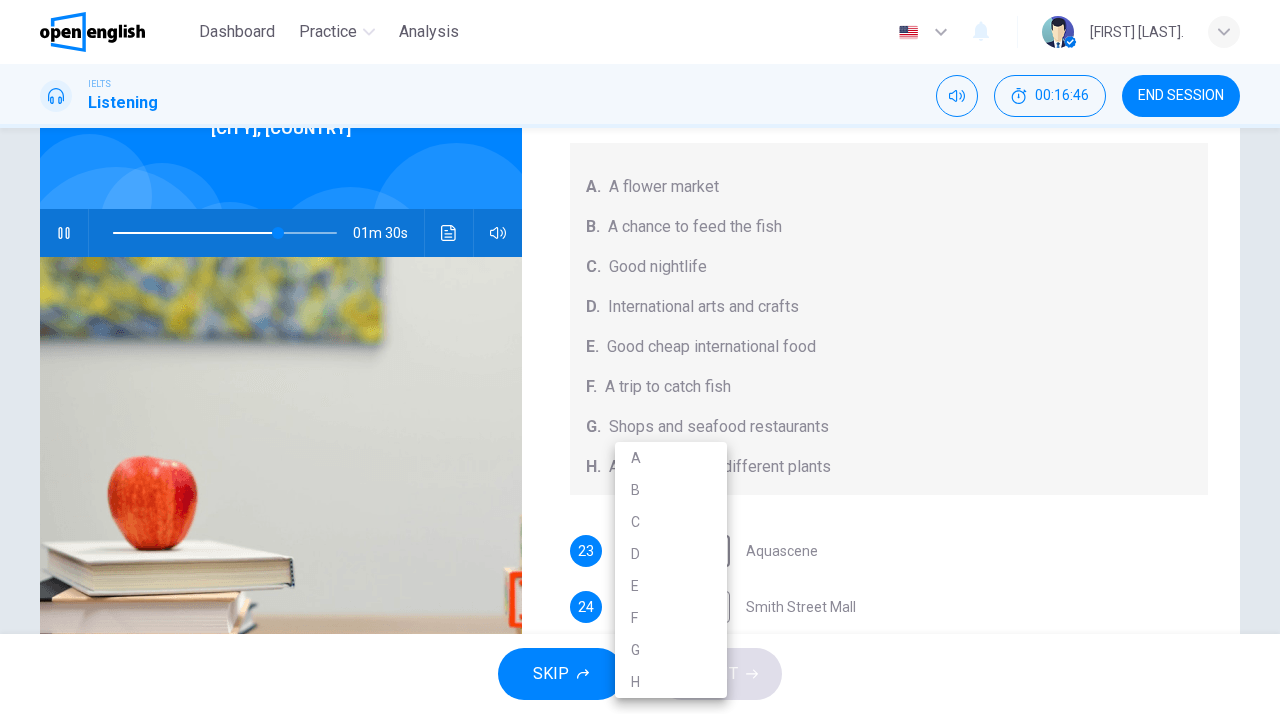 click on "B" at bounding box center [671, 490] 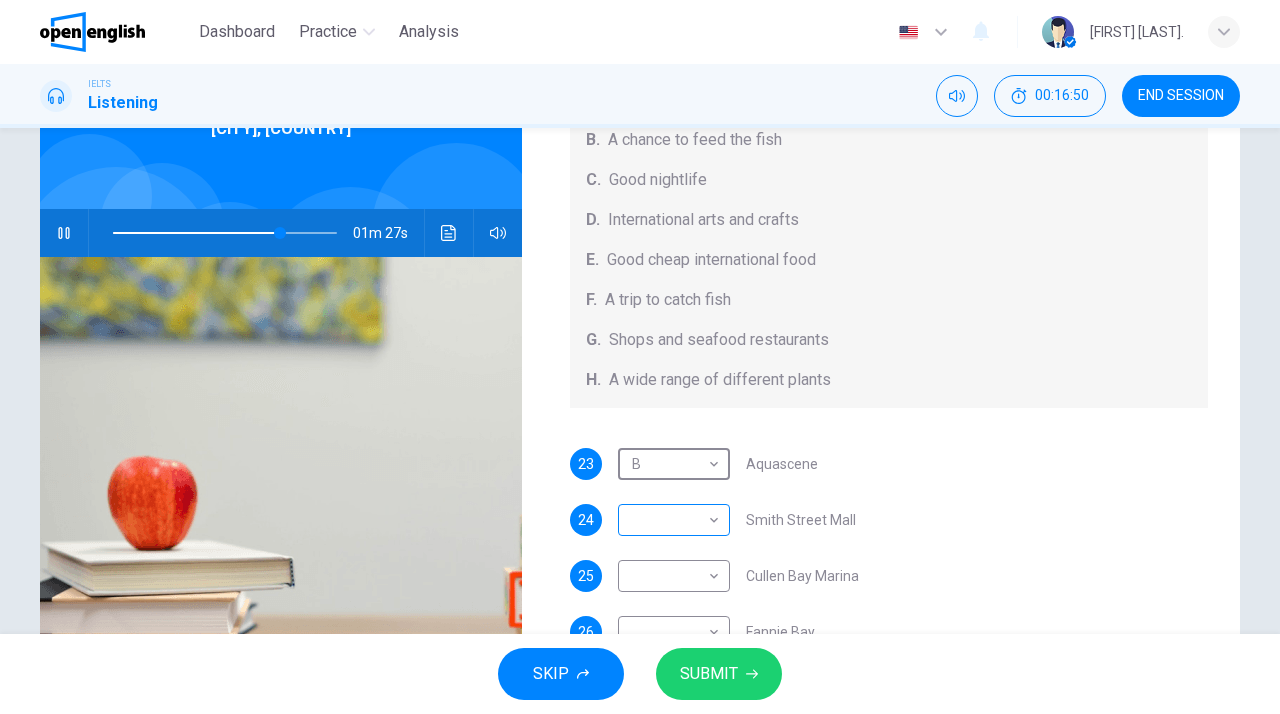scroll, scrollTop: 225, scrollLeft: 0, axis: vertical 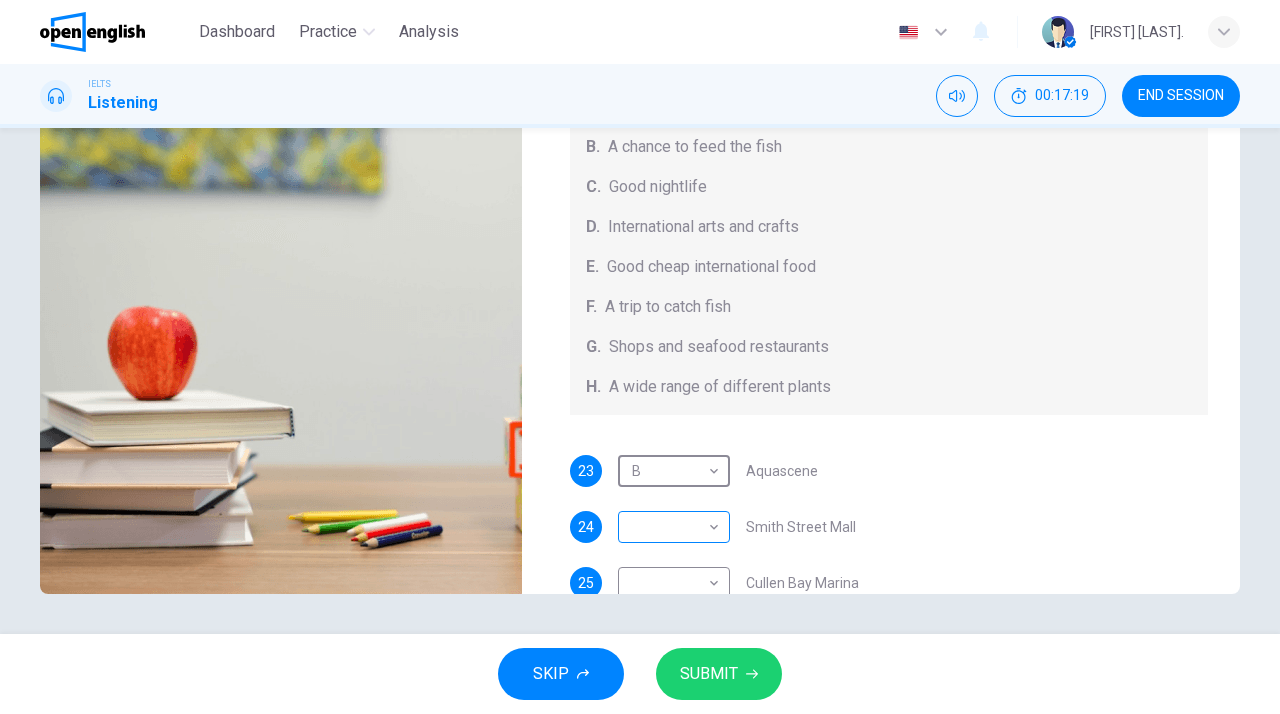 click on "This site uses cookies, as explained in our  Privacy Policy . If you agree to the use of cookies, please click the Accept button and continue to browse our site.   Privacy Policy Accept This site uses cookies, as explained in our  Privacy Policy . If you agree to the use of cookies, please click the Accept button and continue to browse our site.   Privacy Policy Accept Dashboard Practice Analysis English ** ​ Serkan E. IELTS Listening 00:17:19 END SESSION Questions 23 - 27 Choose your answers from the box and write the correct letter  A-H  next to the questions below.
What can you find at each of the places below? A. A flower market B. A chance to feed the fish C. Good nightlife D. International arts and crafts E. Good cheap international food F. A trip to catch fish G. Shops and seafood restaurants H. A wide range of different plants 23 B * ​ Aquascene 24 ​ ​ Smith Street Mall 25 ​ ​ Cullen Bay Marina 26 ​ ​ Fannie Bay 27 ​ ​ Mitchell Street Darwin, Australia 00m 57s SKIP SUBMIT 1 2025" at bounding box center [640, 357] 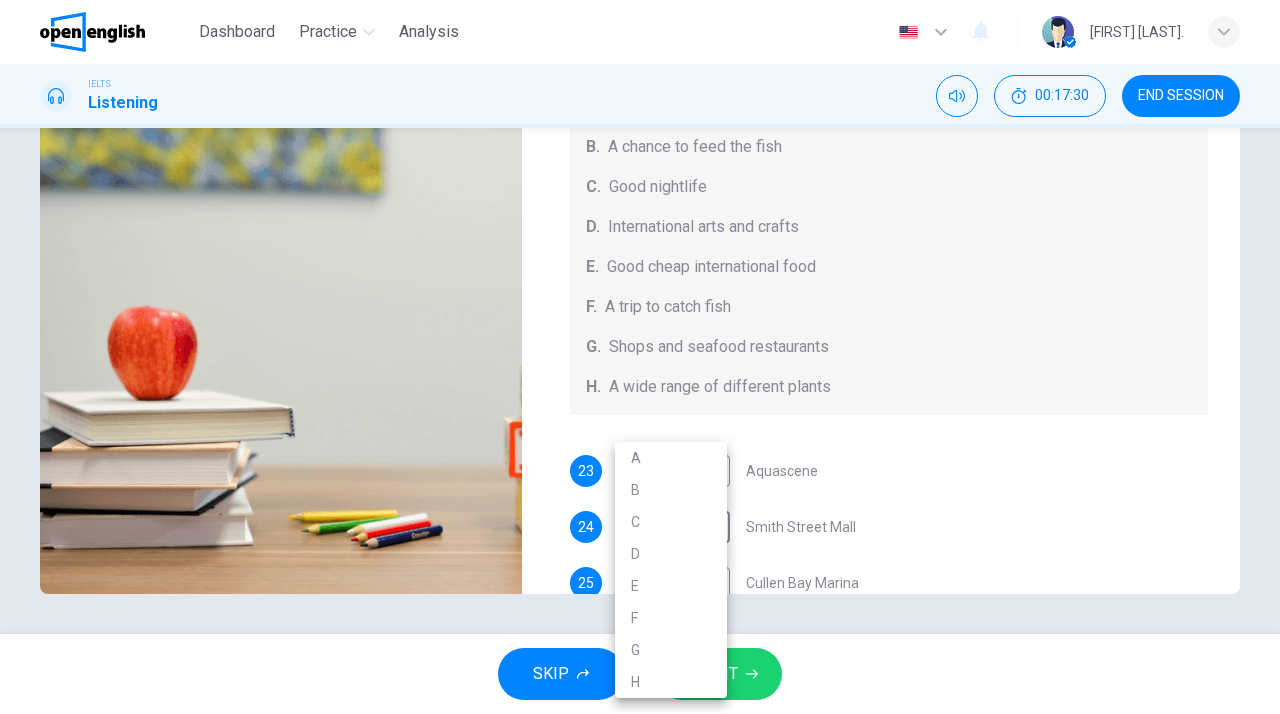 click at bounding box center [640, 357] 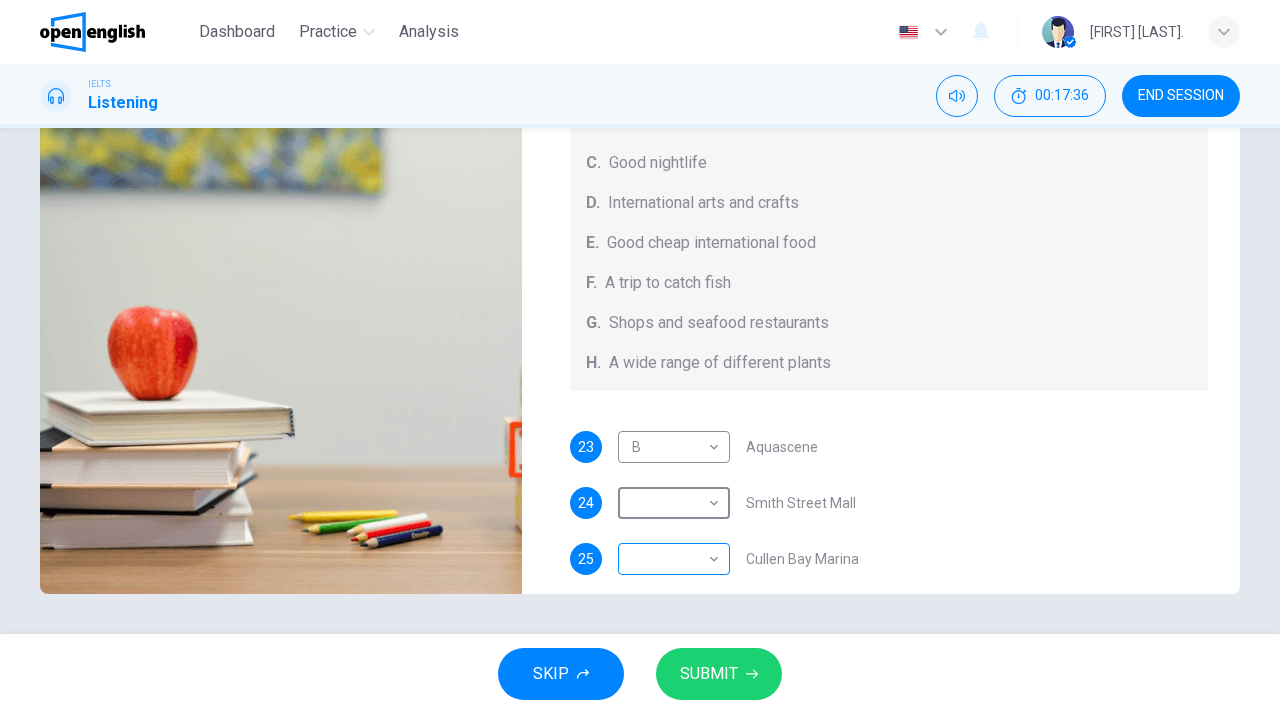 click on "This site uses cookies, as explained in our  Privacy Policy . If you agree to the use of cookies, please click the Accept button and continue to browse our site.   Privacy Policy Accept This site uses cookies, as explained in our  Privacy Policy . If you agree to the use of cookies, please click the Accept button and continue to browse our site.   Privacy Policy Accept Dashboard Practice Analysis English ** ​ Serkan E. IELTS Listening 00:17:36 END SESSION Questions 23 - 27 Choose your answers from the box and write the correct letter  A-H  next to the questions below.
What can you find at each of the places below? A. A flower market B. A chance to feed the fish C. Good nightlife D. International arts and crafts E. Good cheap international food F. A trip to catch fish G. Shops and seafood restaurants H. A wide range of different plants 23 B * ​ Aquascene 24 ​ ​ Smith Street Mall 25 ​ ​ Cullen Bay Marina 26 ​ ​ Fannie Bay 27 ​ ​ Mitchell Street Darwin, Australia 00m 40s SKIP SUBMIT 1 2025" at bounding box center [640, 357] 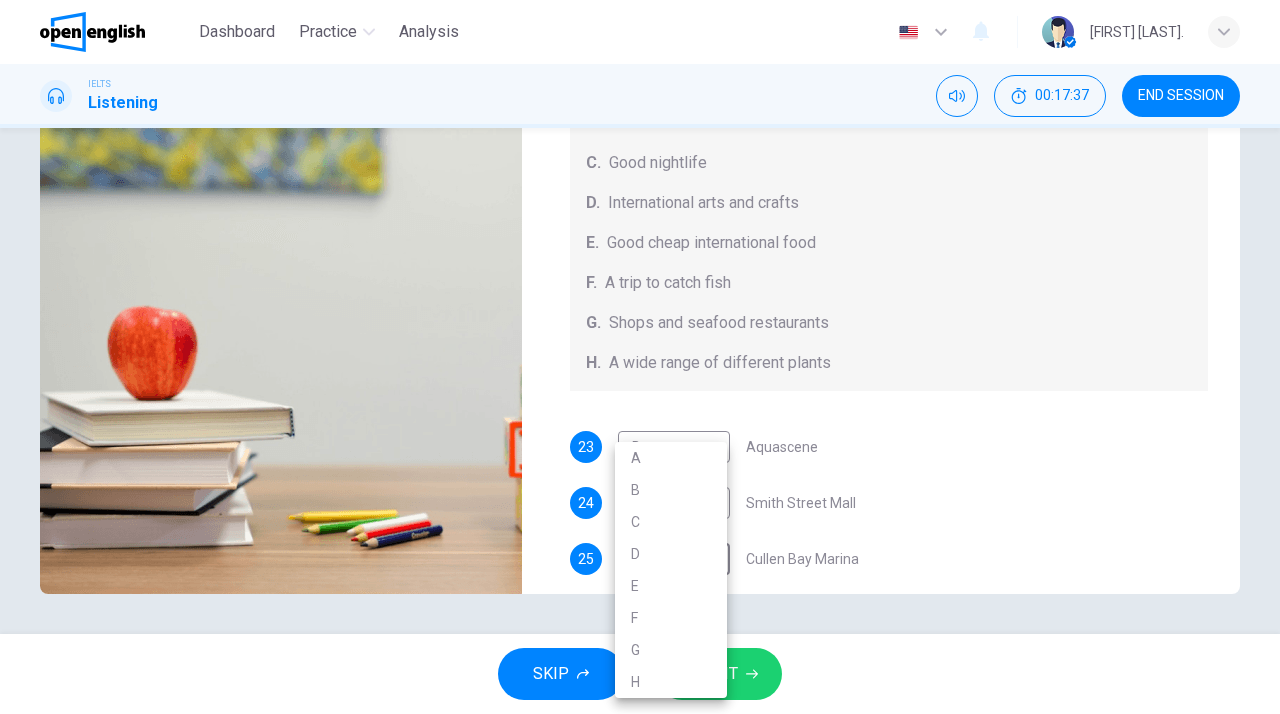 click at bounding box center [640, 357] 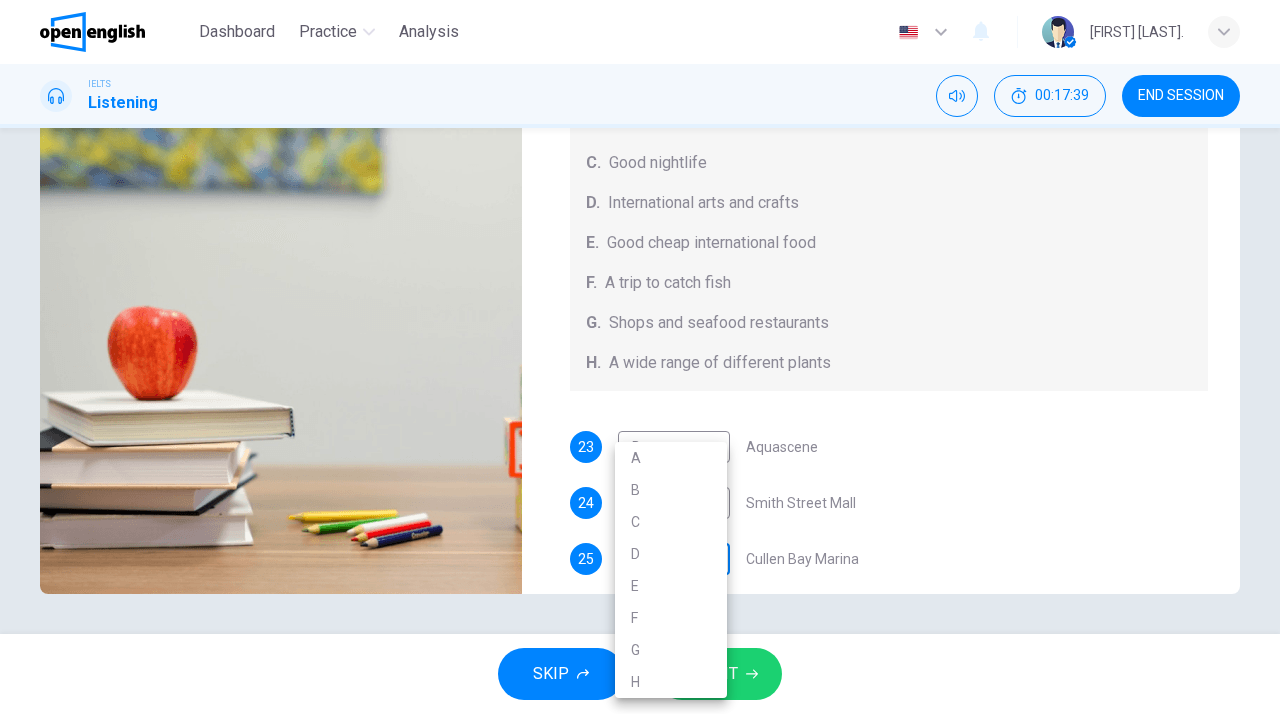 click on "This site uses cookies, as explained in our  Privacy Policy . If you agree to the use of cookies, please click the Accept button and continue to browse our site.   Privacy Policy Accept This site uses cookies, as explained in our  Privacy Policy . If you agree to the use of cookies, please click the Accept button and continue to browse our site.   Privacy Policy Accept Dashboard Practice Analysis English ** ​ Serkan E. IELTS Listening 00:17:39 END SESSION Questions 23 - 27 Choose your answers from the box and write the correct letter  A-H  next to the questions below.
What can you find at each of the places below? A. A flower market B. A chance to feed the fish C. Good nightlife D. International arts and crafts E. Good cheap international food F. A trip to catch fish G. Shops and seafood restaurants H. A wide range of different plants 23 B * ​ Aquascene 24 ​ ​ Smith Street Mall 25 ​ ​ Cullen Bay Marina 26 ​ ​ Fannie Bay 27 ​ ​ Mitchell Street Darwin, Australia 00m 37s SKIP SUBMIT 1 2025" at bounding box center [640, 357] 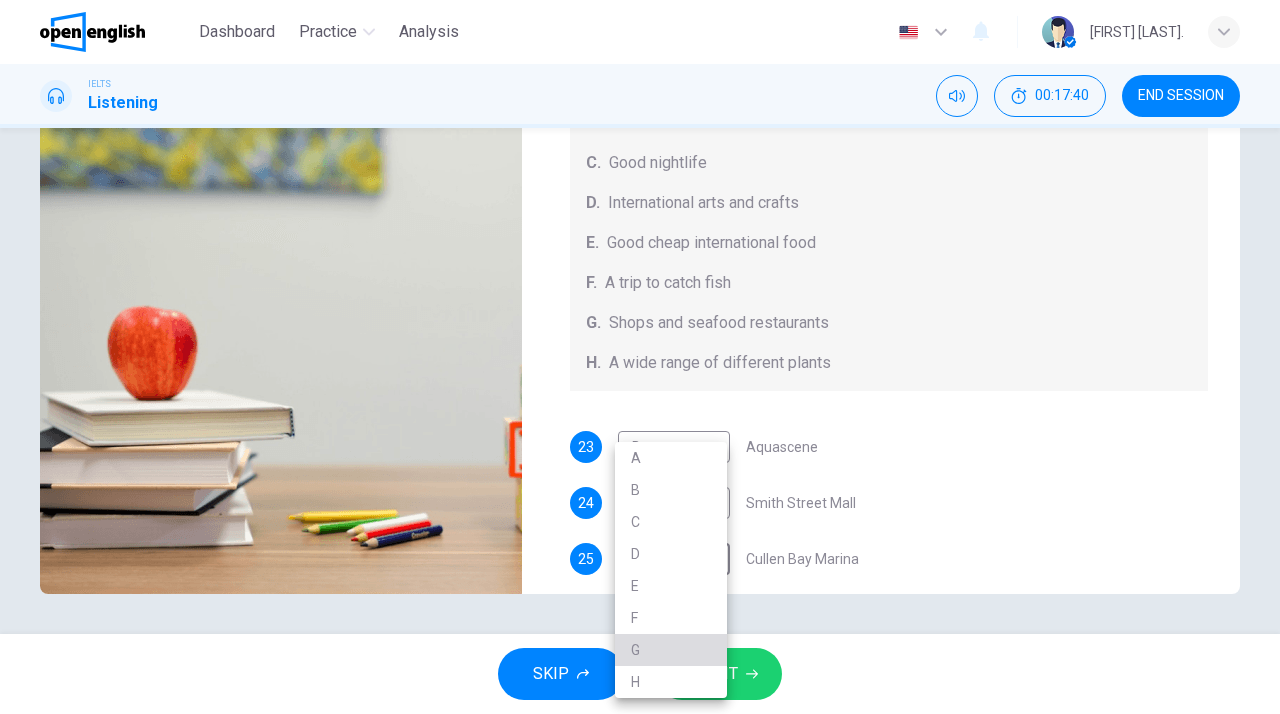 click on "G" at bounding box center [671, 650] 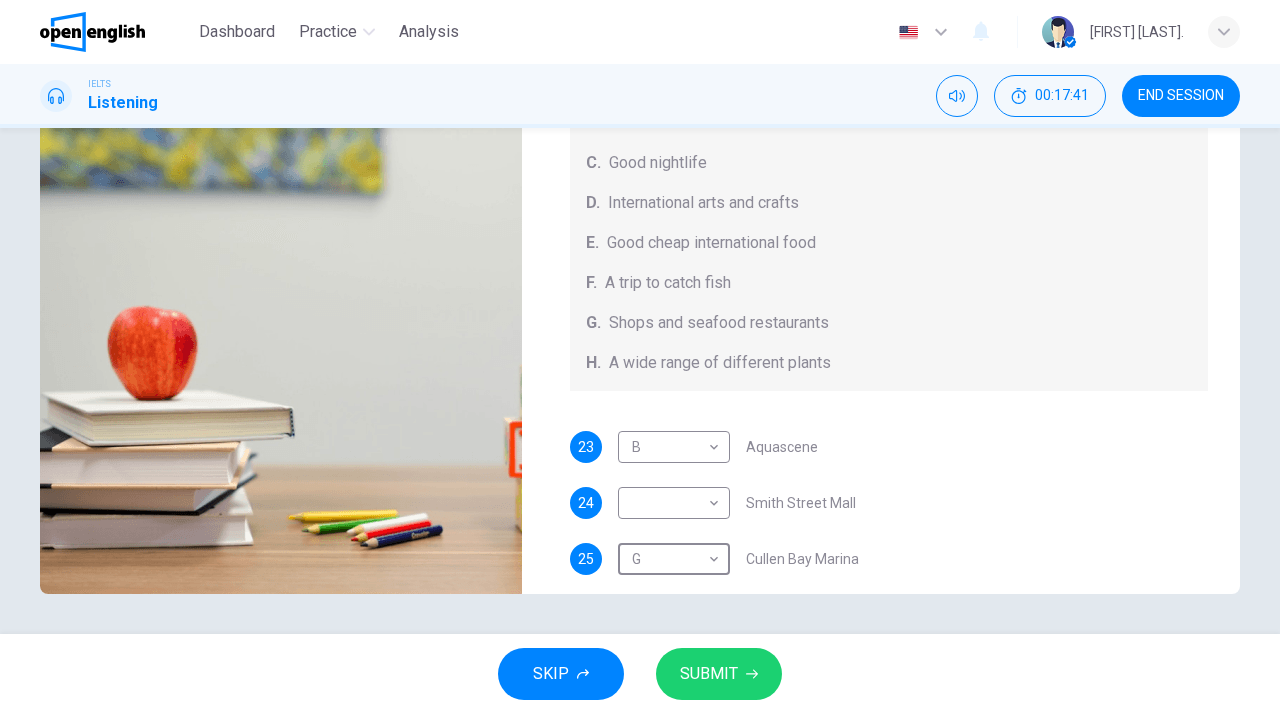scroll, scrollTop: 1, scrollLeft: 0, axis: vertical 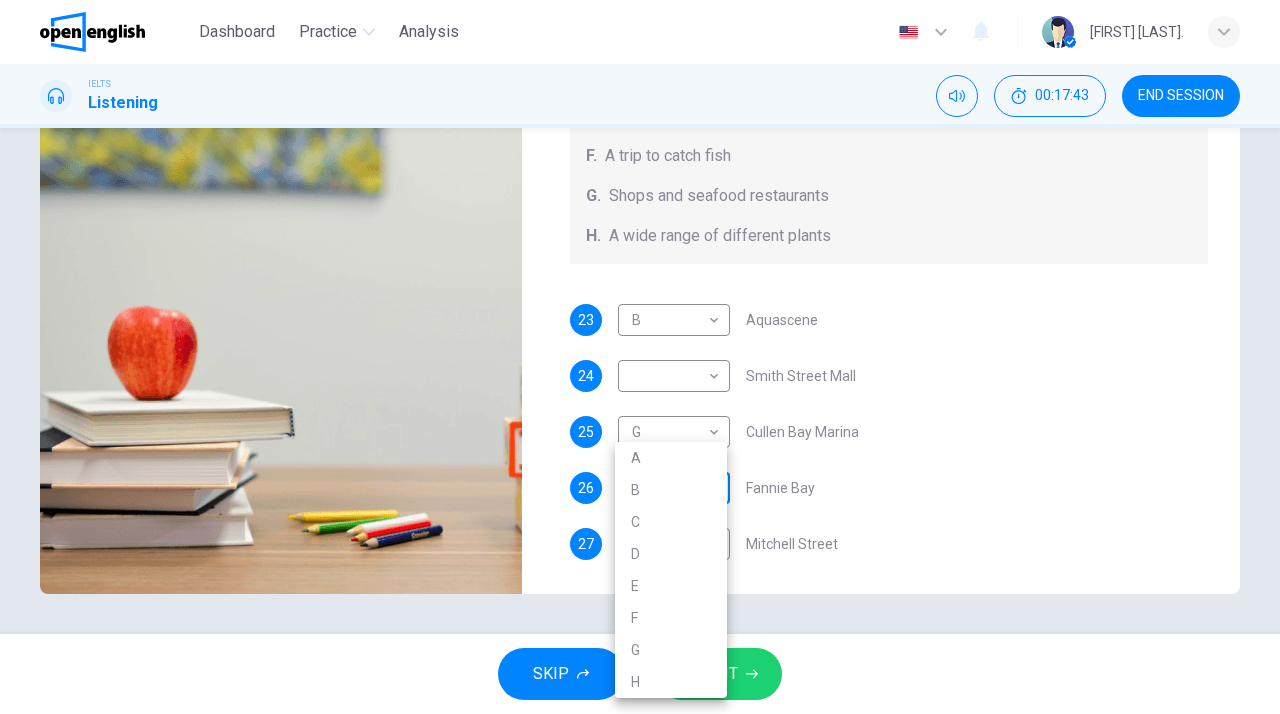 click on "This site uses cookies, as explained in our  Privacy Policy . If you agree to the use of cookies, please click the Accept button and continue to browse our site.   Privacy Policy Accept This site uses cookies, as explained in our  Privacy Policy . If you agree to the use of cookies, please click the Accept button and continue to browse our site.   Privacy Policy Accept Dashboard Practice Analysis English ** ​ Serkan E. IELTS Listening 00:17:43 END SESSION Questions 23 - 27 Choose your answers from the box and write the correct letter  A-H  next to the questions below.
What can you find at each of the places below? A. A flower market B. A chance to feed the fish C. Good nightlife D. International arts and crafts E. Good cheap international food F. A trip to catch fish G. Shops and seafood restaurants H. A wide range of different plants 23 B * ​ Aquascene 24 ​ ​ Smith Street Mall 25 G * ​ Cullen Bay Marina 26 ​ ​ Fannie Bay 27 ​ ​ Mitchell Street Darwin, Australia 00m 33s SKIP SUBMIT 1 2025" at bounding box center (640, 357) 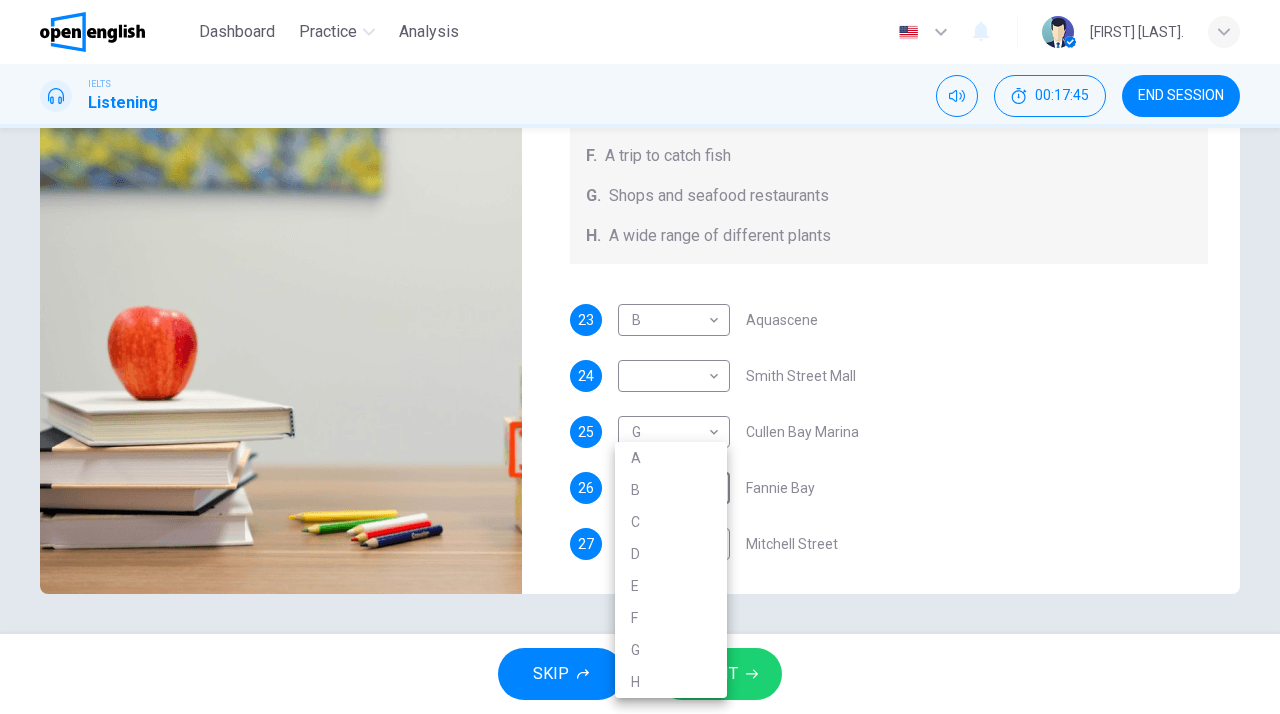 click at bounding box center (640, 357) 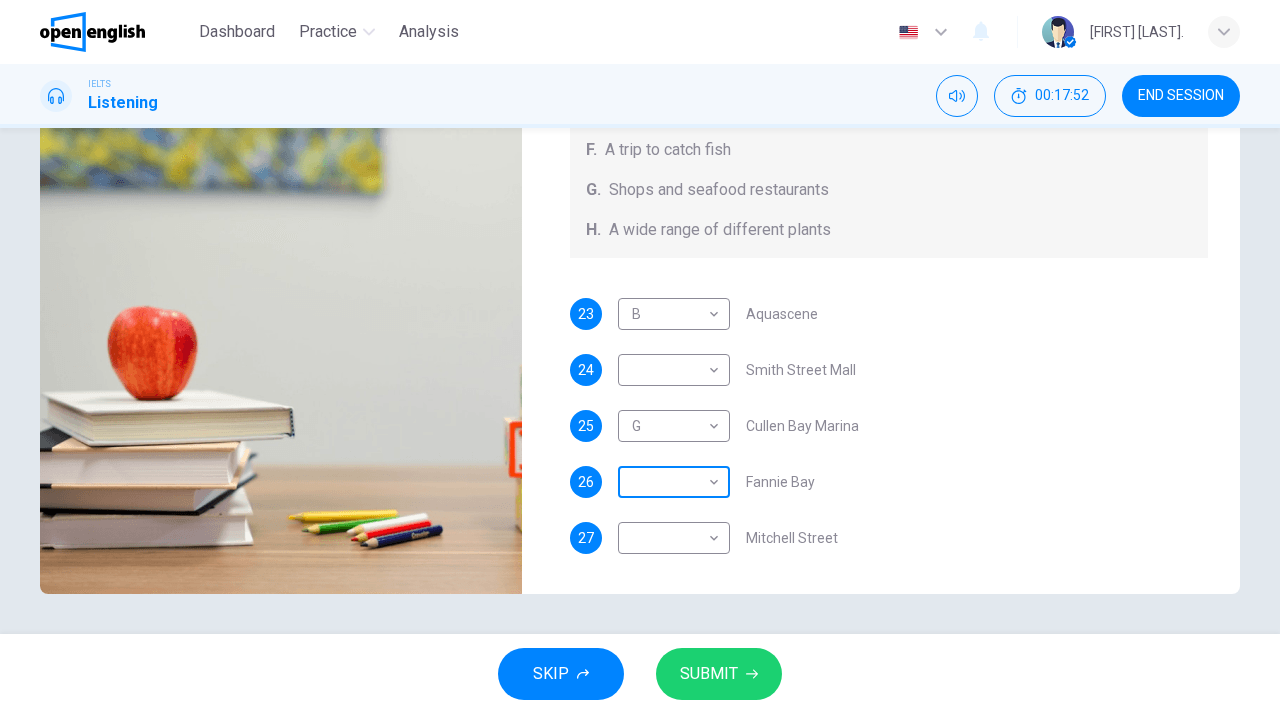 scroll, scrollTop: 225, scrollLeft: 0, axis: vertical 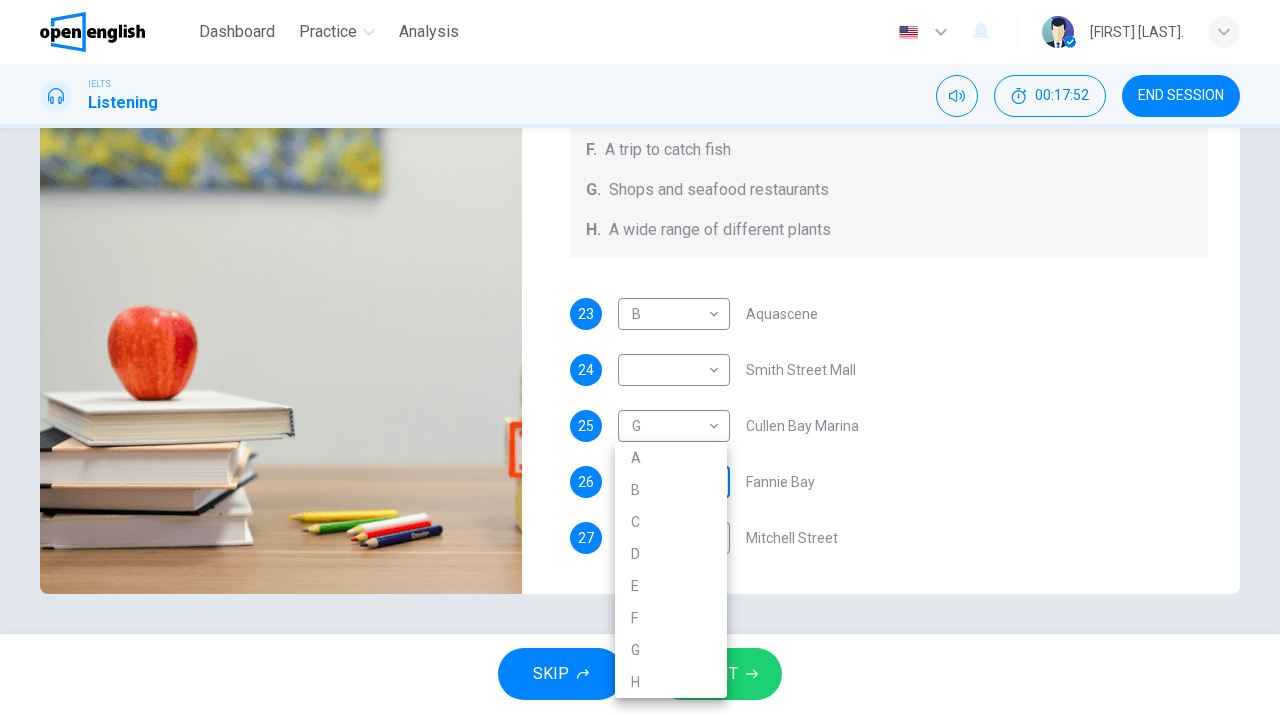 click on "This site uses cookies, as explained in our  Privacy Policy . If you agree to the use of cookies, please click the Accept button and continue to browse our site.   Privacy Policy Accept This site uses cookies, as explained in our  Privacy Policy . If you agree to the use of cookies, please click the Accept button and continue to browse our site.   Privacy Policy Accept Dashboard Practice Analysis English ** ​ Serkan E. IELTS Listening 00:17:52 END SESSION Questions 23 - 27 Choose your answers from the box and write the correct letter  A-H  next to the questions below.
What can you find at each of the places below? A. A flower market B. A chance to feed the fish C. Good nightlife D. International arts and crafts E. Good cheap international food F. A trip to catch fish G. Shops and seafood restaurants H. A wide range of different plants 23 B * ​ Aquascene 24 ​ ​ Smith Street Mall 25 G * ​ Cullen Bay Marina 26 ​ ​ Fannie Bay 27 ​ ​ Mitchell Street Darwin, Australia 00m 24s SKIP SUBMIT 1 2025" at bounding box center (640, 357) 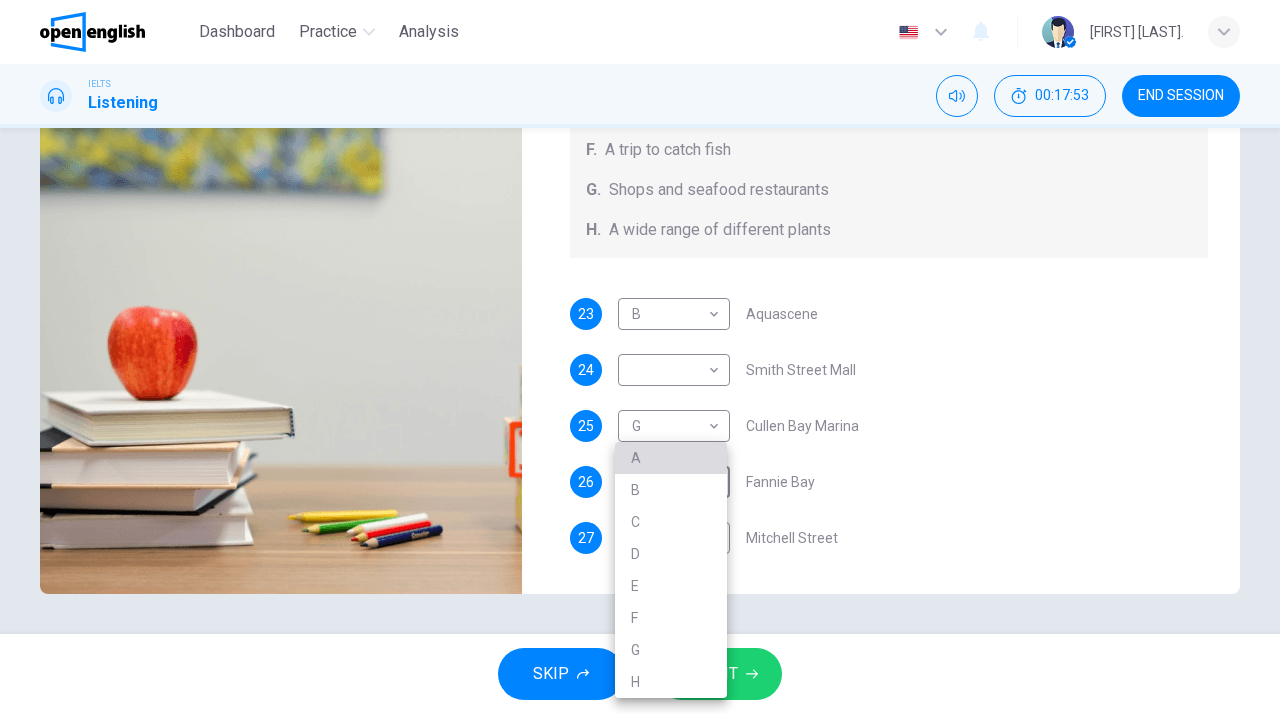 click on "A" at bounding box center (671, 458) 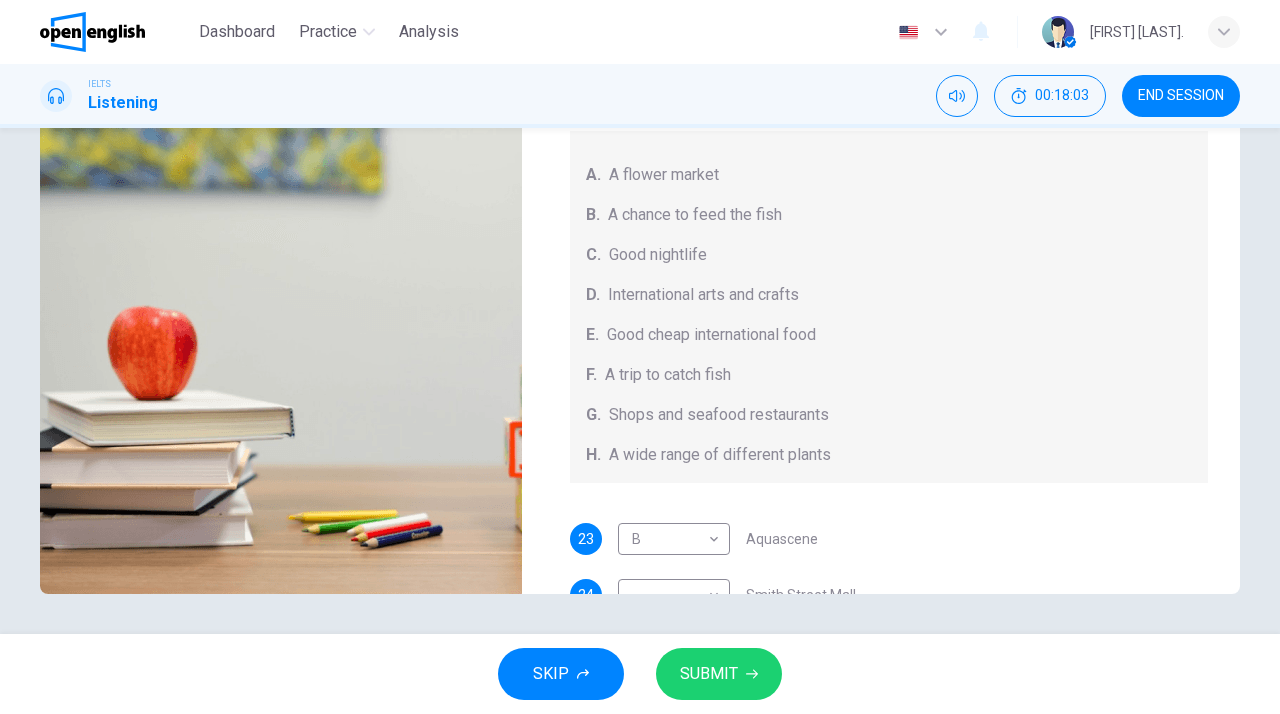 scroll, scrollTop: 205, scrollLeft: 0, axis: vertical 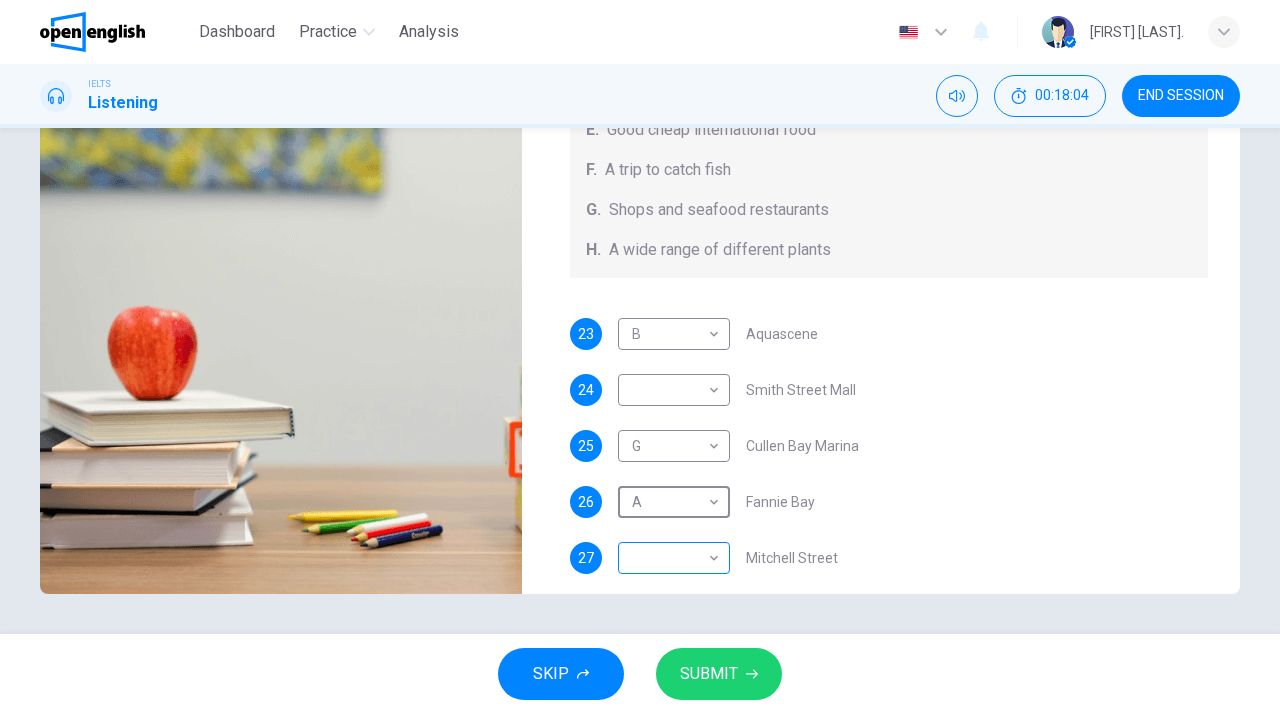 click on "This site uses cookies, as explained in our  Privacy Policy . If you agree to the use of cookies, please click the Accept button and continue to browse our site.   Privacy Policy Accept This site uses cookies, as explained in our  Privacy Policy . If you agree to the use of cookies, please click the Accept button and continue to browse our site.   Privacy Policy Accept Dashboard Practice Analysis English ** ​ Serkan E. IELTS Listening 00:18:04 END SESSION Questions 23 - 27 Choose your answers from the box and write the correct letter  A-H  next to the questions below.
What can you find at each of the places below? A. A flower market B. A chance to feed the fish C. Good nightlife D. International arts and crafts E. Good cheap international food F. A trip to catch fish G. Shops and seafood restaurants H. A wide range of different plants 23 B * ​ Aquascene 24 ​ ​ Smith Street Mall 25 G * ​ Cullen Bay Marina 26 A * ​ Fannie Bay 27 ​ ​ Mitchell Street Darwin, Australia 00m 12s SKIP SUBMIT 1 2025" at bounding box center [640, 357] 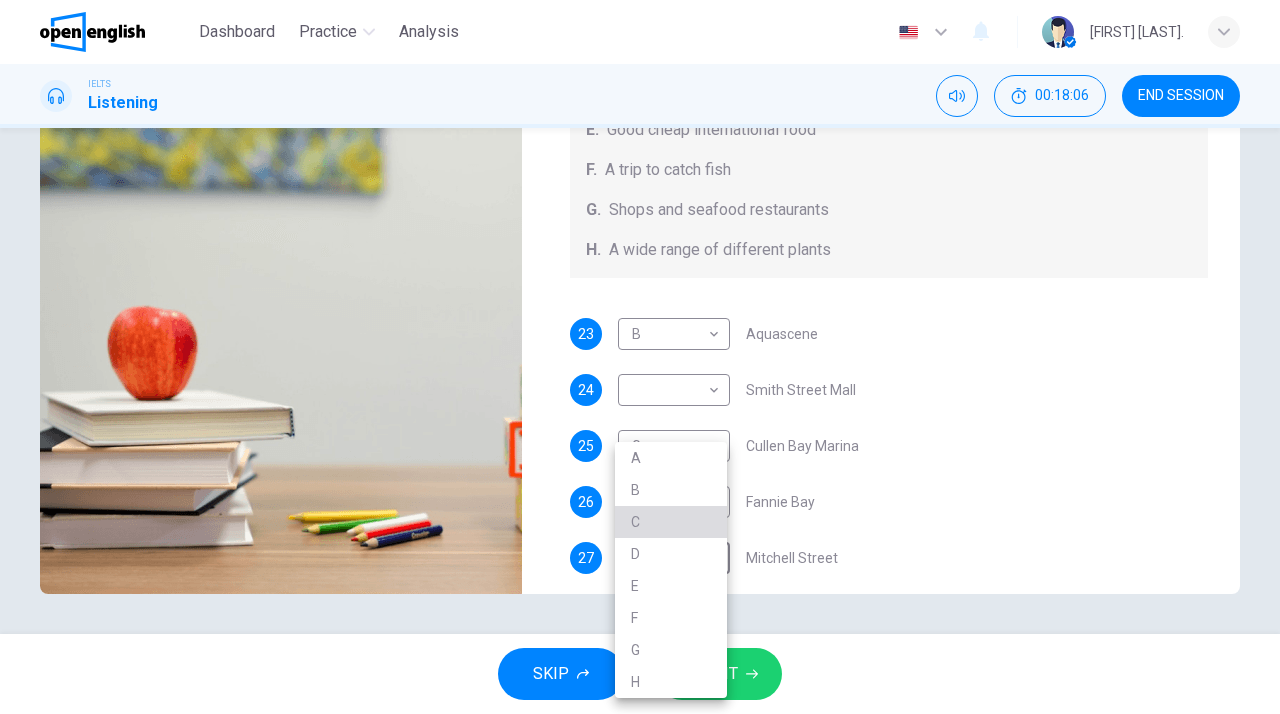 click on "C" at bounding box center (671, 522) 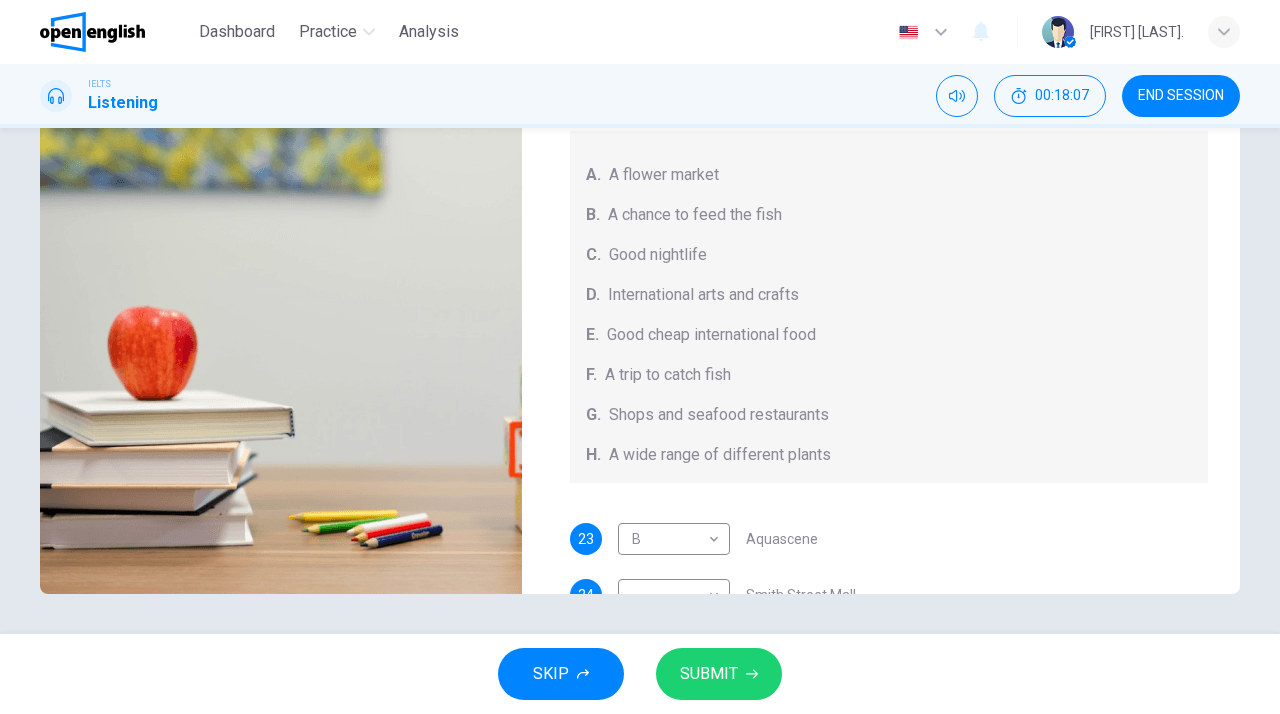 scroll, scrollTop: 0, scrollLeft: 0, axis: both 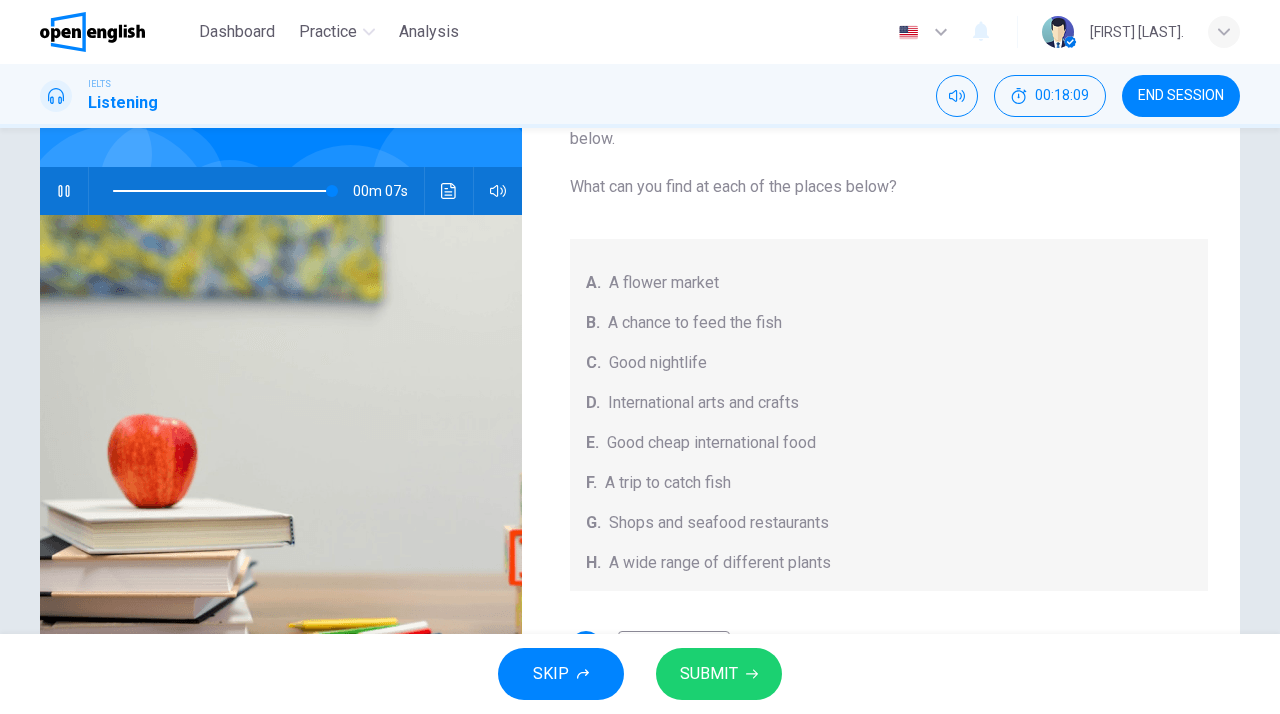 click at bounding box center [225, 191] 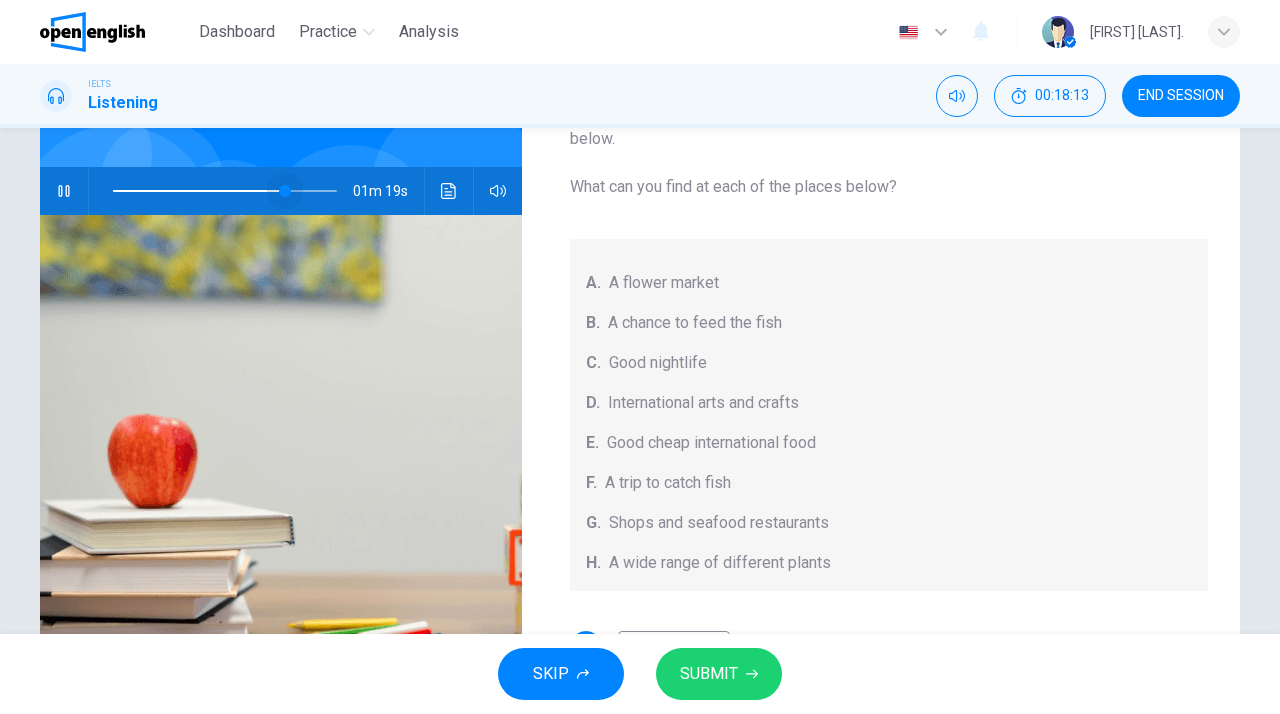 click at bounding box center (285, 191) 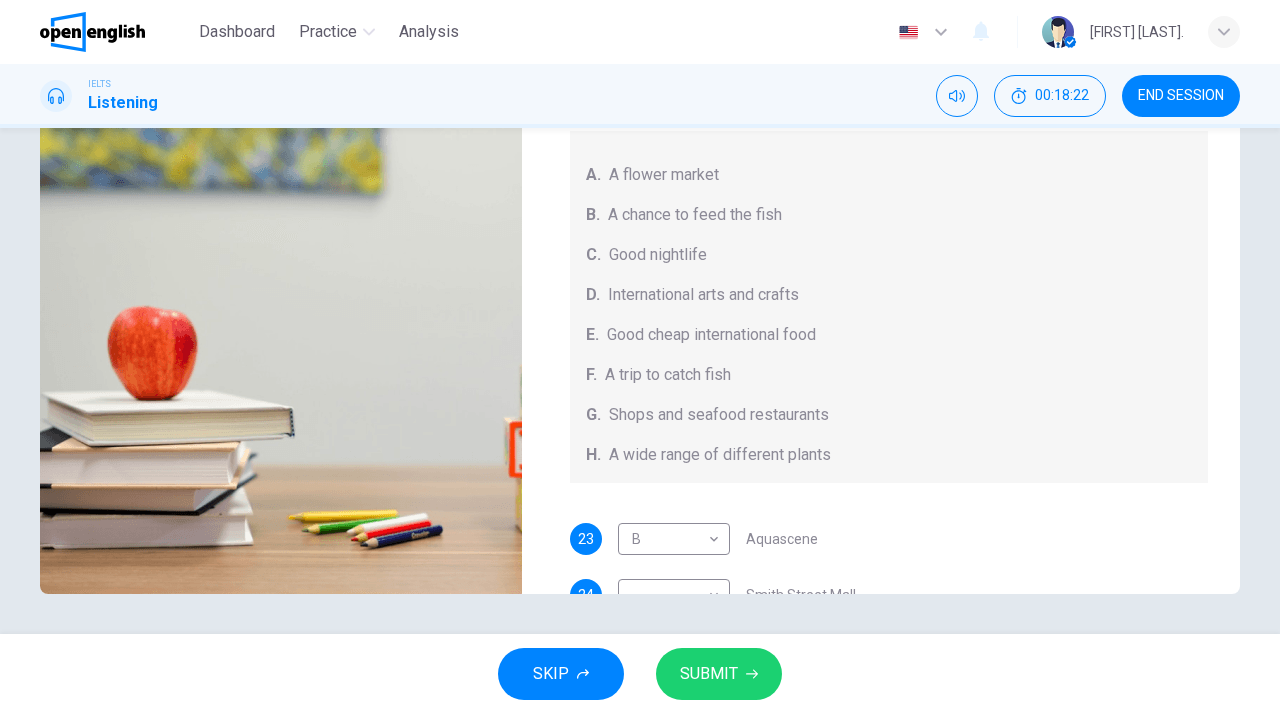 scroll, scrollTop: 269, scrollLeft: 0, axis: vertical 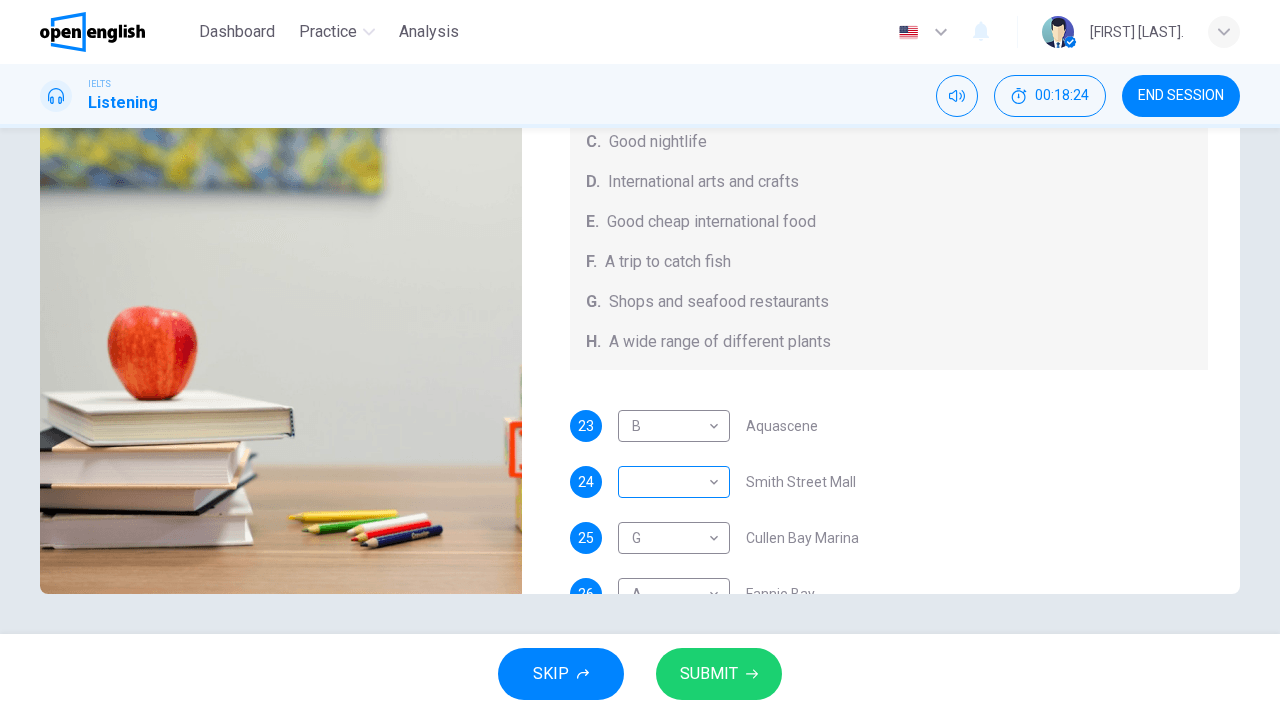 click on "This site uses cookies, as explained in our  Privacy Policy . If you agree to the use of cookies, please click the Accept button and continue to browse our site.   Privacy Policy Accept This site uses cookies, as explained in our  Privacy Policy . If you agree to the use of cookies, please click the Accept button and continue to browse our site.   Privacy Policy Accept Dashboard Practice Analysis English ** ​ Serkan E. IELTS Listening 00:18:24 END SESSION Questions 23 - 27 Choose your answers from the box and write the correct letter  A-H  next to the questions below.
What can you find at each of the places below? A. A flower market B. A chance to feed the fish C. Good nightlife D. International arts and crafts E. Good cheap international food F. A trip to catch fish G. Shops and seafood restaurants H. A wide range of different plants 23 B * ​ Aquascene 24 ​ ​ Smith Street Mall 25 G * ​ Cullen Bay Marina 26 A * ​ Fannie Bay 27 C * ​ Mitchell Street Darwin, Australia 01m 09s SKIP SUBMIT 1 2025" at bounding box center (640, 357) 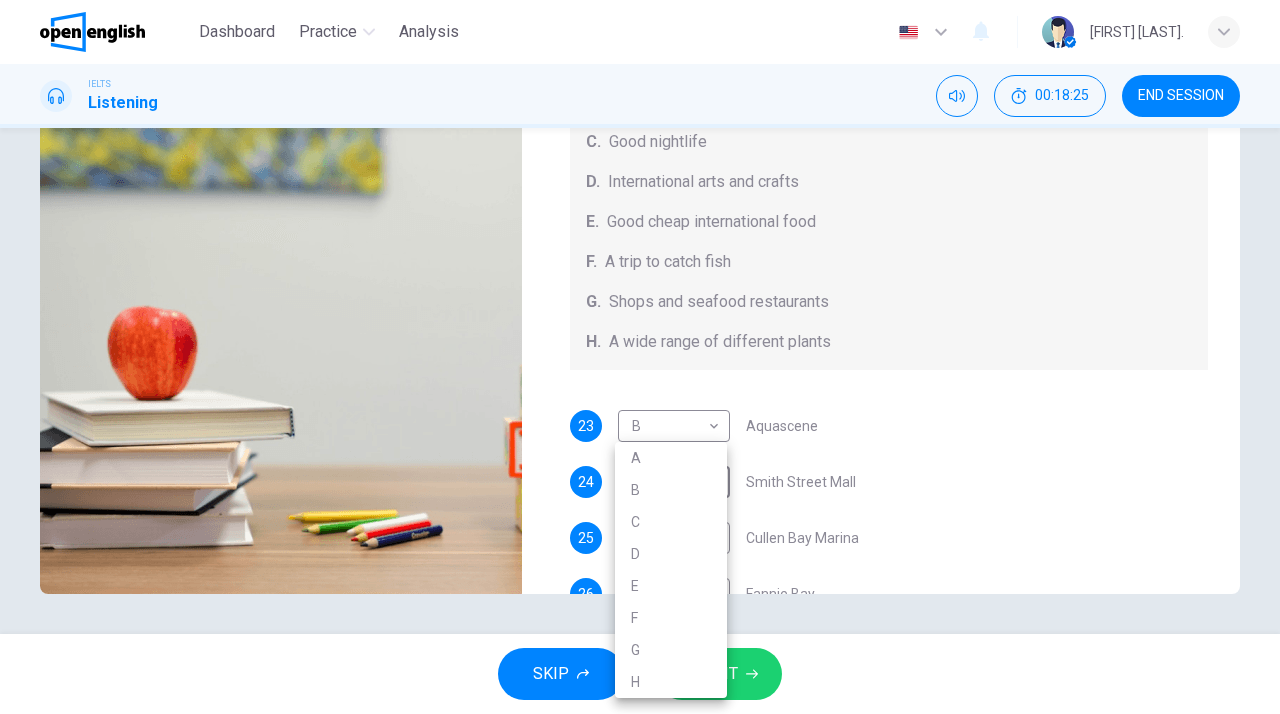 click on "E" at bounding box center (671, 586) 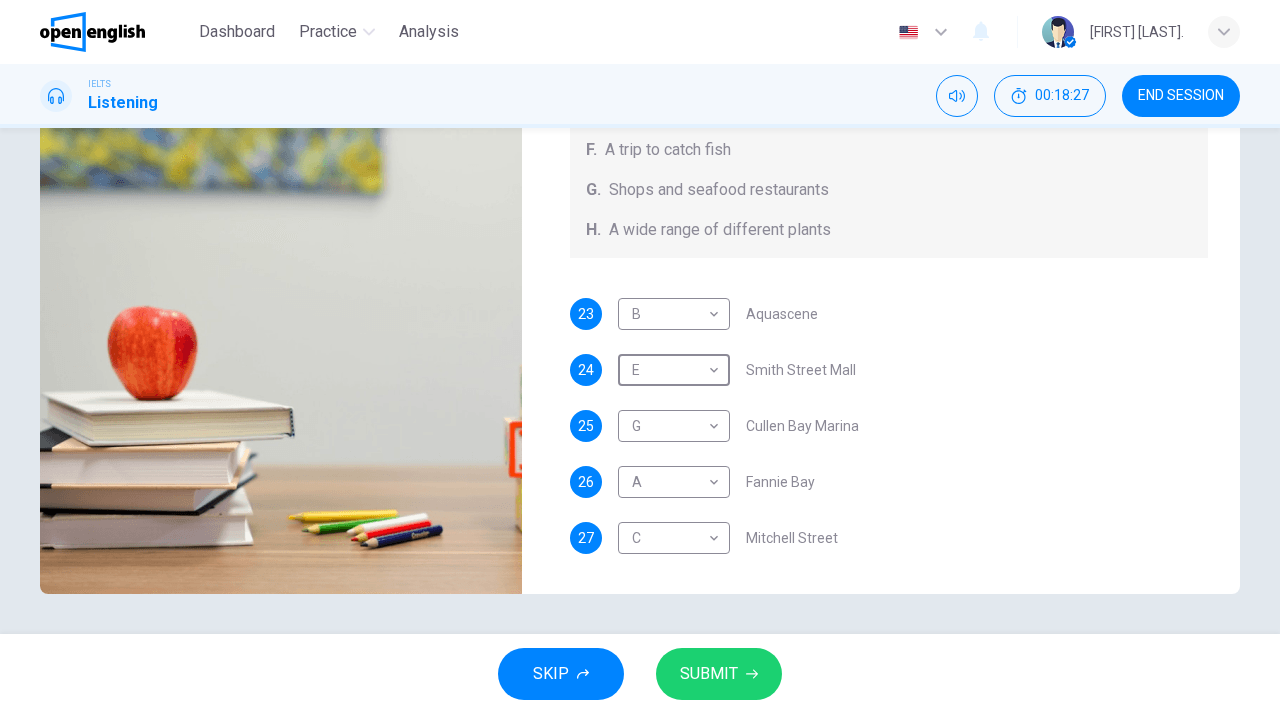 scroll, scrollTop: 225, scrollLeft: 0, axis: vertical 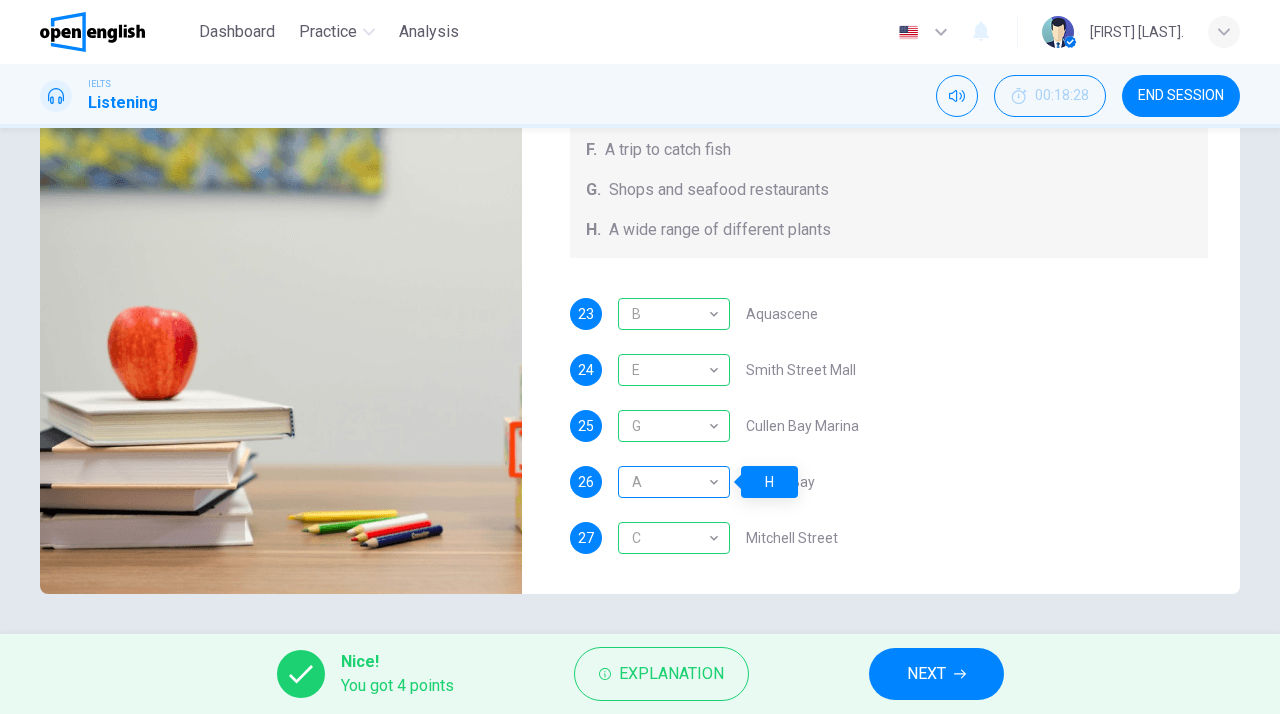 click on "A" at bounding box center (670, 482) 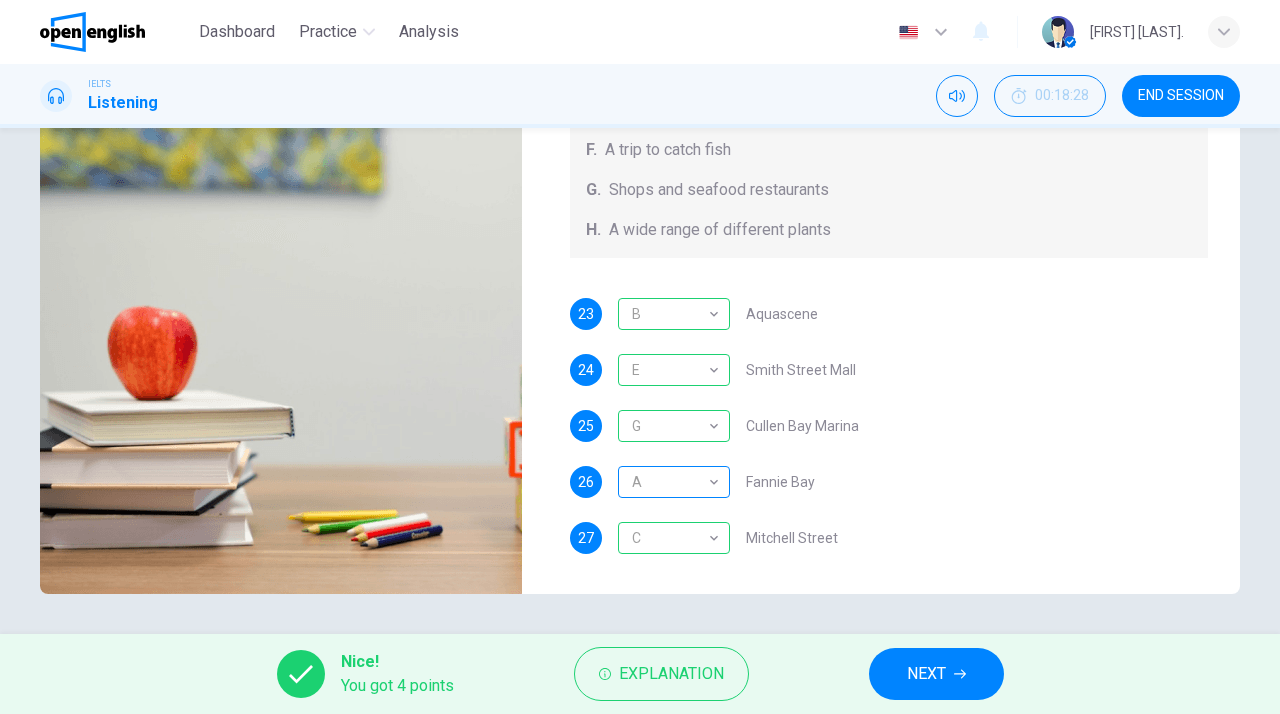 click on "A" at bounding box center [670, 482] 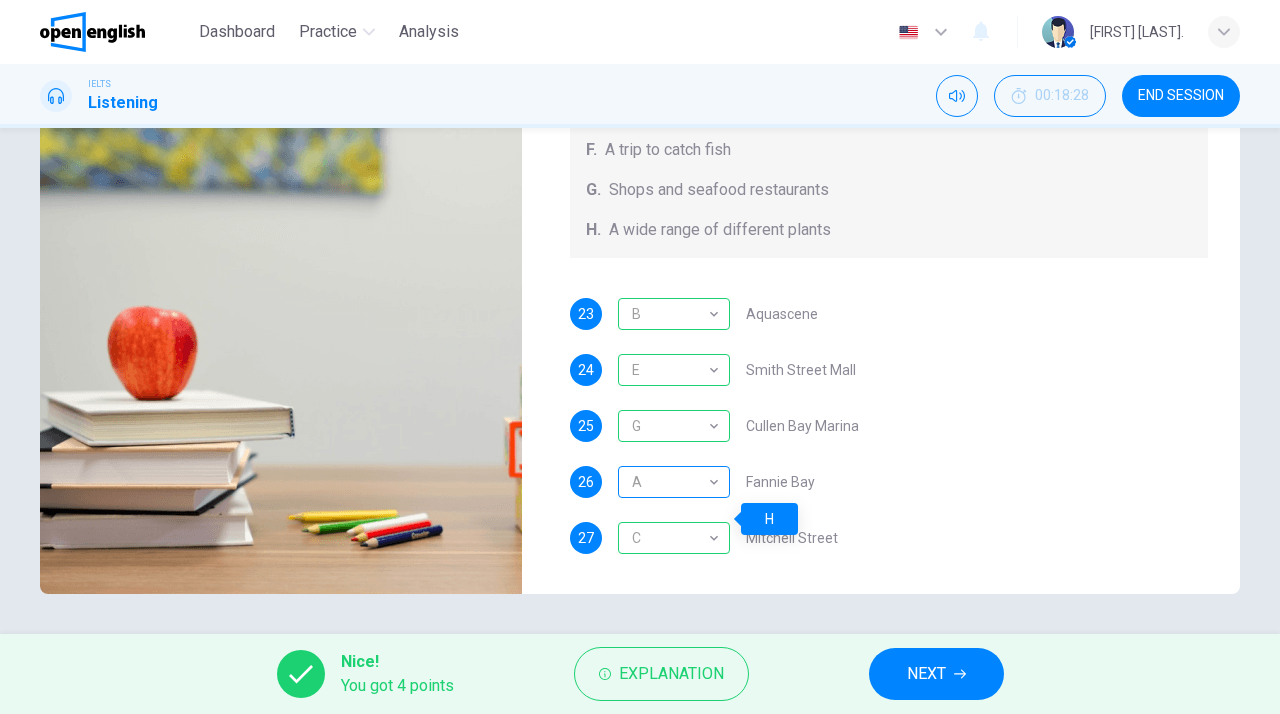 scroll, scrollTop: 188, scrollLeft: 0, axis: vertical 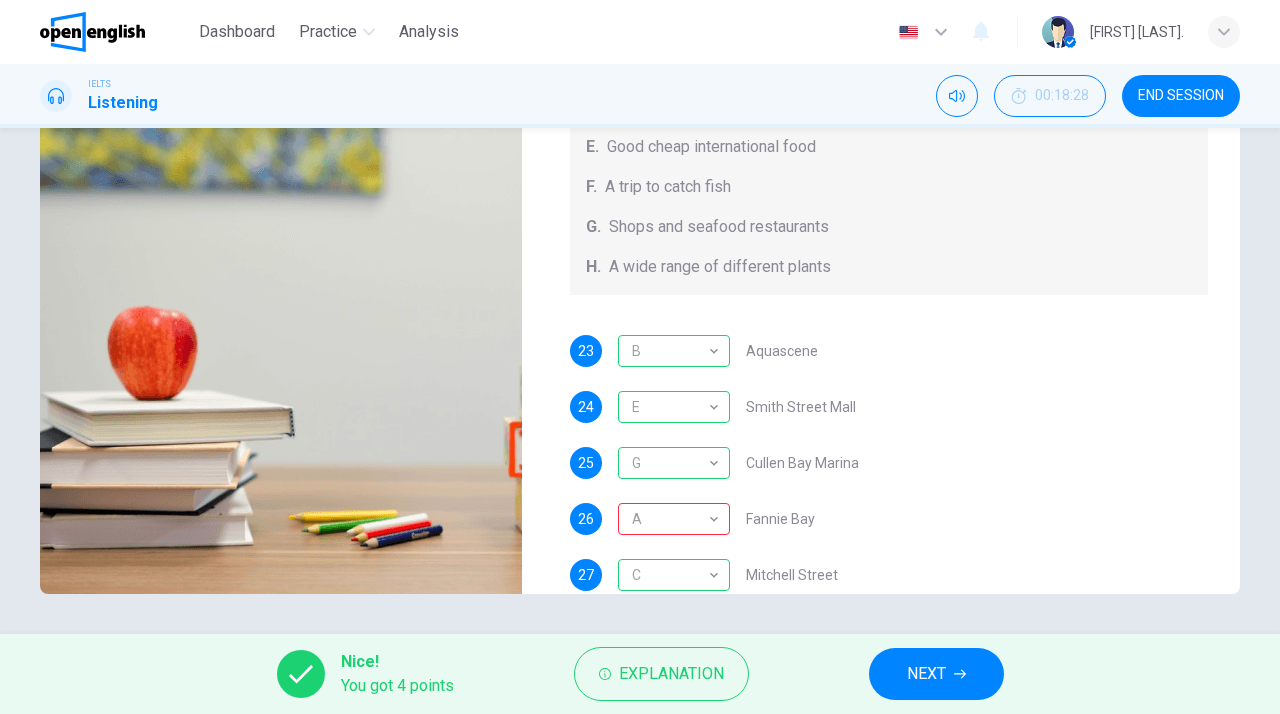 click on "NEXT" at bounding box center [926, 674] 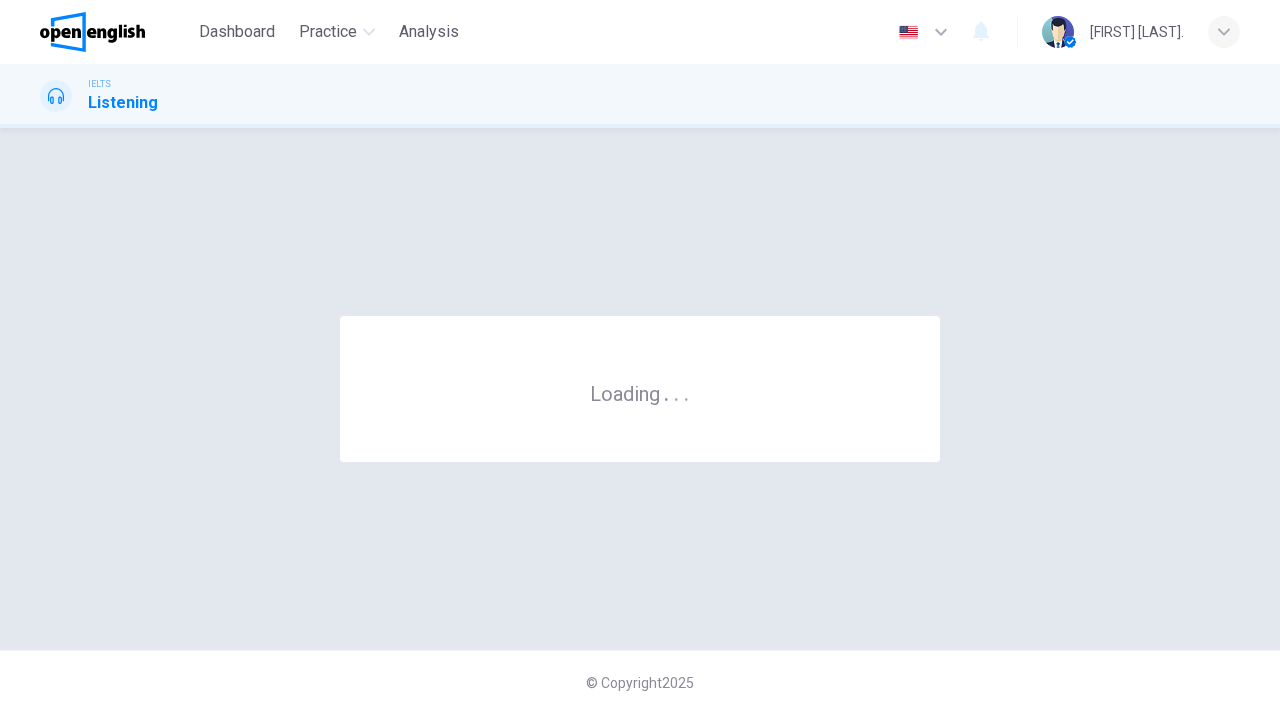 scroll, scrollTop: 0, scrollLeft: 0, axis: both 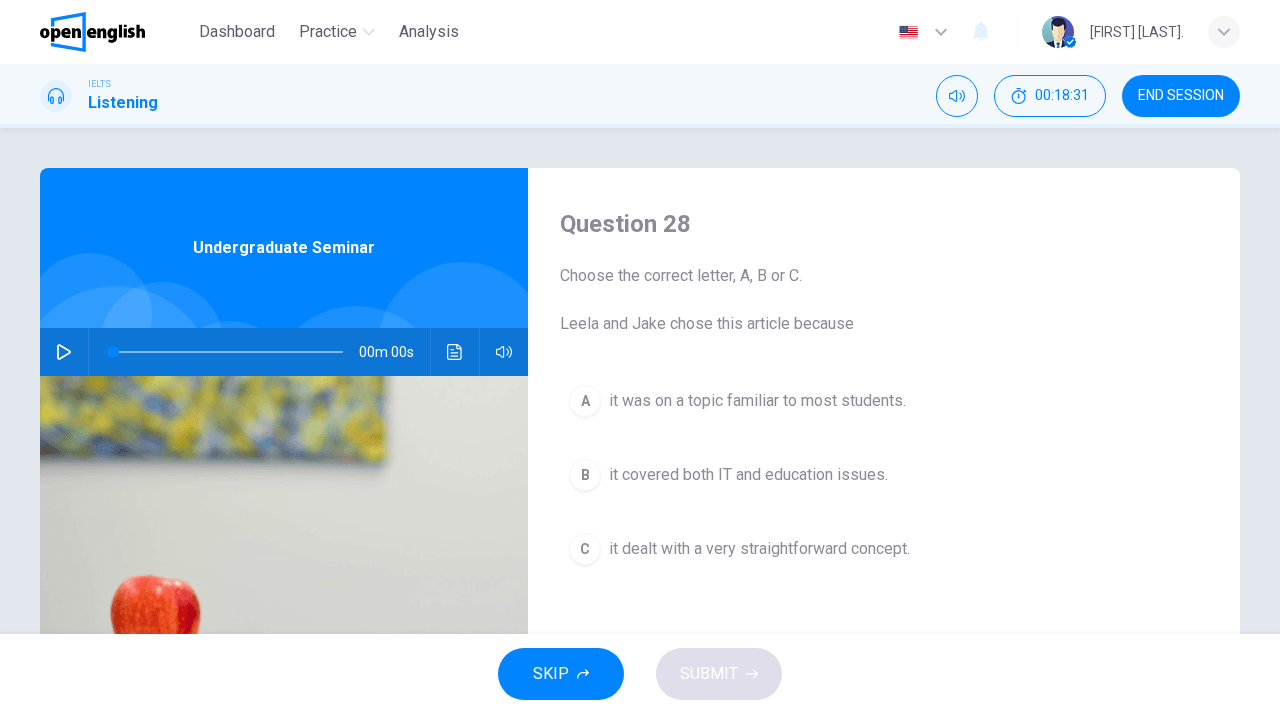 click at bounding box center [116, 385] 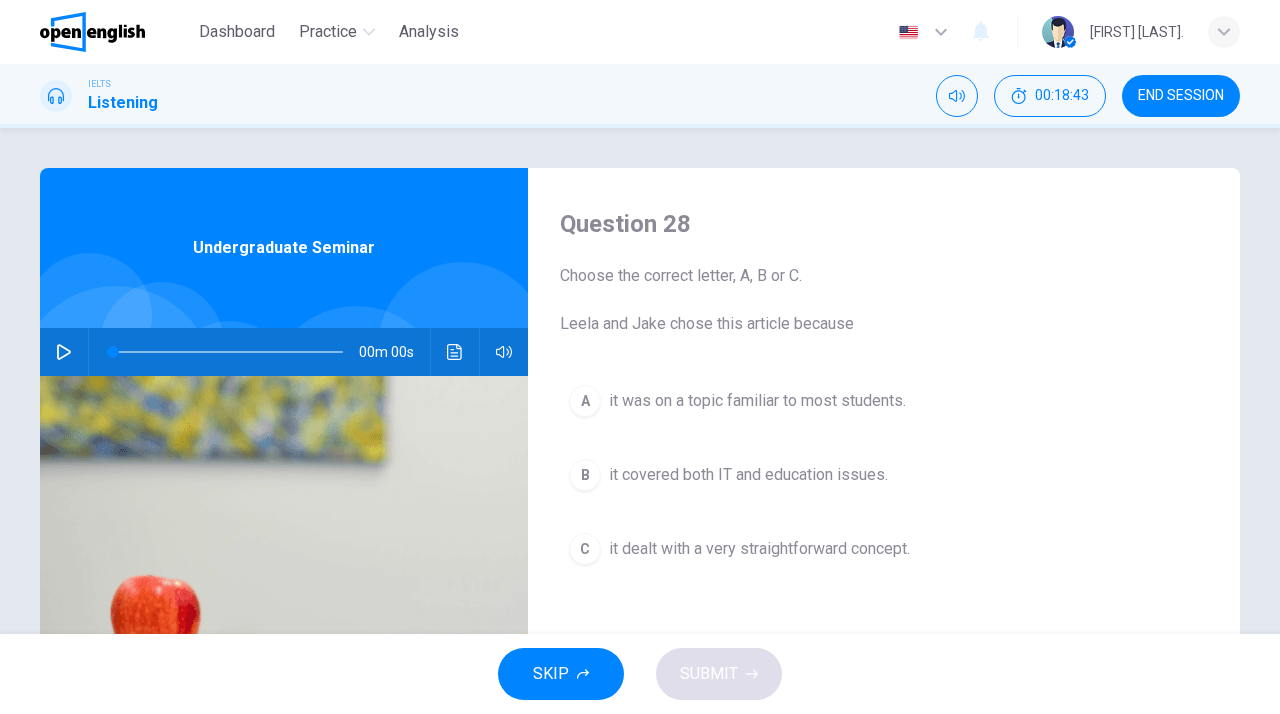 click on "IELTS Listening" at bounding box center [99, 96] 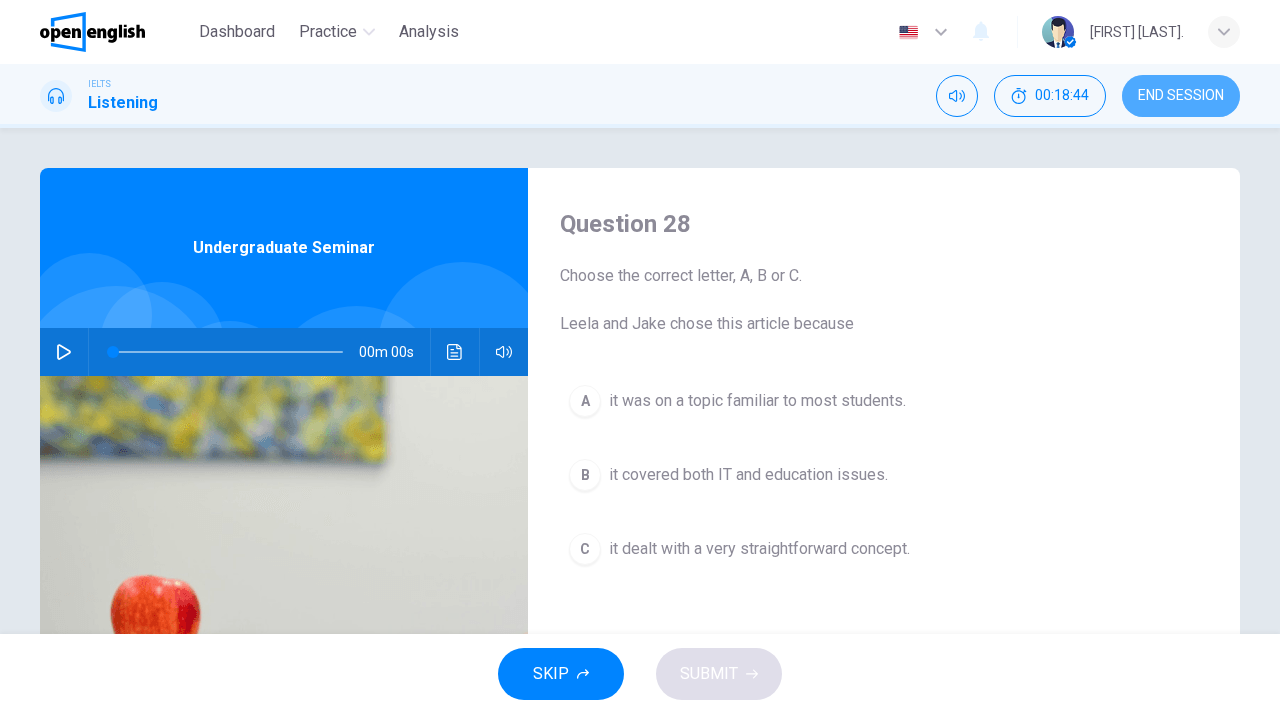 click on "END SESSION" at bounding box center [1181, 96] 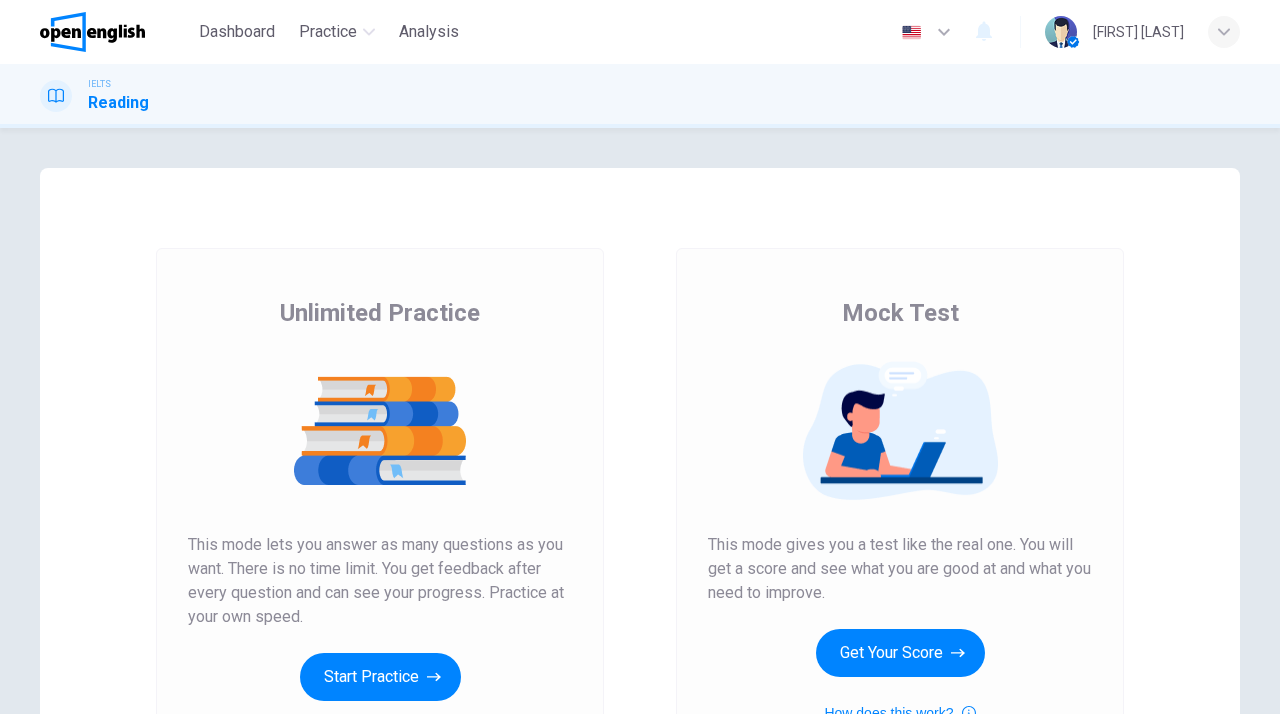 scroll, scrollTop: 0, scrollLeft: 0, axis: both 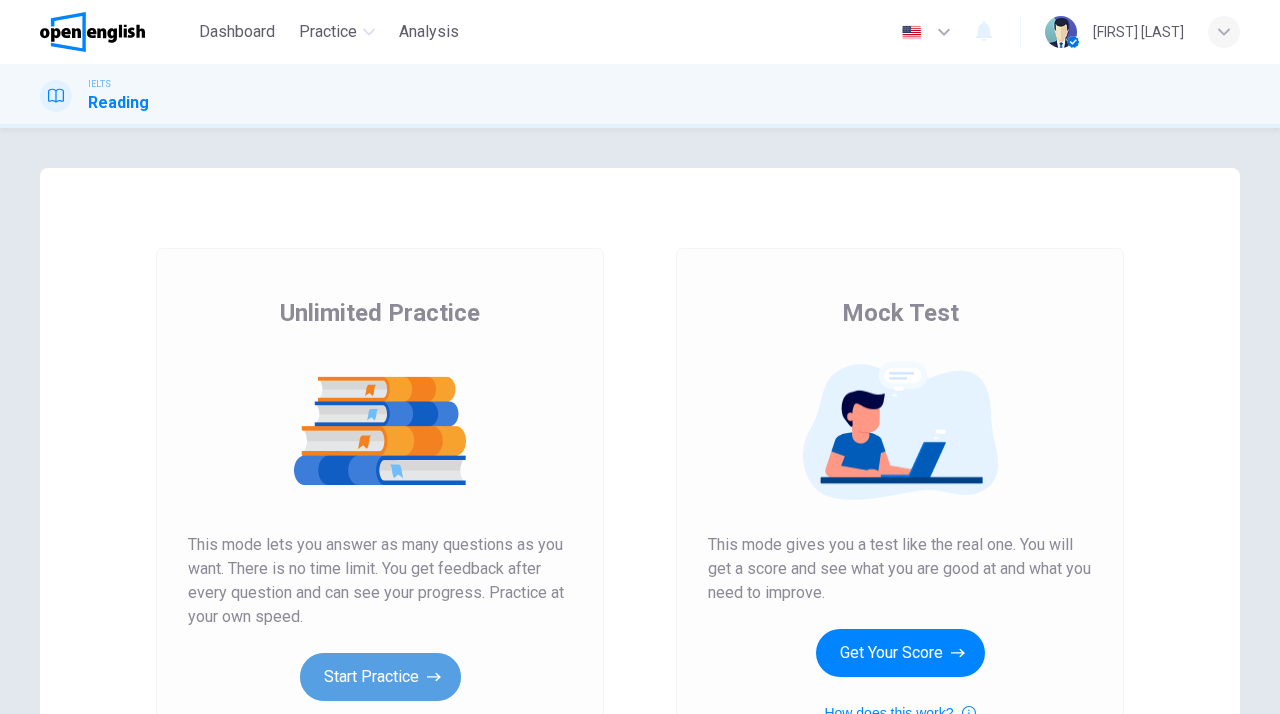 click on "Start Practice" at bounding box center (380, 677) 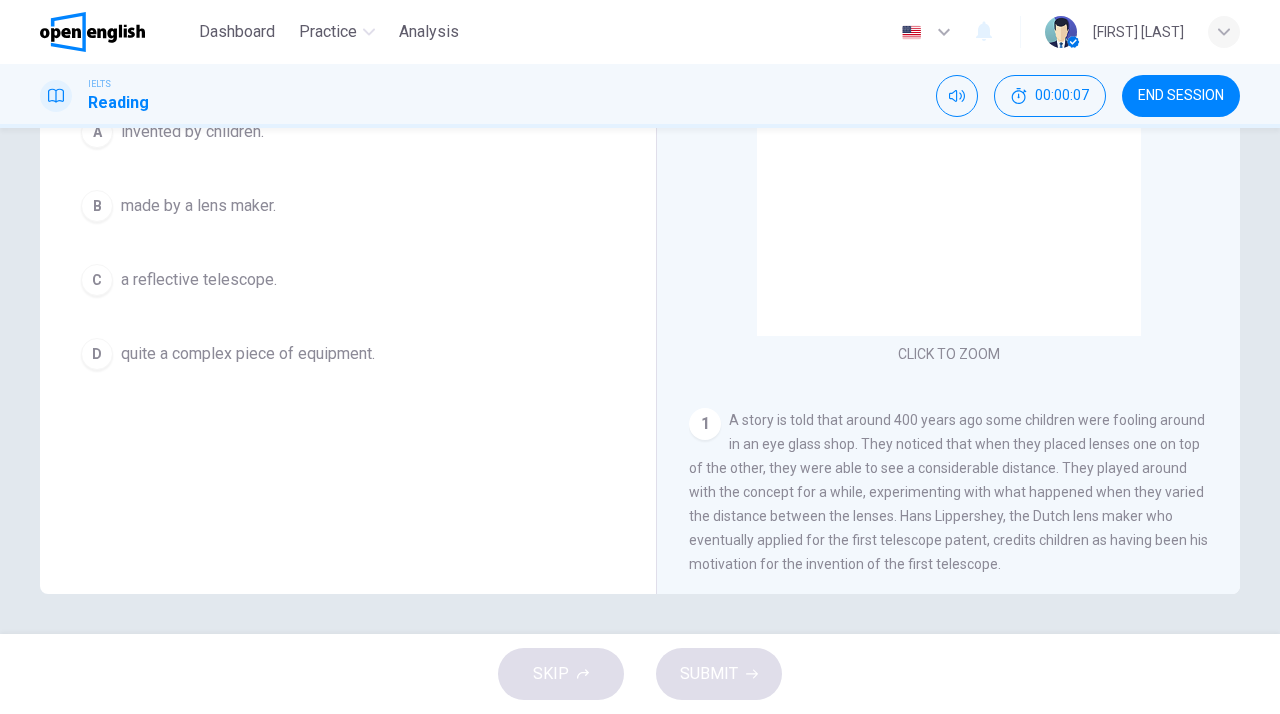 scroll, scrollTop: 269, scrollLeft: 0, axis: vertical 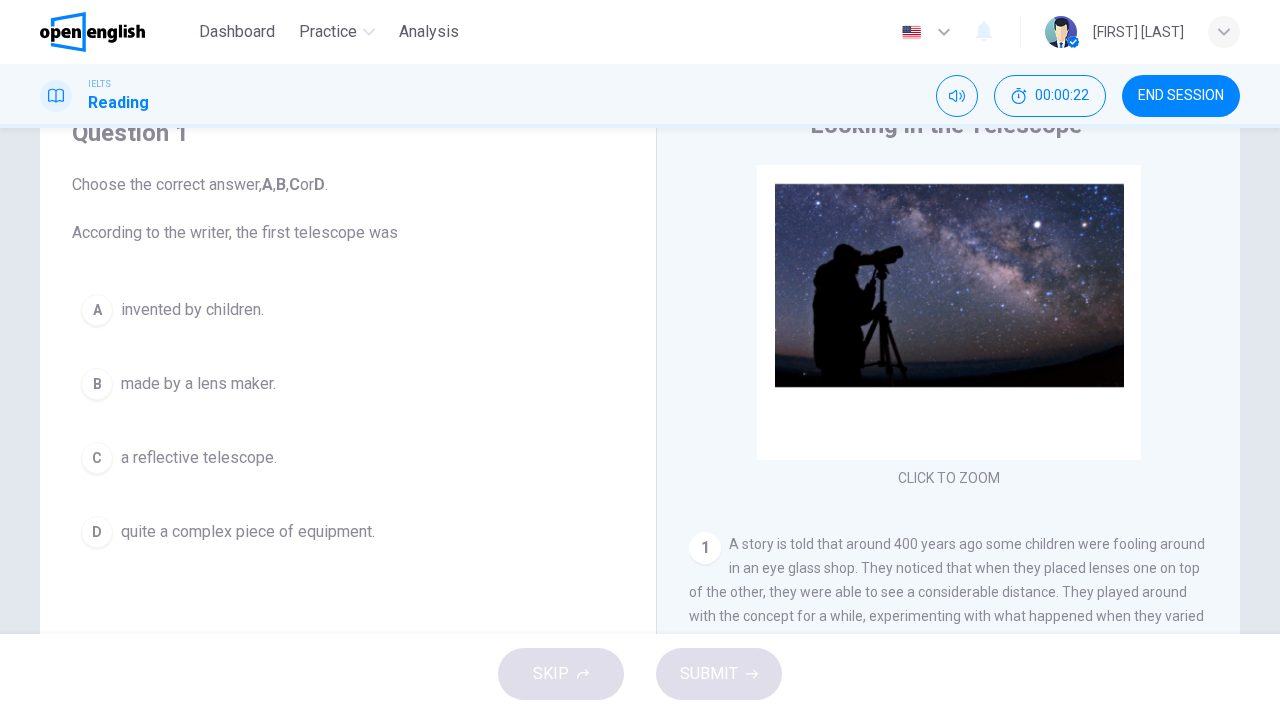click on "made by a lens maker." at bounding box center (198, 384) 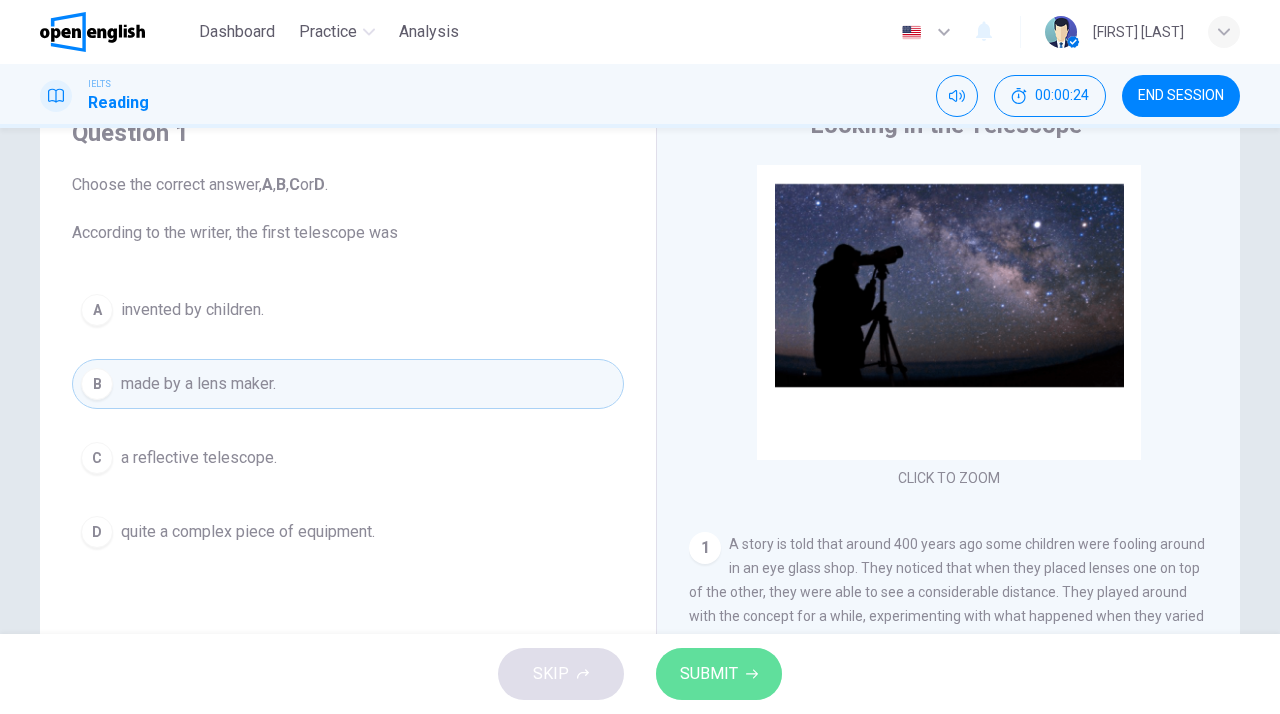 click on "SUBMIT" at bounding box center (709, 674) 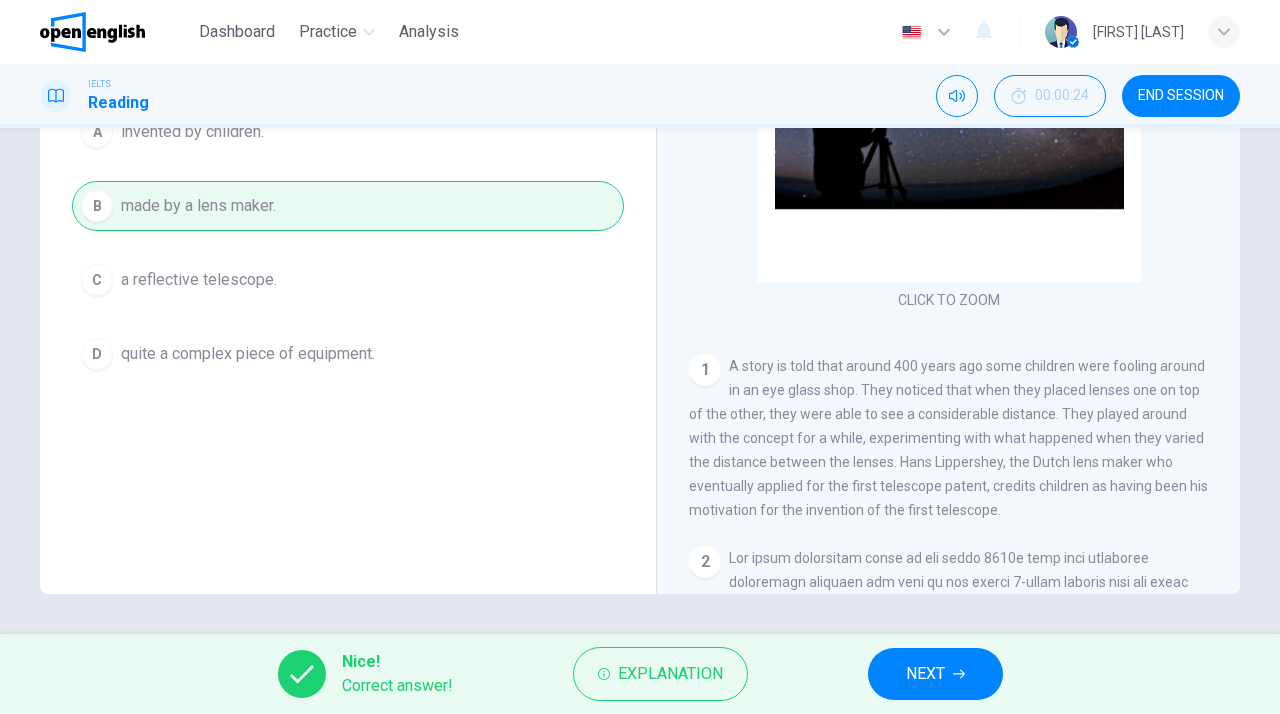 scroll, scrollTop: 269, scrollLeft: 0, axis: vertical 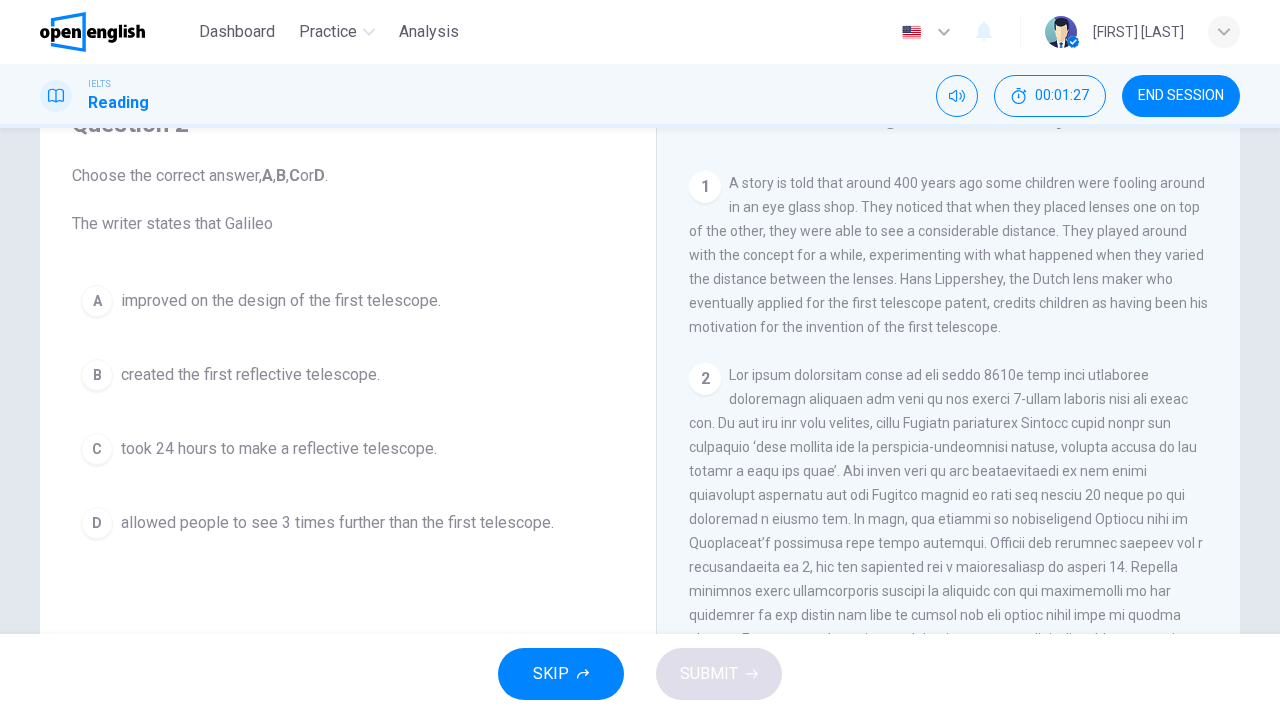 click on "improved on the design of the first telescope." at bounding box center (281, 301) 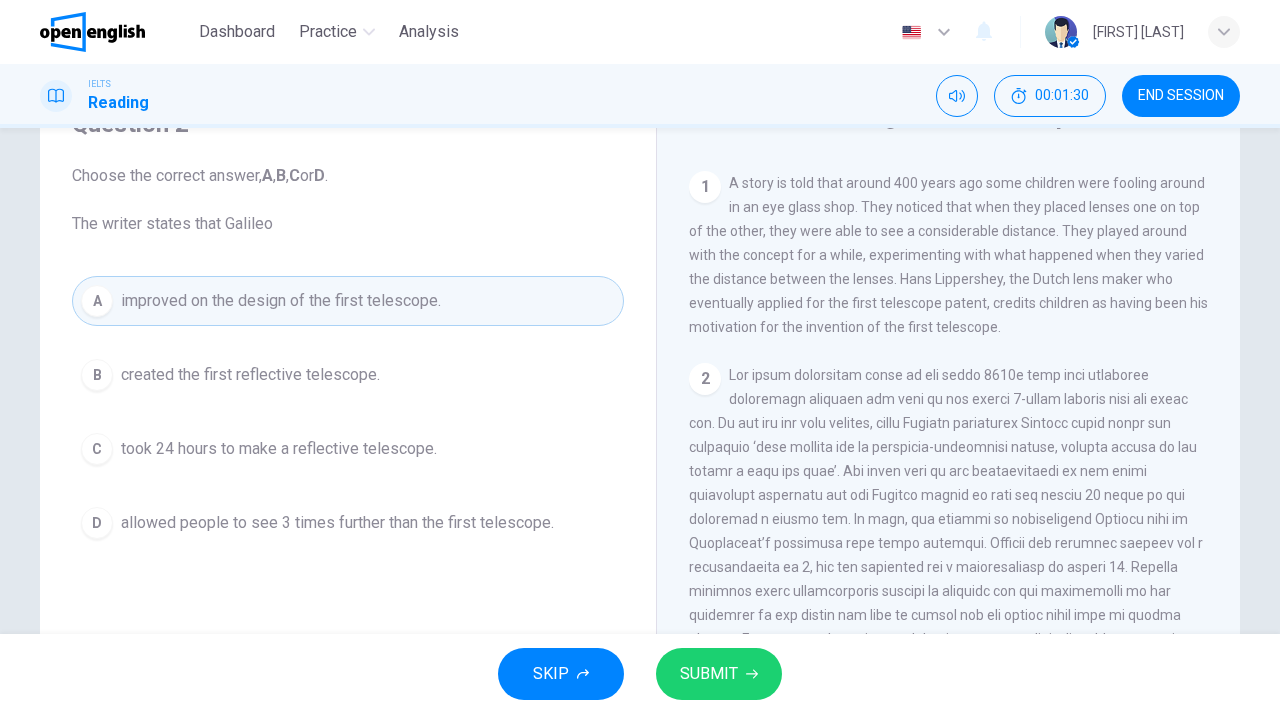 click on "SUBMIT" at bounding box center (709, 674) 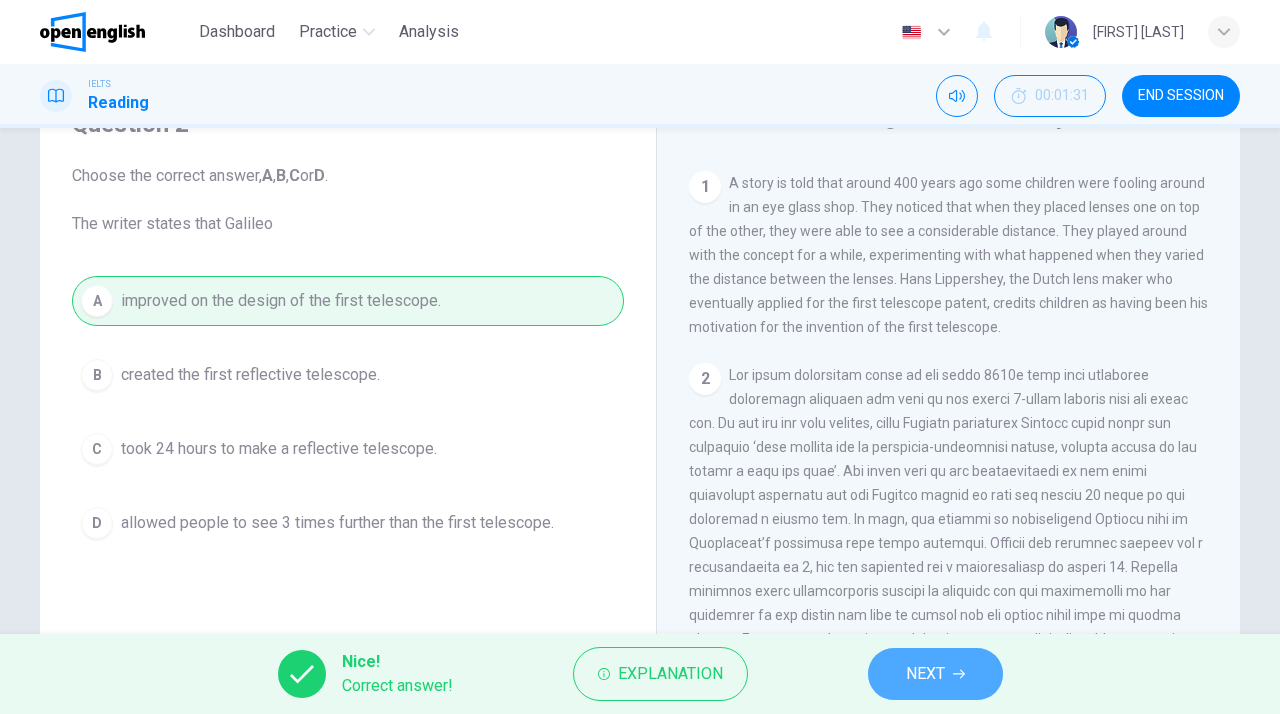 click on "NEXT" at bounding box center [935, 674] 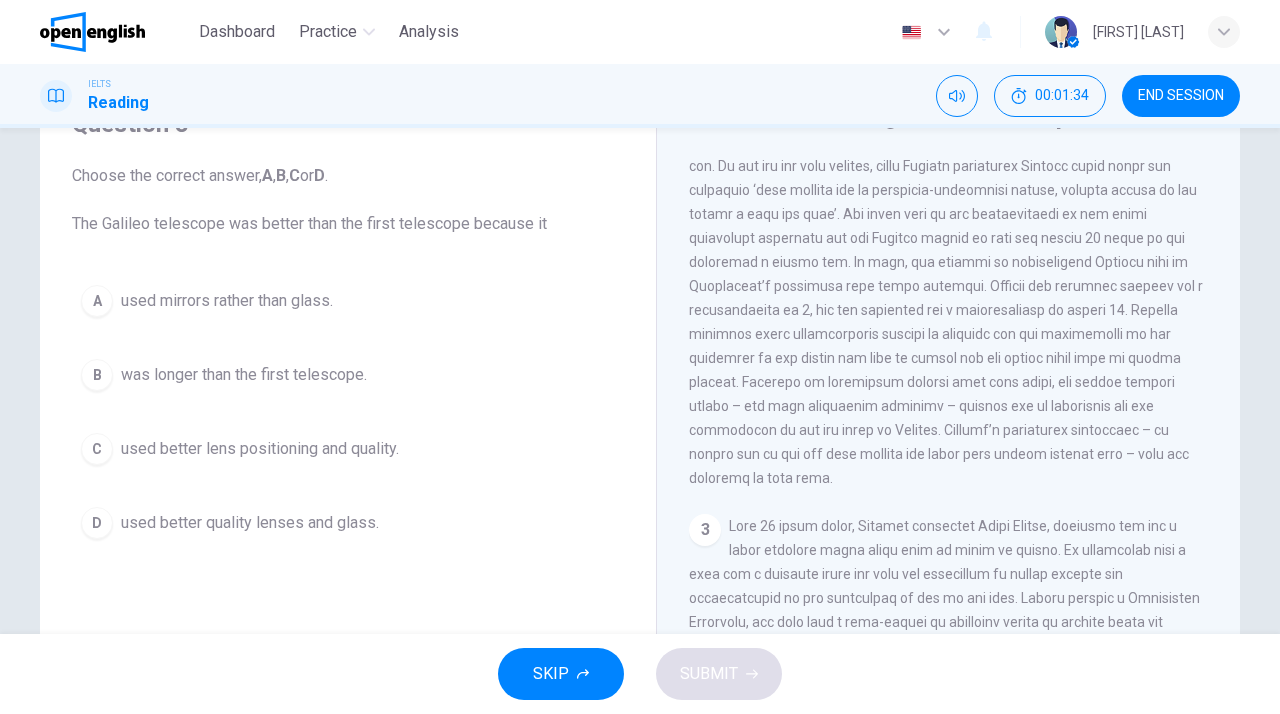scroll, scrollTop: 673, scrollLeft: 0, axis: vertical 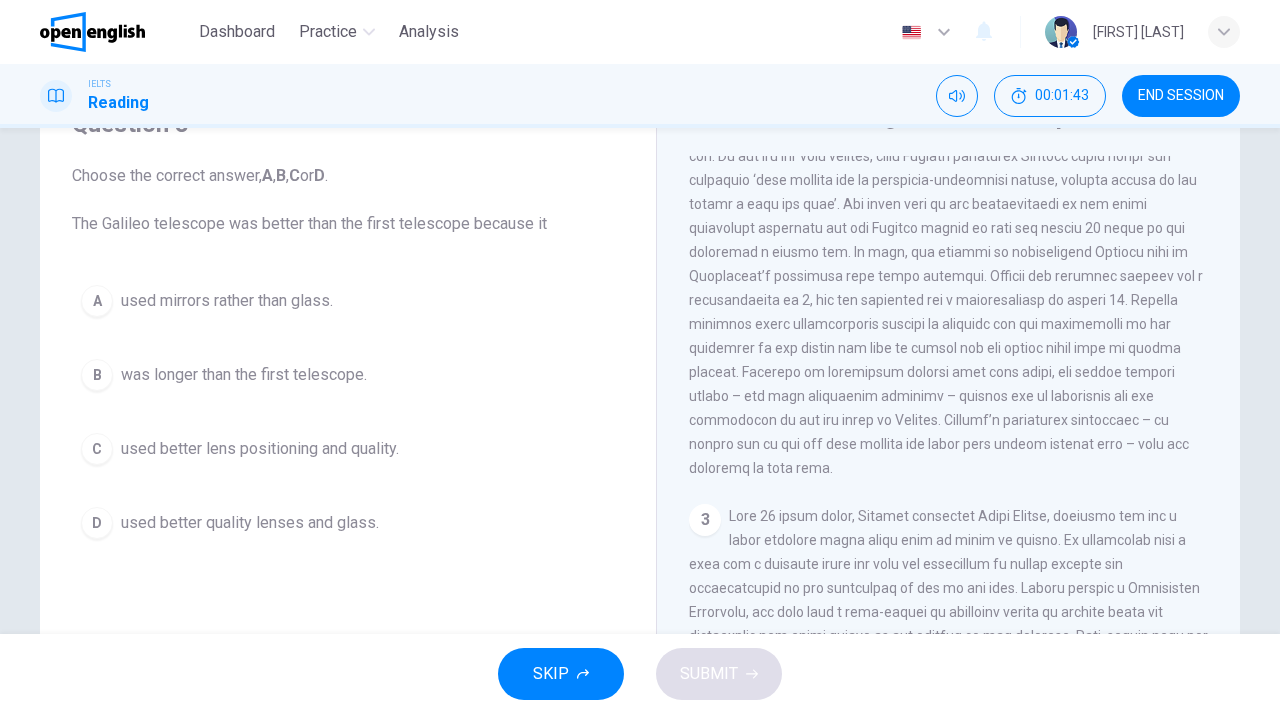 click on "used better lens positioning and quality." at bounding box center [260, 449] 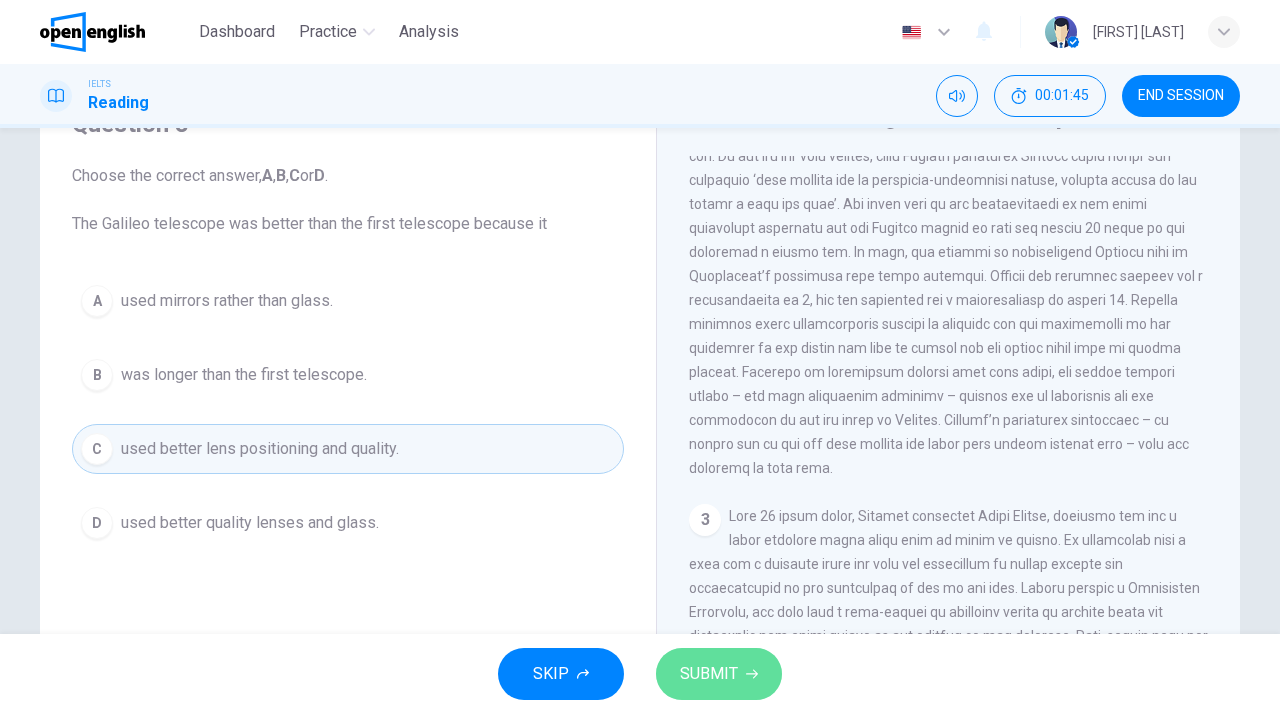 click on "SUBMIT" at bounding box center [709, 674] 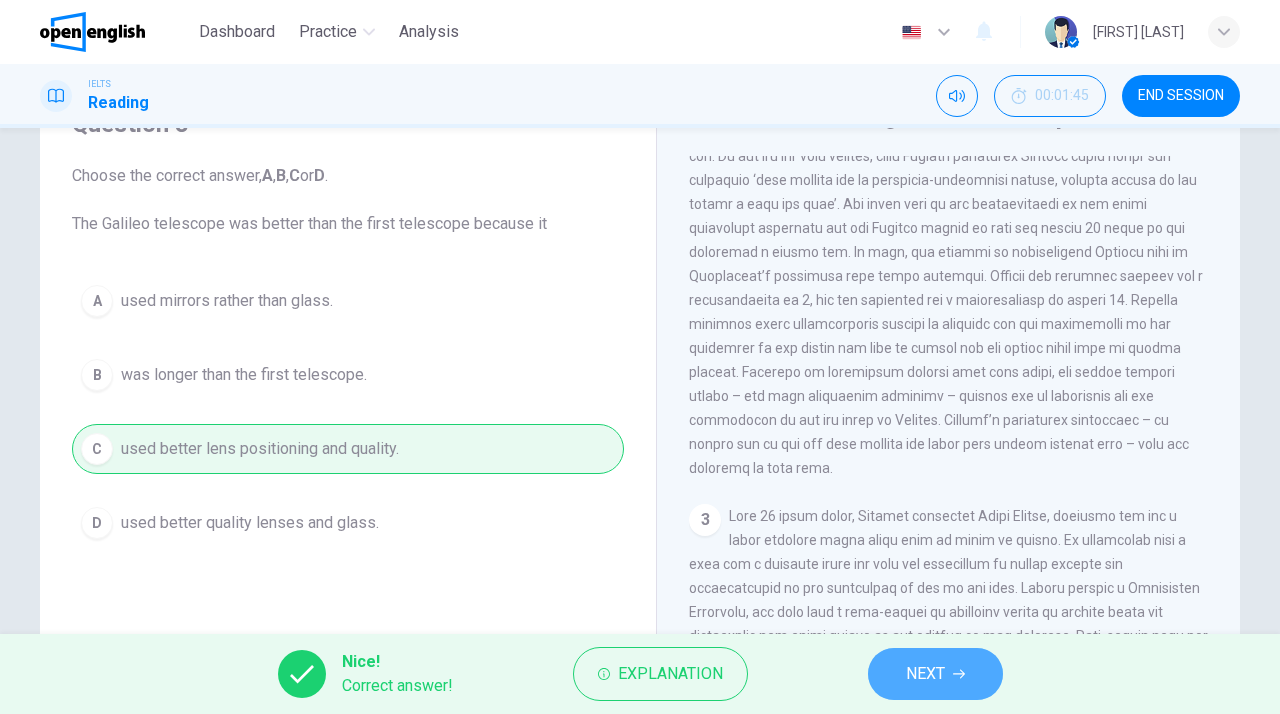 click on "NEXT" at bounding box center [925, 674] 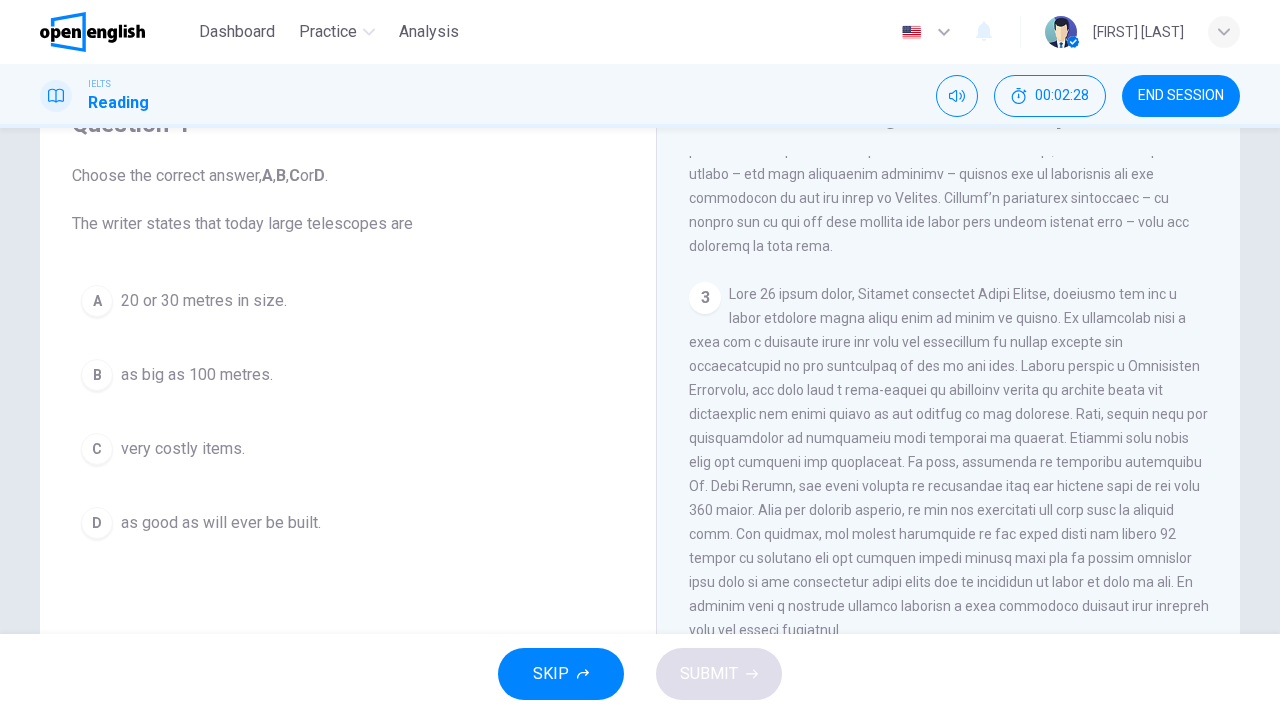 scroll, scrollTop: 897, scrollLeft: 0, axis: vertical 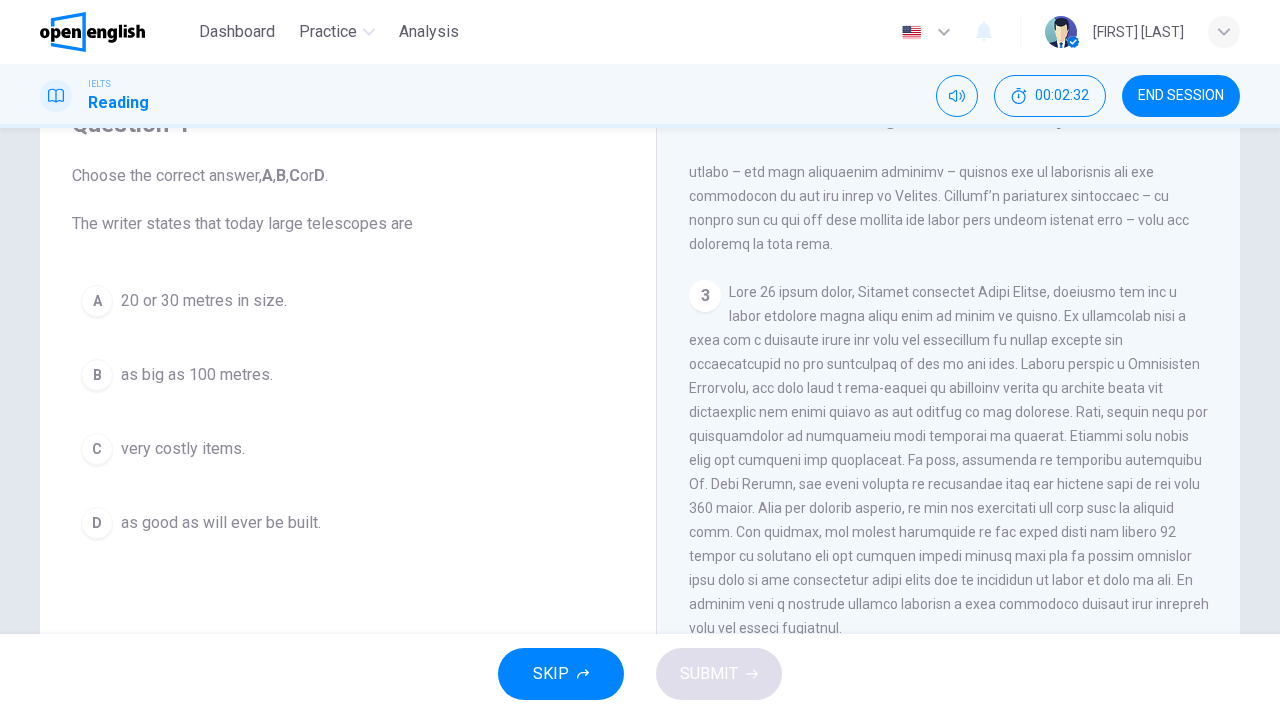 click on "very costly items." at bounding box center (183, 449) 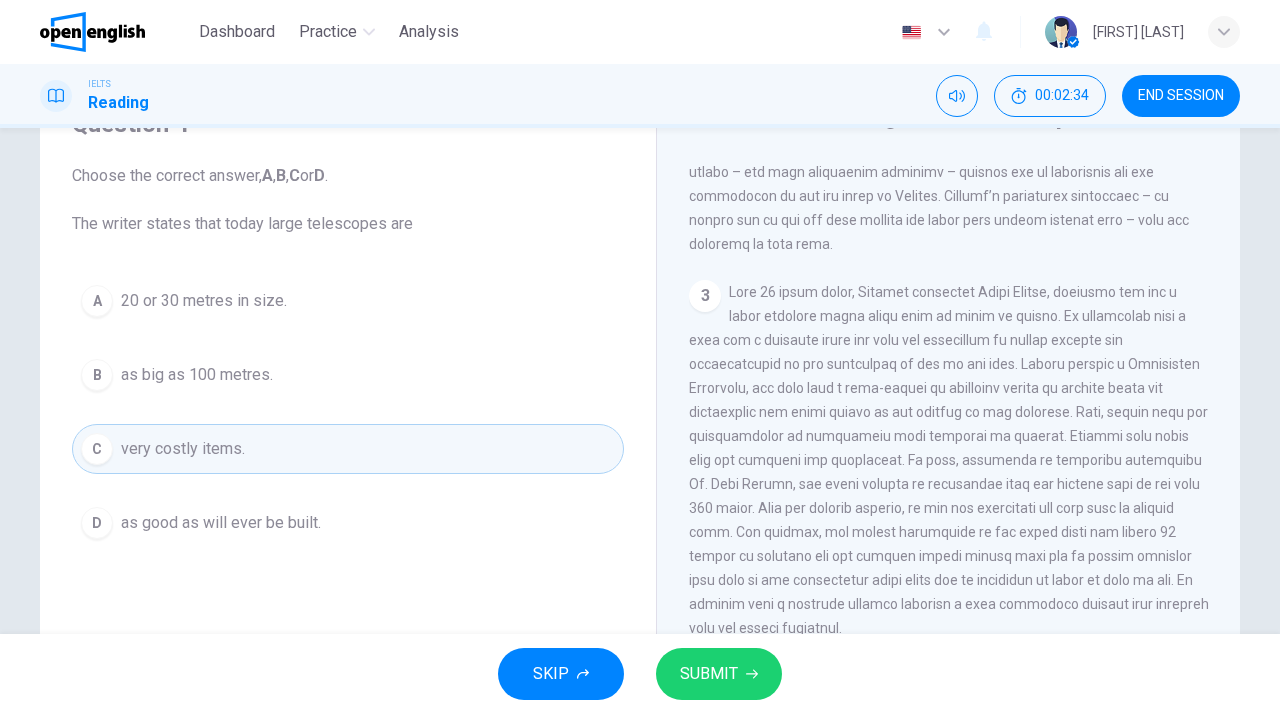 click on "SKIP SUBMIT" at bounding box center (640, 674) 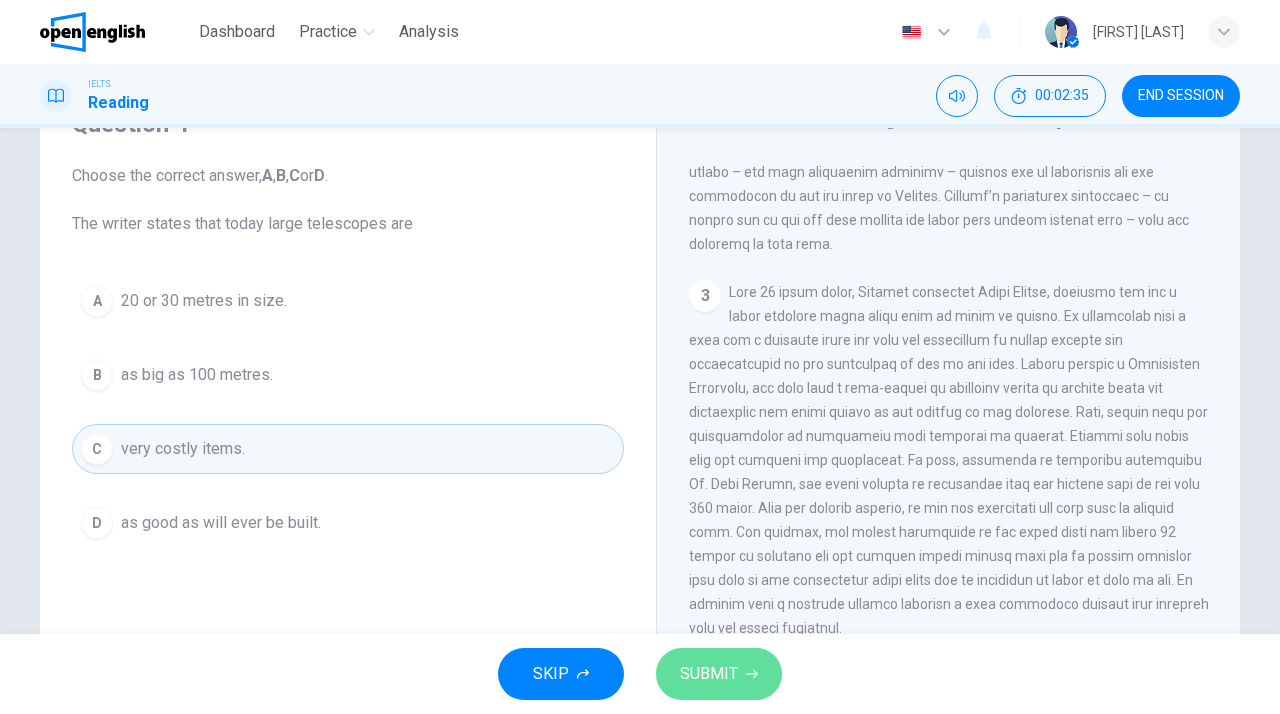 click on "SUBMIT" at bounding box center [719, 674] 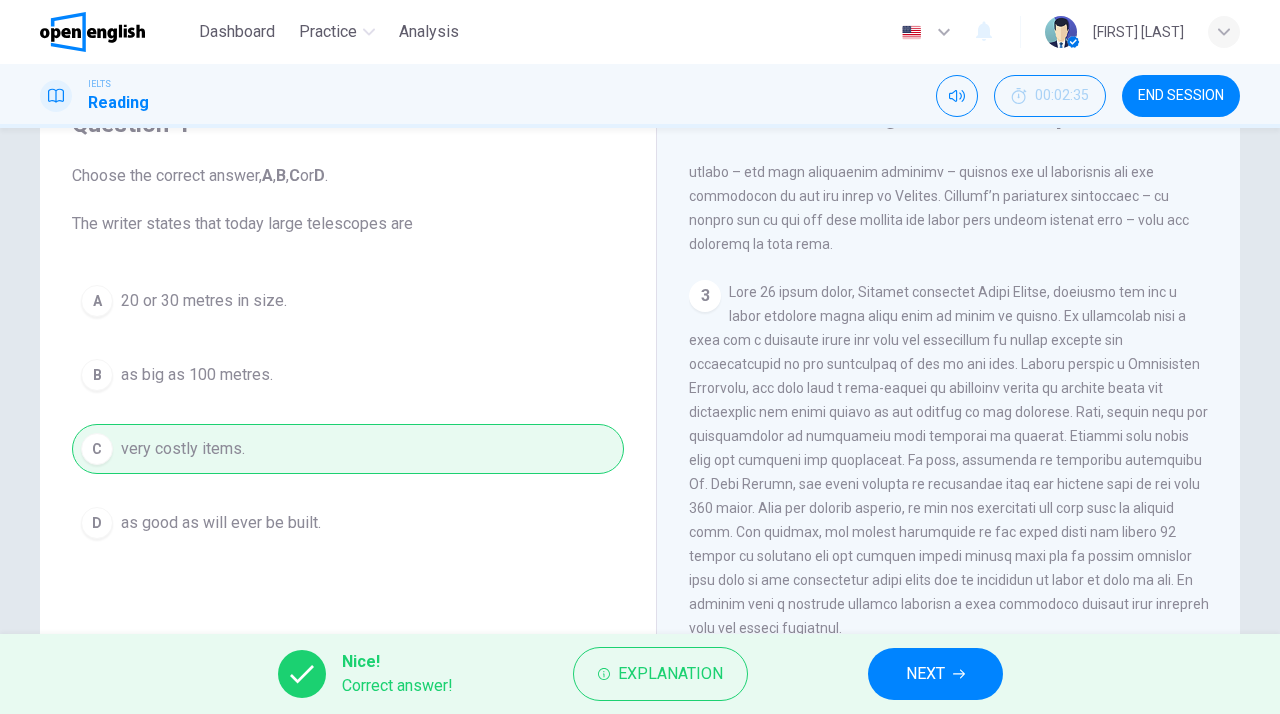 click on "NEXT" at bounding box center [925, 674] 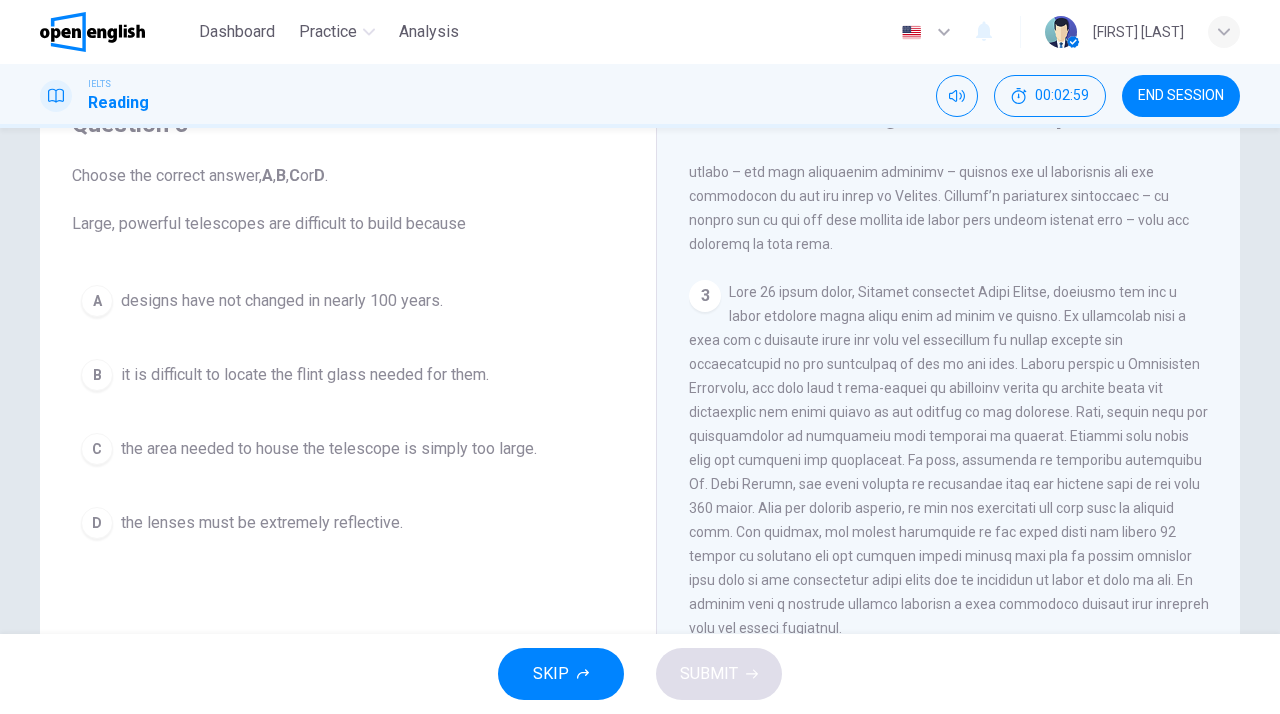 scroll, scrollTop: 0, scrollLeft: 0, axis: both 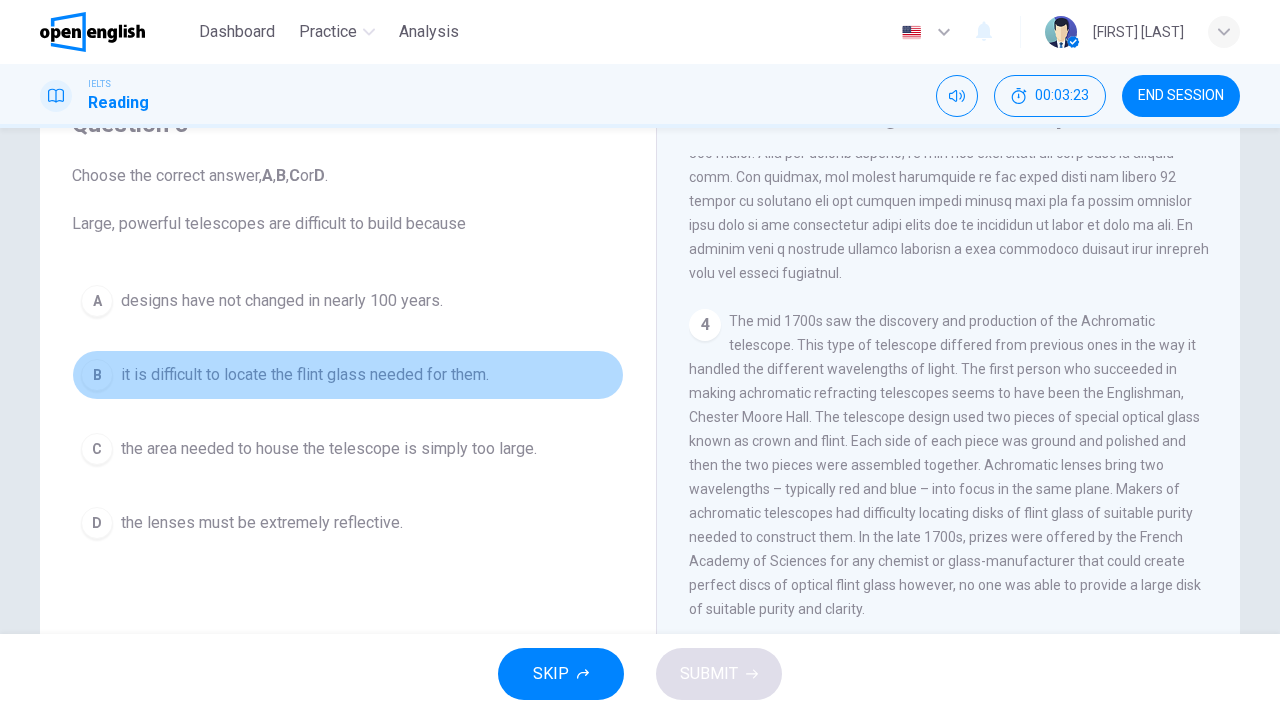 click on "it is difficult to locate the flint glass needed for them." at bounding box center [305, 375] 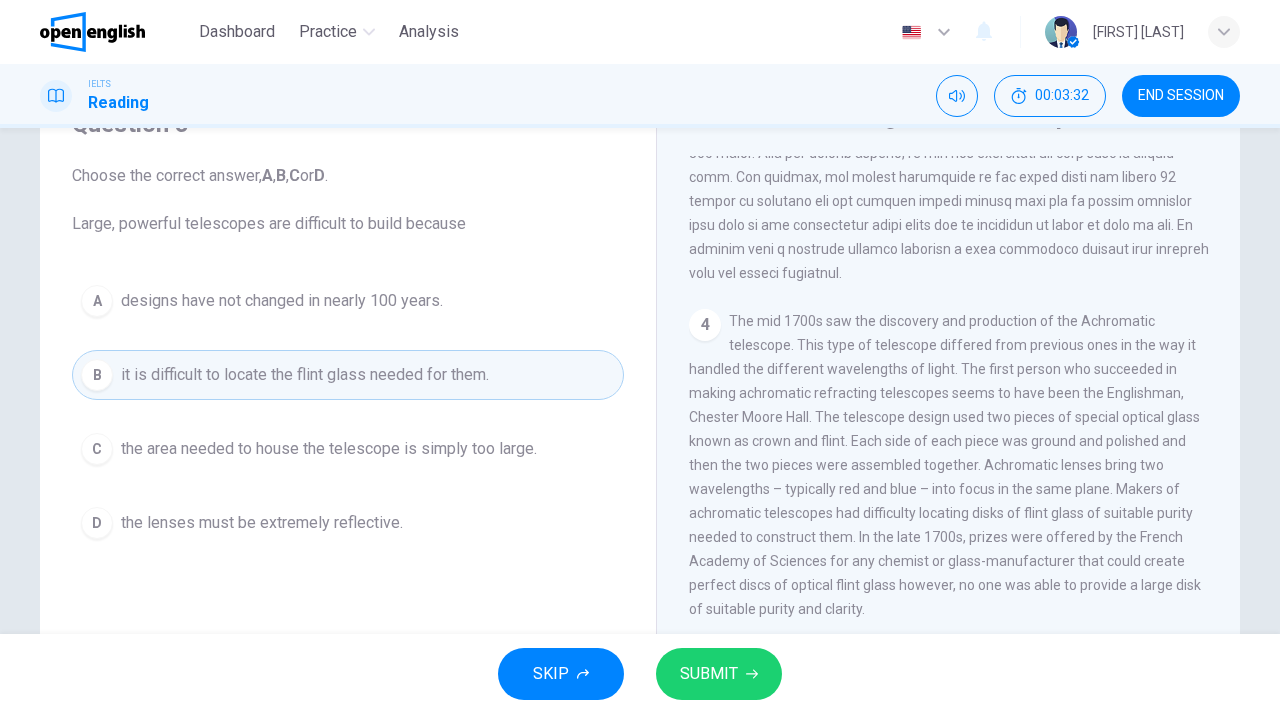 click on "SUBMIT" at bounding box center (709, 674) 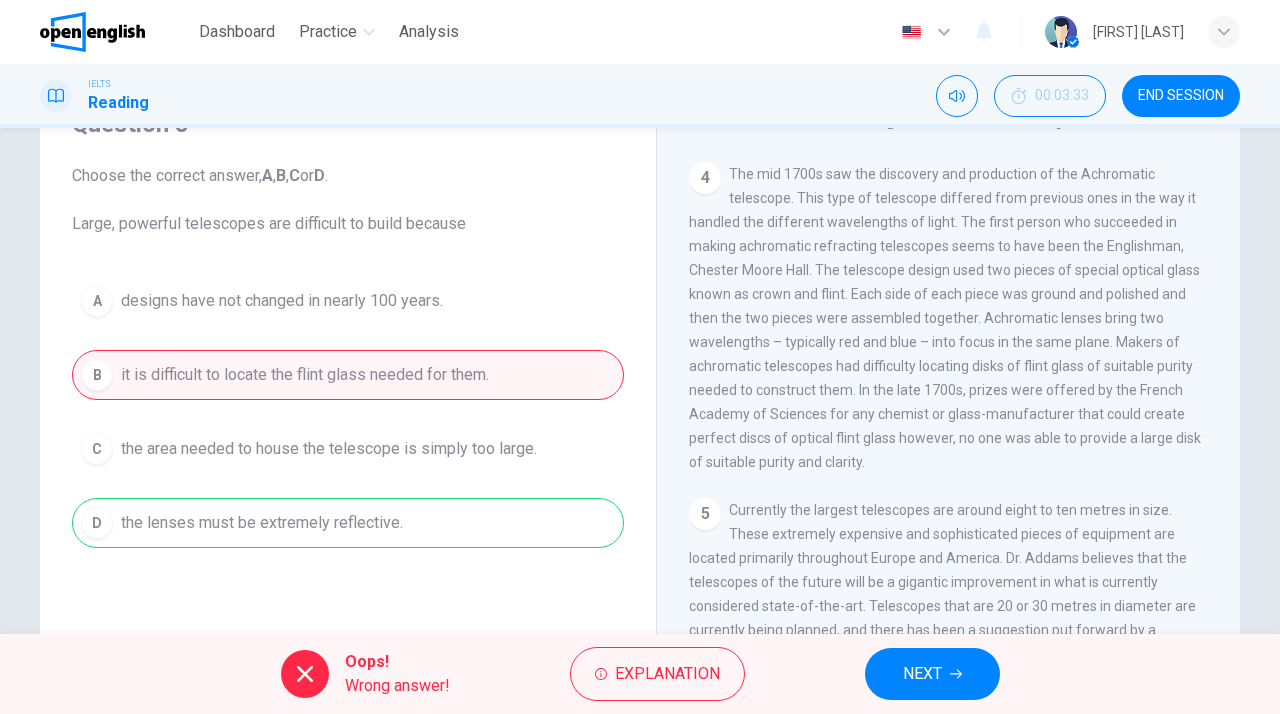 scroll, scrollTop: 1398, scrollLeft: 0, axis: vertical 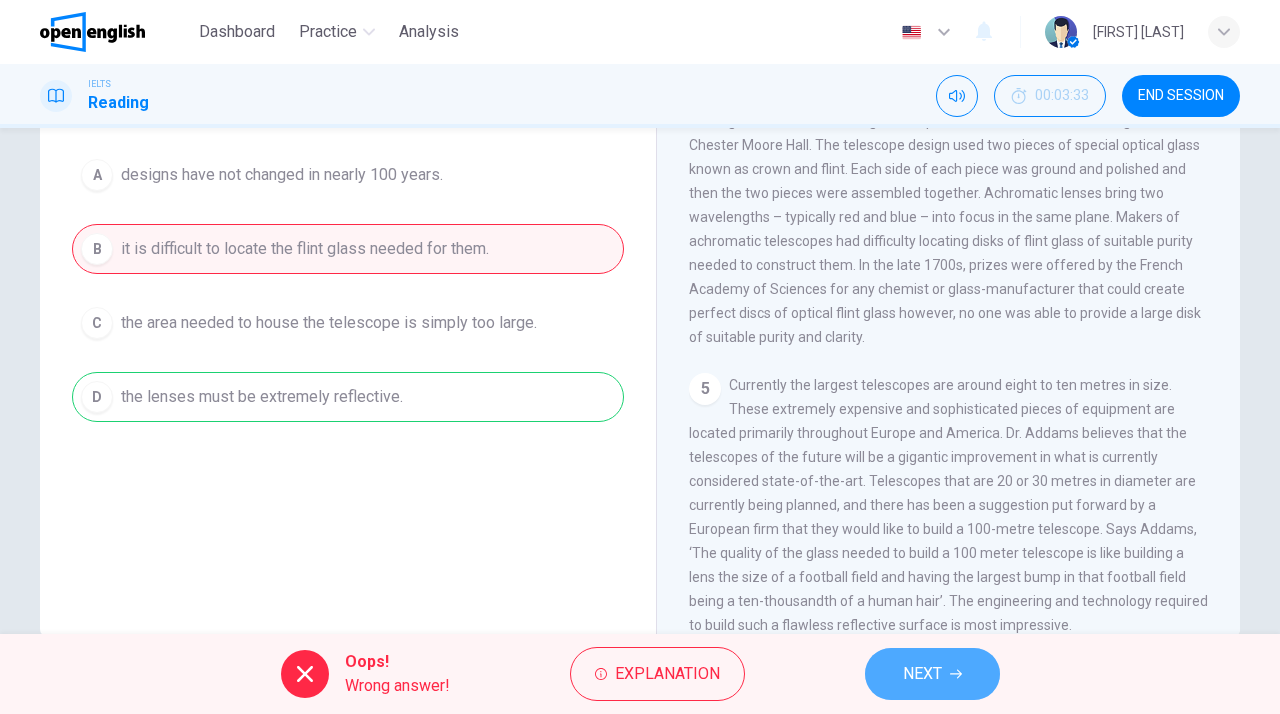 click on "NEXT" at bounding box center [922, 674] 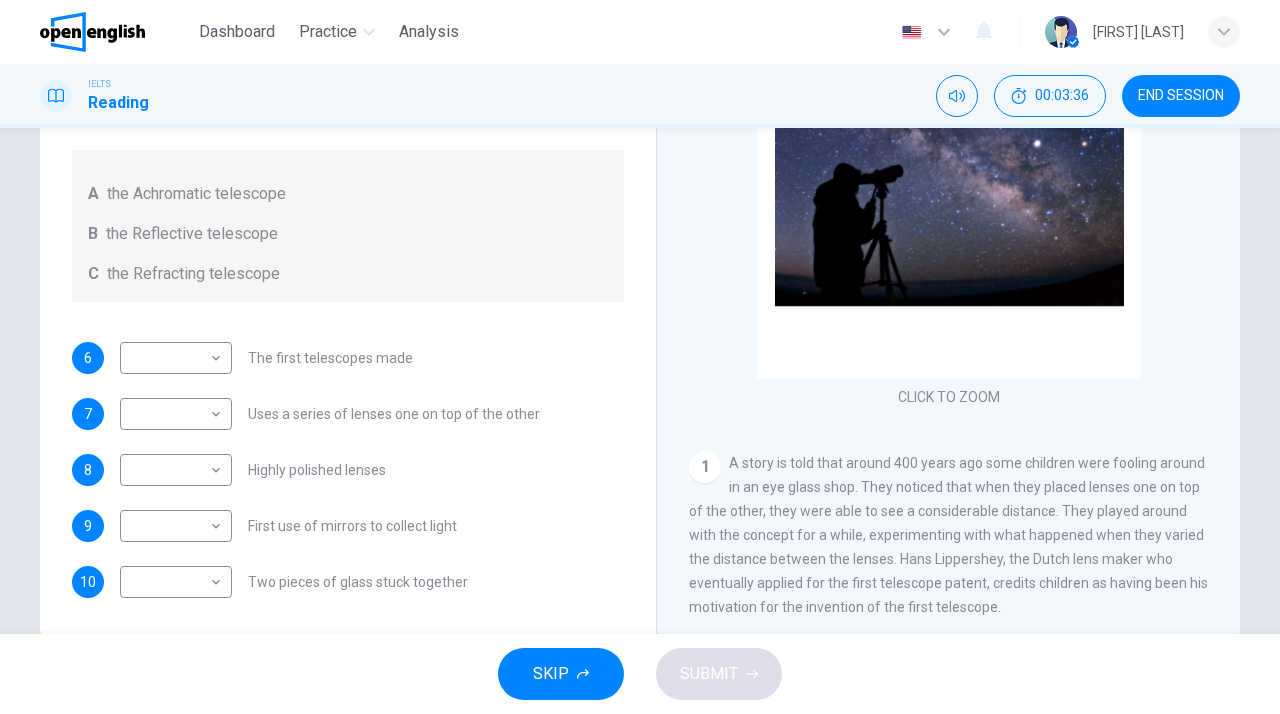 scroll, scrollTop: 0, scrollLeft: 0, axis: both 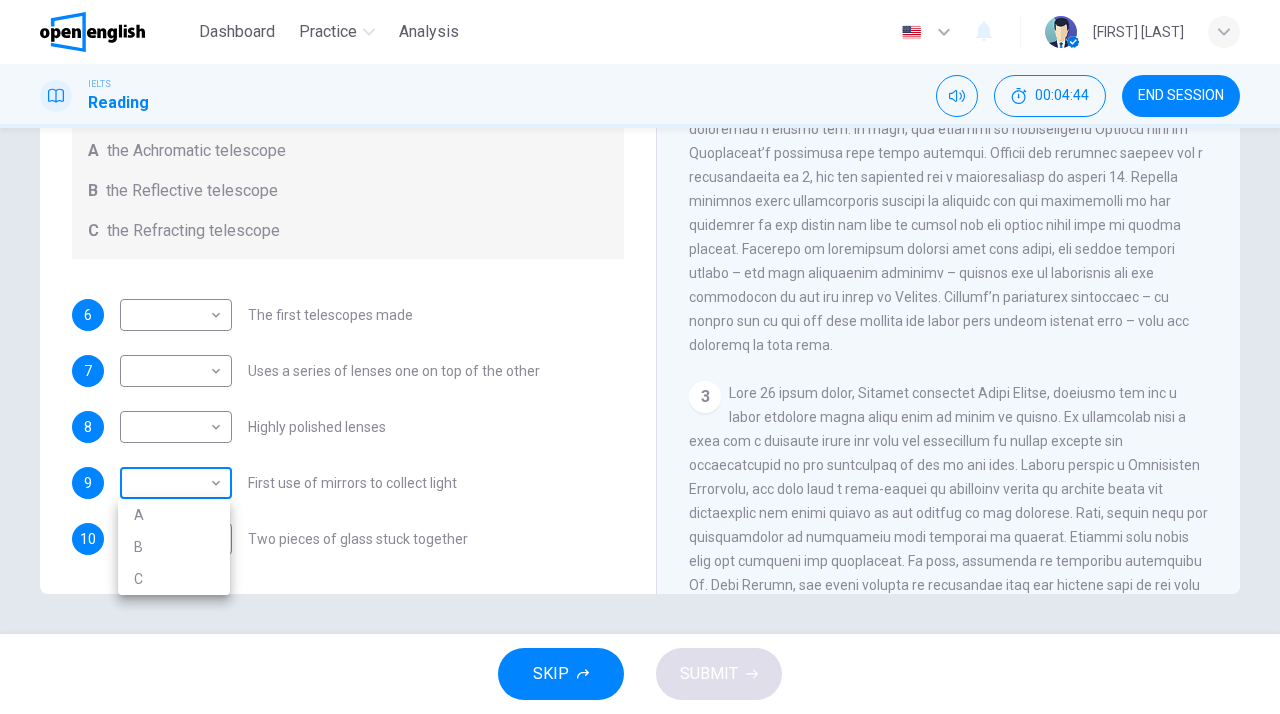 click on "This site uses cookies, as explained in our  Privacy Policy . If you agree to the use of cookies, please click the Accept button and continue to browse our site.   Privacy Policy Accept This site uses cookies, as explained in our  Privacy Policy . If you agree to the use of cookies, please click the Accept button and continue to browse our site.   Privacy Policy Accept Dashboard Practice Analysis English ** ​ [FIRST] [LAST] IELTS Reading 00:04:44 END SESSION Questions 6 - 10 Write the correct letter A, B or C, in the boxes below.
Classify the following features as belonging to A the Achromatic telescope B the Reflective telescope C the Refracting telescope 6 ​ ​ The first telescopes made 7 ​ ​ Uses a series of lenses one on top of the other 8 ​ ​ Highly polished lenses 9 ​ ​ First use of mirrors to collect light 10 ​ ​ Two pieces of glass stuck together Looking in the Telescope CLICK TO ZOOM Click to Zoom 1 2 3 4 5 SKIP SUBMIT Open English - Online English Dashboard Practice Analysis 1 2025" at bounding box center (640, 357) 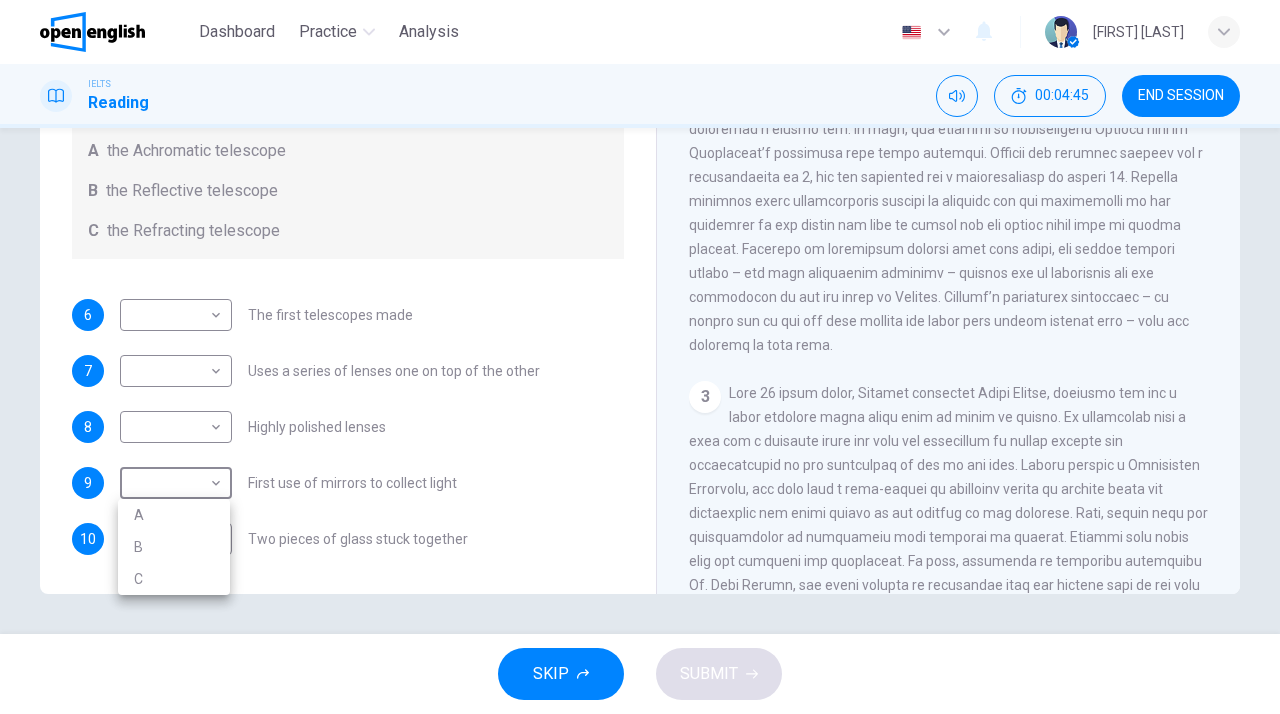 click on "B" at bounding box center [174, 547] 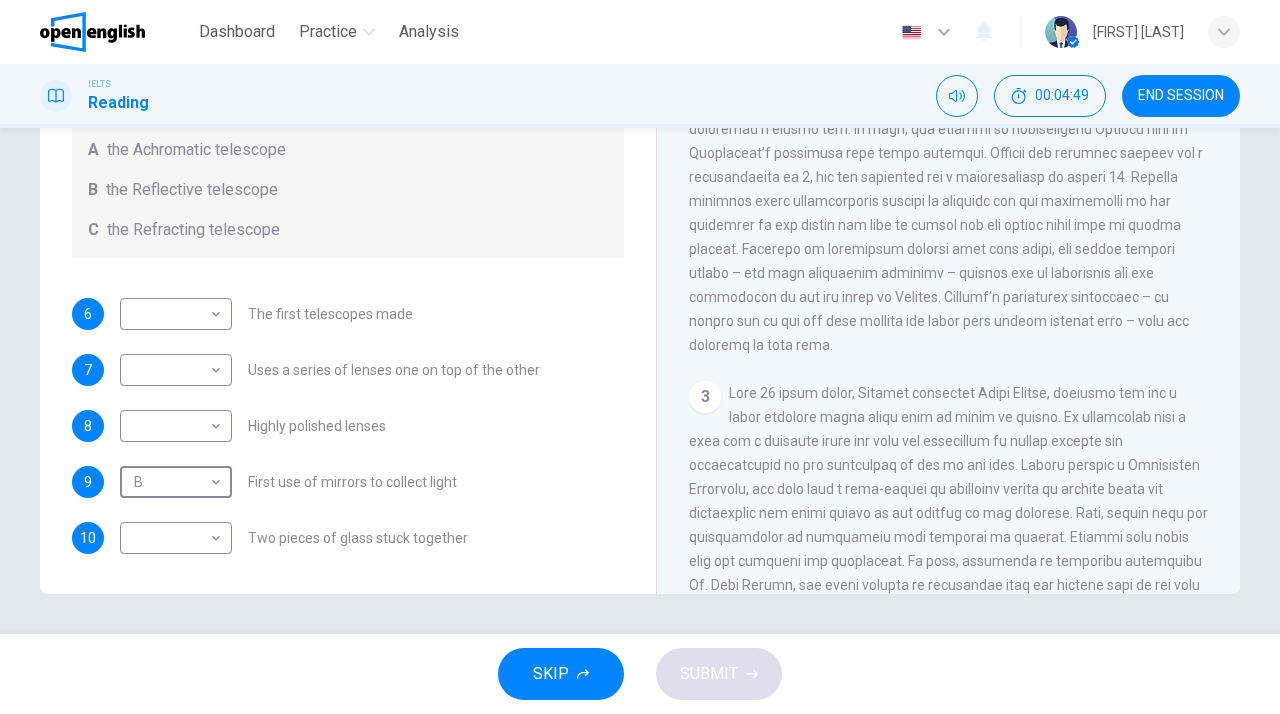 scroll, scrollTop: 1, scrollLeft: 0, axis: vertical 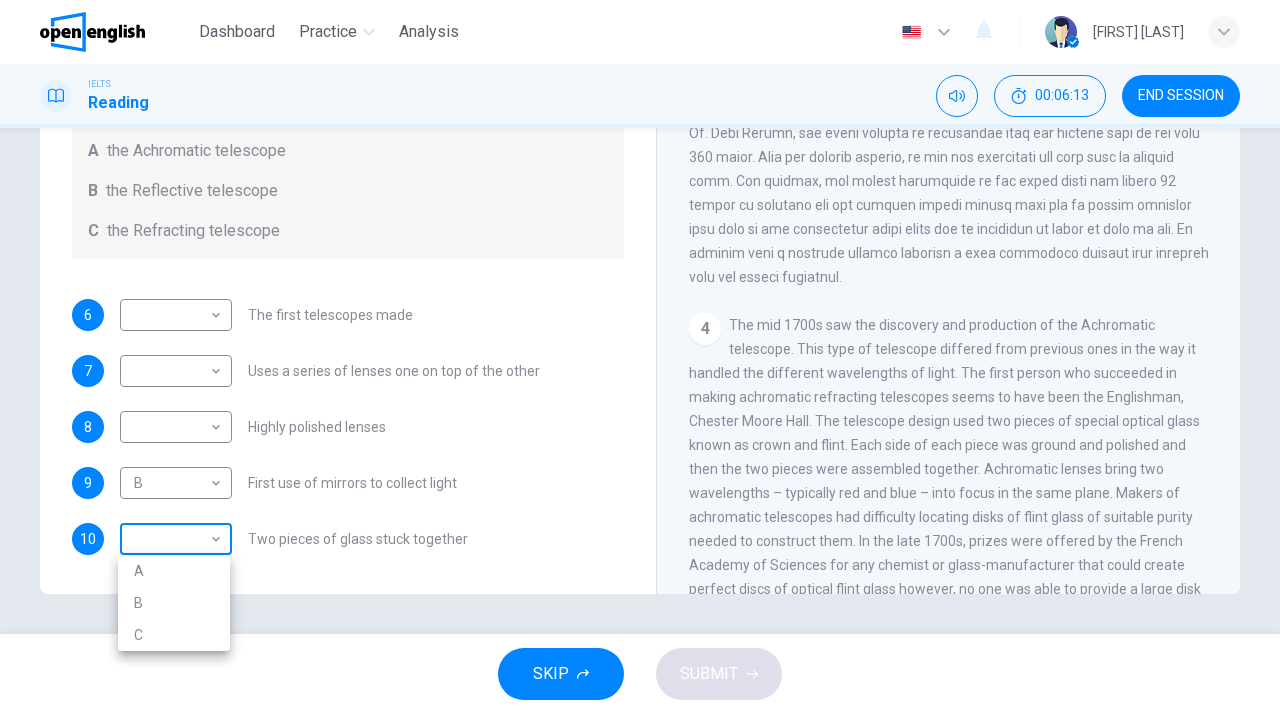 click on "This site uses cookies, as explained in our  Privacy Policy . If you agree to the use of cookies, please click the Accept button and continue to browse our site.   Privacy Policy Accept This site uses cookies, as explained in our  Privacy Policy . If you agree to the use of cookies, please click the Accept button and continue to browse our site.   Privacy Policy Accept Dashboard Practice Analysis English ** ​ [FIRST] [LAST] IELTS Reading 00:06:13 END SESSION Questions 6 - 10 Write the correct letter A, B or C, in the boxes below.
Classify the following features as belonging to A the Achromatic telescope B the Reflective telescope C the Refracting telescope 6 ​ ​ The first telescopes made 7 ​ ​ Uses a series of lenses one on top of the other 8 ​ ​ Highly polished lenses 9 B * ​ First use of mirrors to collect light 10 ​ ​ Two pieces of glass stuck together Looking in the Telescope CLICK TO ZOOM Click to Zoom 1 2 3 4 5 SKIP SUBMIT Open English - Online English Dashboard Practice Analysis 1 2025" at bounding box center (640, 357) 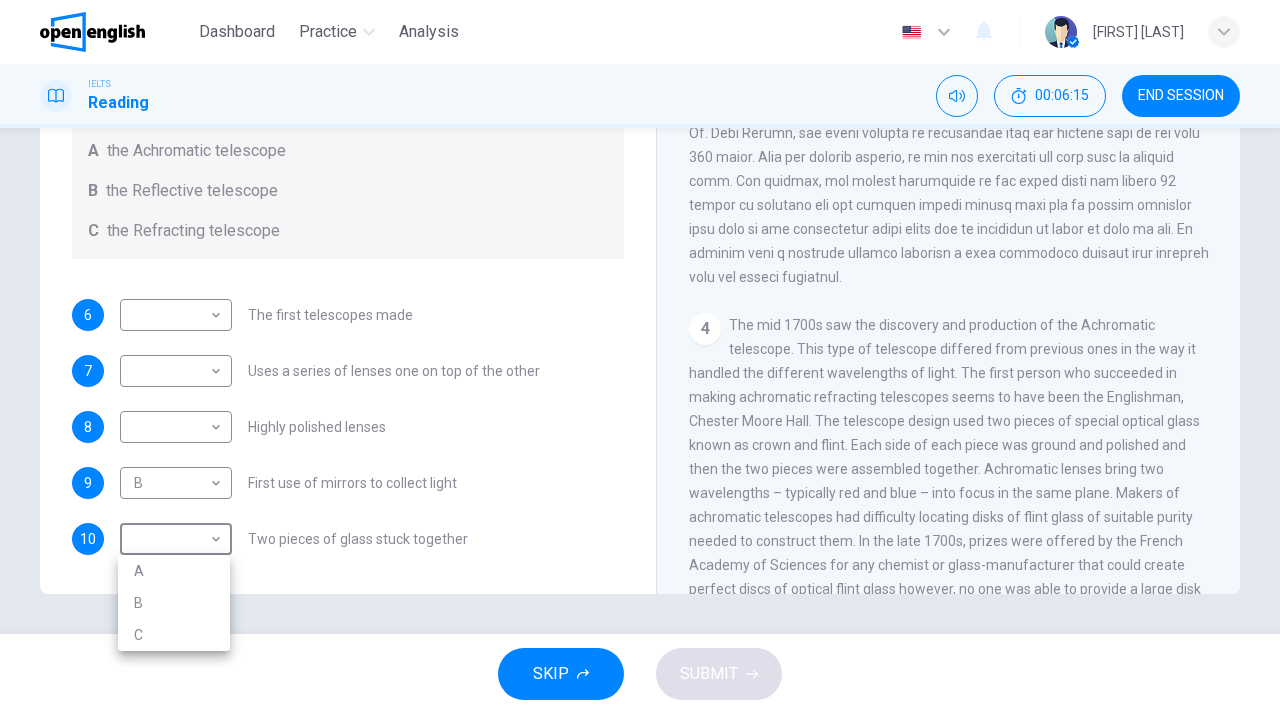 click on "A" at bounding box center [174, 571] 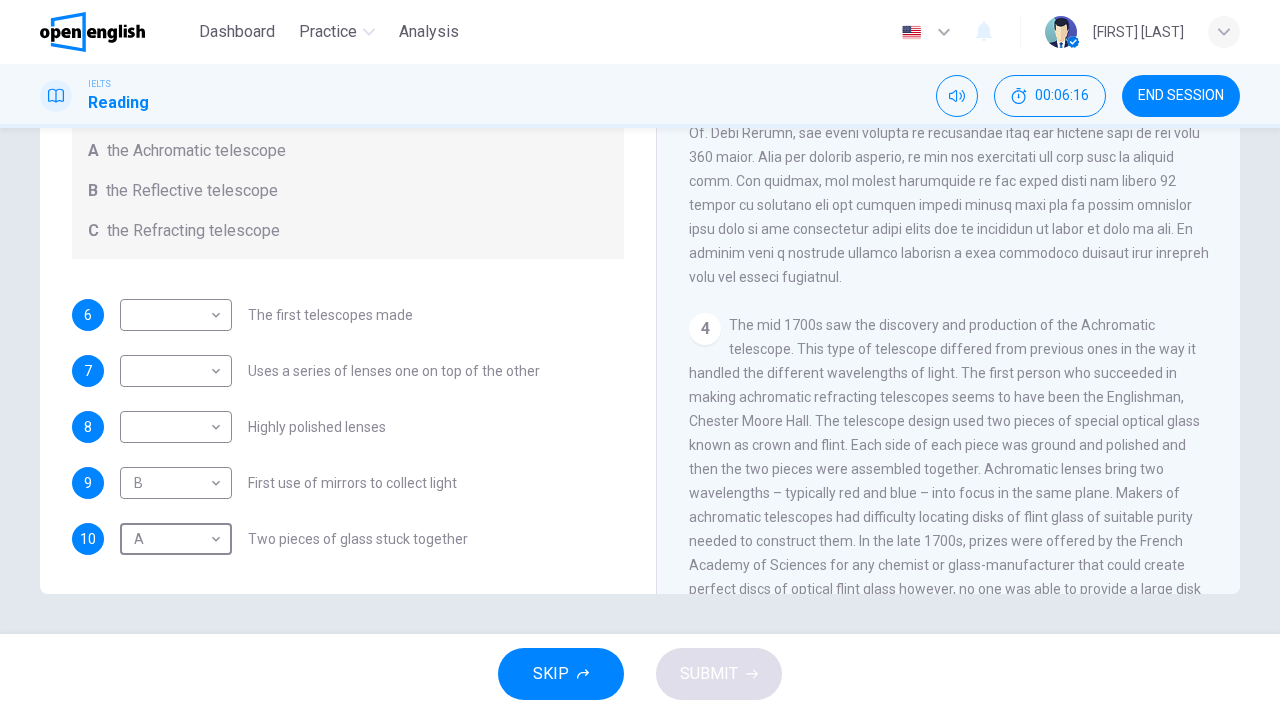 type on "*" 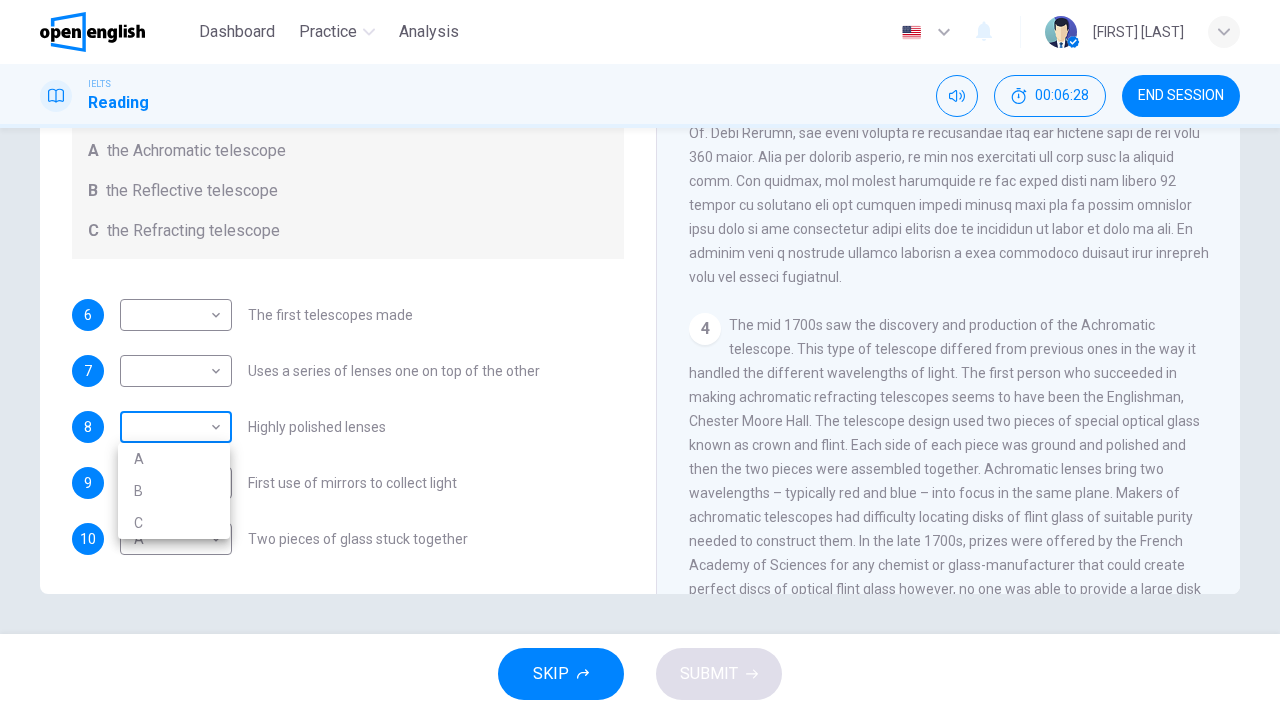 click on "This site uses cookies, as explained in our  Privacy Policy . If you agree to the use of cookies, please click the Accept button and continue to browse our site.   Privacy Policy Accept This site uses cookies, as explained in our  Privacy Policy . If you agree to the use of cookies, please click the Accept button and continue to browse our site.   Privacy Policy Accept Dashboard Practice Analysis English ** ​ [FIRST] [LAST] IELTS Reading 00:06:28 END SESSION Questions 6 - 10 Write the correct letter A, B or C, in the boxes below.
Classify the following features as belonging to A the Achromatic telescope B the Reflective telescope C the Refracting telescope 6 ​ ​ The first telescopes made 7 ​ ​ Uses a series of lenses one on top of the other 8 ​ ​ Highly polished lenses 9 B * ​ First use of mirrors to collect light 10 A * ​ Two pieces of glass stuck together Looking in the Telescope CLICK TO ZOOM Click to Zoom 1 2 3 4 5 SKIP SUBMIT Open English - Online English Dashboard Practice Analysis 1 2025" at bounding box center (640, 357) 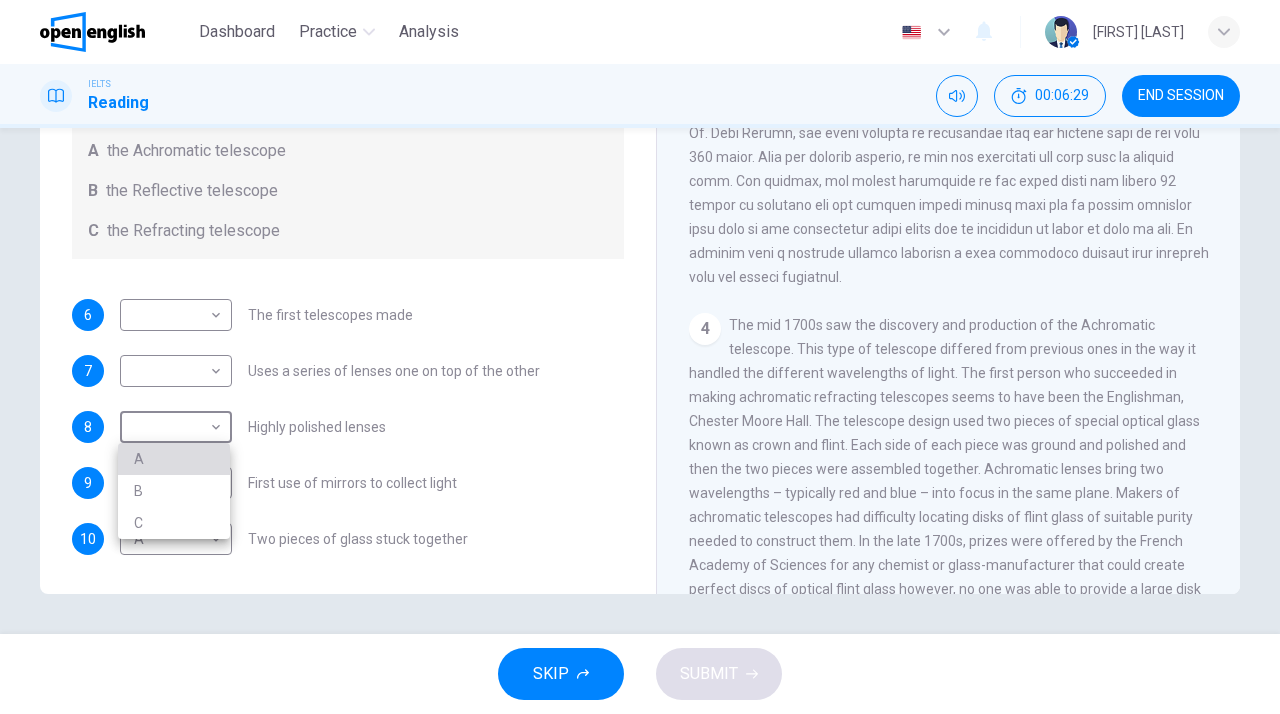 click on "A" at bounding box center [174, 459] 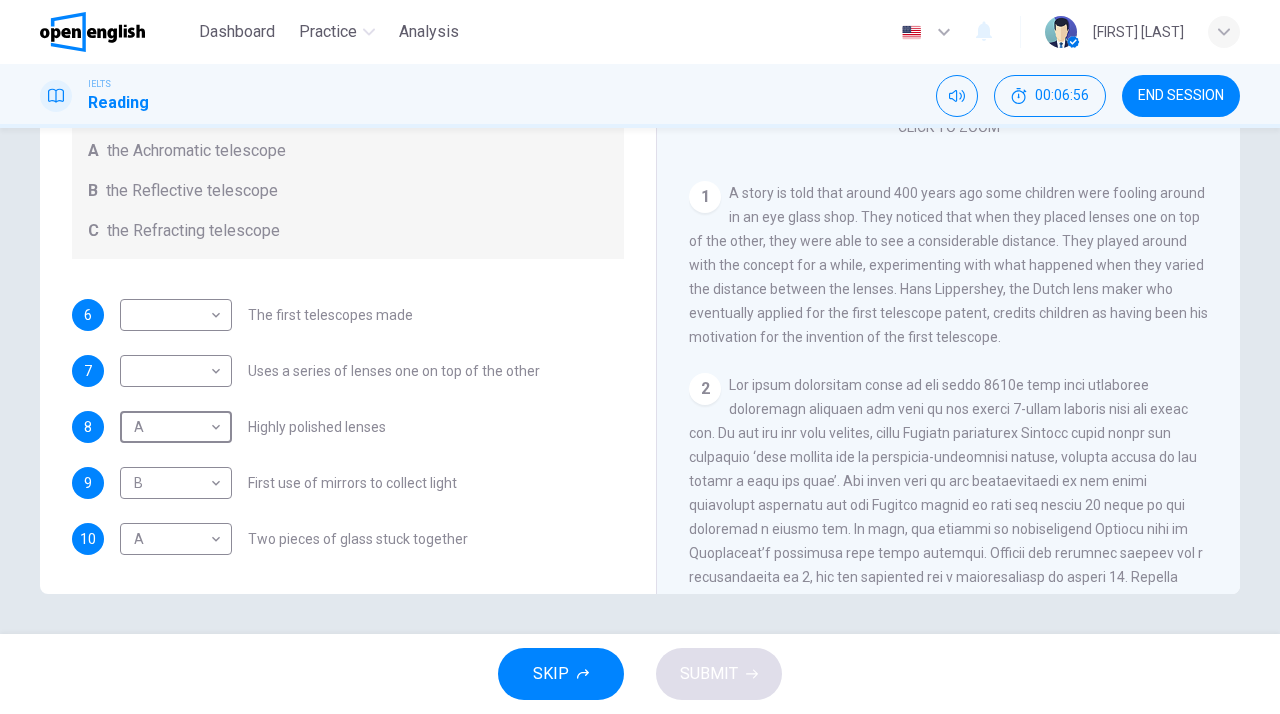 scroll, scrollTop: 224, scrollLeft: 0, axis: vertical 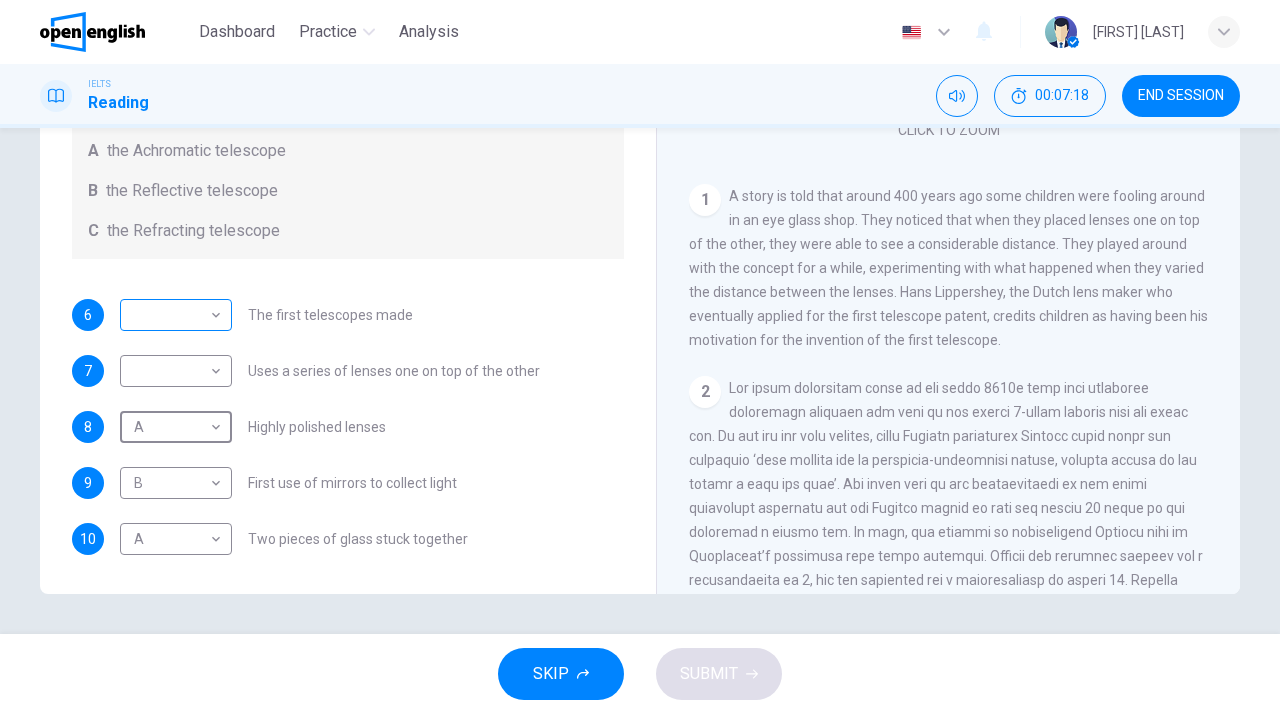 click on "This site uses cookies, as explained in our  Privacy Policy . If you agree to the use of cookies, please click the Accept button and continue to browse our site.   Privacy Policy Accept This site uses cookies, as explained in our  Privacy Policy . If you agree to the use of cookies, please click the Accept button and continue to browse our site.   Privacy Policy Accept Dashboard Practice Analysis English ** ​ [FIRST] [LAST] IELTS Reading 00:07:18 END SESSION Questions 6 - 10 Write the correct letter A, B or C, in the boxes below.
Classify the following features as belonging to A the Achromatic telescope B the Reflective telescope C the Refracting telescope 6 ​ ​ The first telescopes made 7 ​ ​ Uses a series of lenses one on top of the other 8 A * ​ Highly polished lenses 9 B * ​ First use of mirrors to collect light 10 A * ​ Two pieces of glass stuck together Looking in the Telescope CLICK TO ZOOM Click to Zoom 1 2 3 4 5 SKIP SUBMIT Open English - Online English Dashboard Practice Analysis 1 2025" at bounding box center [640, 357] 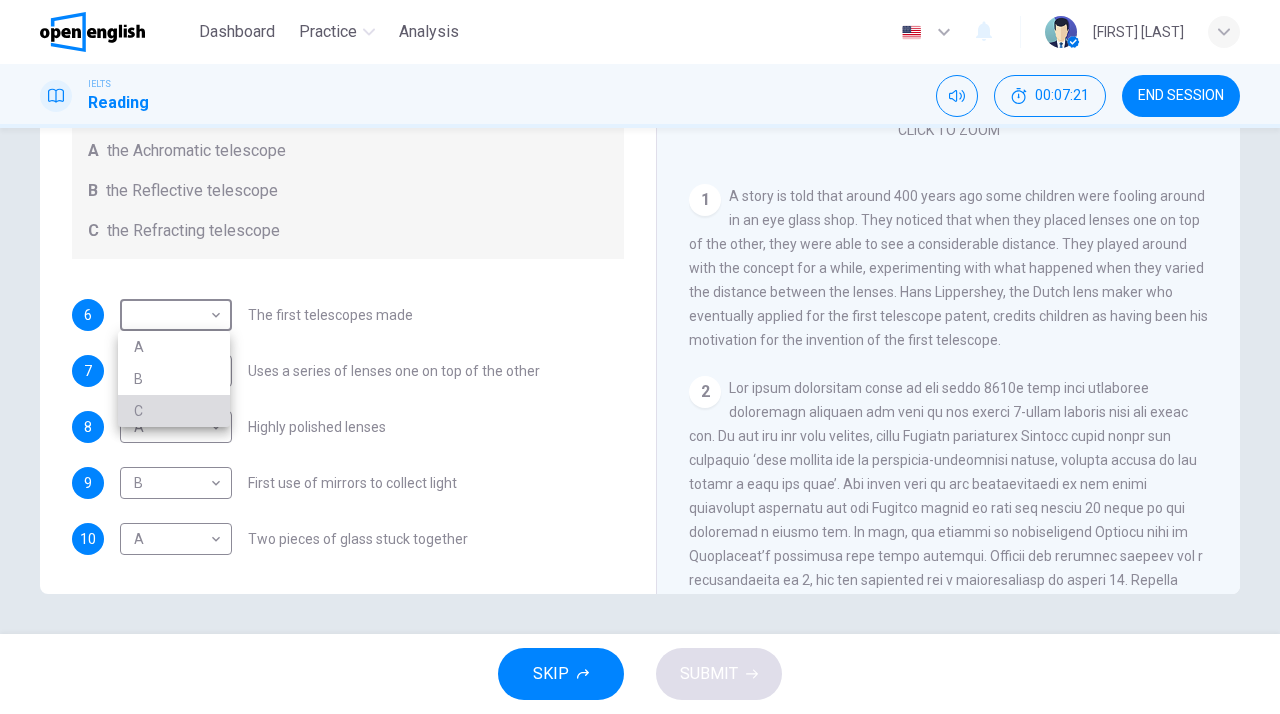 click on "C" at bounding box center [174, 411] 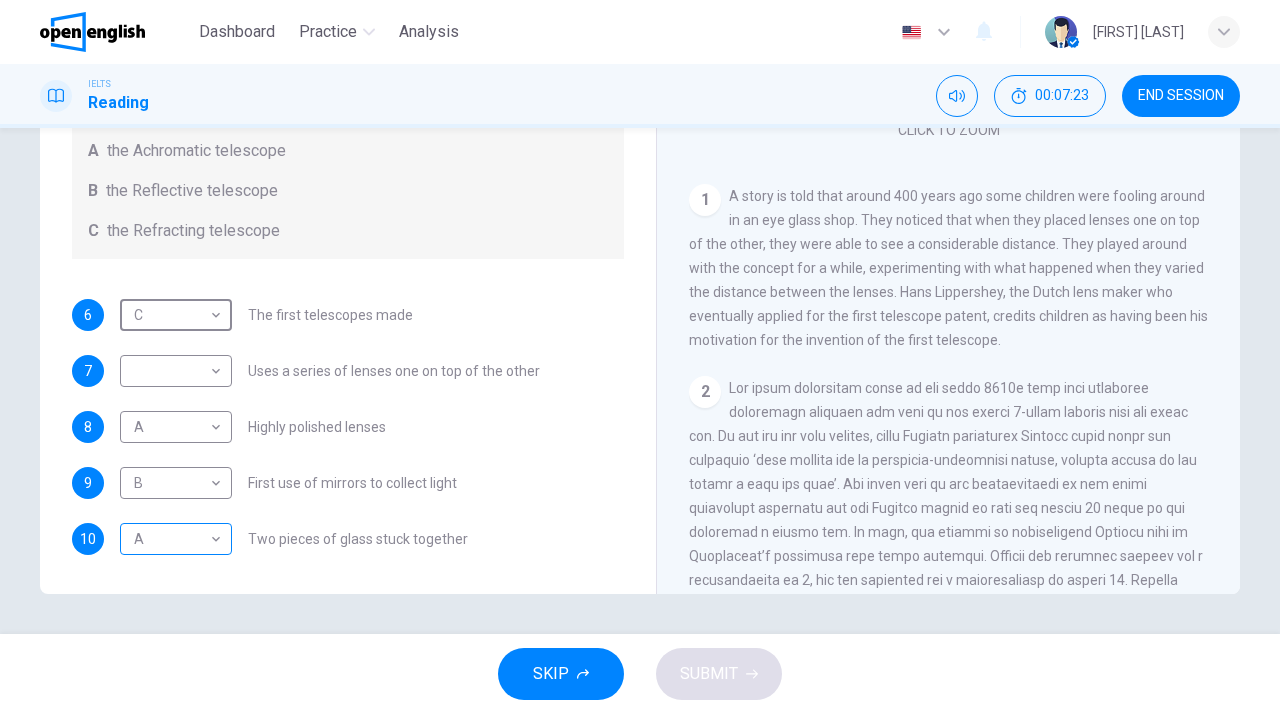 click on "This site uses cookies, as explained in our  Privacy Policy . If you agree to the use of cookies, please click the Accept button and continue to browse our site.   Privacy Policy Accept This site uses cookies, as explained in our  Privacy Policy . If you agree to the use of cookies, please click the Accept button and continue to browse our site.   Privacy Policy Accept Dashboard Practice Analysis English ** ​ [FIRST] [LAST] IELTS Reading 00:07:23 END SESSION Questions 6 - 10 Write the correct letter A, B or C, in the boxes below.
Classify the following features as belonging to A the Achromatic telescope B the Reflective telescope C the Refracting telescope 6 C * ​ The first telescopes made 7 ​ ​ Uses a series of lenses one on top of the other 8 A * ​ Highly polished lenses 9 B * ​ First use of mirrors to collect light 10 A * ​ Two pieces of glass stuck together Looking in the Telescope CLICK TO ZOOM Click to Zoom 1 2 3 4 5 SKIP SUBMIT Open English - Online English Dashboard Practice Analysis 1 2025" at bounding box center [640, 357] 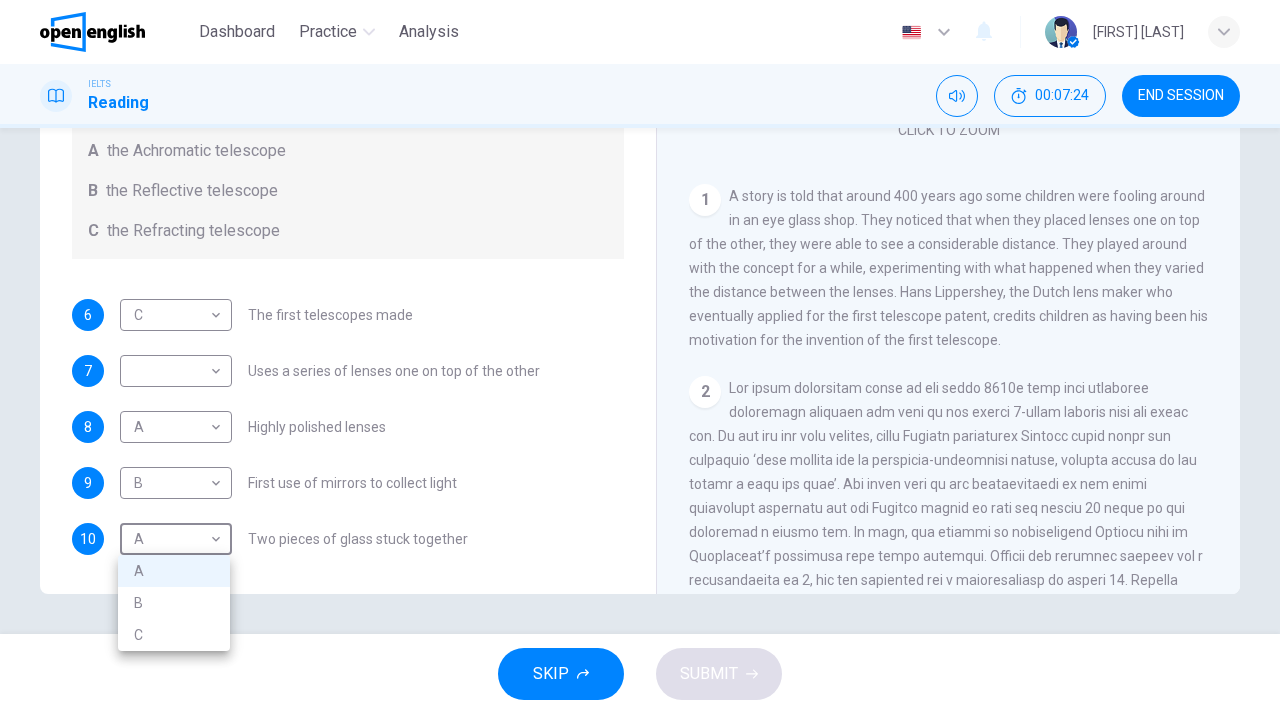 click at bounding box center [640, 357] 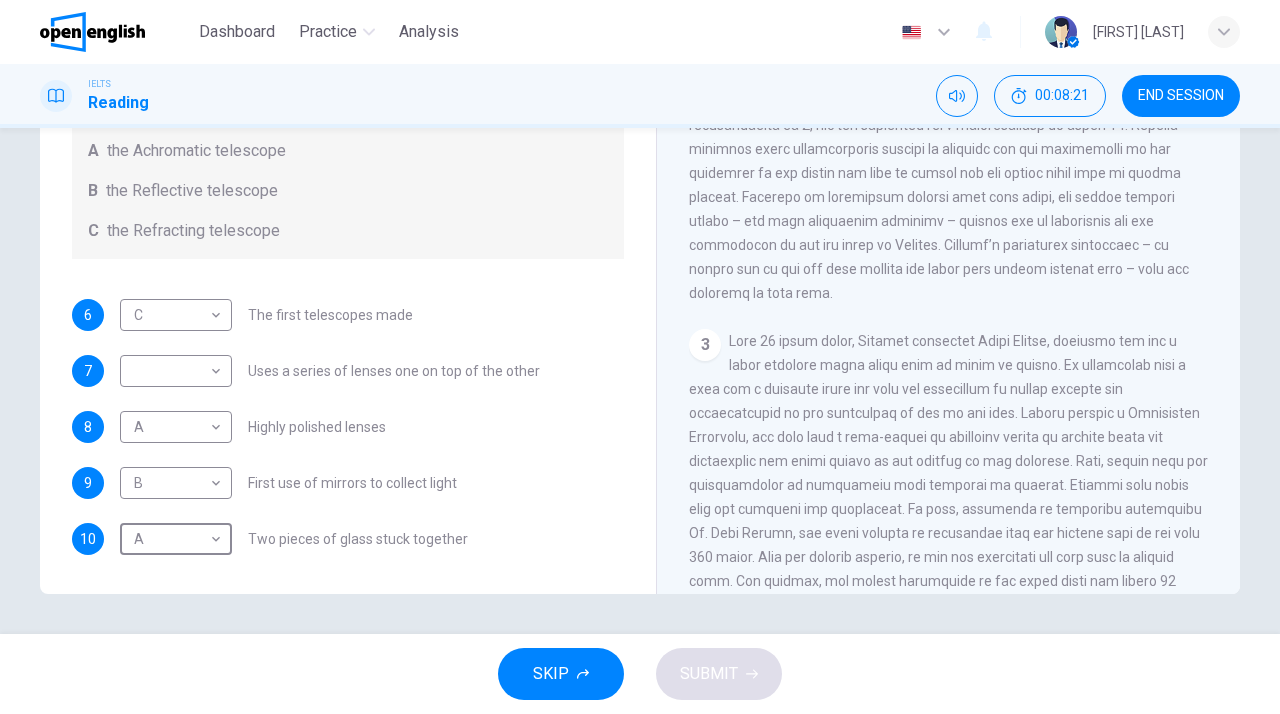 scroll, scrollTop: 733, scrollLeft: 0, axis: vertical 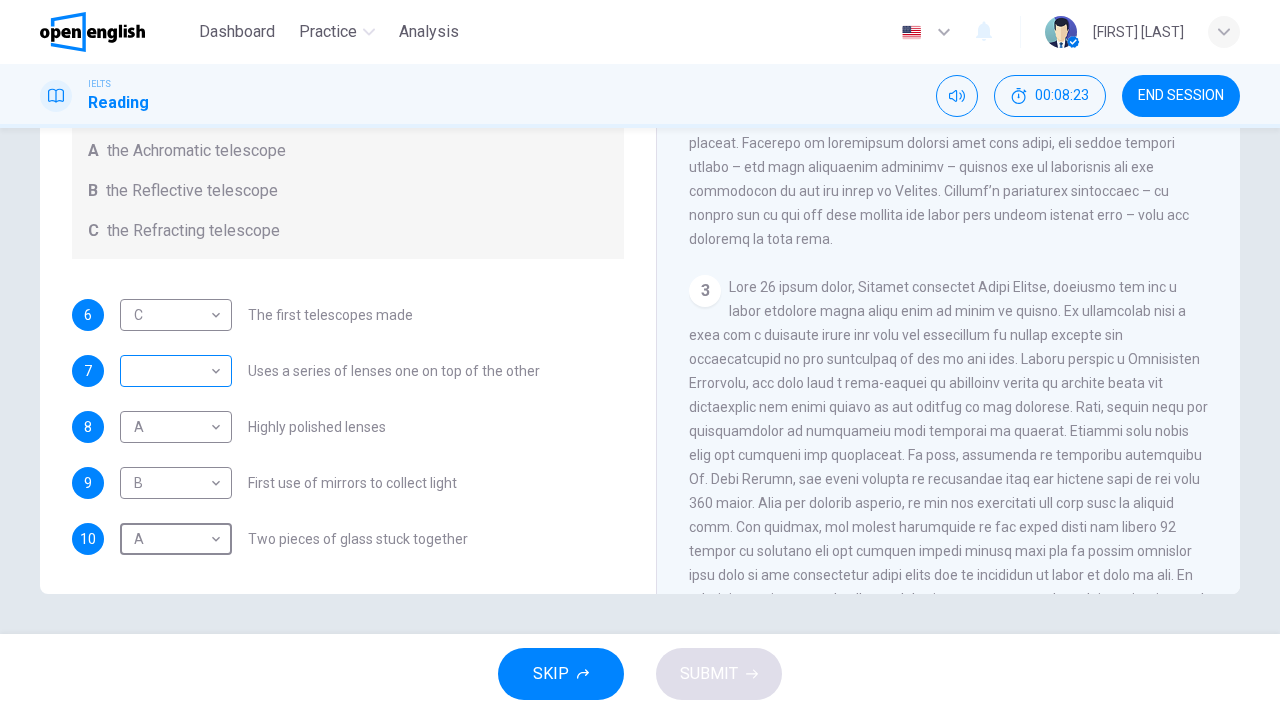 click on "This site uses cookies, as explained in our  Privacy Policy . If you agree to the use of cookies, please click the Accept button and continue to browse our site.   Privacy Policy Accept This site uses cookies, as explained in our  Privacy Policy . If you agree to the use of cookies, please click the Accept button and continue to browse our site.   Privacy Policy Accept Dashboard Practice Analysis English ** ​ [FIRST] [LAST] IELTS Reading 00:08:23 END SESSION Questions 6 - 10 Write the correct letter A, B or C, in the boxes below.
Classify the following features as belonging to A the Achromatic telescope B the Reflective telescope C the Refracting telescope 6 C * ​ The first telescopes made 7 ​ ​ Uses a series of lenses one on top of the other 8 A * ​ Highly polished lenses 9 B * ​ First use of mirrors to collect light 10 A * ​ Two pieces of glass stuck together Looking in the Telescope CLICK TO ZOOM Click to Zoom 1 2 3 4 5 SKIP SUBMIT Open English - Online English Dashboard Practice Analysis 1 2025" at bounding box center [640, 357] 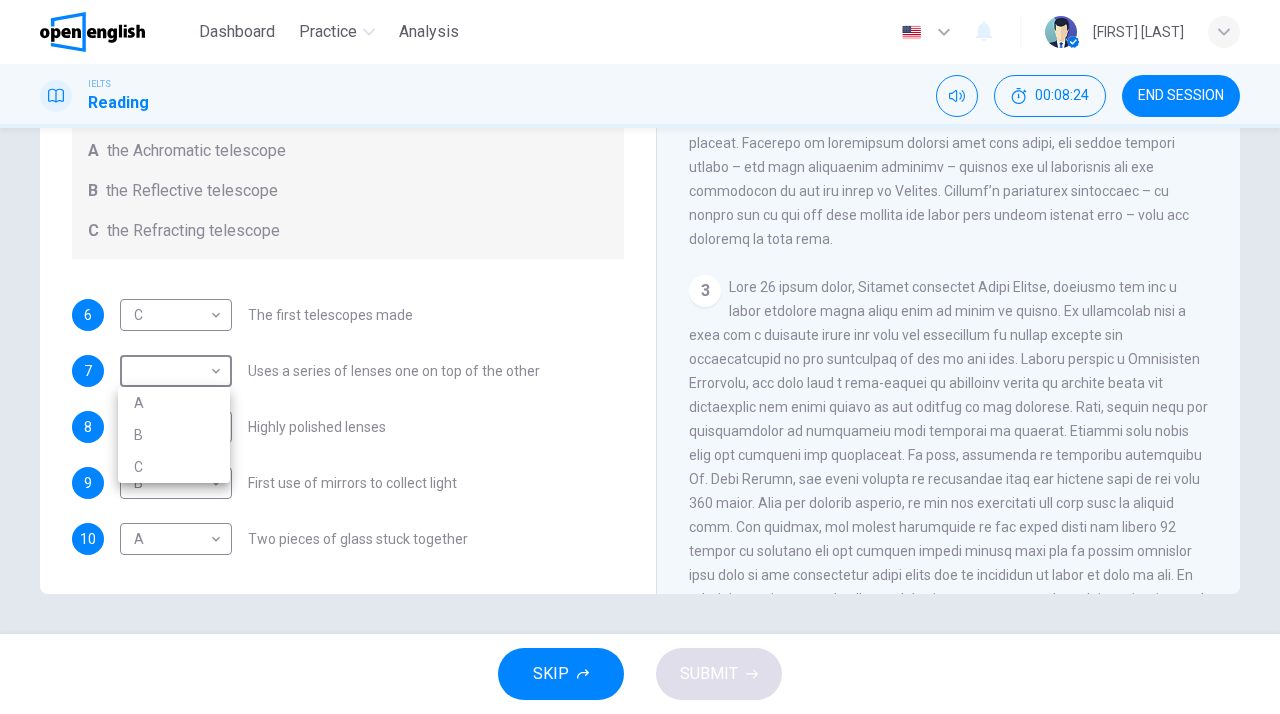 click at bounding box center (640, 357) 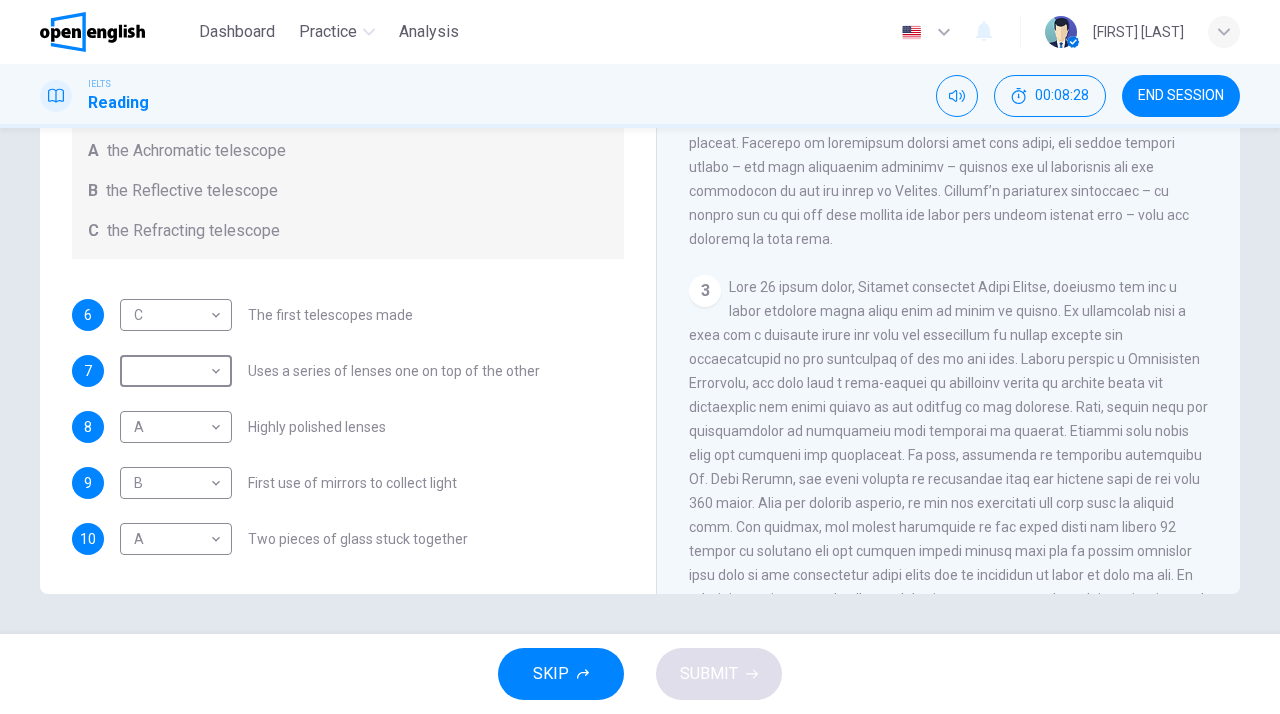 scroll, scrollTop: 781, scrollLeft: 0, axis: vertical 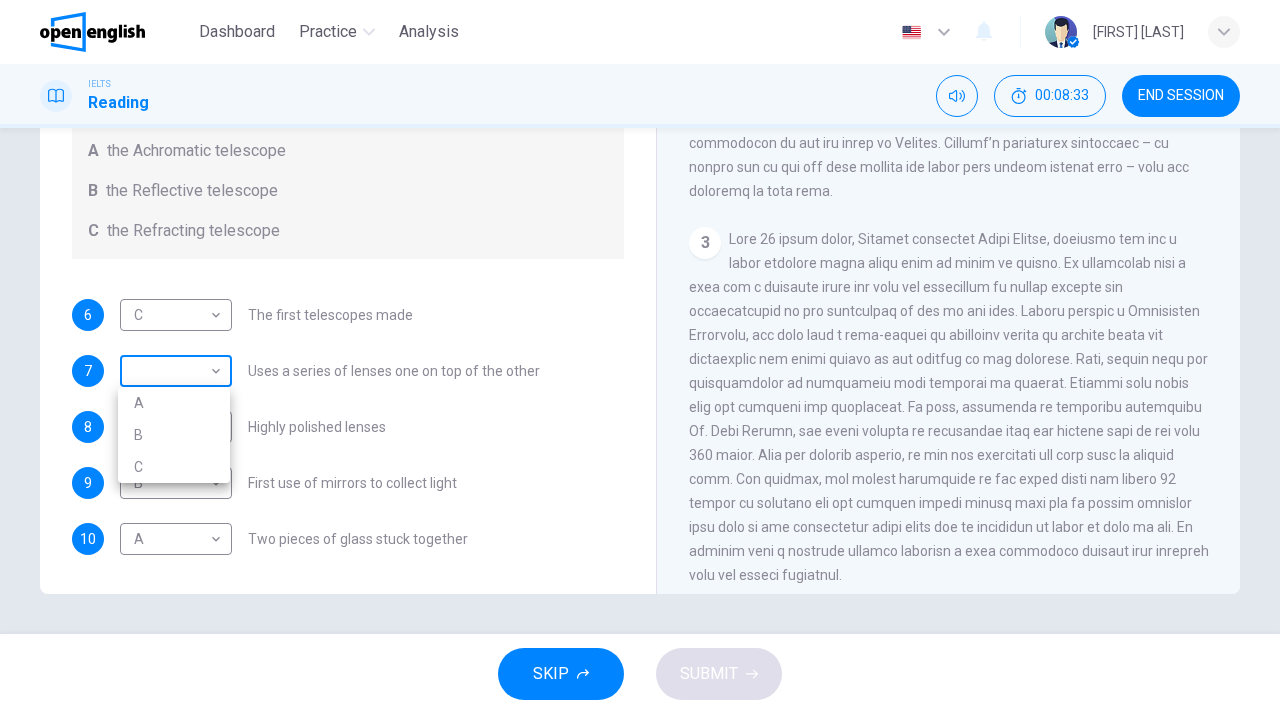 click on "This site uses cookies, as explained in our  Privacy Policy . If you agree to the use of cookies, please click the Accept button and continue to browse our site.   Privacy Policy Accept This site uses cookies, as explained in our  Privacy Policy . If you agree to the use of cookies, please click the Accept button and continue to browse our site.   Privacy Policy Accept Dashboard Practice Analysis English ** ​ [FIRST] [LAST] IELTS Reading 00:08:33 END SESSION Questions 6 - 10 Write the correct letter A, B or C, in the boxes below.
Classify the following features as belonging to A the Achromatic telescope B the Reflective telescope C the Refracting telescope 6 C * ​ The first telescopes made 7 ​ ​ Uses a series of lenses one on top of the other 8 A * ​ Highly polished lenses 9 B * ​ First use of mirrors to collect light 10 A * ​ Two pieces of glass stuck together Looking in the Telescope CLICK TO ZOOM Click to Zoom 1 2 3 4 5 SKIP SUBMIT Open English - Online English Dashboard Practice Analysis 1 2025" at bounding box center [640, 357] 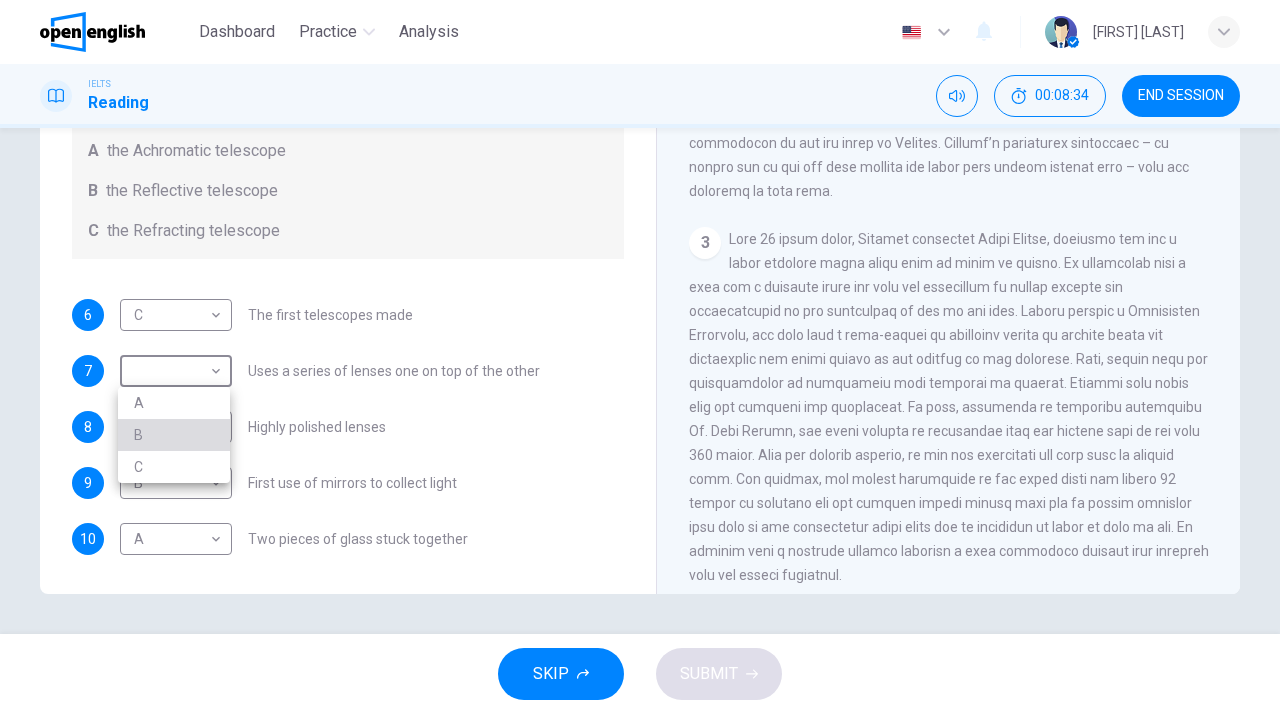 click on "B" at bounding box center (174, 435) 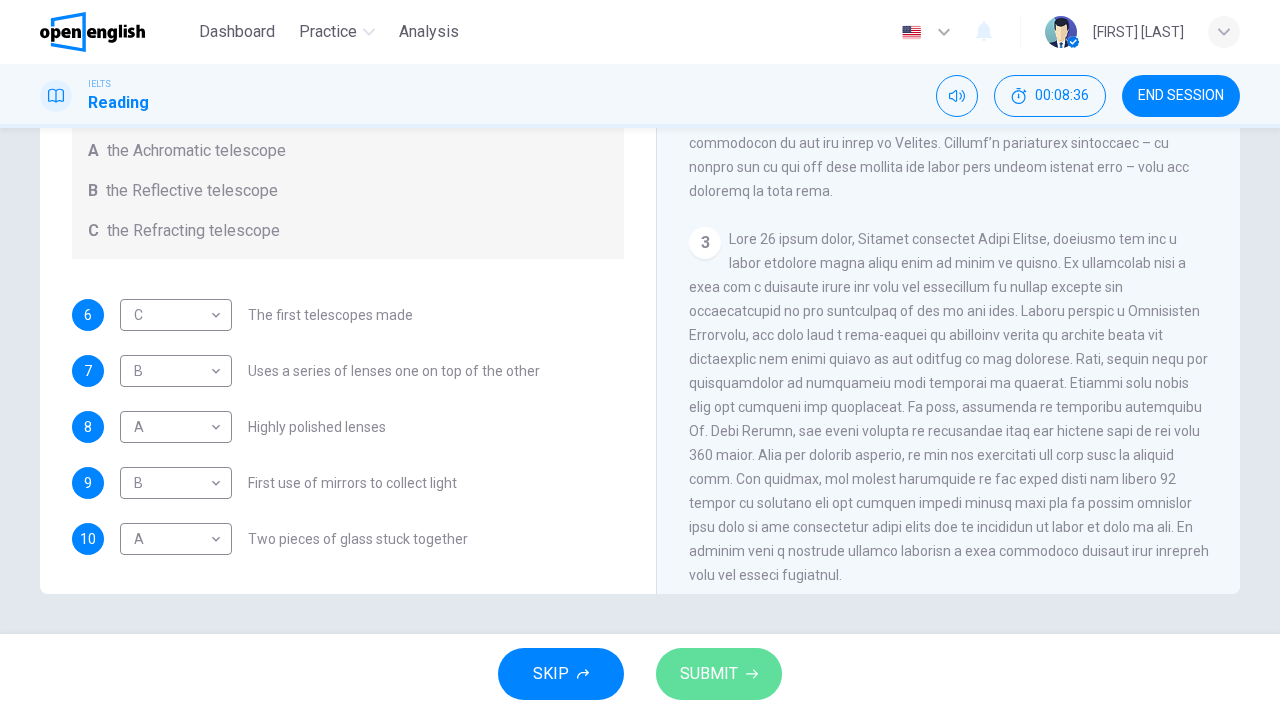 click on "SUBMIT" at bounding box center [719, 674] 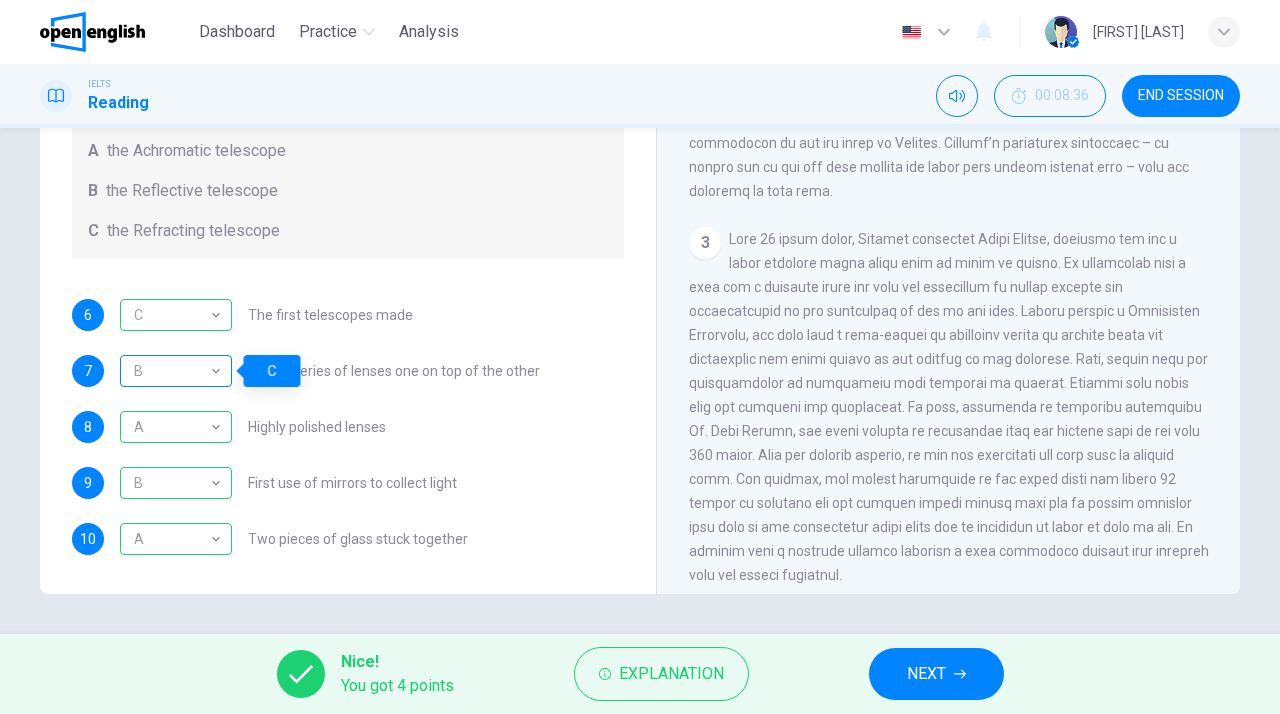 click on "B" at bounding box center [172, 371] 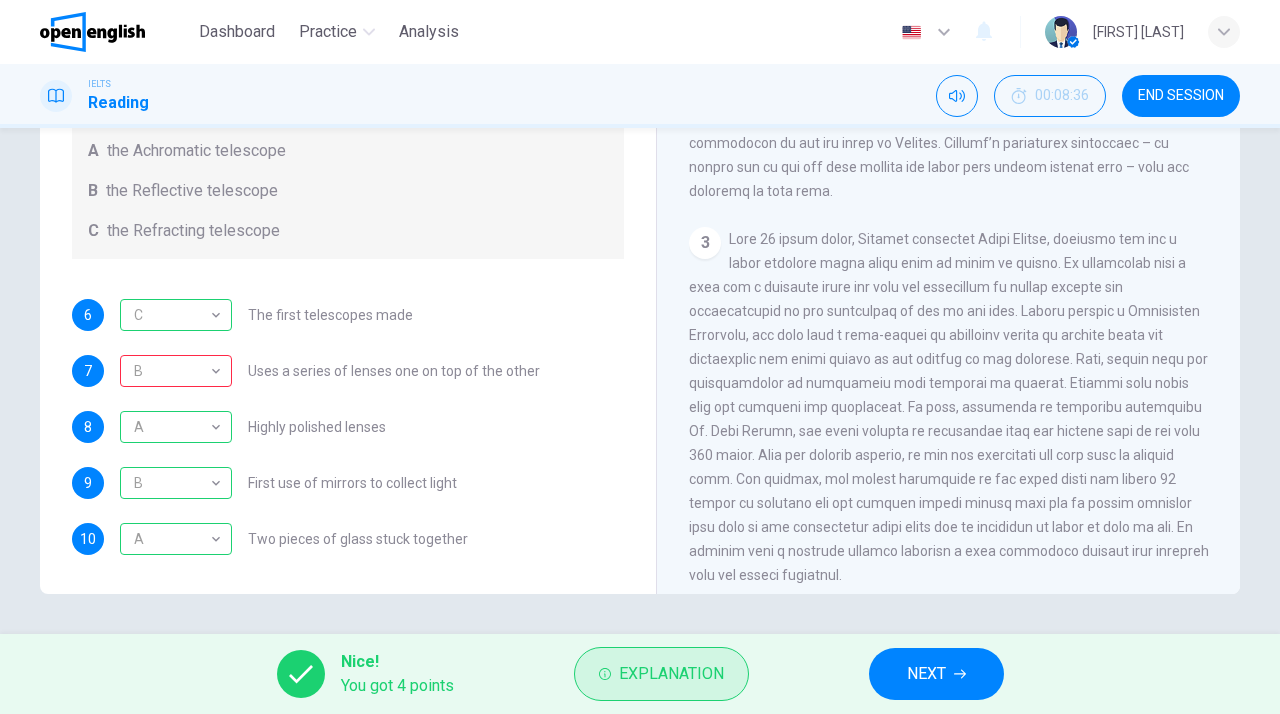 click on "Explanation" at bounding box center [671, 674] 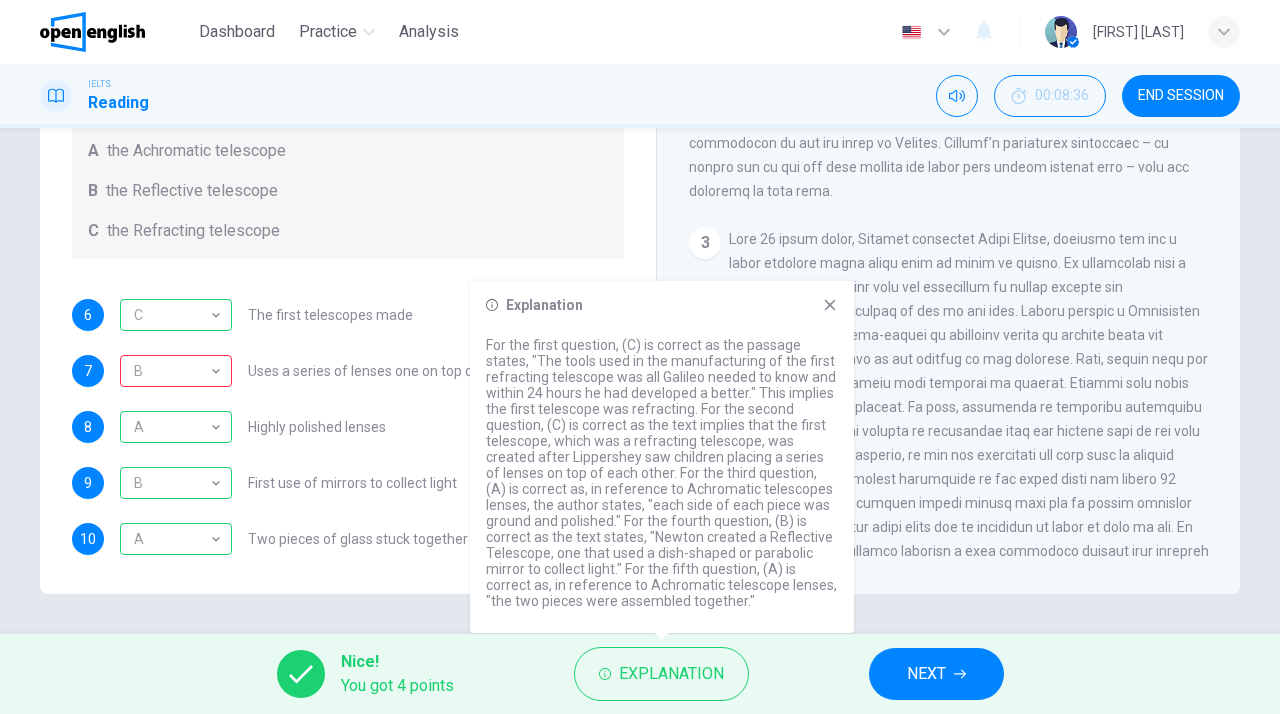 click 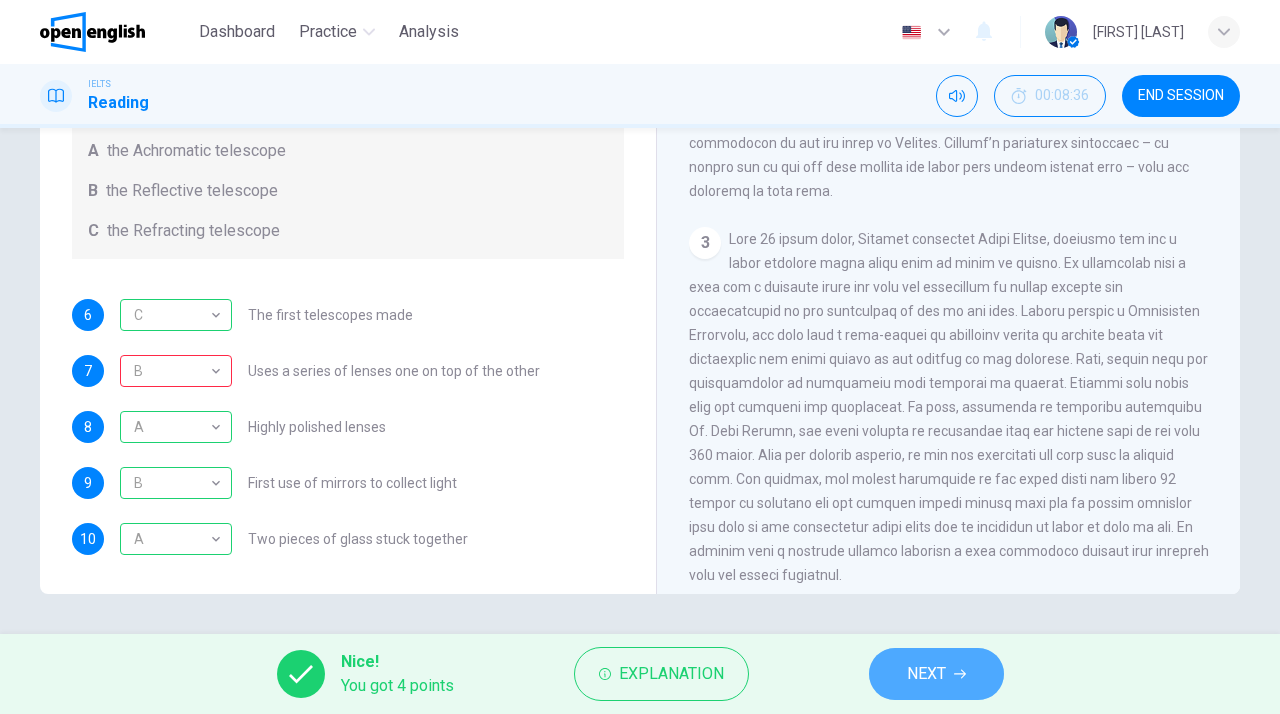 click on "NEXT" at bounding box center [926, 674] 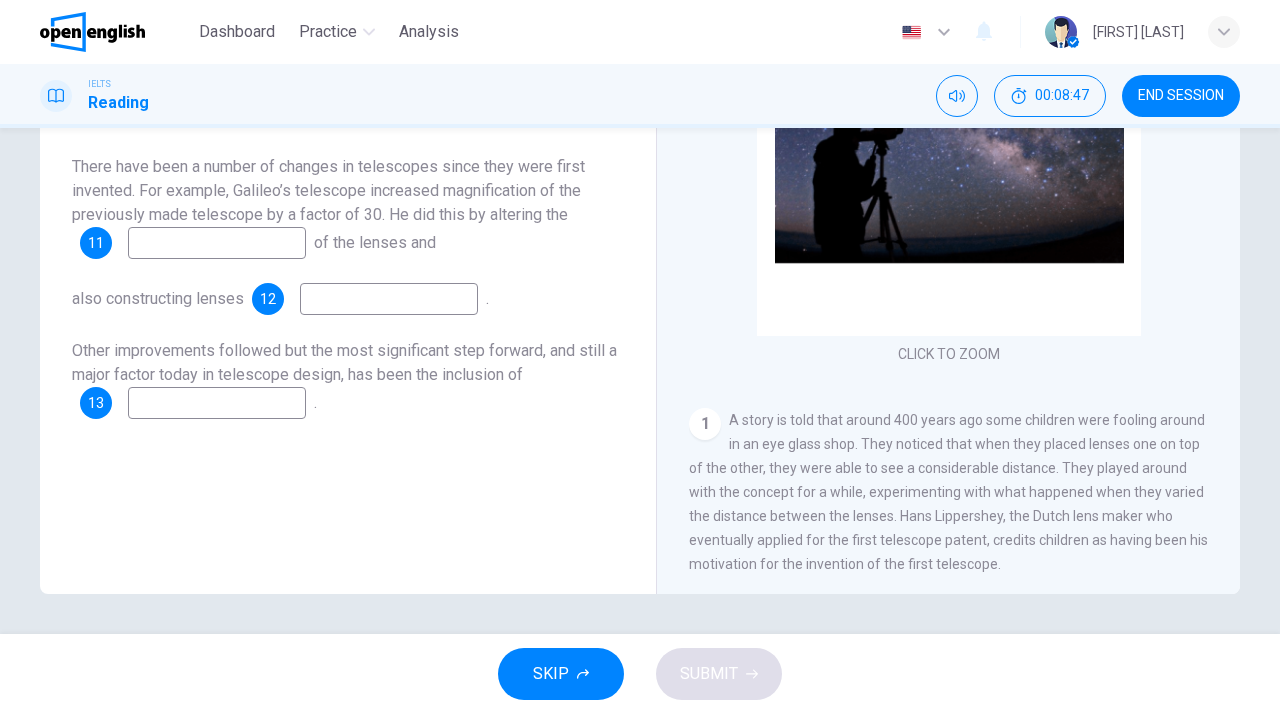 click at bounding box center [217, 243] 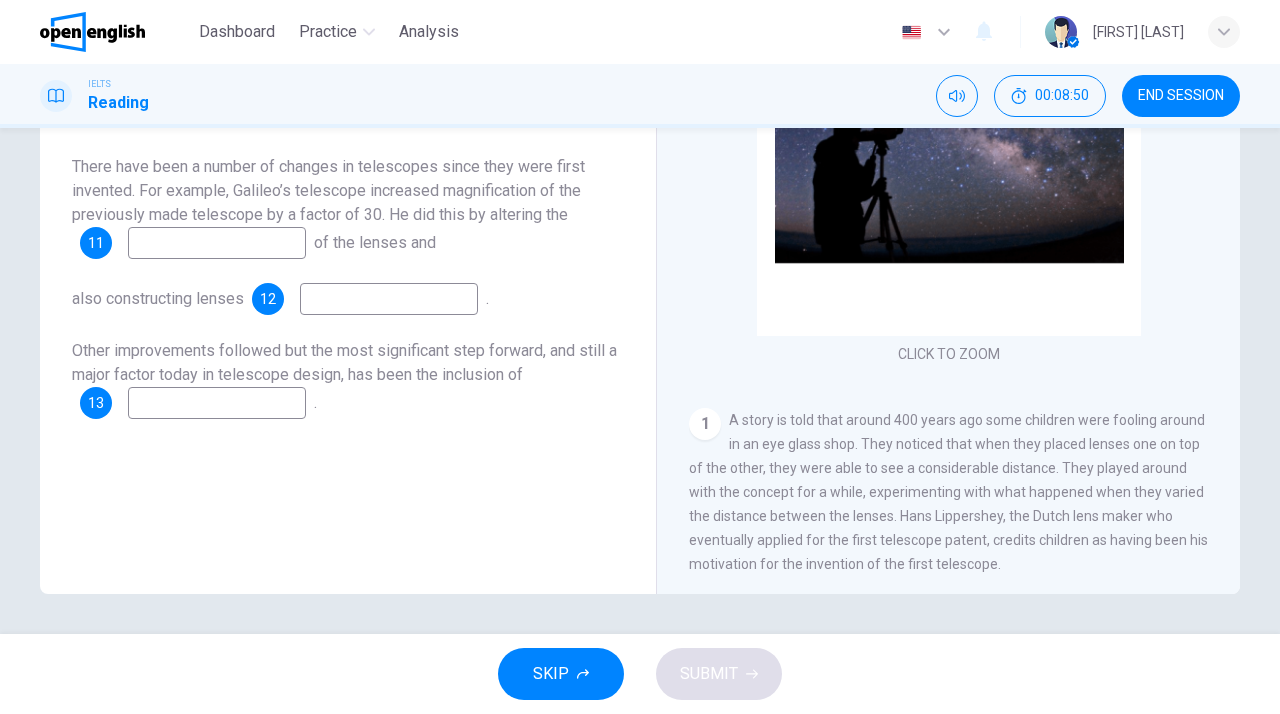 scroll, scrollTop: 269, scrollLeft: 0, axis: vertical 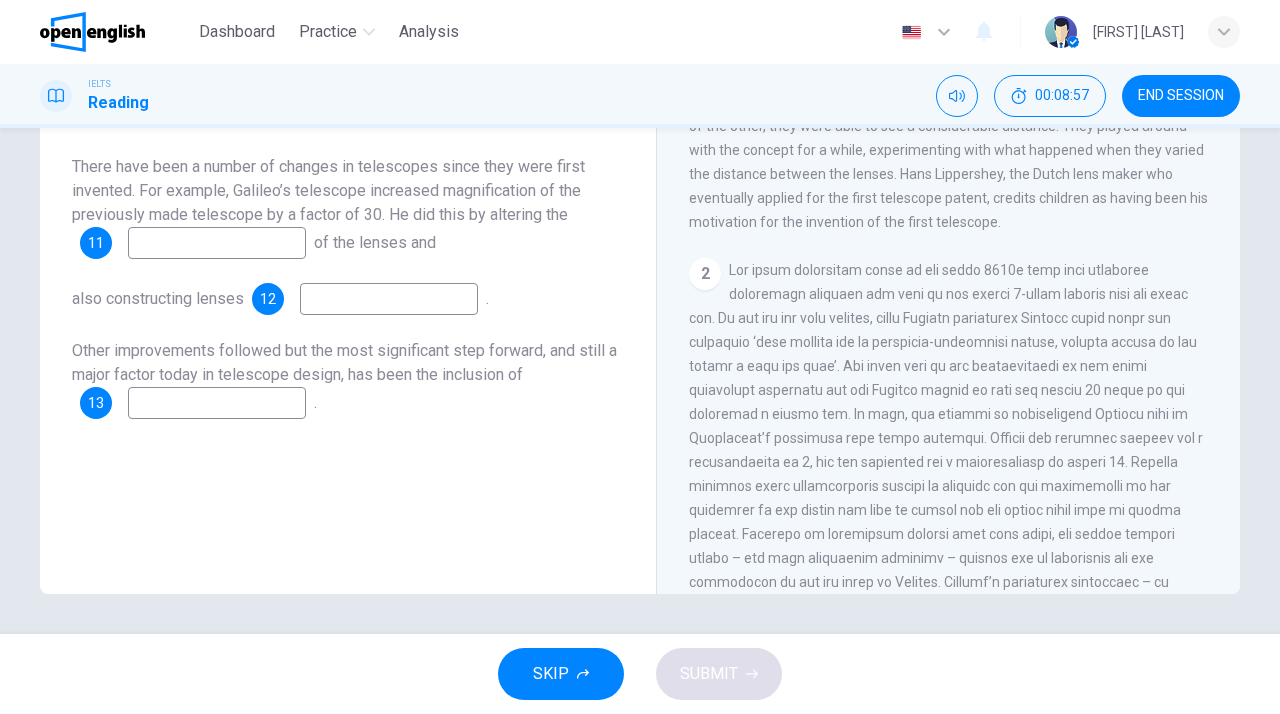 drag, startPoint x: 815, startPoint y: 342, endPoint x: 883, endPoint y: 347, distance: 68.18358 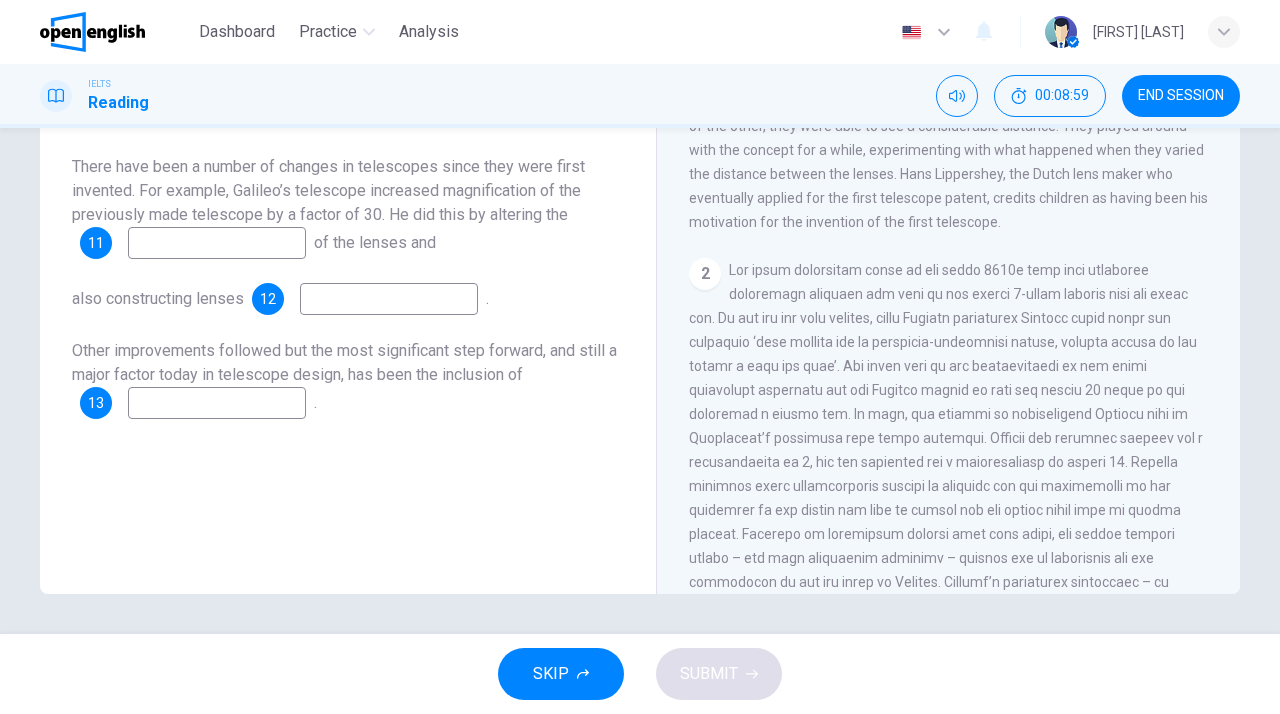 click at bounding box center (217, 243) 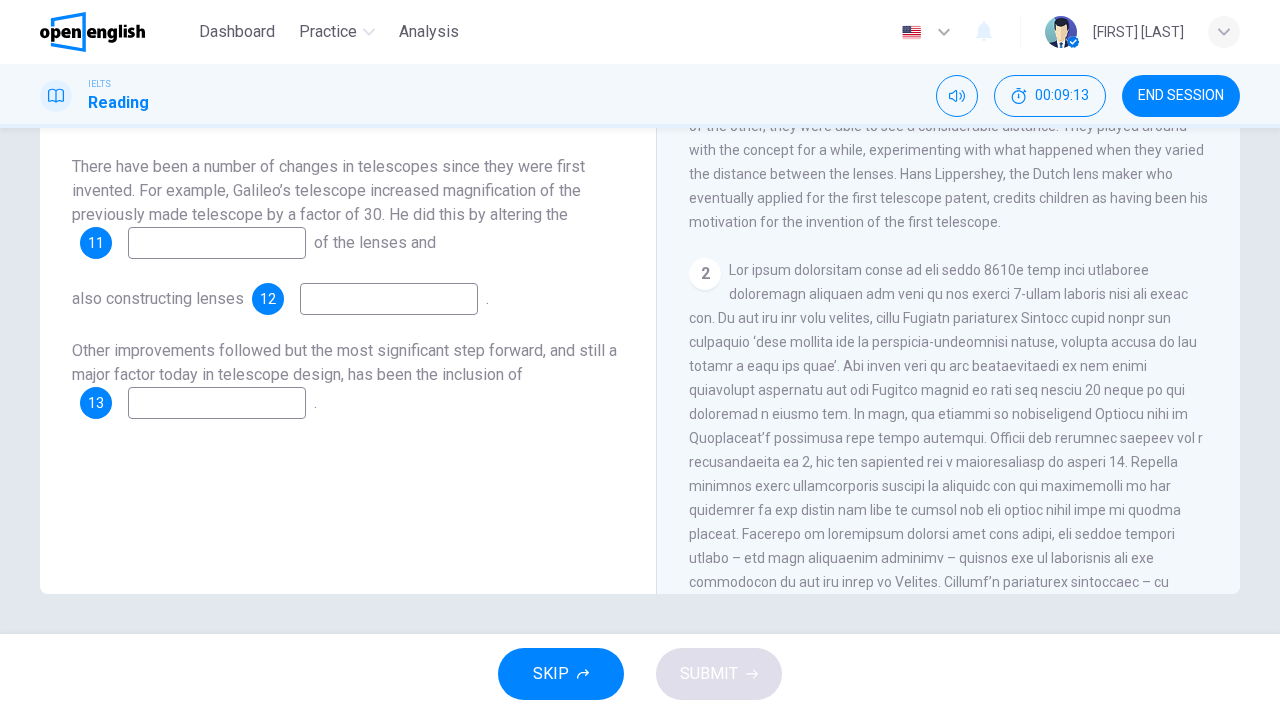 drag, startPoint x: 810, startPoint y: 342, endPoint x: 861, endPoint y: 341, distance: 51.009804 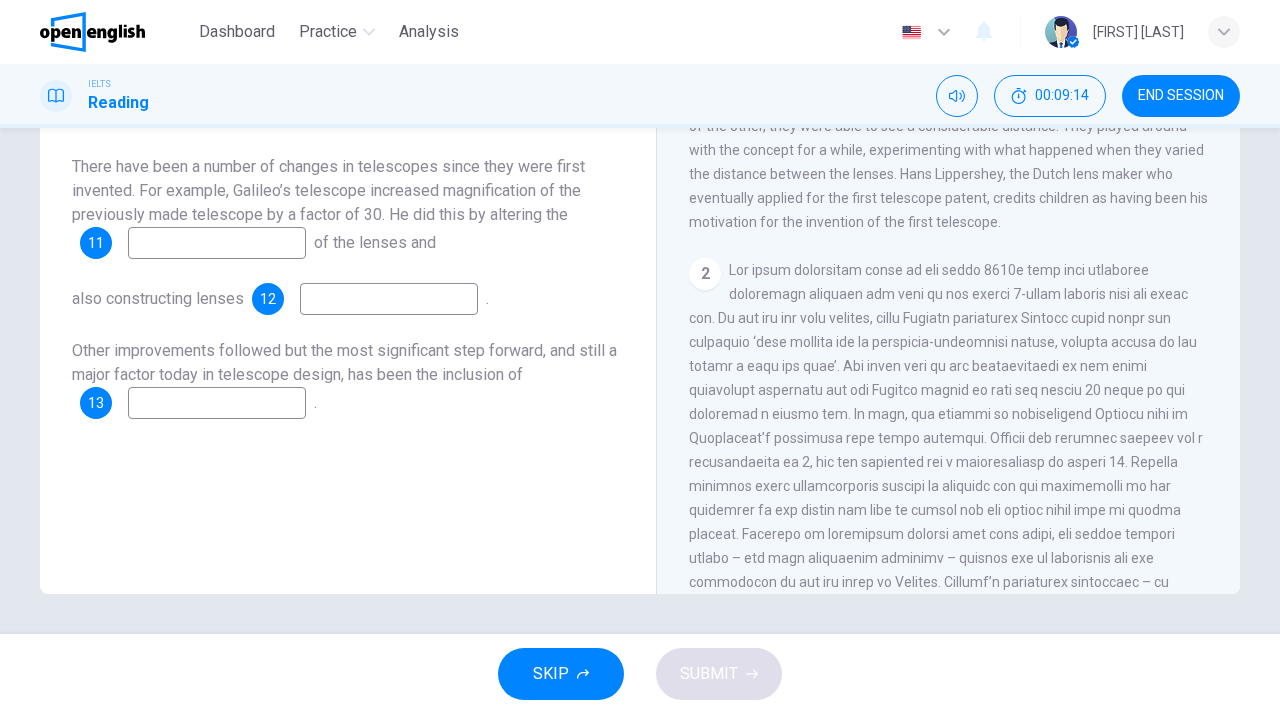 click at bounding box center (217, 243) 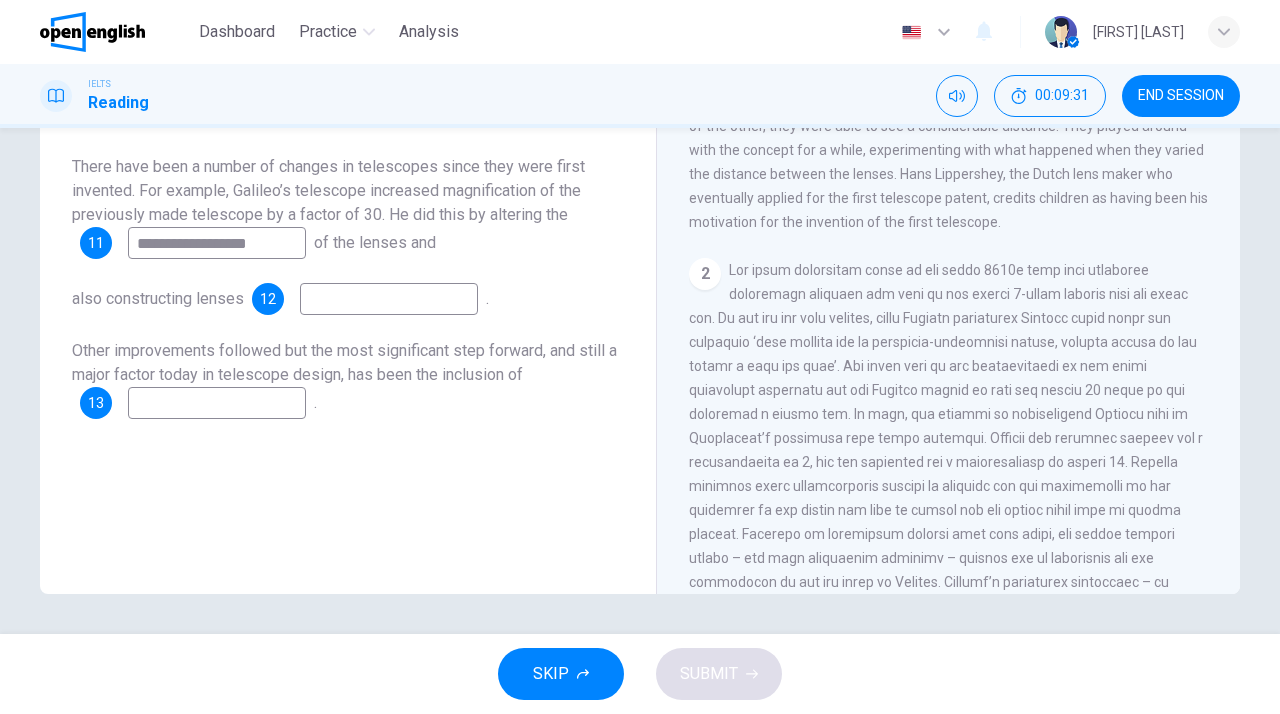 type on "**********" 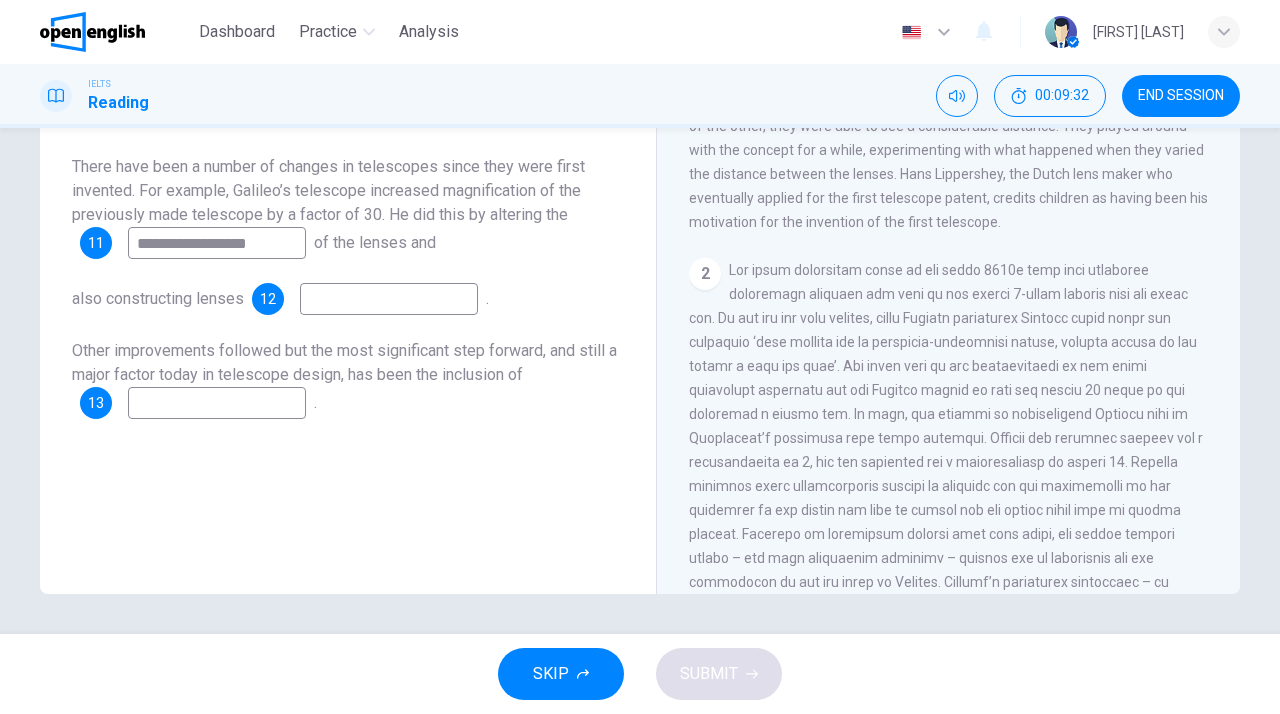 click at bounding box center (389, 299) 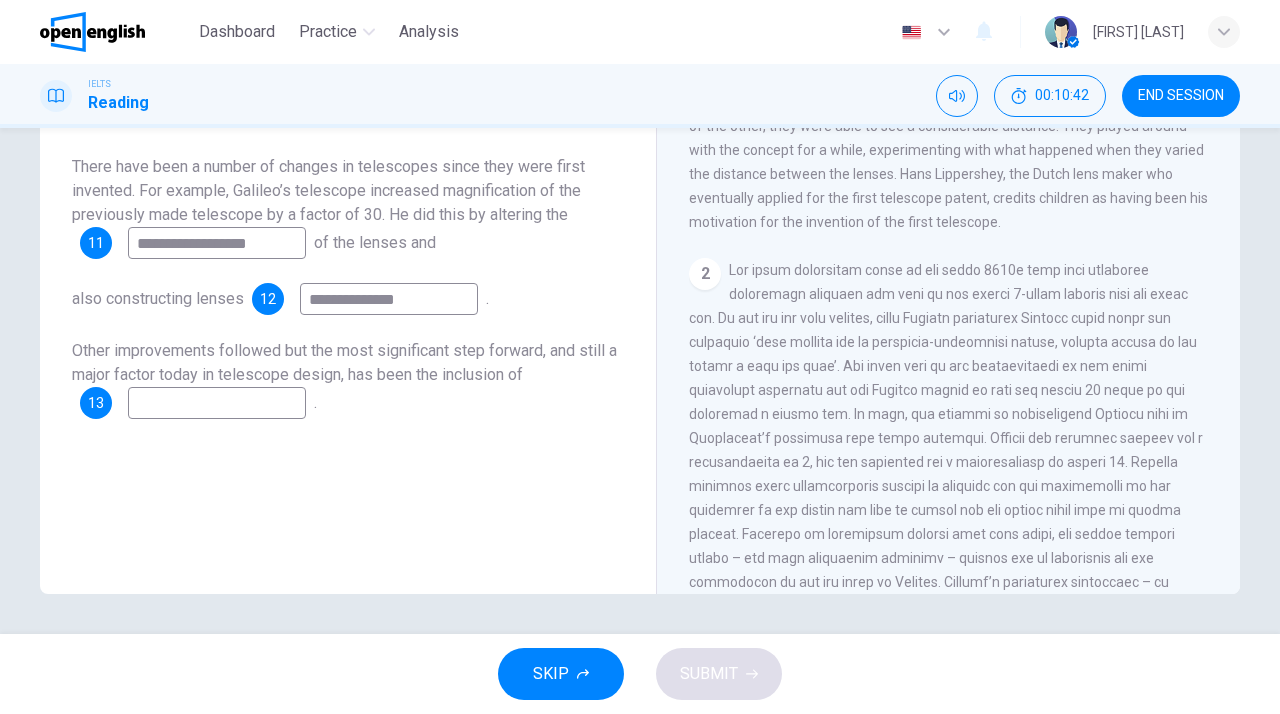 scroll, scrollTop: 364, scrollLeft: 0, axis: vertical 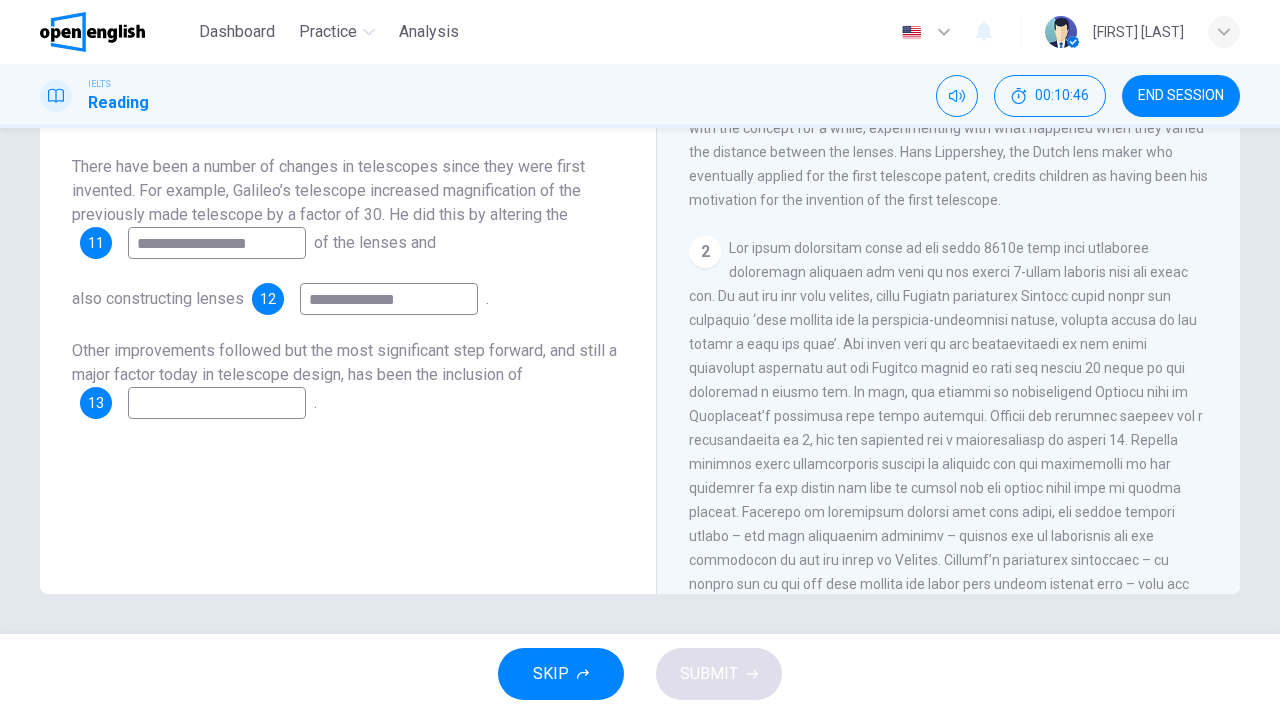 type on "**********" 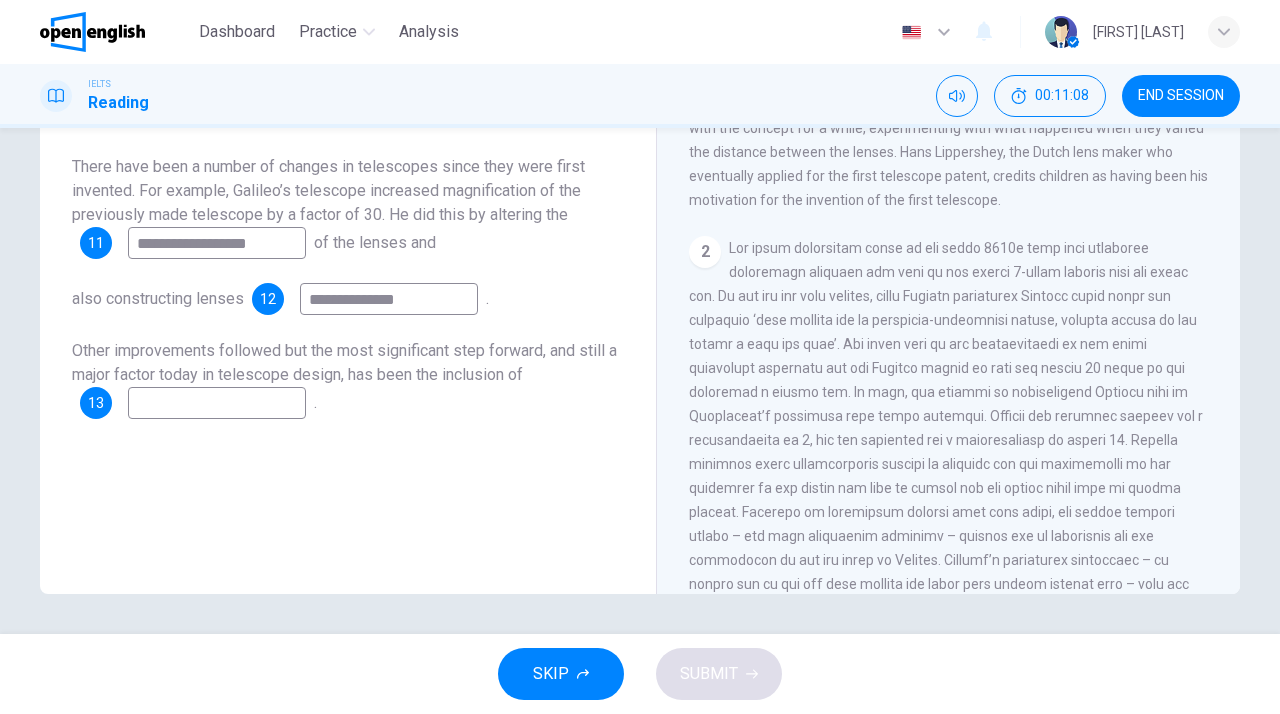 scroll, scrollTop: 0, scrollLeft: 0, axis: both 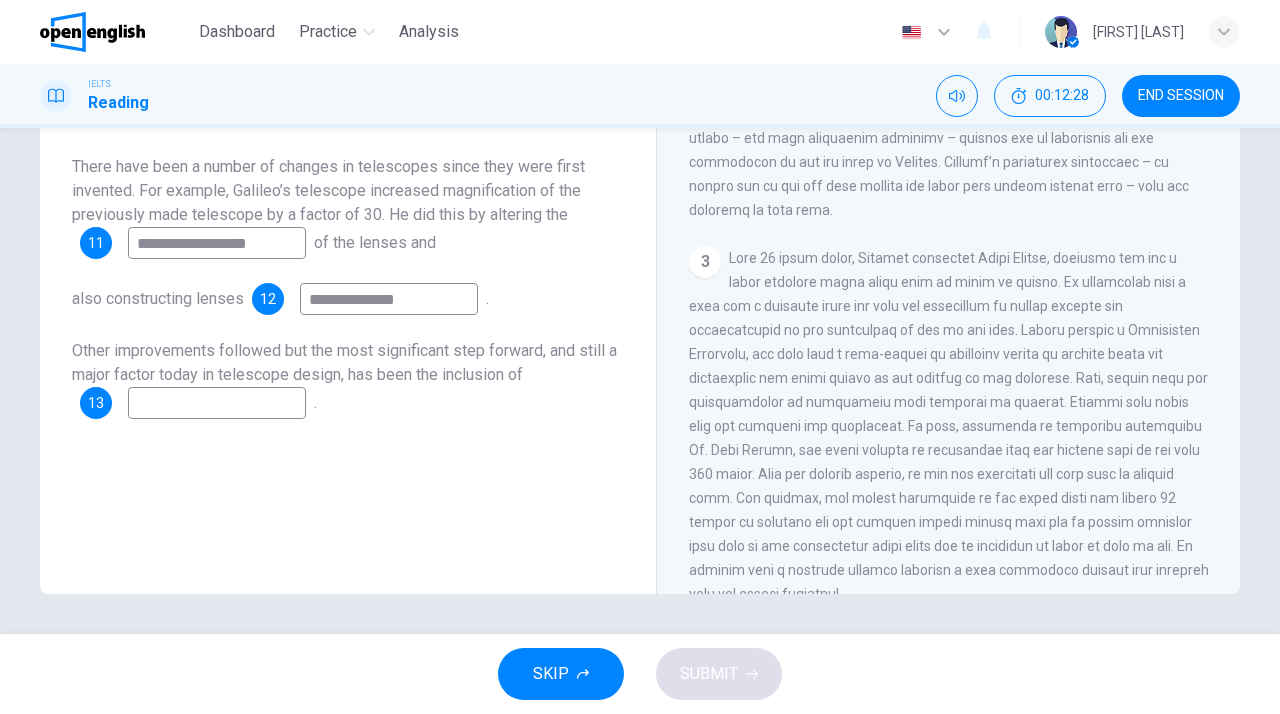 click at bounding box center (217, 403) 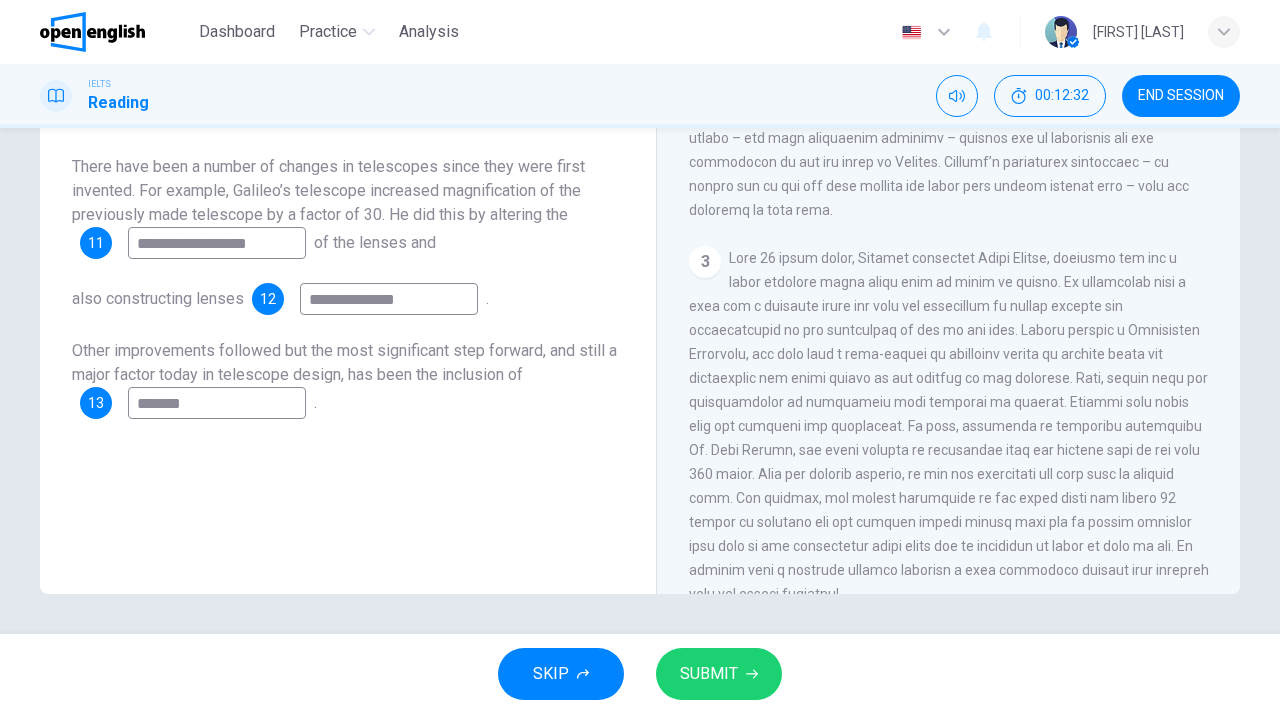 type on "*******" 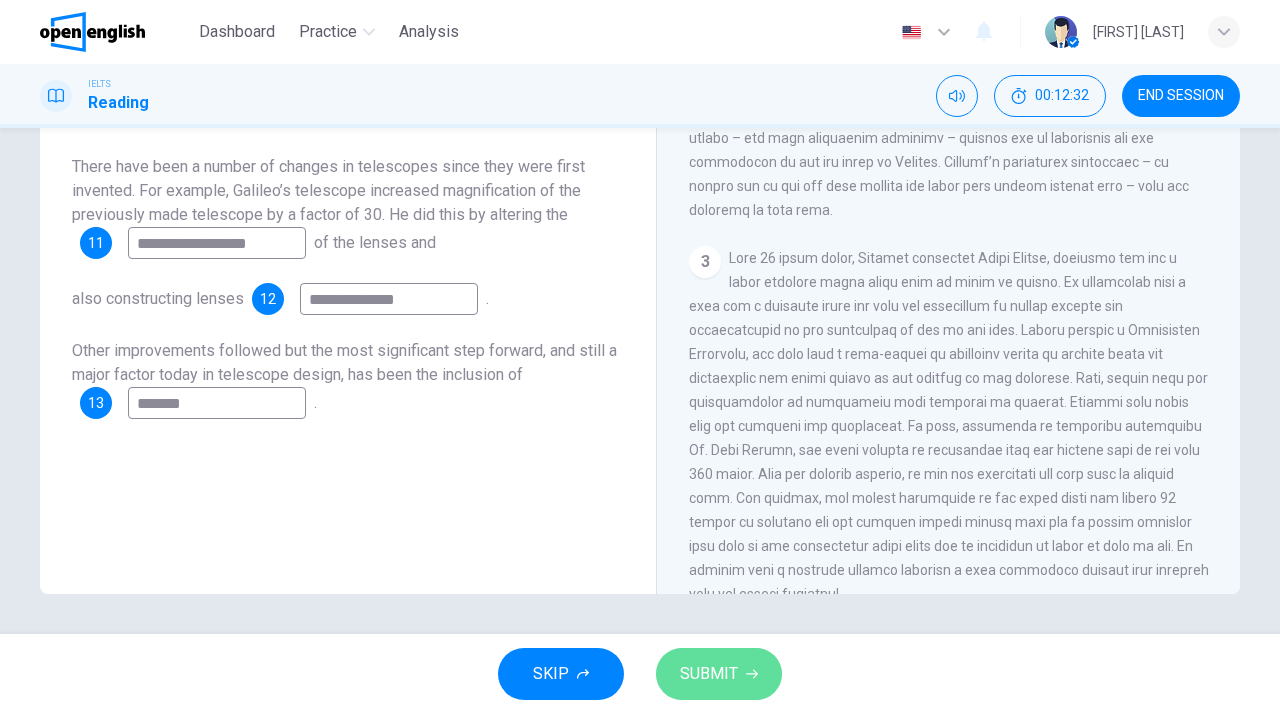 click on "SUBMIT" at bounding box center [709, 674] 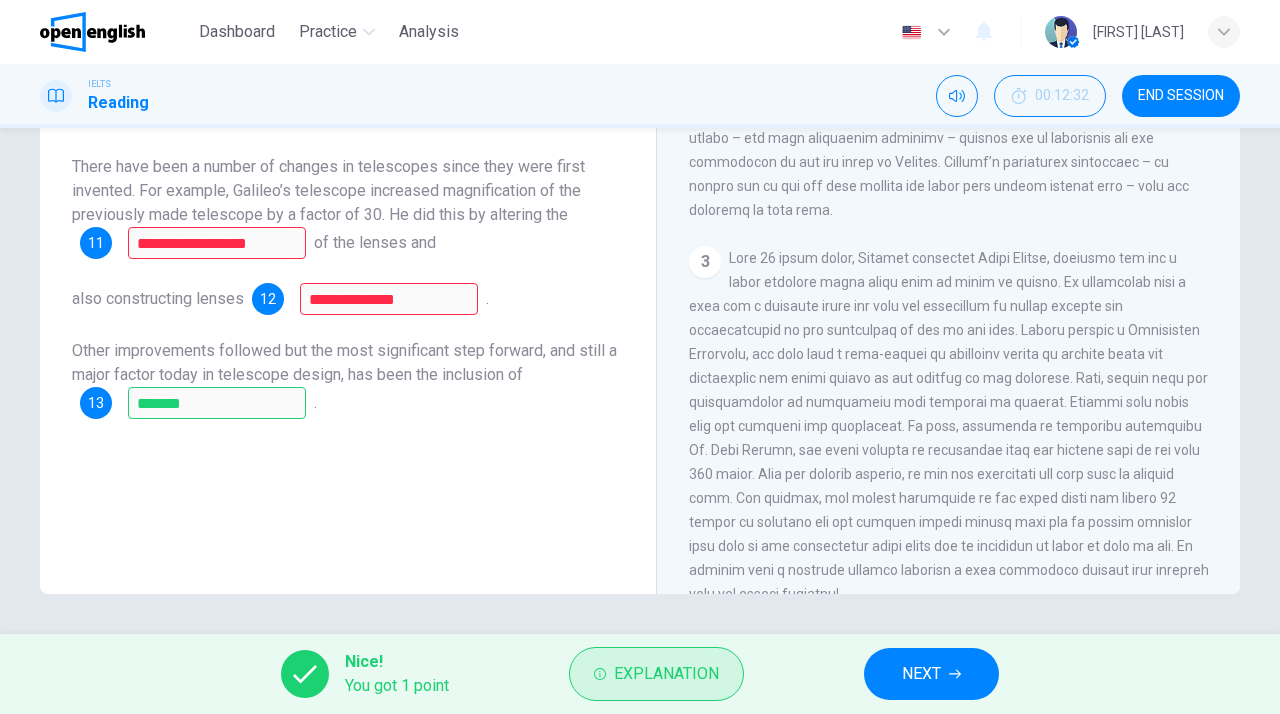 click on "Explanation" at bounding box center (666, 674) 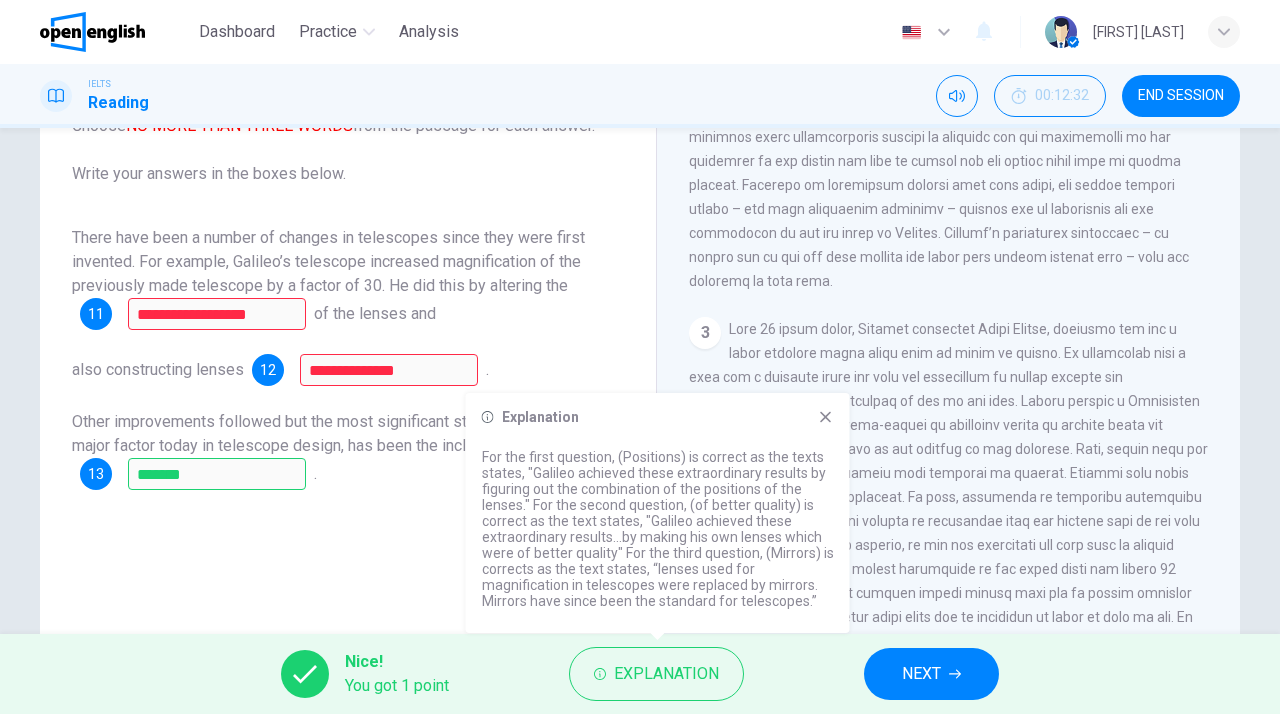 scroll, scrollTop: 203, scrollLeft: 0, axis: vertical 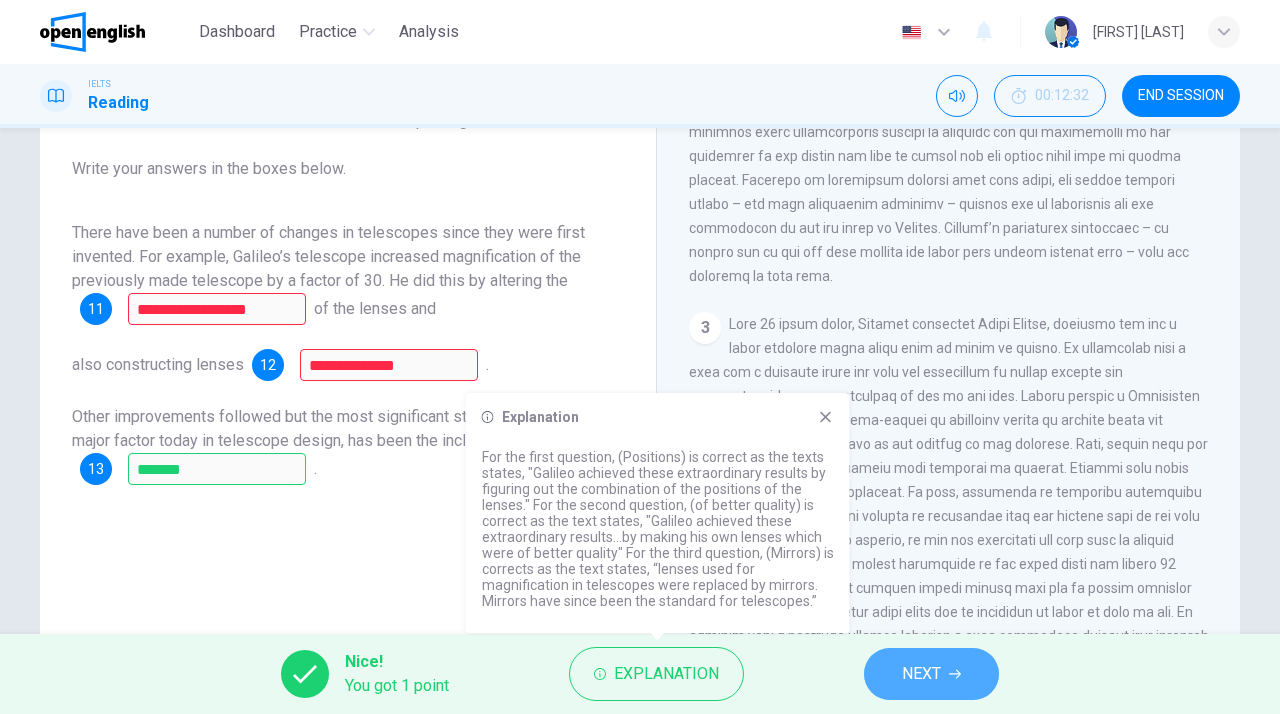 click on "NEXT" at bounding box center (921, 674) 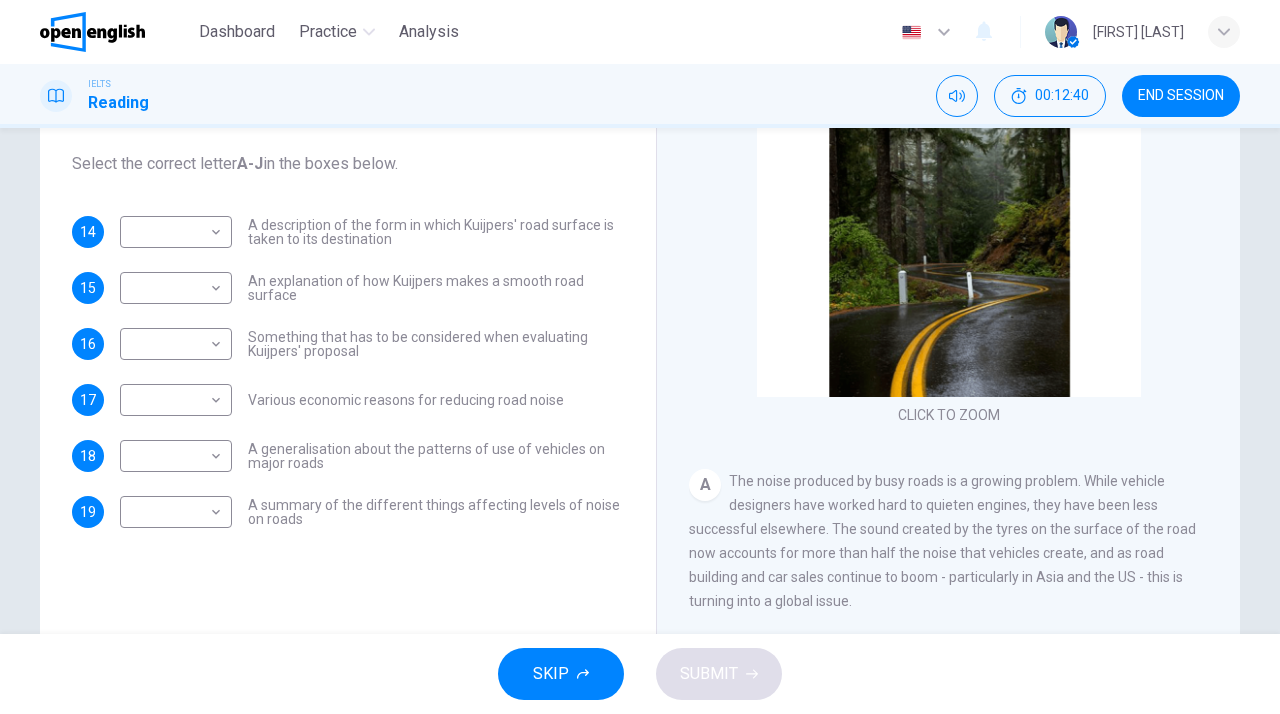 scroll, scrollTop: 210, scrollLeft: 0, axis: vertical 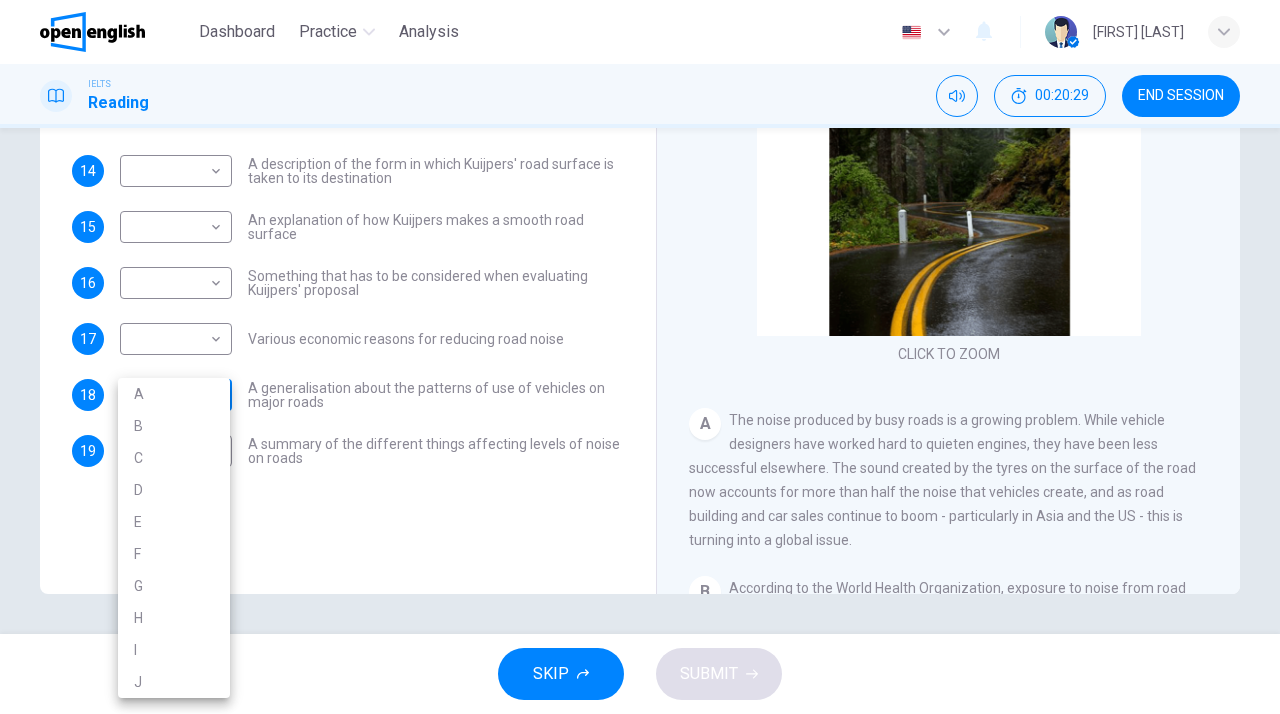 click on "This site uses cookies, as explained in our  Privacy Policy . If you agree to the use of cookies, please click the Accept button and continue to browse our site.   Privacy Policy Accept This site uses cookies, as explained in our  Privacy Policy . If you agree to the use of cookies, please click the Accept button and continue to browse our site.   Privacy Policy Accept Dashboard Practice Analysis English ** ​ [FIRST] [LAST] IELTS Reading 00:20:29 END SESSION Questions 14 - 19 The Reading Passage has ten paragraphs labelled   A-J .
Which paragraph contains the following information?
Select the correct letter   A-J  in the boxes below. 14 ​ ​ A description of the form in which Kuijpers' road surface is taken to its destination 15 ​ ​ An explanation of how Kuijpers makes a smooth road surface 16 ​ ​ Something that has to be considered when evaluating Kuijpers' proposal 17 ​ ​ Various economic reasons for reducing road noise 18 ​ ​ 19 ​ ​ Quiet Roads Ahead CLICK TO ZOOM Click to Zoom A B C" at bounding box center (640, 357) 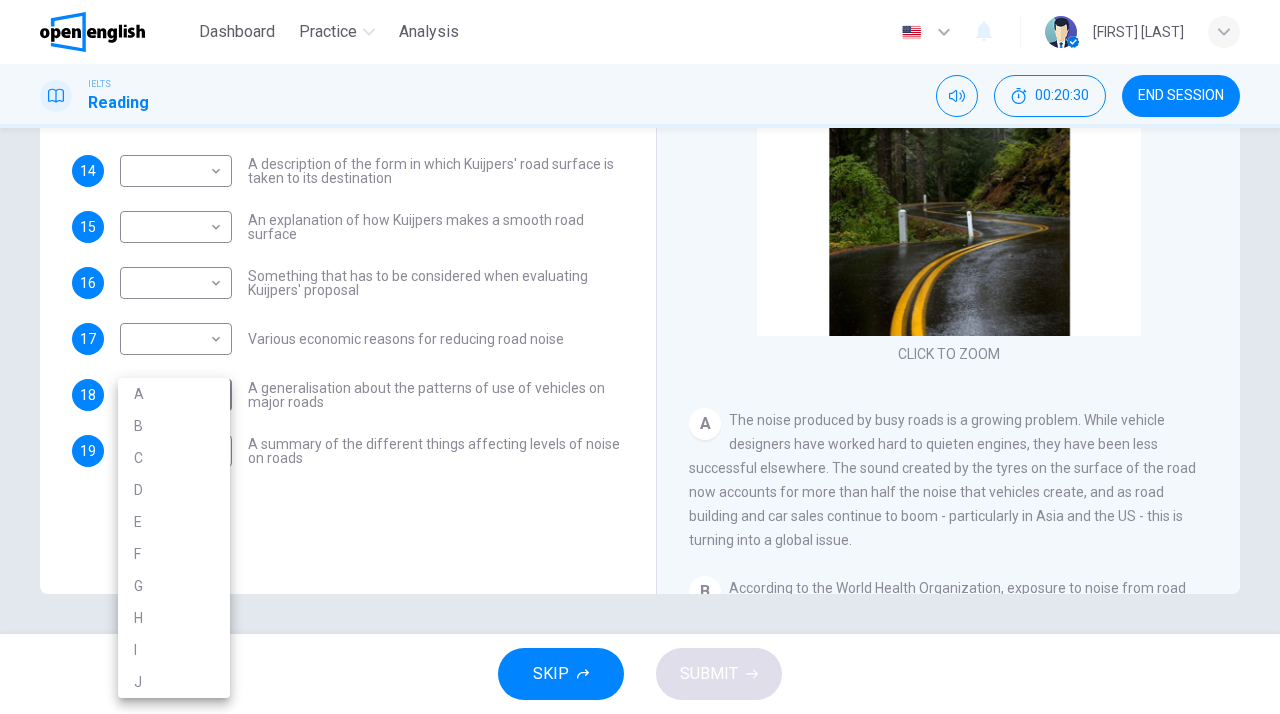 click at bounding box center [640, 357] 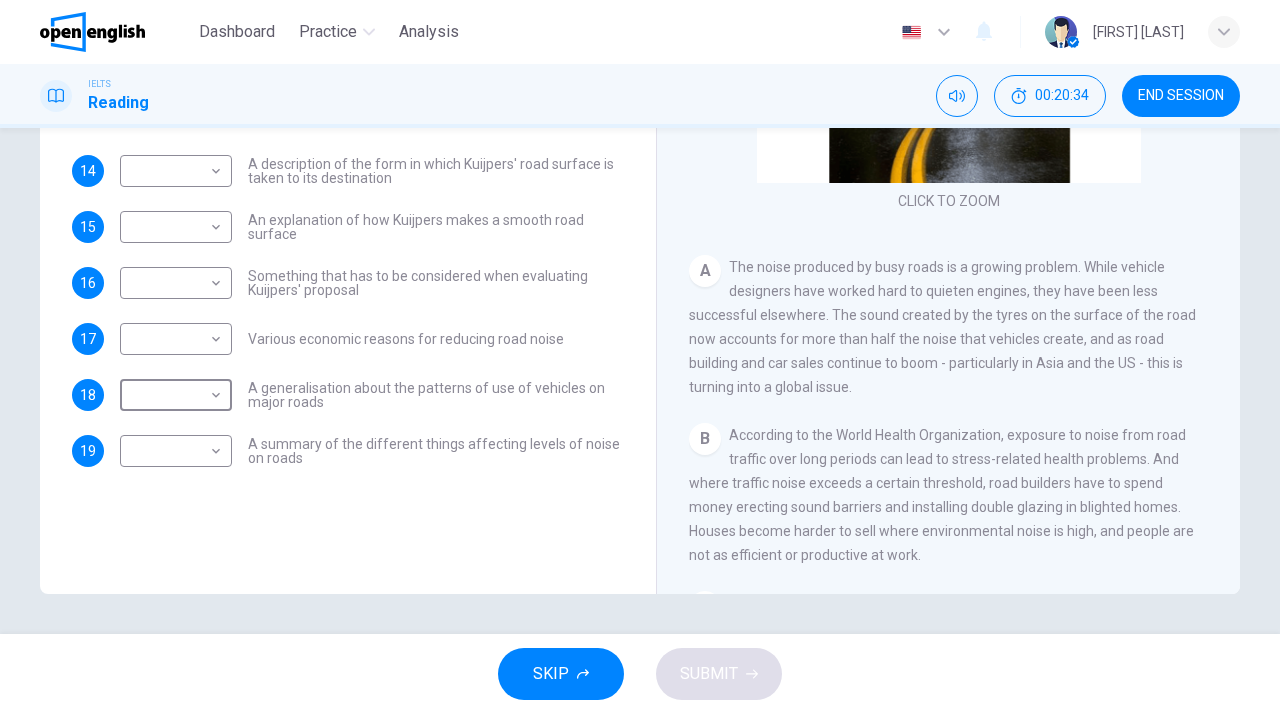 scroll, scrollTop: 175, scrollLeft: 0, axis: vertical 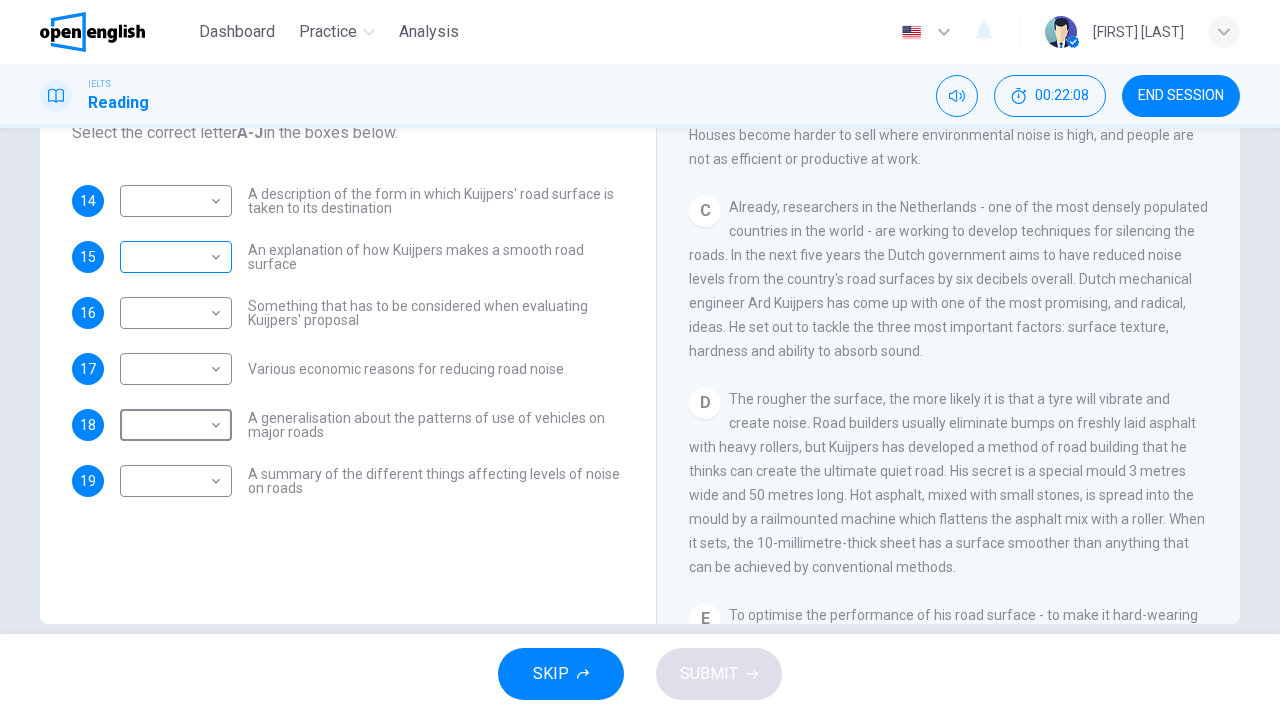 click on "This site uses cookies, as explained in our  Privacy Policy . If you agree to the use of cookies, please click the Accept button and continue to browse our site.   Privacy Policy Accept This site uses cookies, as explained in our  Privacy Policy . If you agree to the use of cookies, please click the Accept button and continue to browse our site.   Privacy Policy Accept Dashboard Practice Analysis English ** ​ [FIRST] [LAST] IELTS Reading 00:22:08 END SESSION Questions 14 - 19 The Reading Passage has ten paragraphs labelled   A-J .
Which paragraph contains the following information?
Select the correct letter   A-J  in the boxes below. 14 ​ ​ A description of the form in which Kuijpers' road surface is taken to its destination 15 ​ ​ An explanation of how Kuijpers makes a smooth road surface 16 ​ ​ Something that has to be considered when evaluating Kuijpers' proposal 17 ​ ​ Various economic reasons for reducing road noise 18 ​ ​ 19 ​ ​ Quiet Roads Ahead CLICK TO ZOOM Click to Zoom A B C" at bounding box center [640, 357] 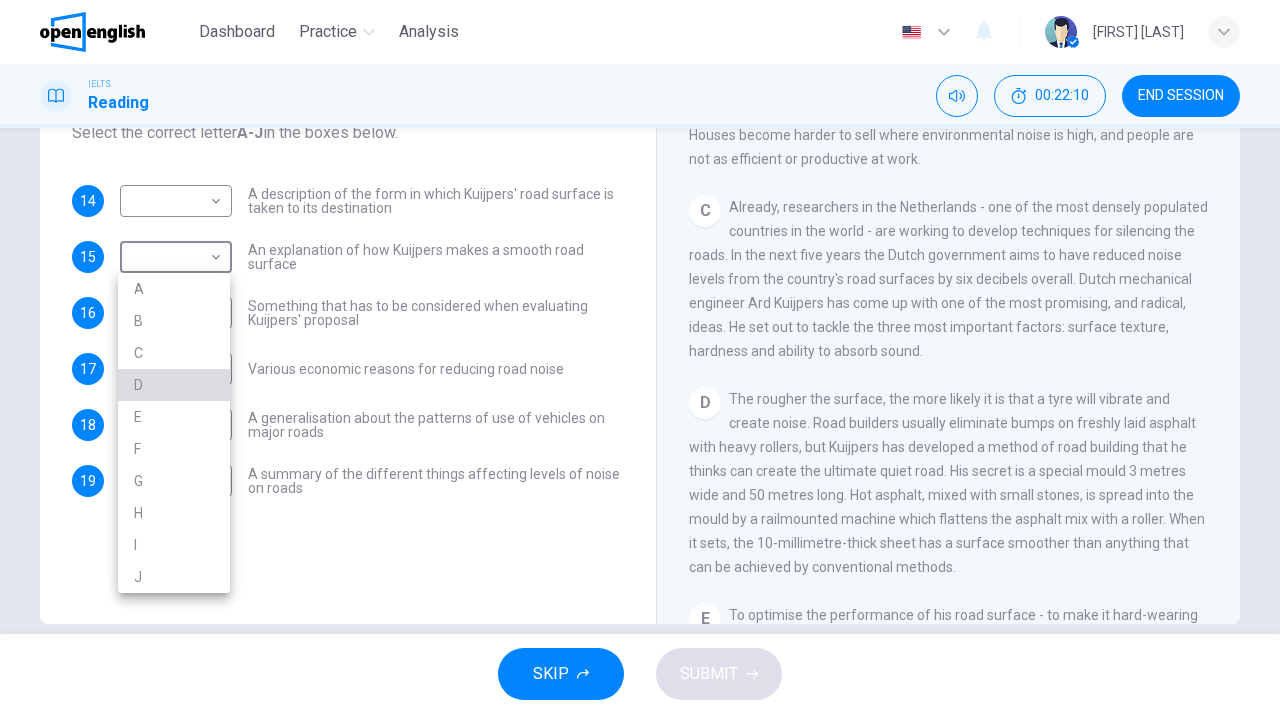 click on "D" at bounding box center (174, 385) 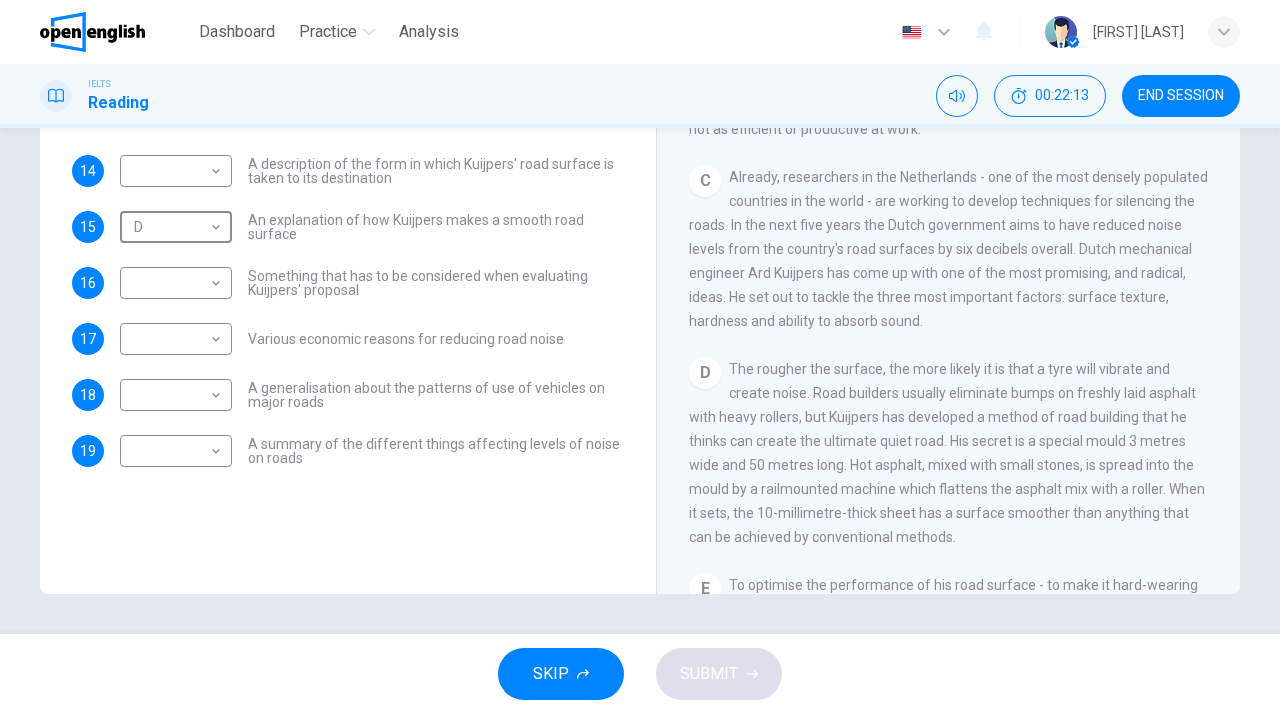 scroll, scrollTop: 269, scrollLeft: 0, axis: vertical 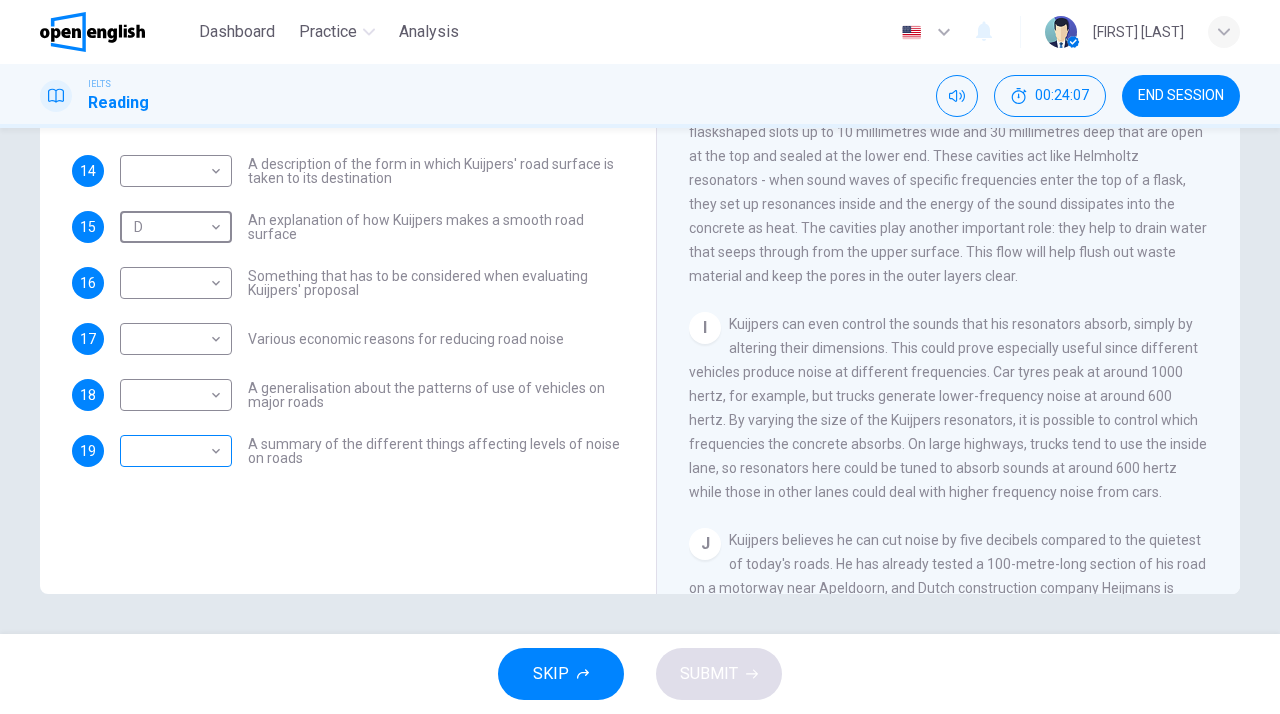 click on "This site uses cookies, as explained in our  Privacy Policy . If you agree to the use of cookies, please click the Accept button and continue to browse our site.   Privacy Policy Accept This site uses cookies, as explained in our  Privacy Policy . If you agree to the use of cookies, please click the Accept button and continue to browse our site.   Privacy Policy Accept Dashboard Practice Analysis English ** ​ [FIRST] [LAST] IELTS Reading 00:24:07 END SESSION Questions 14 - 19 The Reading Passage has ten paragraphs labelled   A-J .
Which paragraph contains the following information?
Select the correct letter   A-J  in the boxes below. 14 ​ ​ A description of the form in which Kuijpers' road surface is taken to its destination 15 ​ ​ An explanation of how Kuijpers makes a smooth road surface 16 ​ ​ Something that has to be considered when evaluating Kuijpers' proposal 17 ​ ​ Various economic reasons for reducing road noise 18 ​ ​ 19 ​ ​ Quiet Roads Ahead CLICK TO ZOOM Click to Zoom A B C" at bounding box center [640, 357] 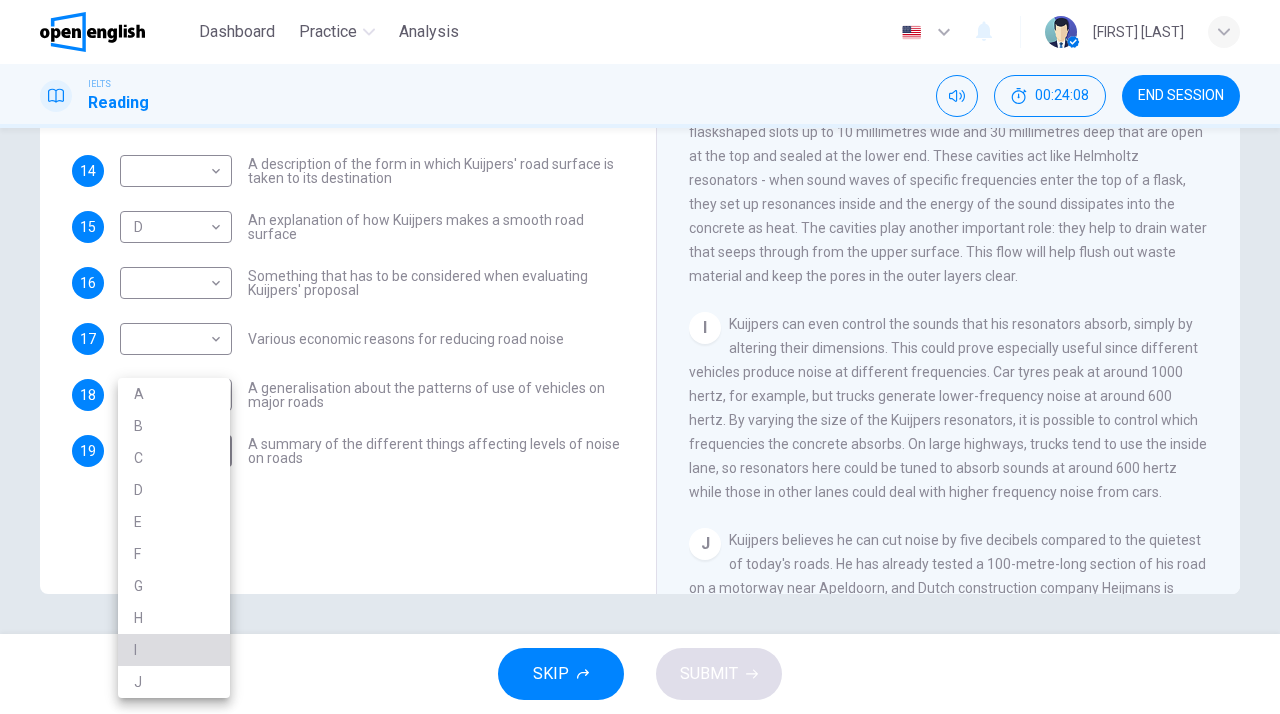 click on "I" at bounding box center (174, 650) 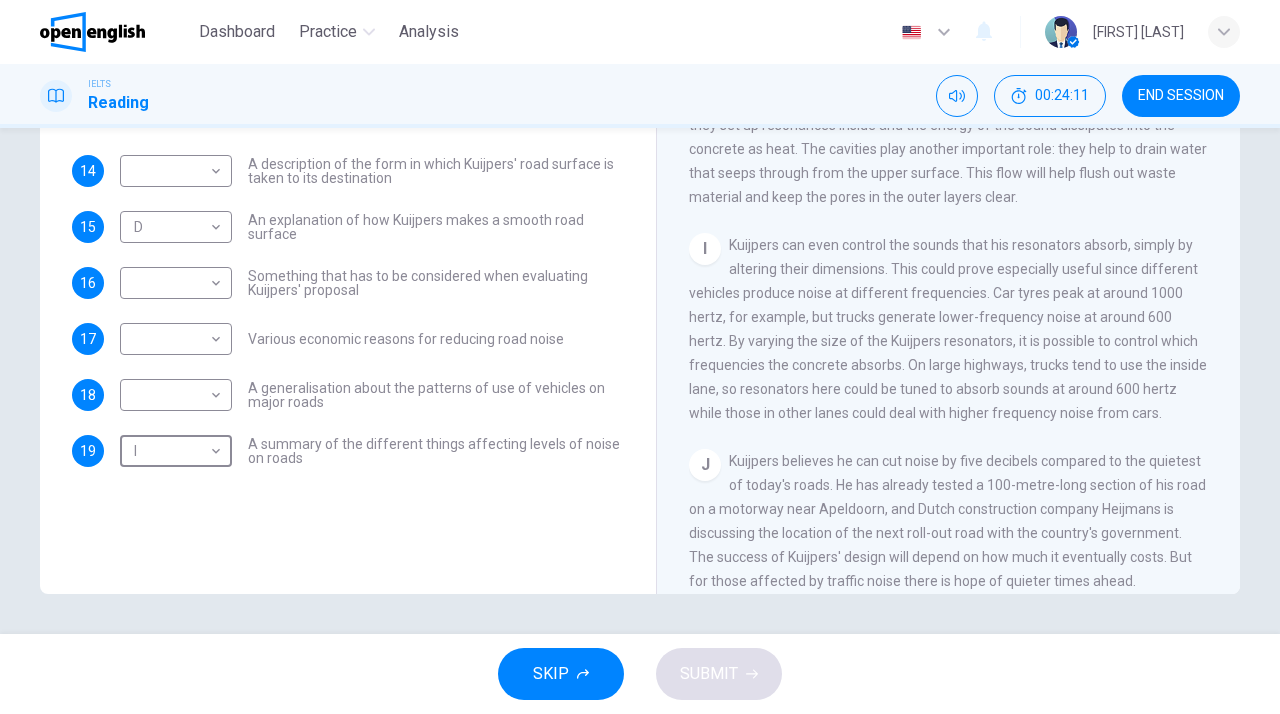 scroll, scrollTop: 1638, scrollLeft: 0, axis: vertical 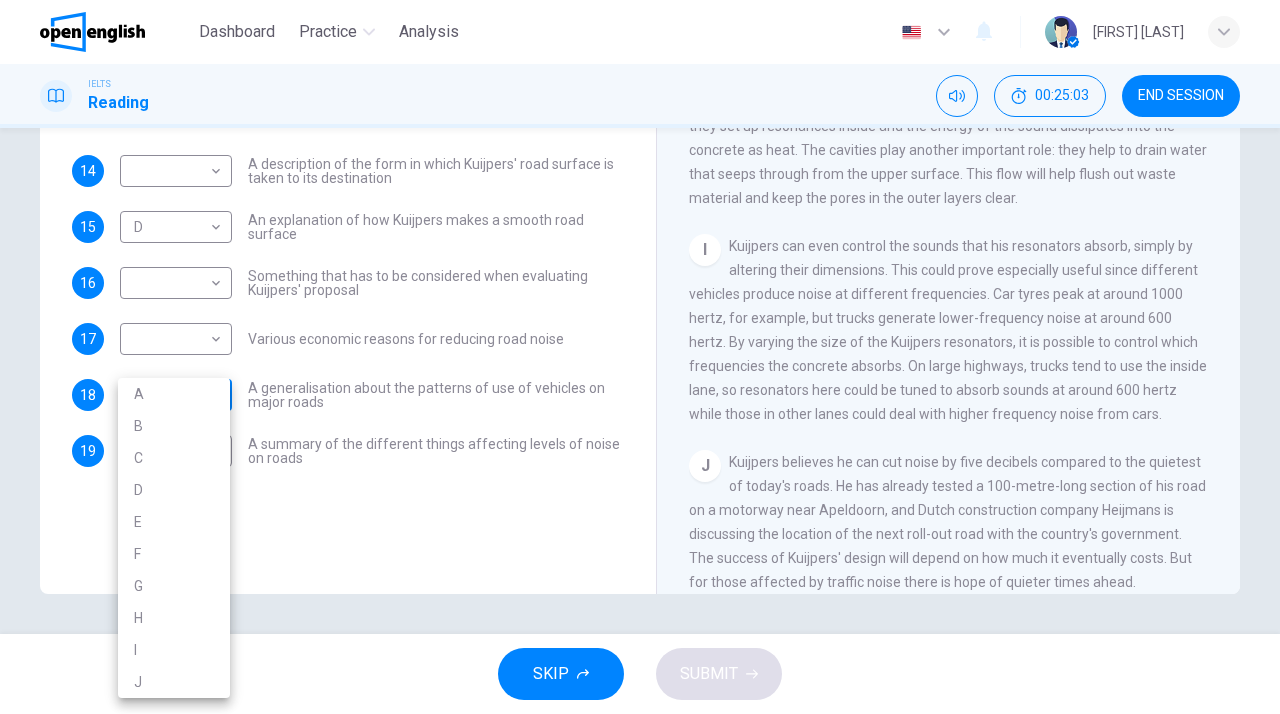 click on "This site uses cookies, as explained in our  Privacy Policy . If you agree to the use of cookies, please click the Accept button and continue to browse our site.   Privacy Policy Accept This site uses cookies, as explained in our  Privacy Policy . If you agree to the use of cookies, please click the Accept button and continue to browse our site.   Privacy Policy Accept Dashboard Practice Analysis English ** ​ [FIRST] [LAST] IELTS Reading 00:25:03 END SESSION Questions 14 - 19 The Reading Passage has ten paragraphs labelled   A-J .
Which paragraph contains the following information?
Select the correct letter   A-J  in the boxes below. 14 ​ ​ A description of the form in which Kuijpers' road surface is taken to its destination 15 D * ​ An explanation of how Kuijpers makes a smooth road surface 16 ​ ​ Something that has to be considered when evaluating Kuijpers' proposal 17 ​ ​ Various economic reasons for reducing road noise 18 ​ ​ 19 I * ​ Quiet Roads Ahead CLICK TO ZOOM Click to Zoom A B C" at bounding box center (640, 357) 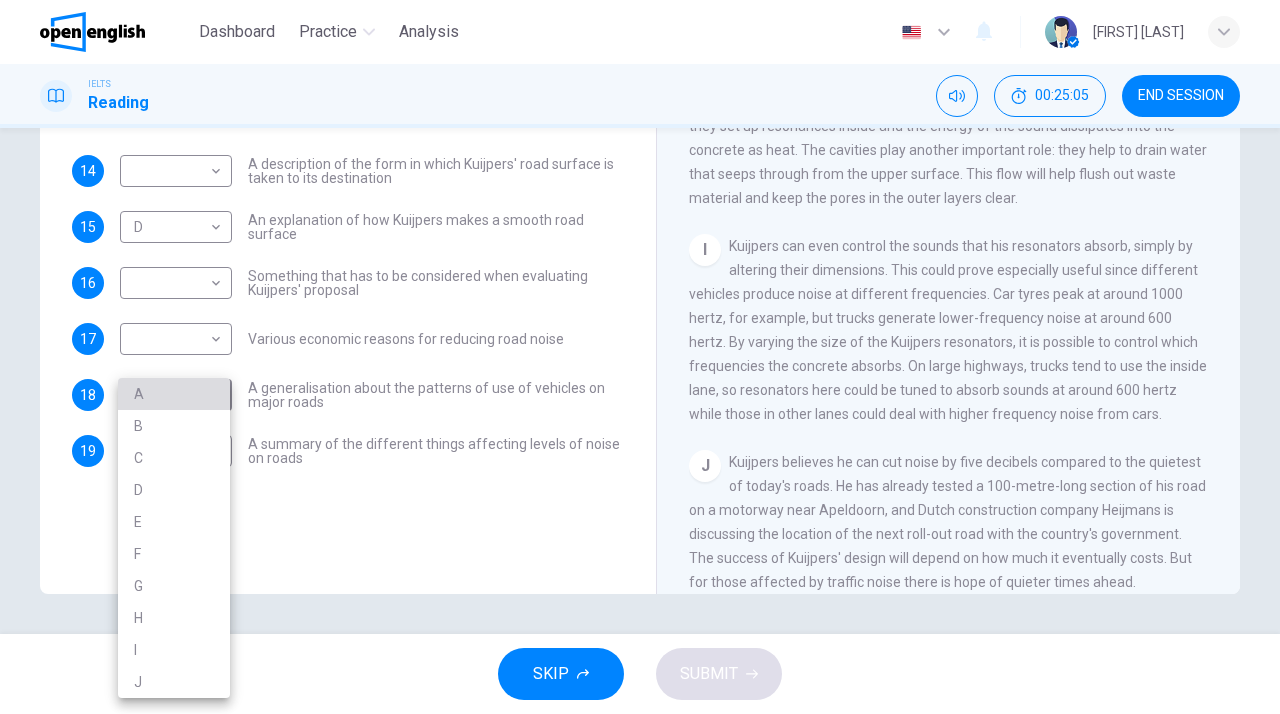 click on "A" at bounding box center [174, 394] 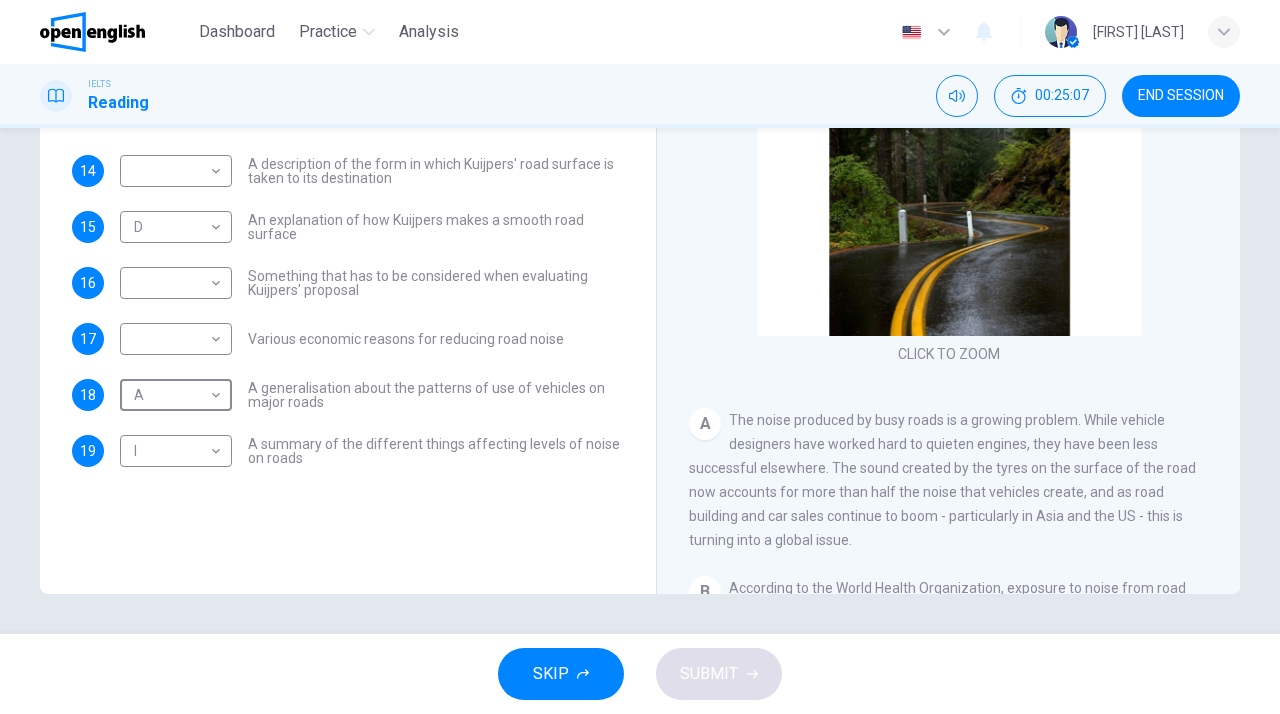 scroll, scrollTop: 0, scrollLeft: 0, axis: both 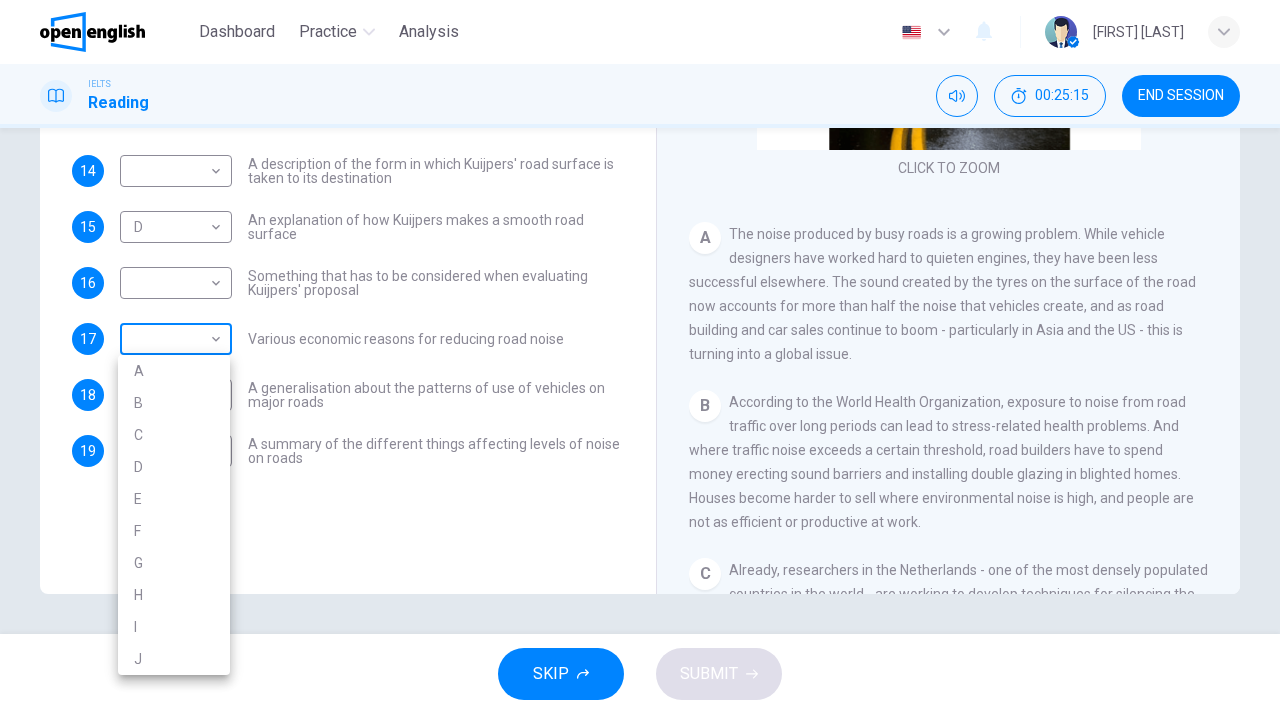 click on "This site uses cookies, as explained in our  Privacy Policy . If you agree to the use of cookies, please click the Accept button and continue to browse our site.   Privacy Policy Accept This site uses cookies, as explained in our  Privacy Policy . If you agree to the use of cookies, please click the Accept button and continue to browse our site.   Privacy Policy Accept Dashboard Practice Analysis English ** ​ [FIRST] [LAST] IELTS Reading 00:25:15 END SESSION Questions 14 - 19 The Reading Passage has ten paragraphs labelled   A-J .
Which paragraph contains the following information?
Select the correct letter   A-J  in the boxes below. 14 ​ ​ A description of the form in which Kuijpers' road surface is taken to its destination 15 D * ​ An explanation of how Kuijpers makes a smooth road surface 16 ​ ​ Something that has to be considered when evaluating Kuijpers' proposal 17 ​ ​ Various economic reasons for reducing road noise 18 A * ​ 19 I * ​ Quiet Roads Ahead CLICK TO ZOOM Click to Zoom A B C" at bounding box center [640, 357] 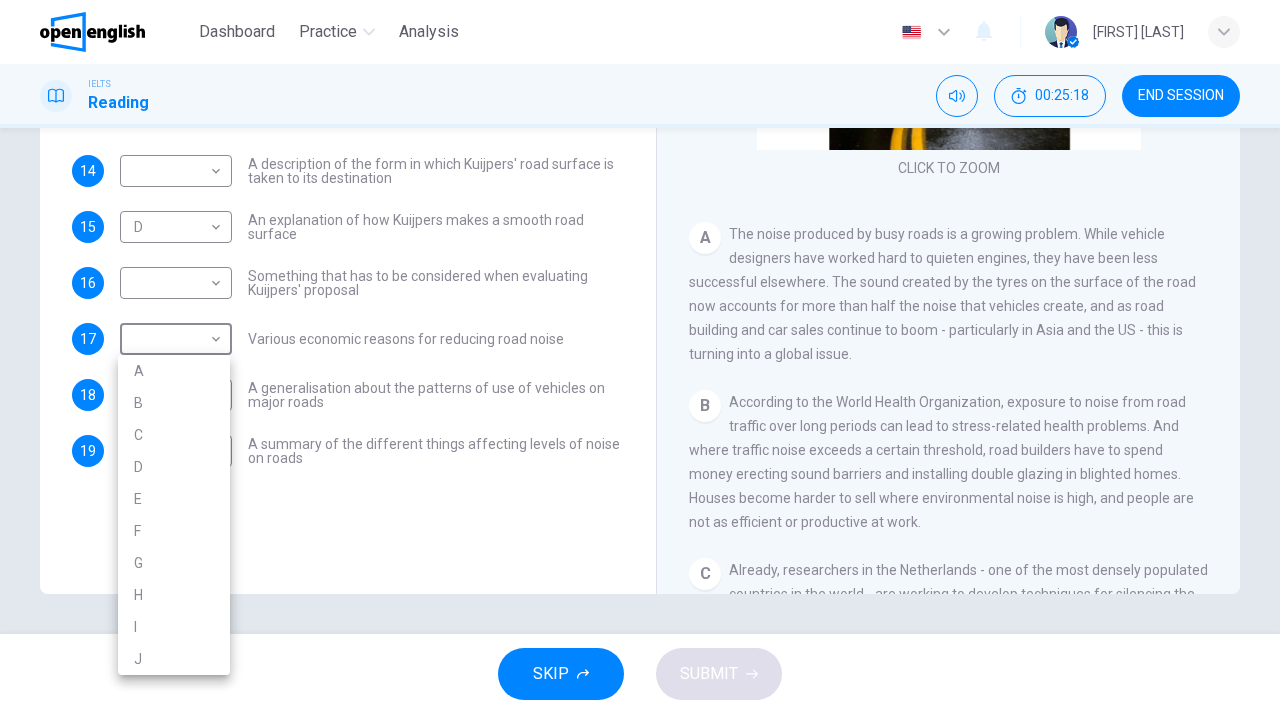 click at bounding box center [640, 357] 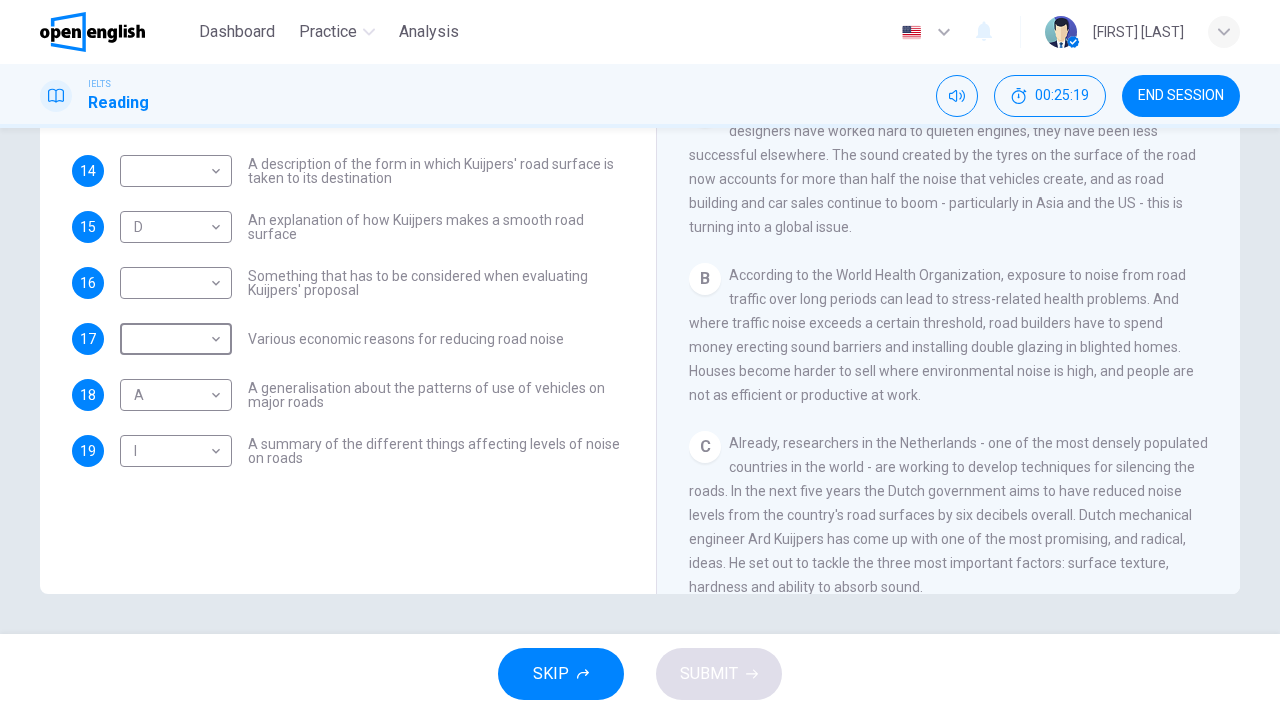 scroll, scrollTop: 339, scrollLeft: 0, axis: vertical 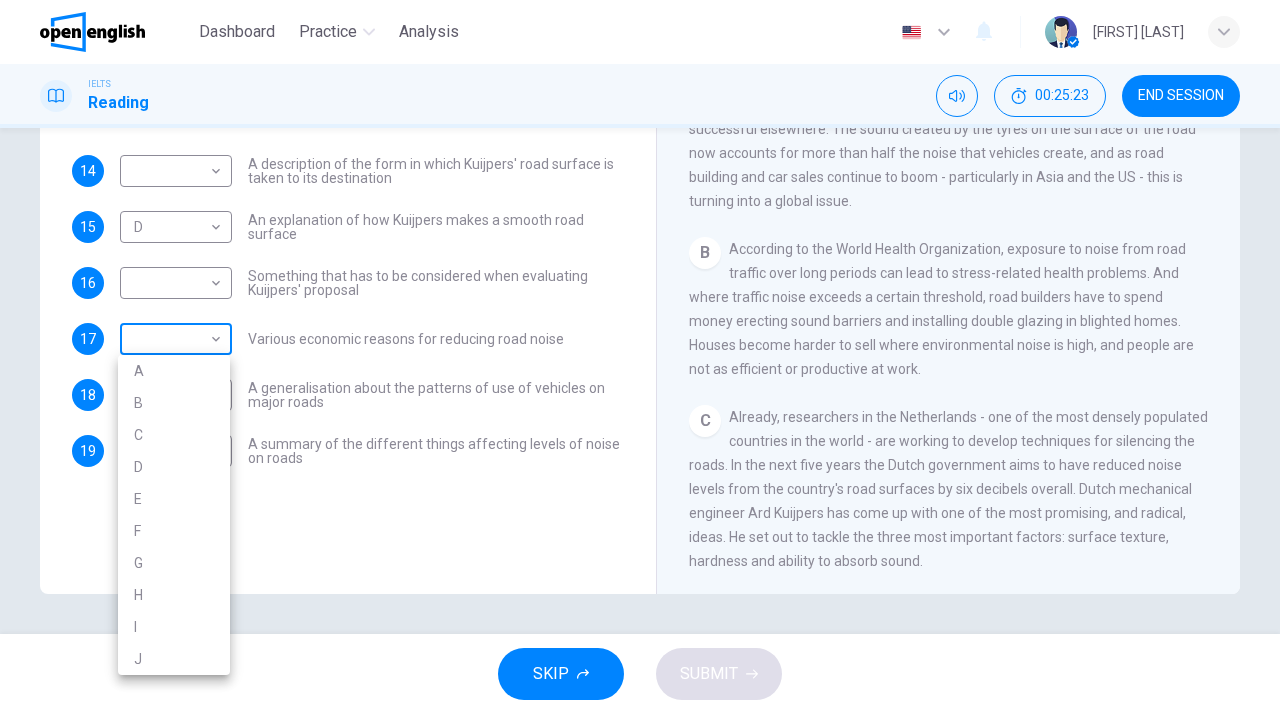click on "This site uses cookies, as explained in our  Privacy Policy . If you agree to the use of cookies, please click the Accept button and continue to browse our site.   Privacy Policy Accept This site uses cookies, as explained in our  Privacy Policy . If you agree to the use of cookies, please click the Accept button and continue to browse our site.   Privacy Policy Accept Dashboard Practice Analysis English ** ​ [FIRST] [LAST] IELTS Reading 00:25:23 END SESSION Questions 14 - 19 The Reading Passage has ten paragraphs labelled   A-J .
Which paragraph contains the following information?
Select the correct letter   A-J  in the boxes below. 14 ​ ​ A description of the form in which Kuijpers' road surface is taken to its destination 15 D * ​ An explanation of how Kuijpers makes a smooth road surface 16 ​ ​ Something that has to be considered when evaluating Kuijpers' proposal 17 ​ ​ Various economic reasons for reducing road noise 18 A * ​ 19 I * ​ Quiet Roads Ahead CLICK TO ZOOM Click to Zoom A B C" at bounding box center [640, 357] 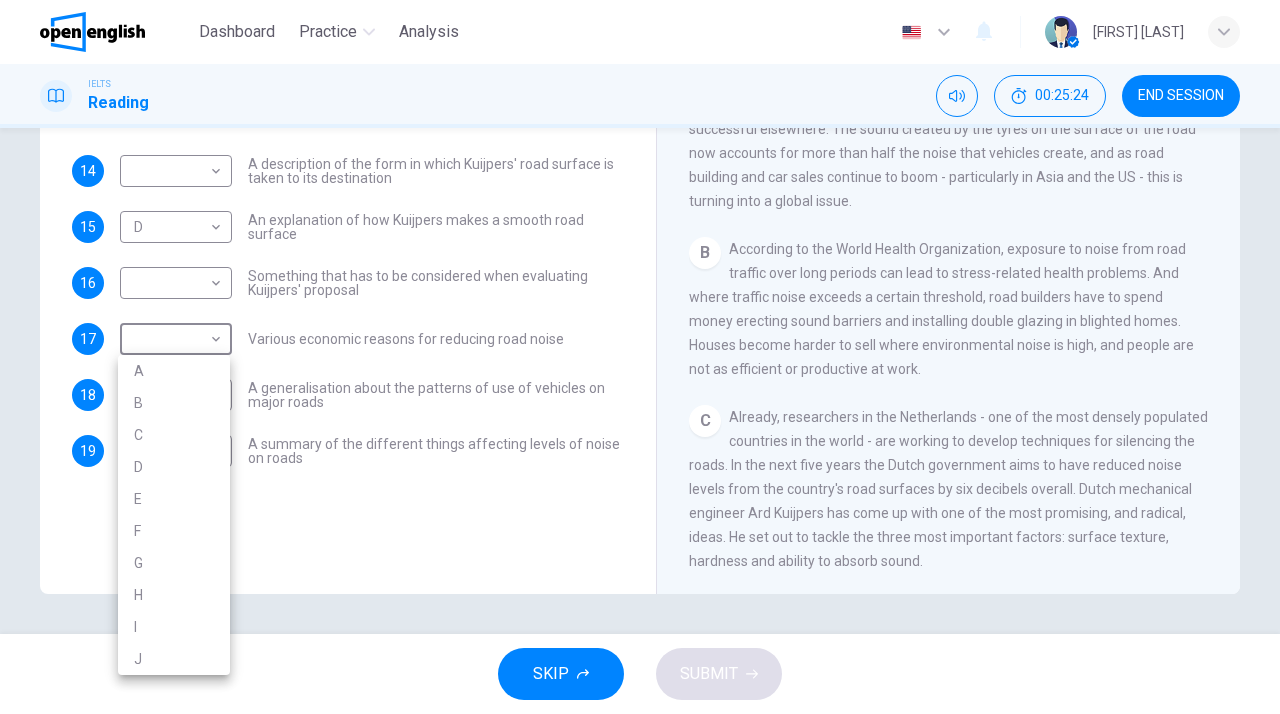 click on "B" at bounding box center [174, 403] 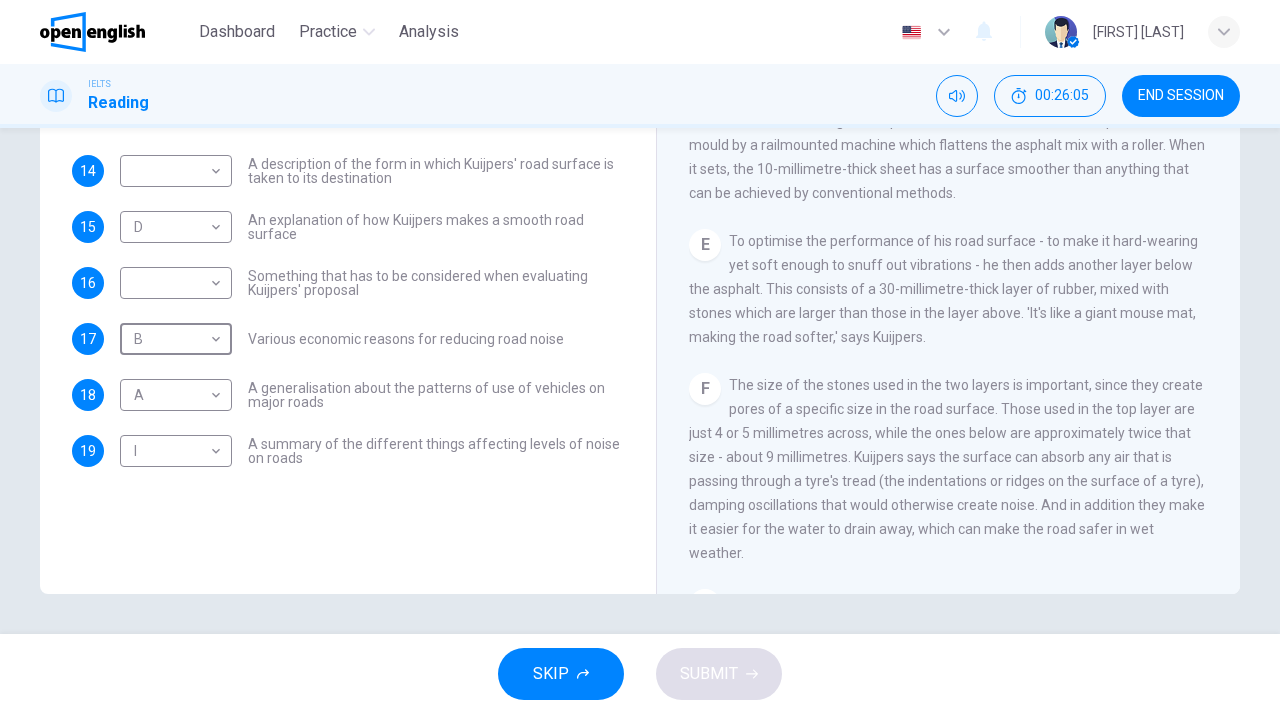 scroll, scrollTop: 929, scrollLeft: 0, axis: vertical 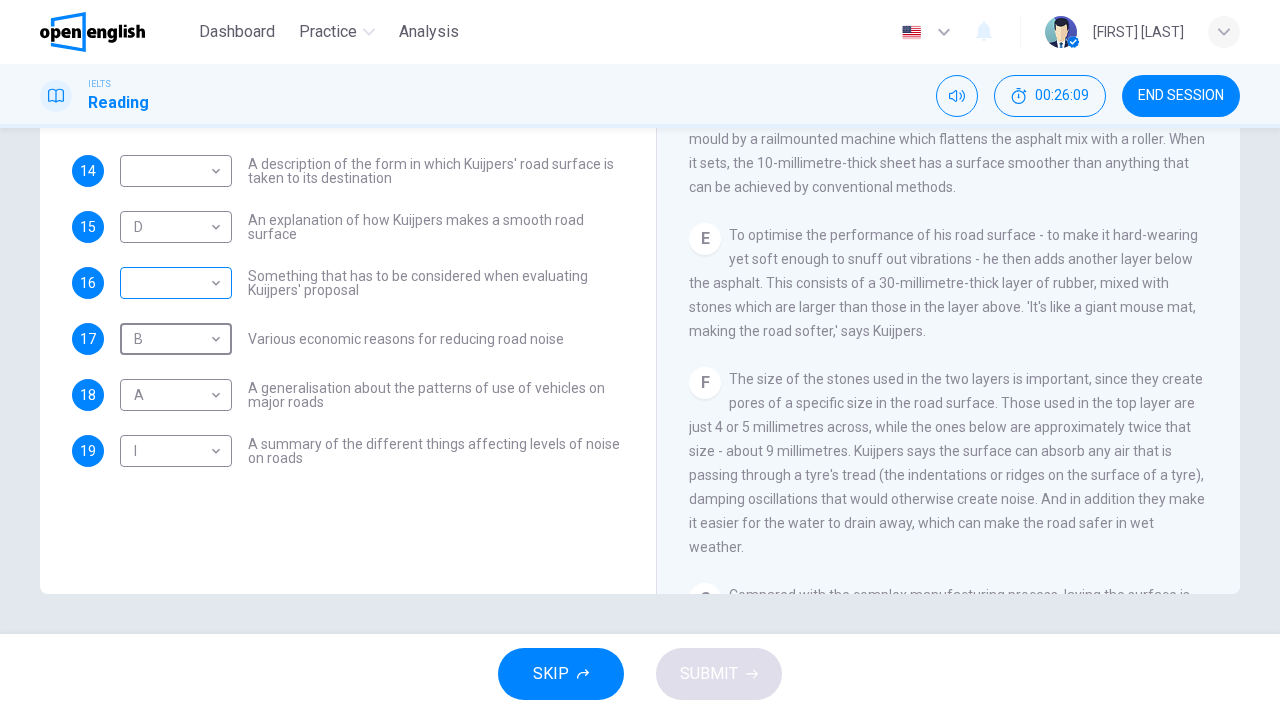 click on "This site uses cookies, as explained in our  Privacy Policy . If you agree to the use of cookies, please click the Accept button and continue to browse our site.   Privacy Policy Accept This site uses cookies, as explained in our  Privacy Policy . If you agree to the use of cookies, please click the Accept button and continue to browse our site.   Privacy Policy Accept Dashboard Practice Analysis English ** ​ [FIRST] [LAST] IELTS Reading 00:26:09 END SESSION Questions 14 - 19 The Reading Passage has ten paragraphs labelled   A-J .
Which paragraph contains the following information?
Select the correct letter   A-J  in the boxes below. 14 ​ ​ A description of the form in which Kuijpers' road surface is taken to its destination 15 D * ​ An explanation of how Kuijpers makes a smooth road surface 16 F * ​ Something that has to be considered when evaluating Kuijpers' proposal 17 B * ​ Various economic reasons for reducing road noise 18 A * ​ 19 I * ​ Quiet Roads Ahead CLICK TO ZOOM Click to Zoom A B C" at bounding box center [640, 357] 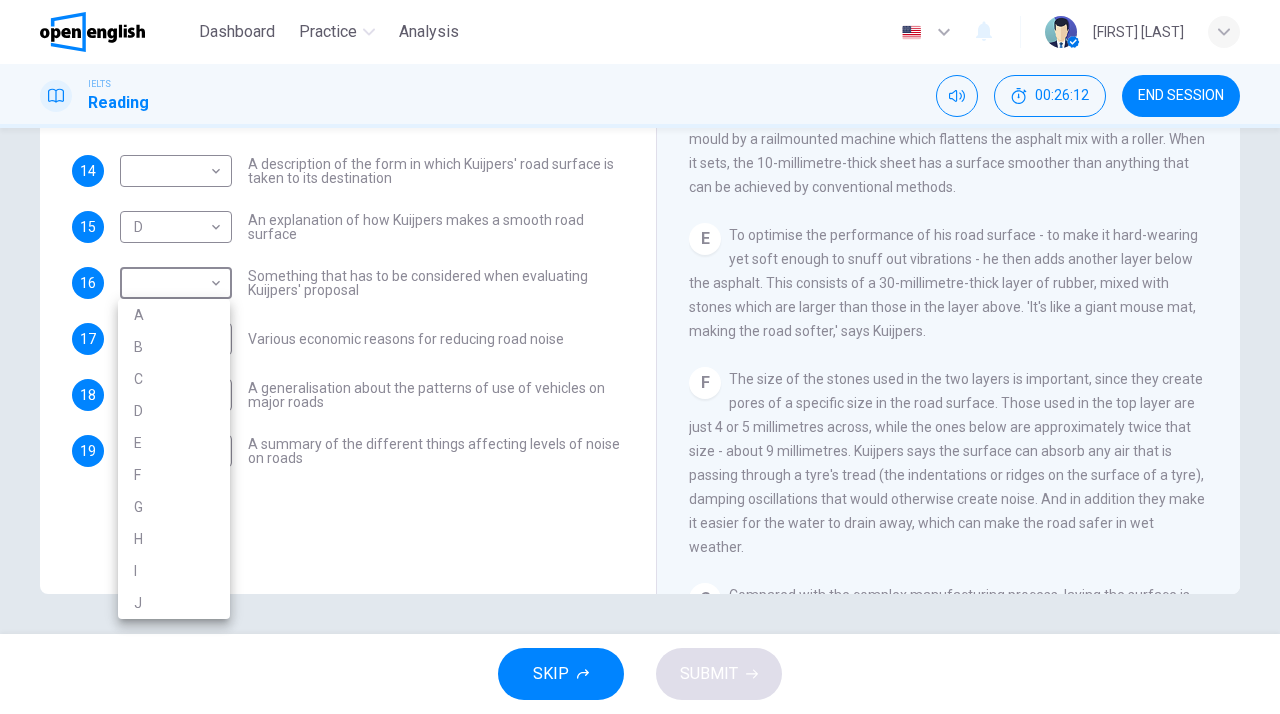 click on "F" at bounding box center (174, 475) 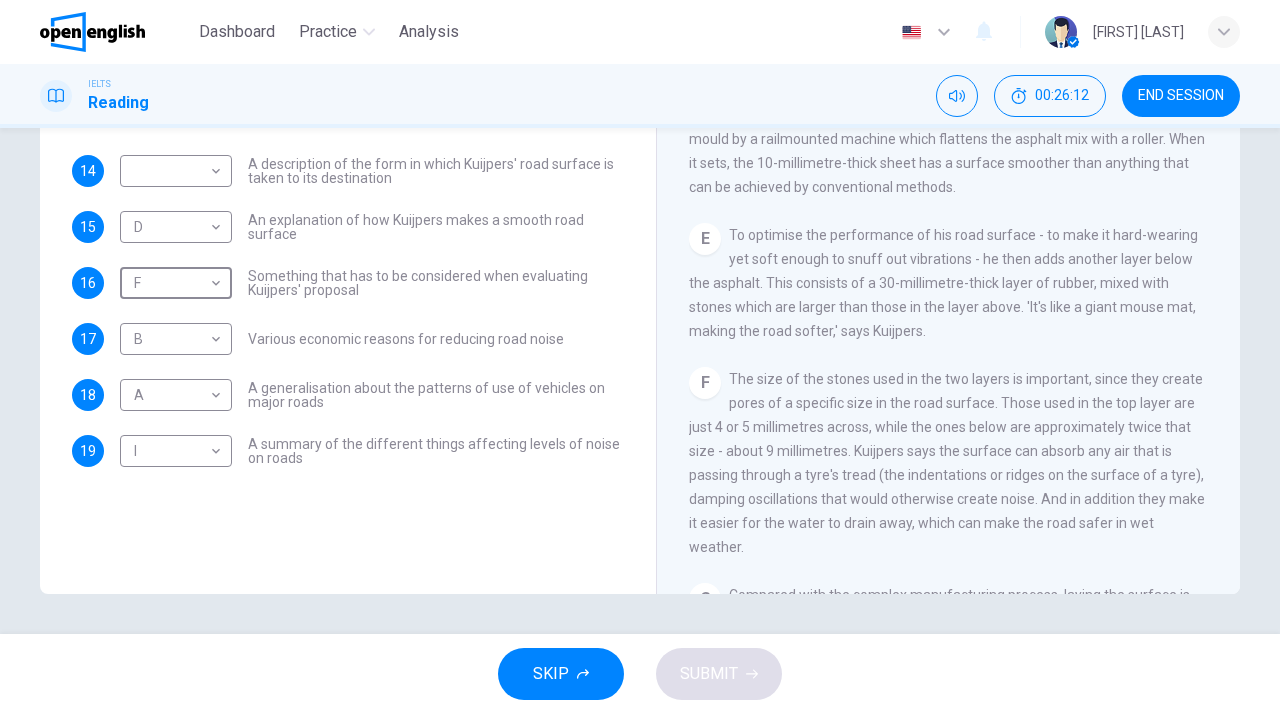 type on "*" 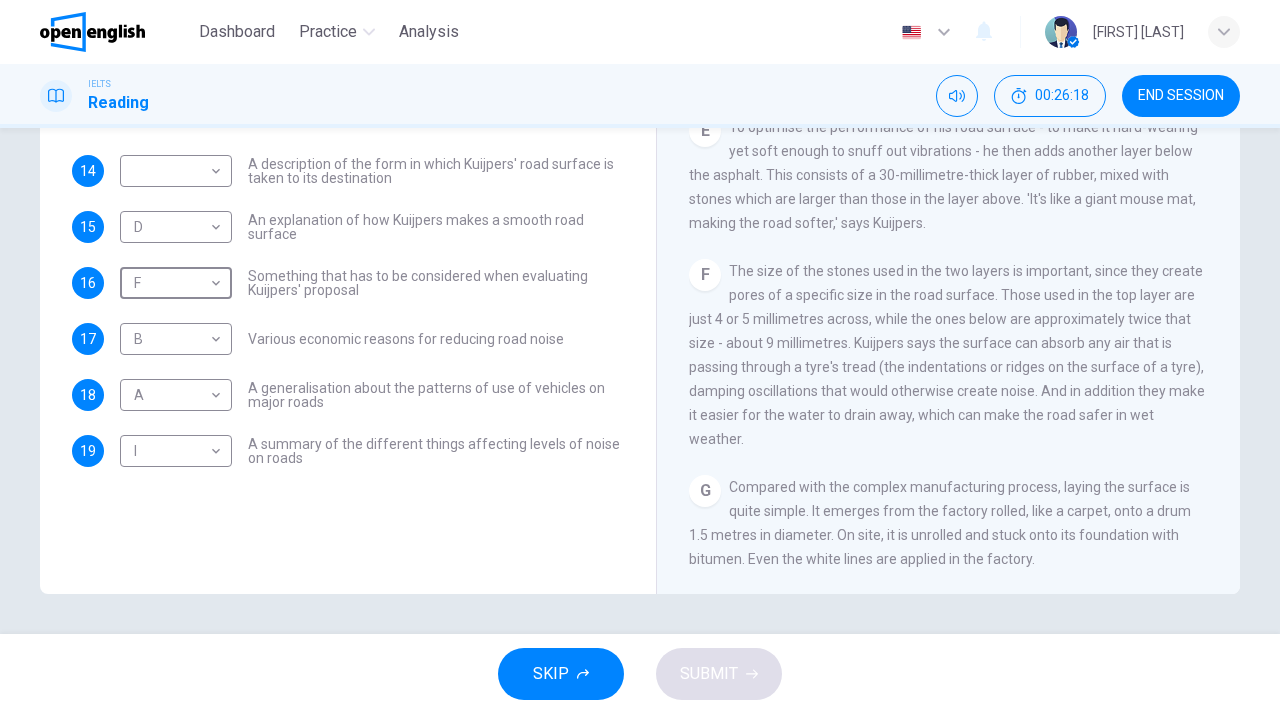 scroll, scrollTop: 1063, scrollLeft: 0, axis: vertical 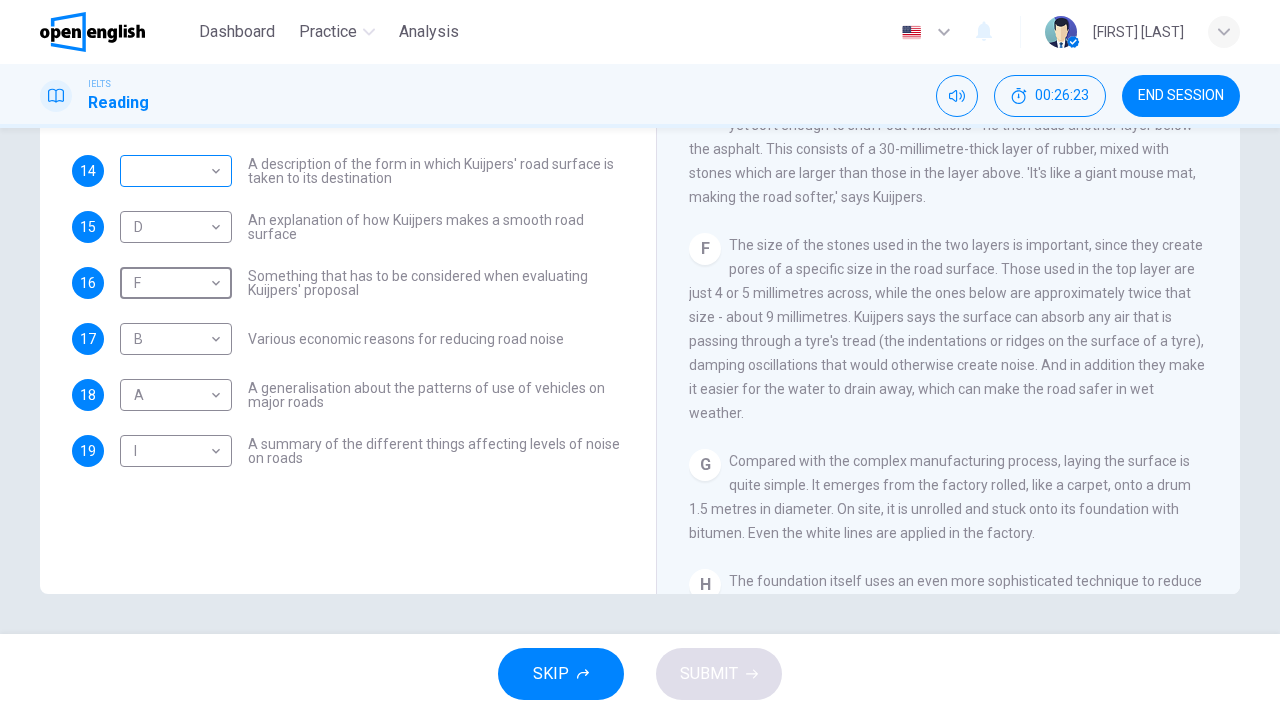 click on "This site uses cookies, as explained in our  Privacy Policy . If you agree to the use of cookies, please click the Accept button and continue to browse our site.   Privacy Policy Accept This site uses cookies, as explained in our  Privacy Policy . If you agree to the use of cookies, please click the Accept button and continue to browse our site.   Privacy Policy Accept Dashboard Practice Analysis English ** ​ [FIRST] [LAST] IELTS Reading 00:26:23 END SESSION Questions 14 - 19 The Reading Passage has ten paragraphs labelled   A-J .
Which paragraph contains the following information?
Select the correct letter   A-J  in the boxes below. 14 ​ ​ A description of the form in which Kuijpers' road surface is taken to its destination 15 D * ​ An explanation of how Kuijpers makes a smooth road surface 16 F * ​ Something that has to be considered when evaluating Kuijpers' proposal 17 B * ​ Various economic reasons for reducing road noise 18 A * ​ 19 I * ​ Quiet Roads Ahead CLICK TO ZOOM Click to Zoom A B C" at bounding box center (640, 357) 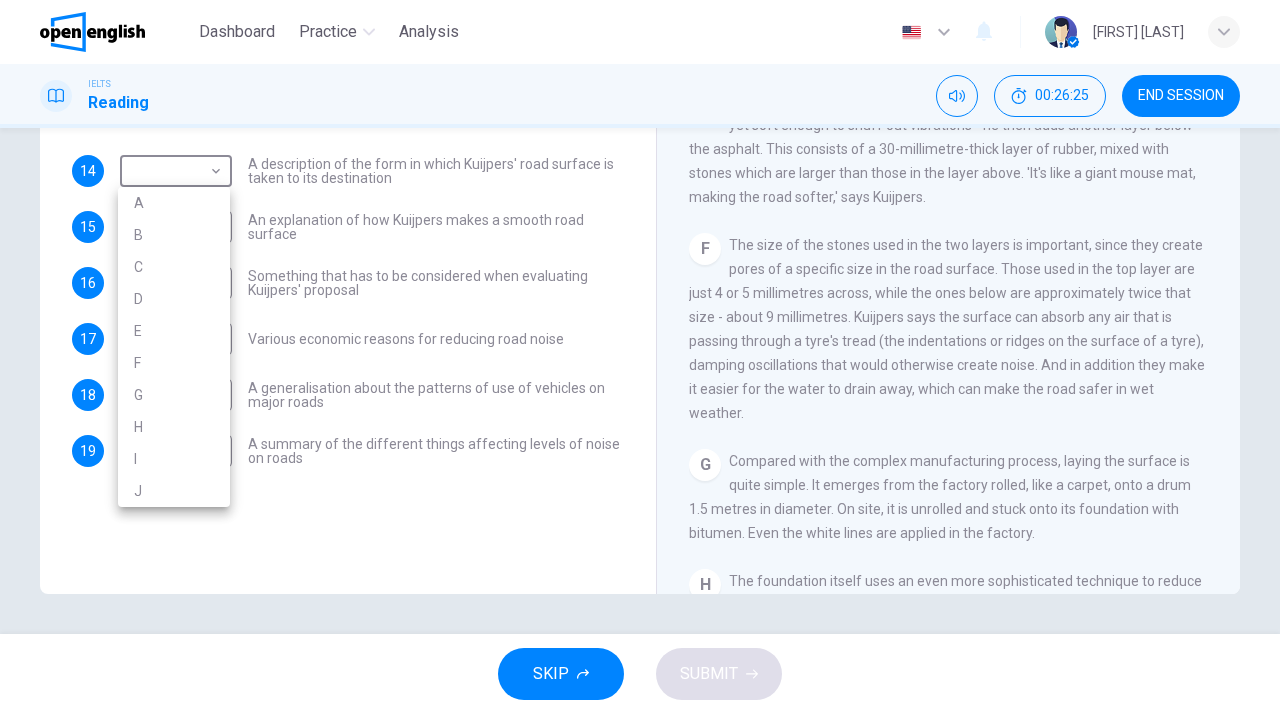 click on "G" at bounding box center (174, 395) 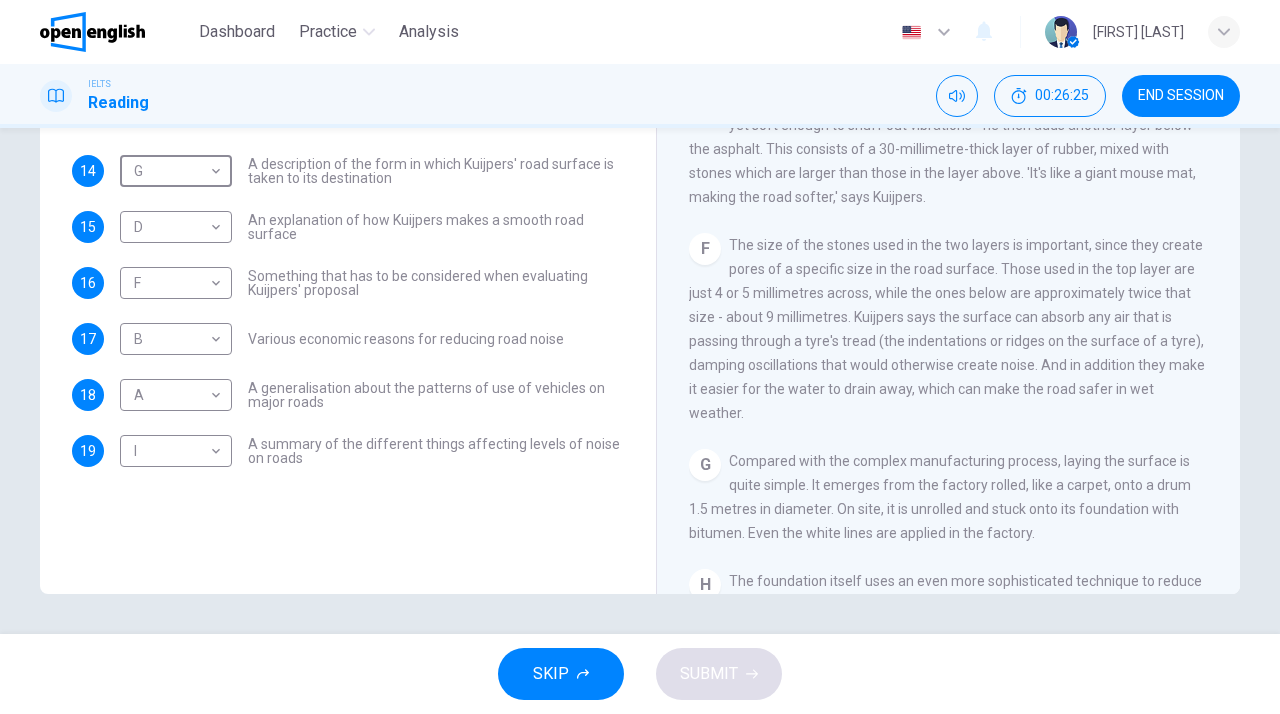 type on "*" 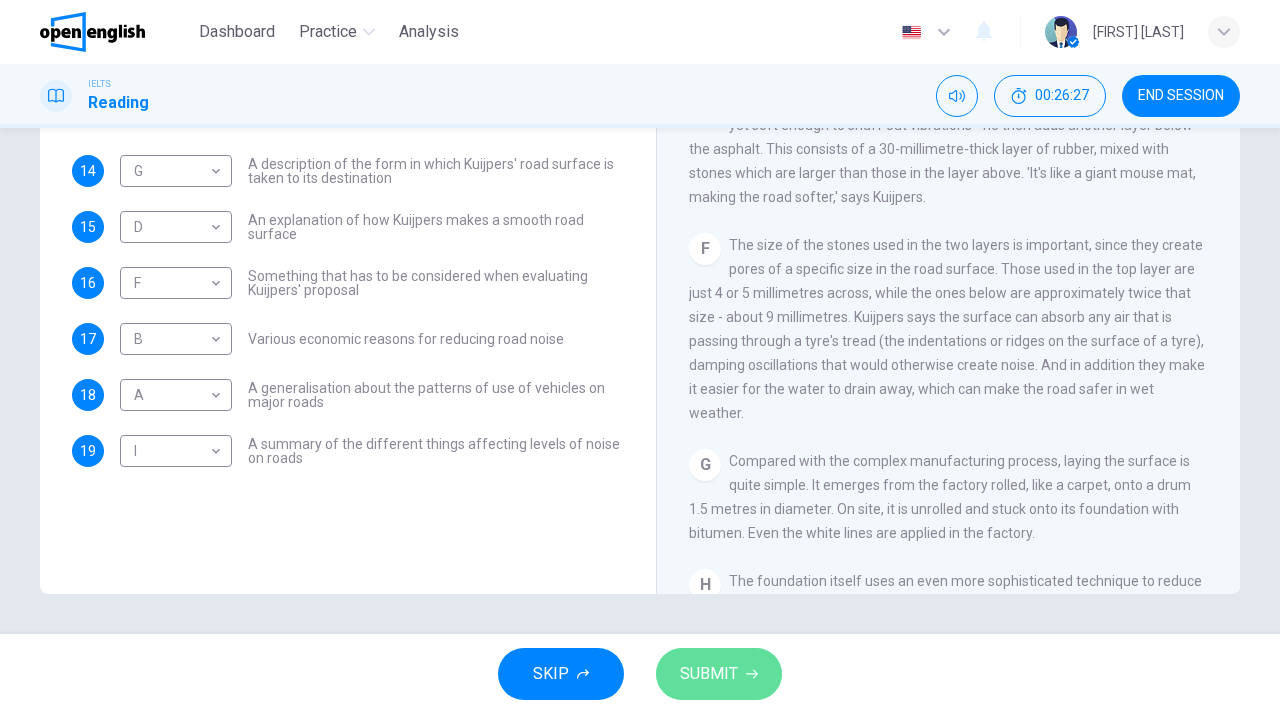 click on "SUBMIT" at bounding box center (709, 674) 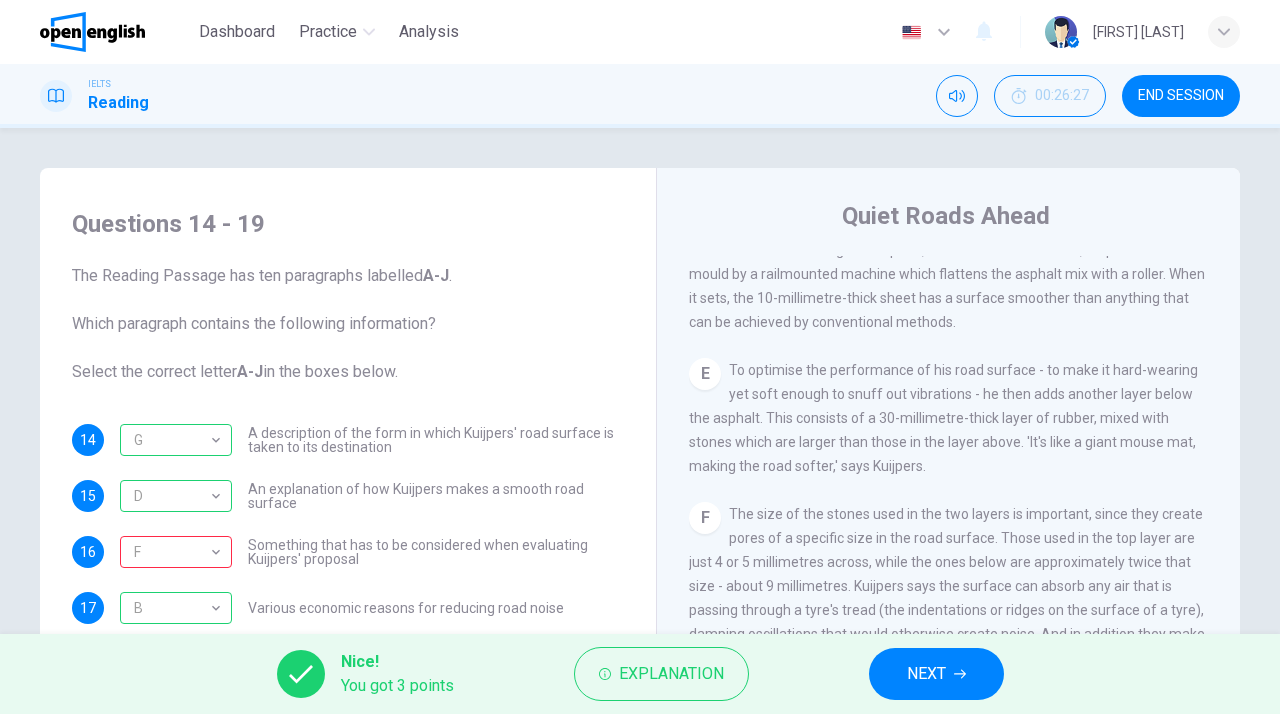scroll, scrollTop: 0, scrollLeft: 0, axis: both 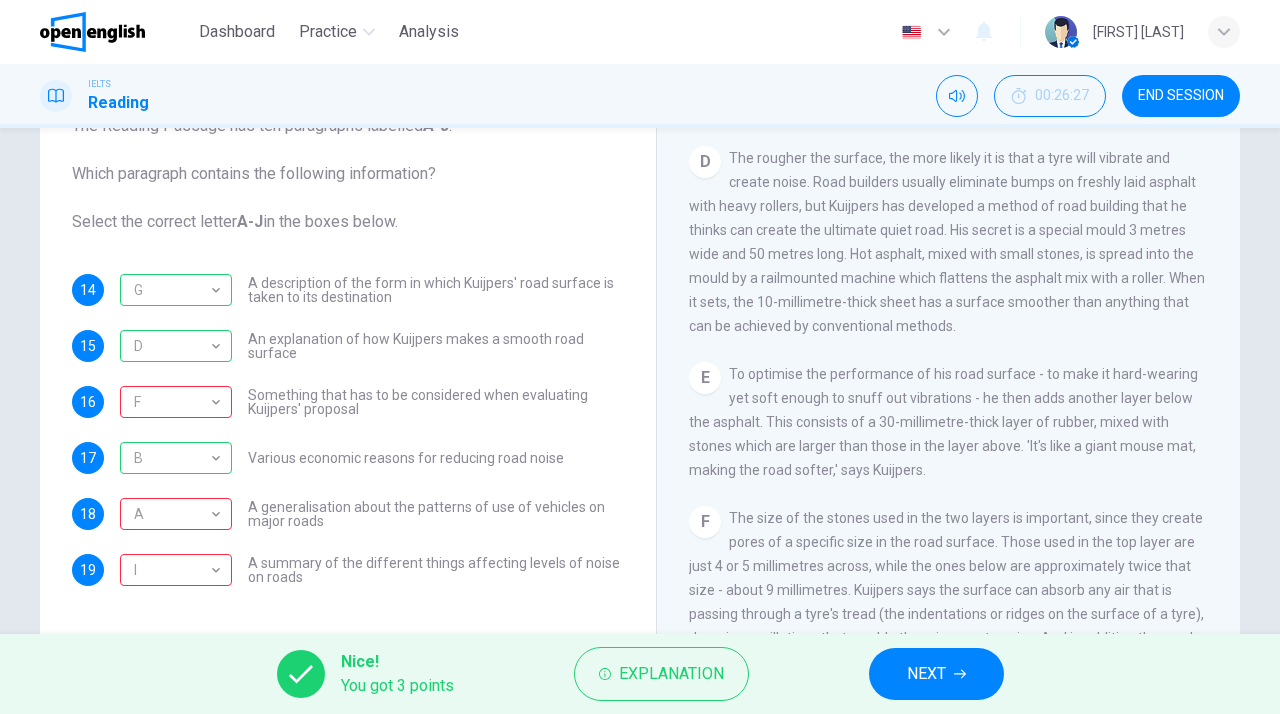 click on "END SESSION" at bounding box center [1181, 96] 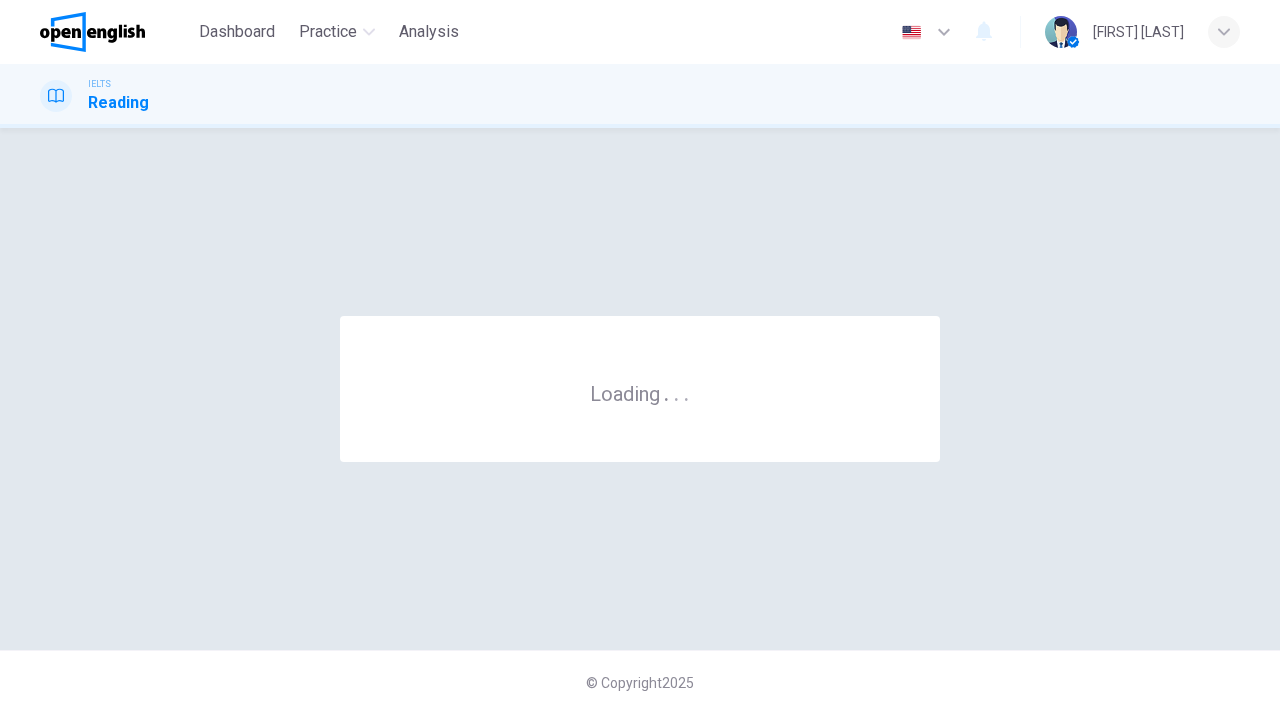 scroll, scrollTop: 0, scrollLeft: 0, axis: both 